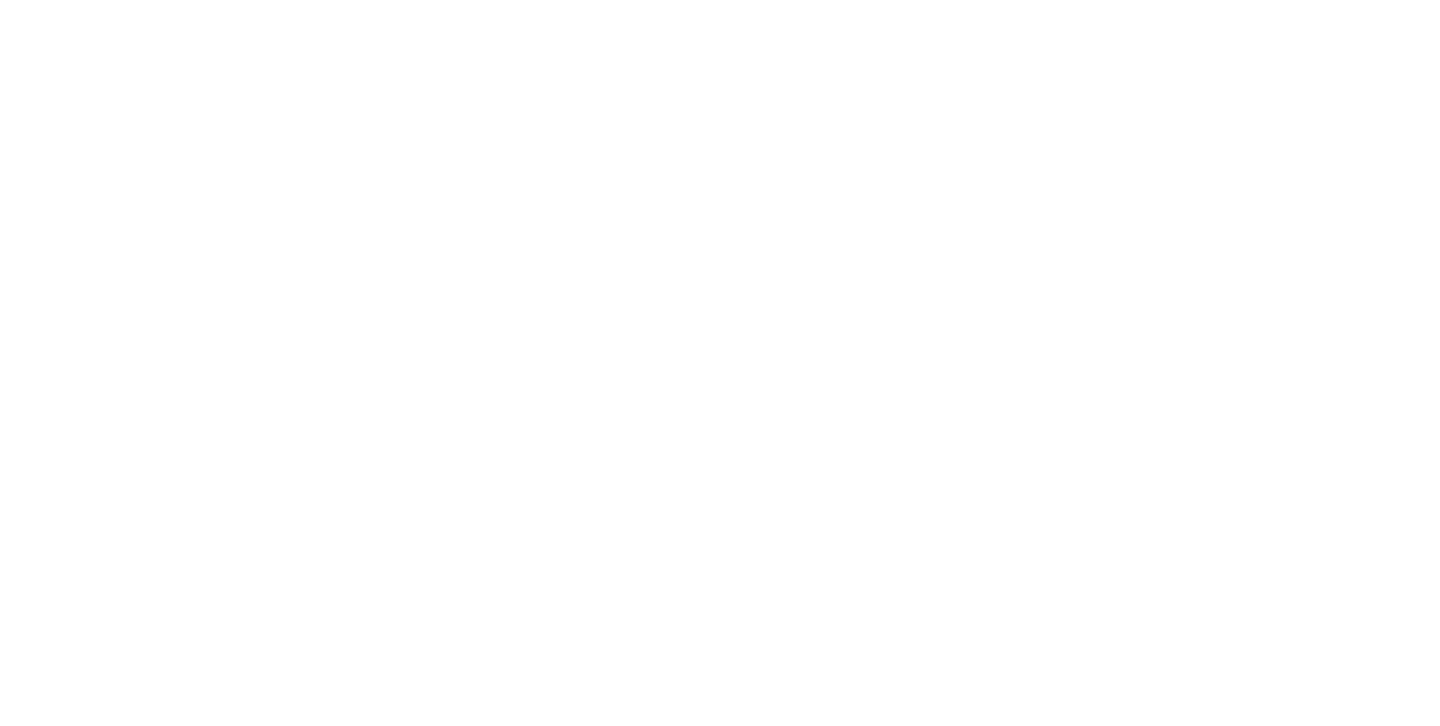 scroll, scrollTop: 0, scrollLeft: 0, axis: both 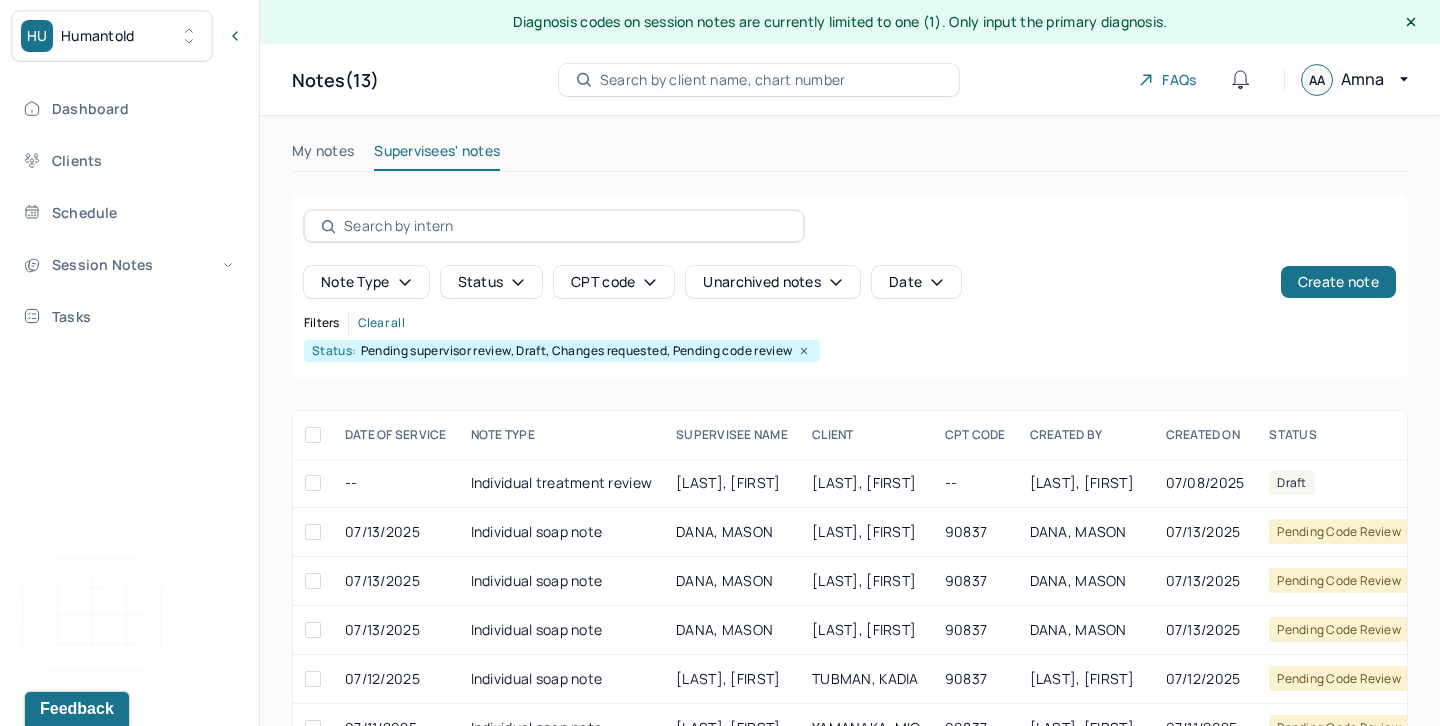 click on "My notes" at bounding box center [323, 155] 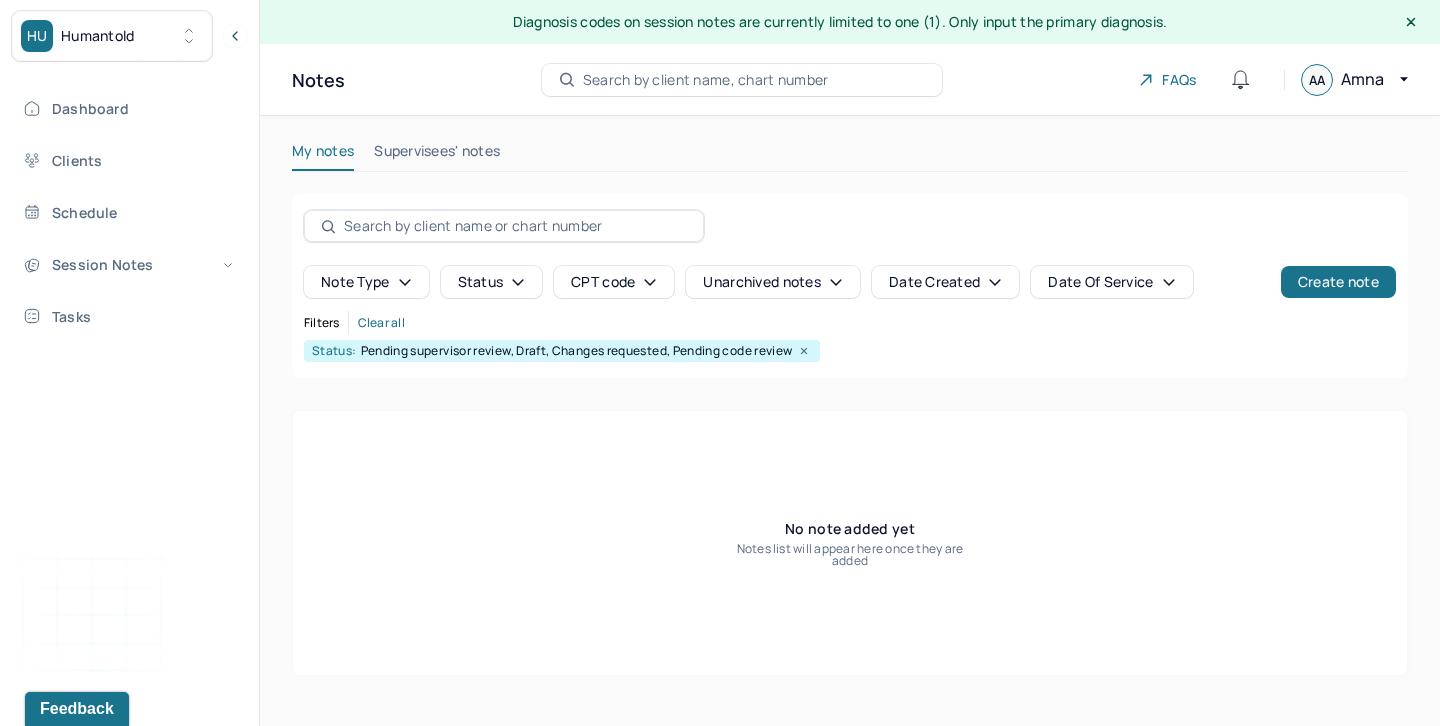 click on "Supervisees' notes" at bounding box center (437, 155) 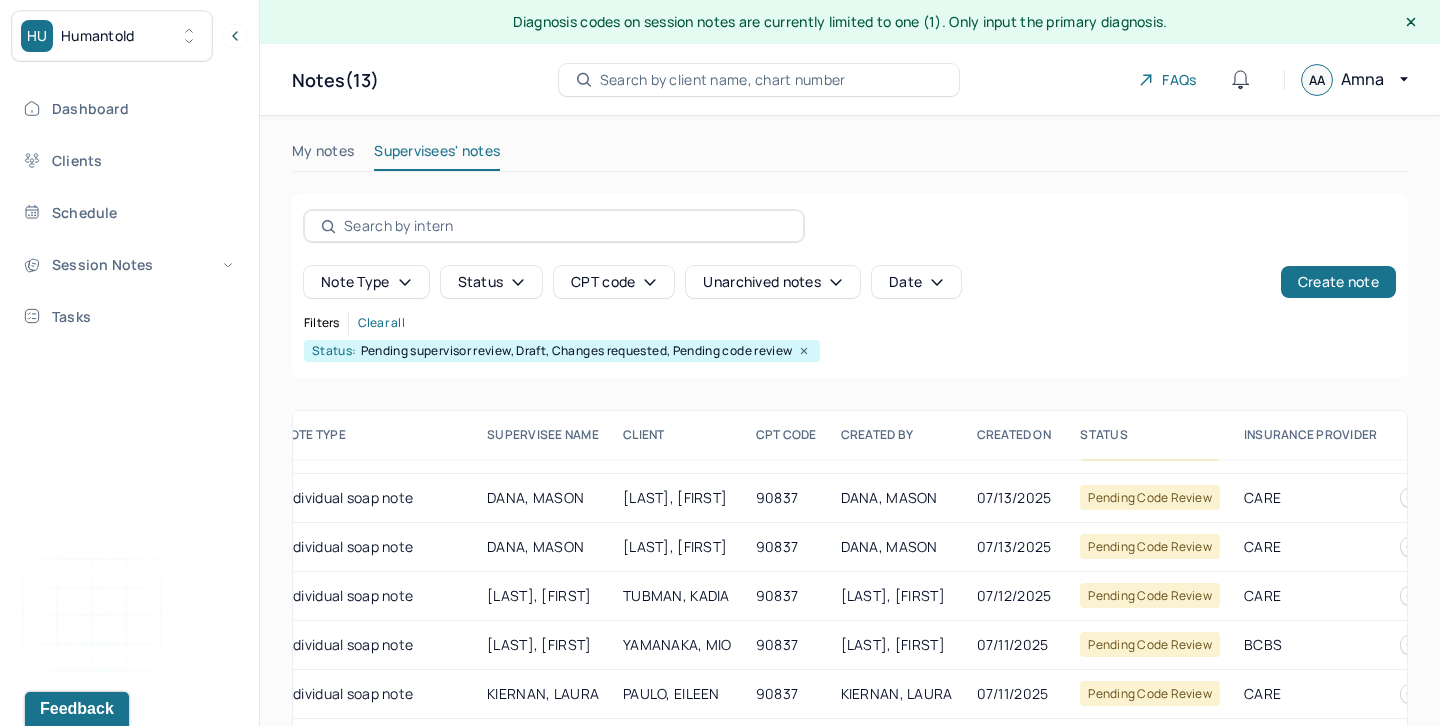 scroll, scrollTop: 106, scrollLeft: 189, axis: both 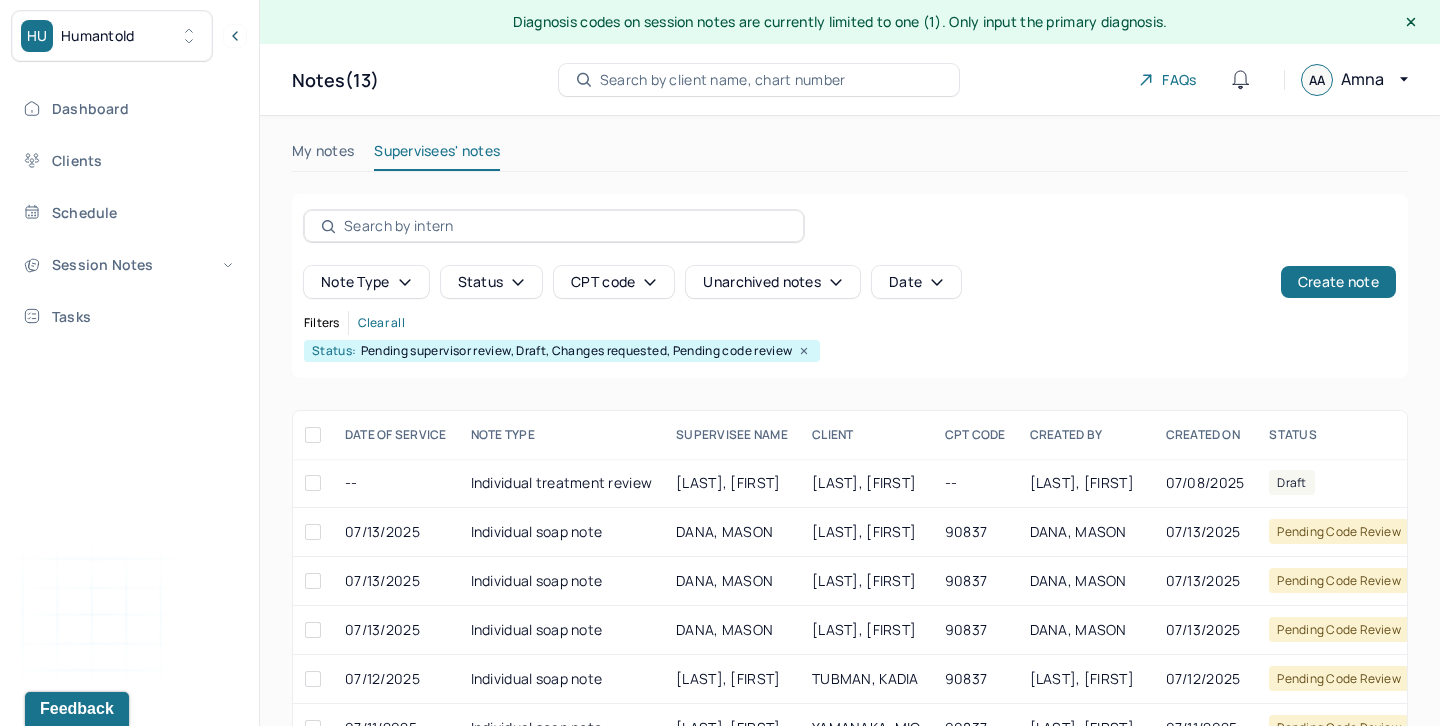 click on "My notes" at bounding box center [323, 155] 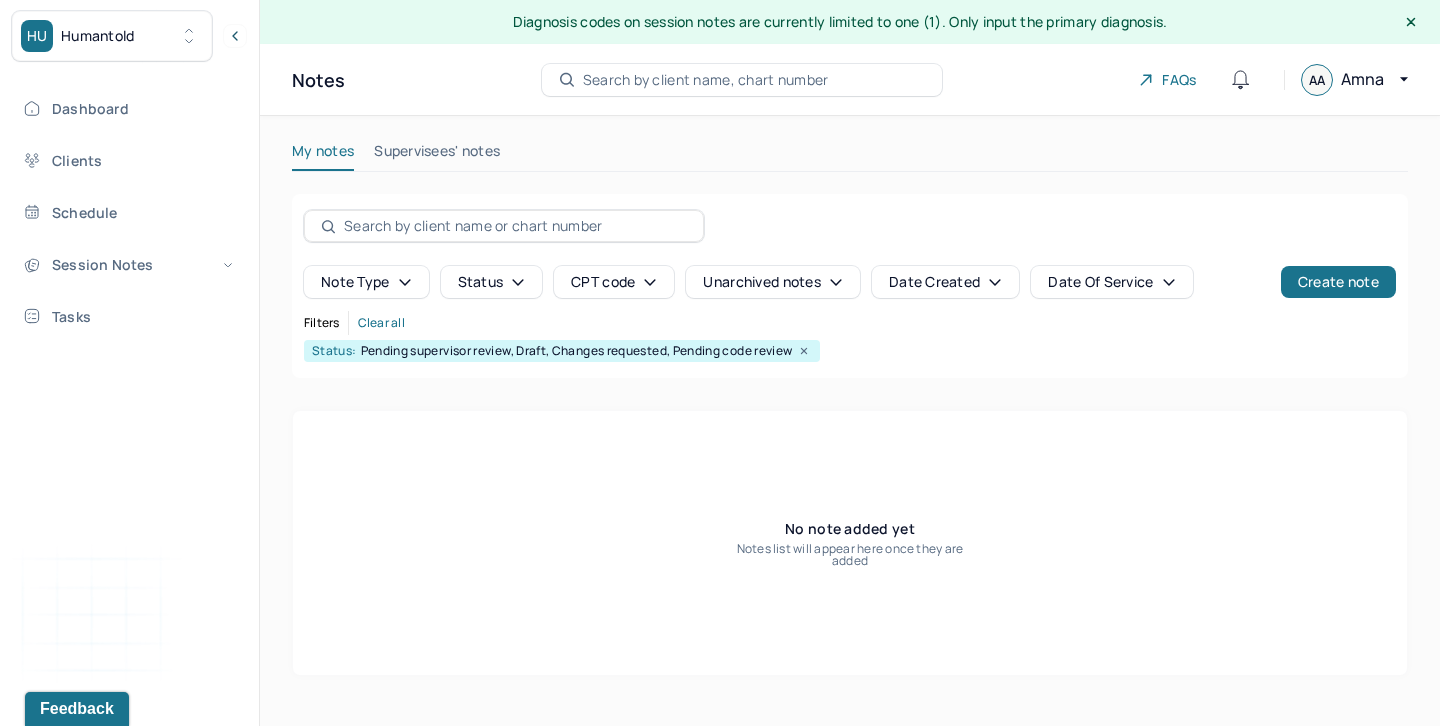 click on "Search by client name, chart number" at bounding box center (706, 80) 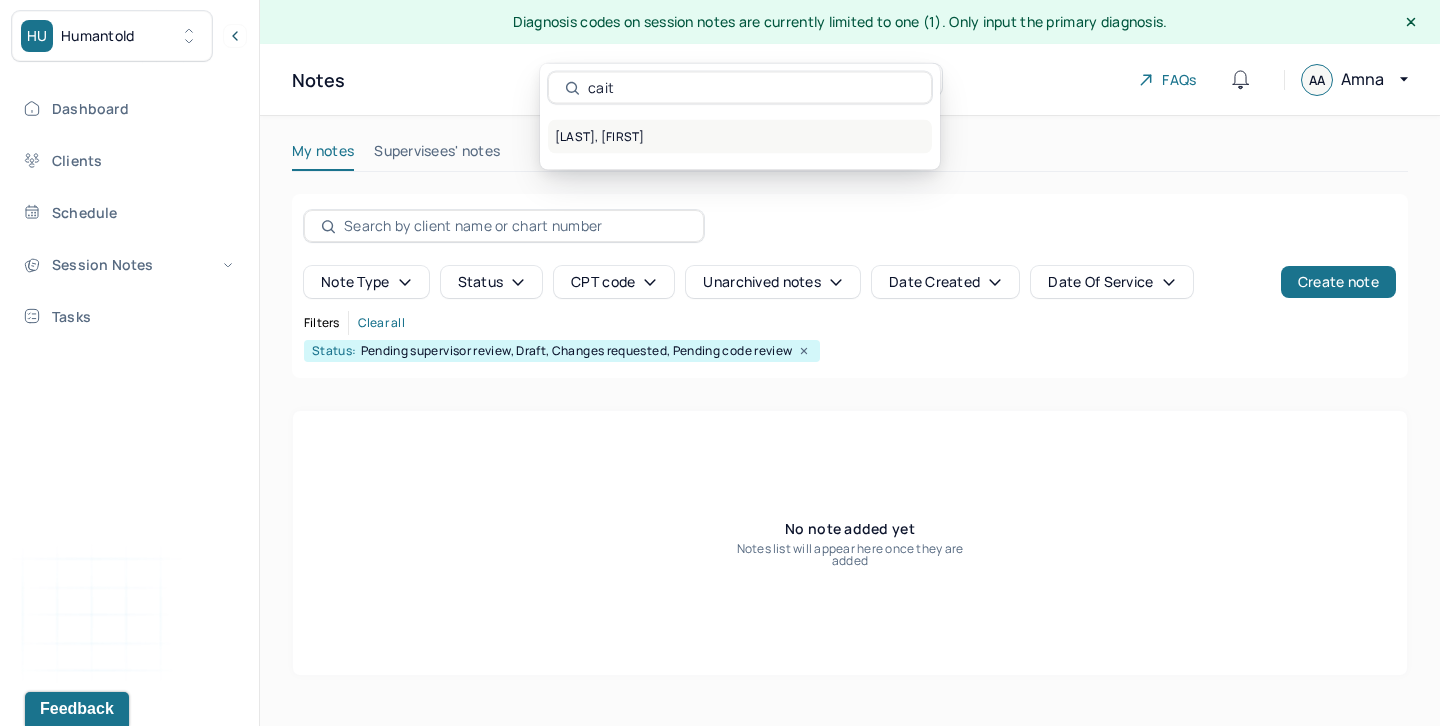 type on "cait" 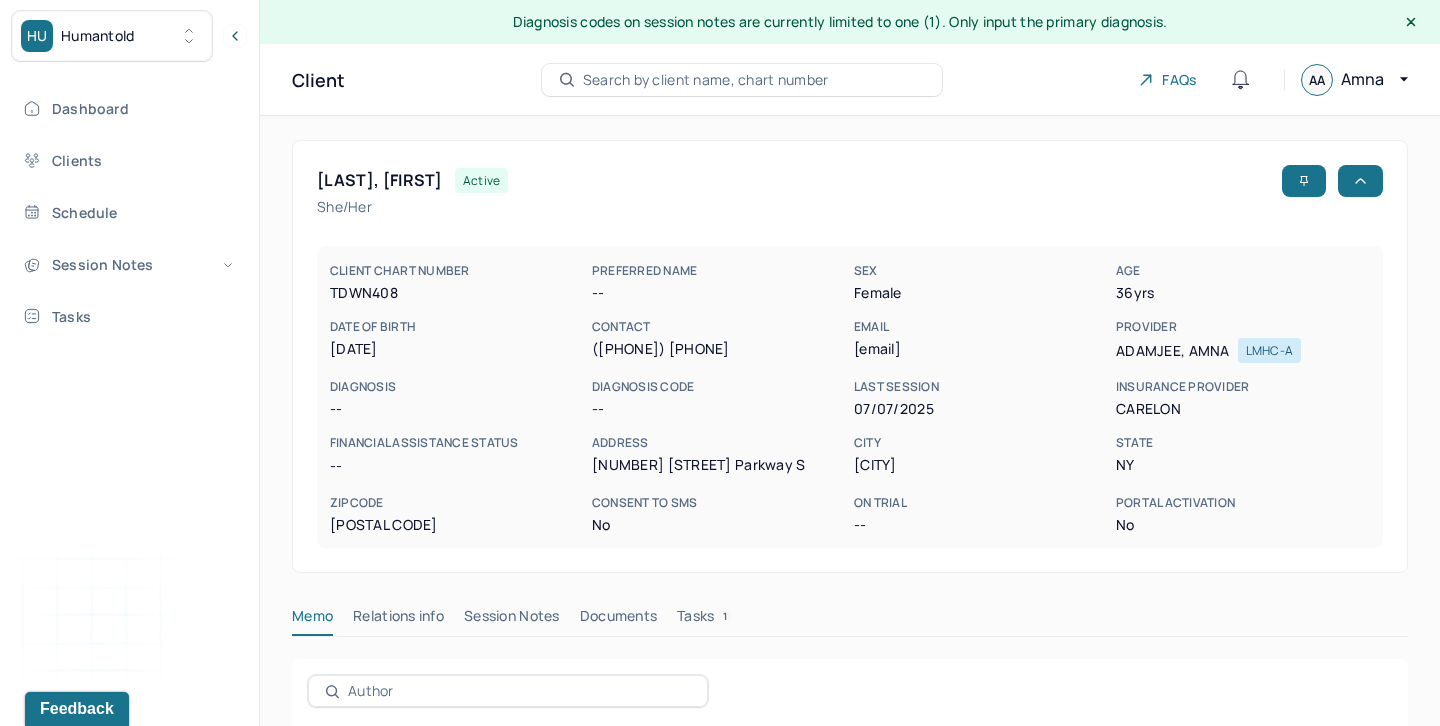 click on "[LAST], [FIRST] active she/her CLIENT CHART NUMBER TDWN408 PREFERRED NAME -- SEX female AGE 36 yrs DATE OF BIRTH 06/28/1989 CONTACT ([PHONE]) EMAIL [EMAIL] PROVIDER ADAMJEE, AMNA LMHC-A DIAGNOSIS -- DIAGNOSIS CODE -- LAST SESSION 07/07/2025 insurance provider CARELON FINANCIAL ASSISTANCE STATUS -- Address [NUMBER] [STREET] [APT] City Rome State NY Zipcode 13440 Consent to Sms No On Trial -- Portal Activation No Memo Relations info Session Notes Documents Tasks 1 Category active Date Add memo No memo yet Client memos will appear here when added Add memo" at bounding box center (850, 608) 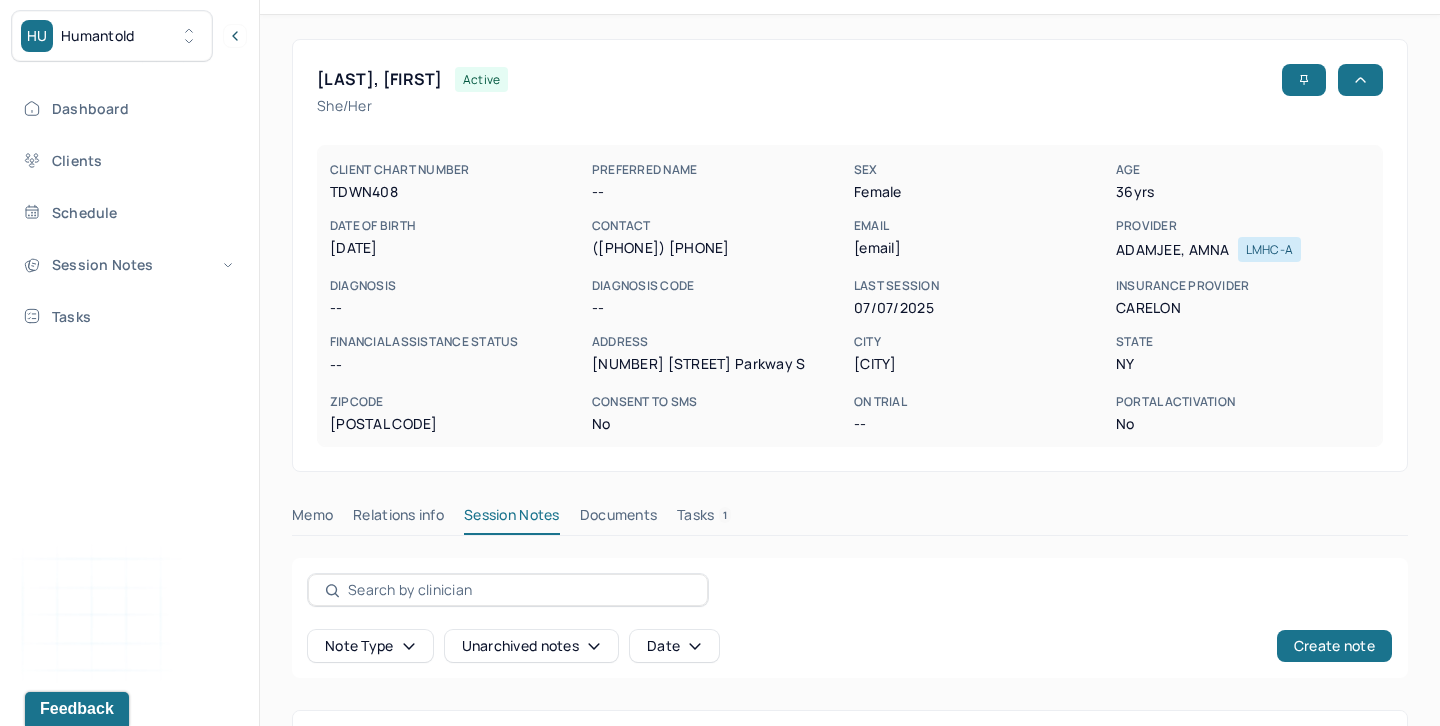 scroll, scrollTop: 0, scrollLeft: 0, axis: both 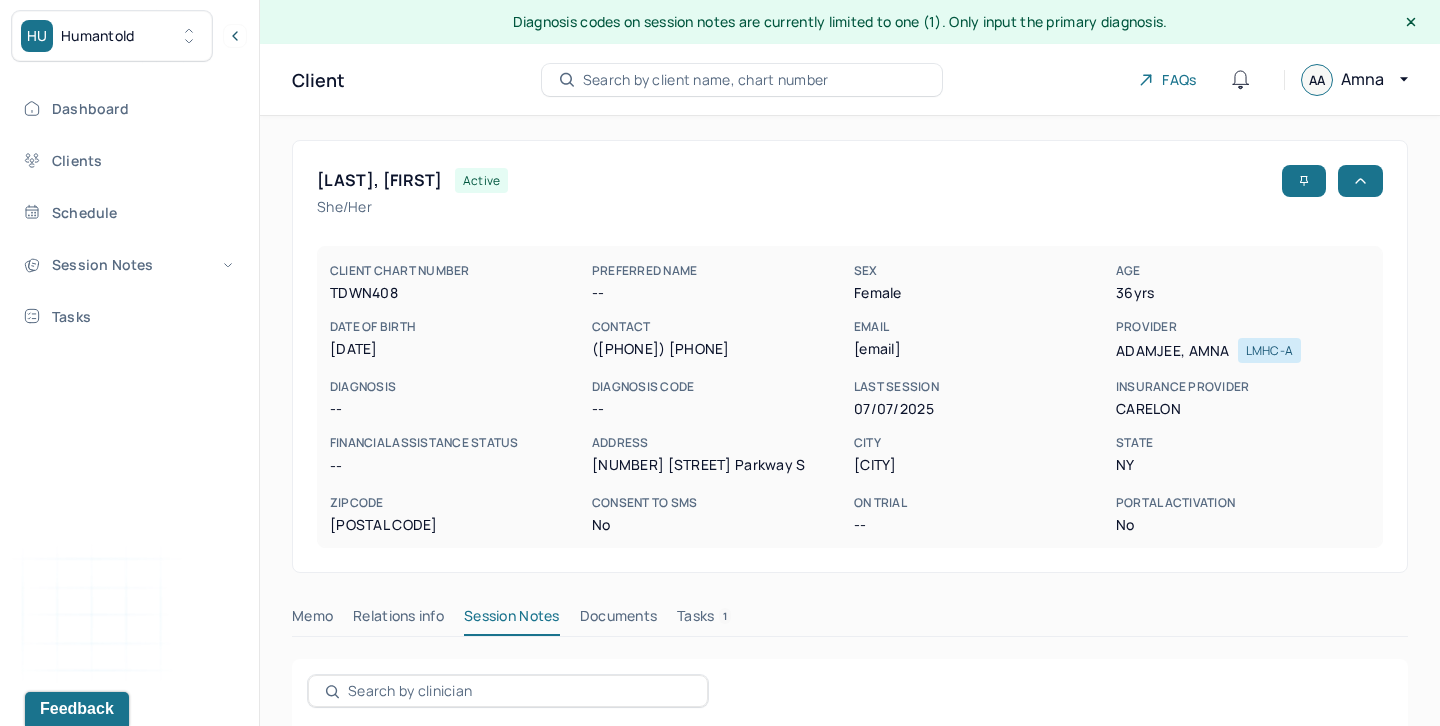 click on "Search by client name, chart number" at bounding box center (706, 80) 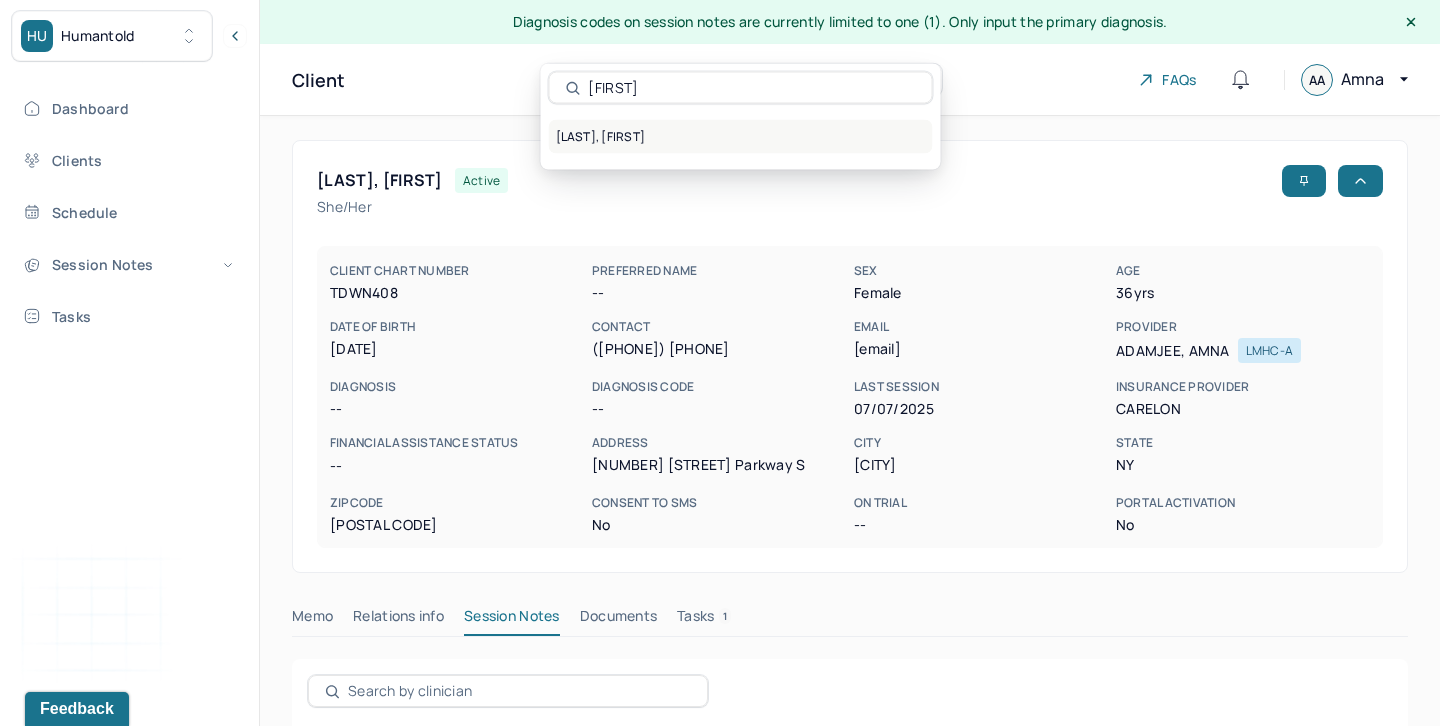 type on "[FIRST]" 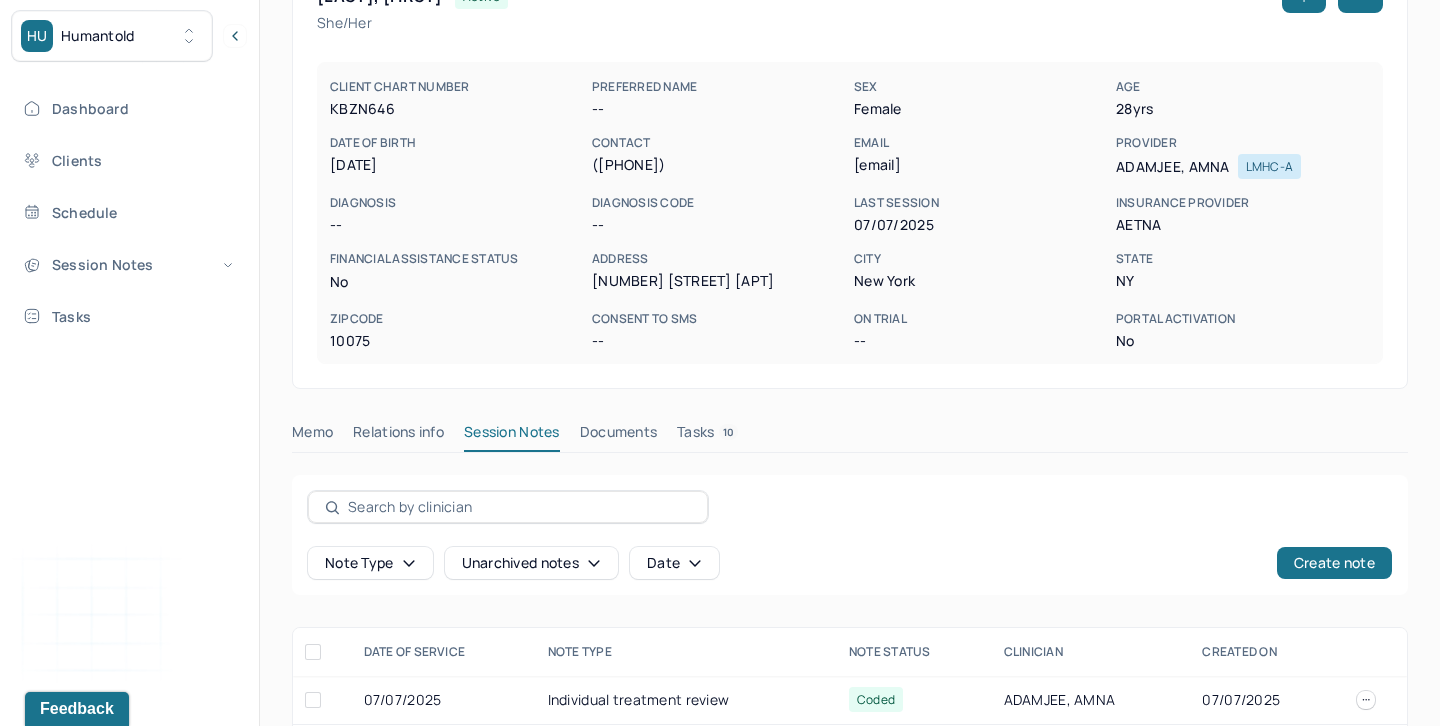 scroll, scrollTop: 383, scrollLeft: 0, axis: vertical 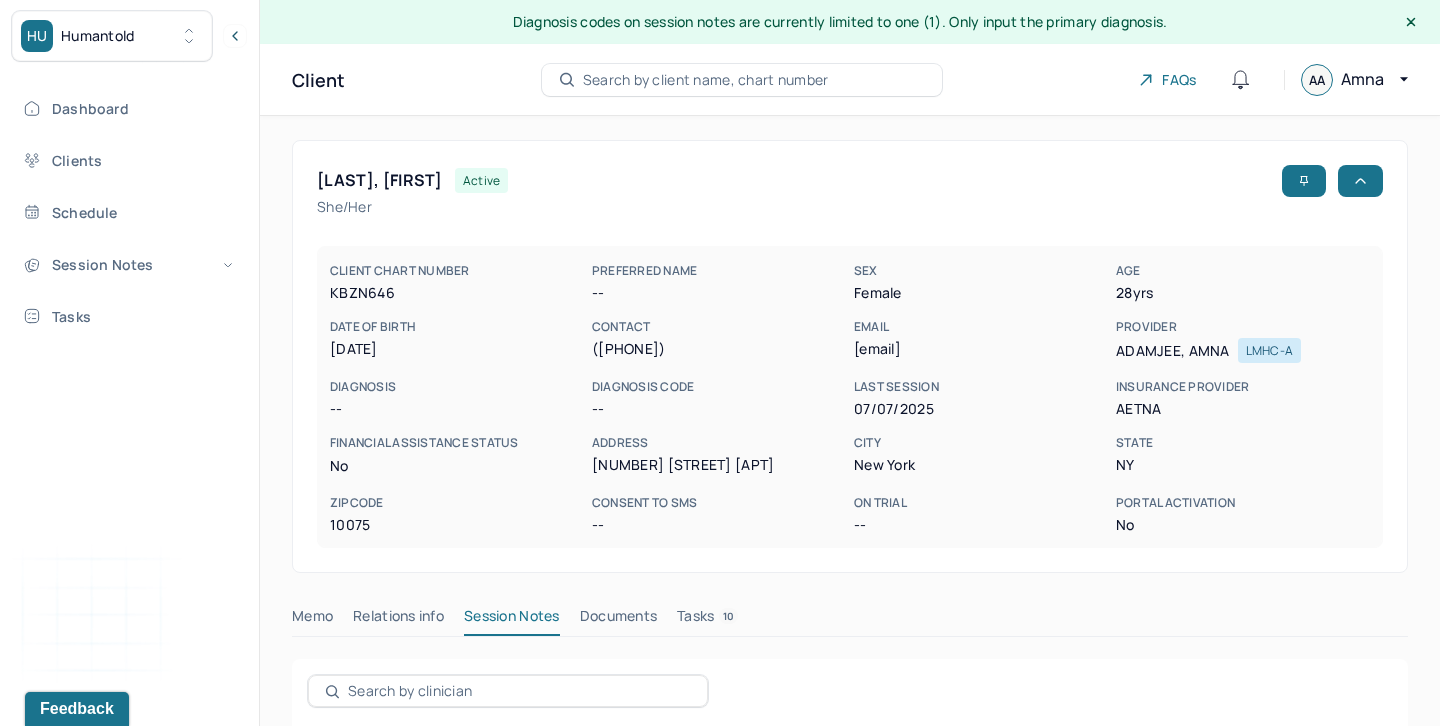click on "Search by client name, chart number" at bounding box center [706, 80] 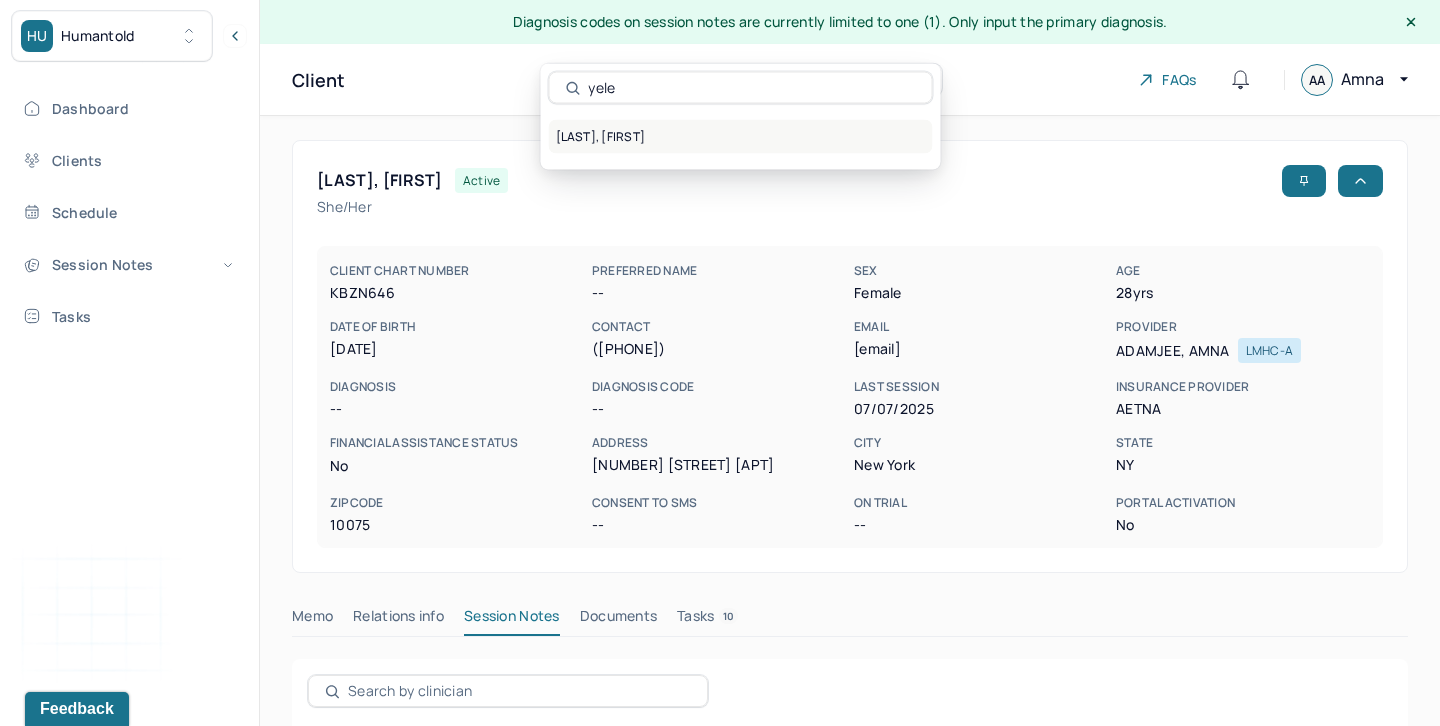 type on "yele" 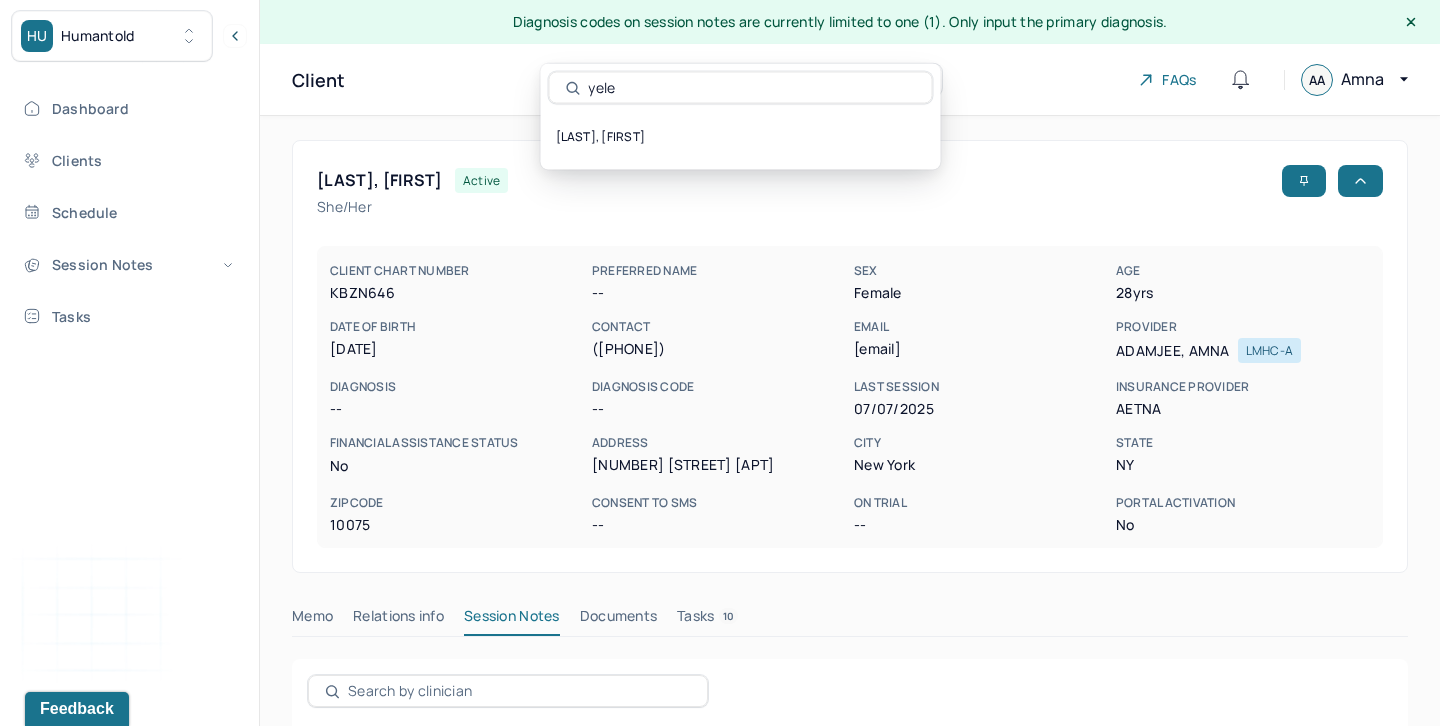 click on "[LAST], [FIRST]" at bounding box center [741, 137] 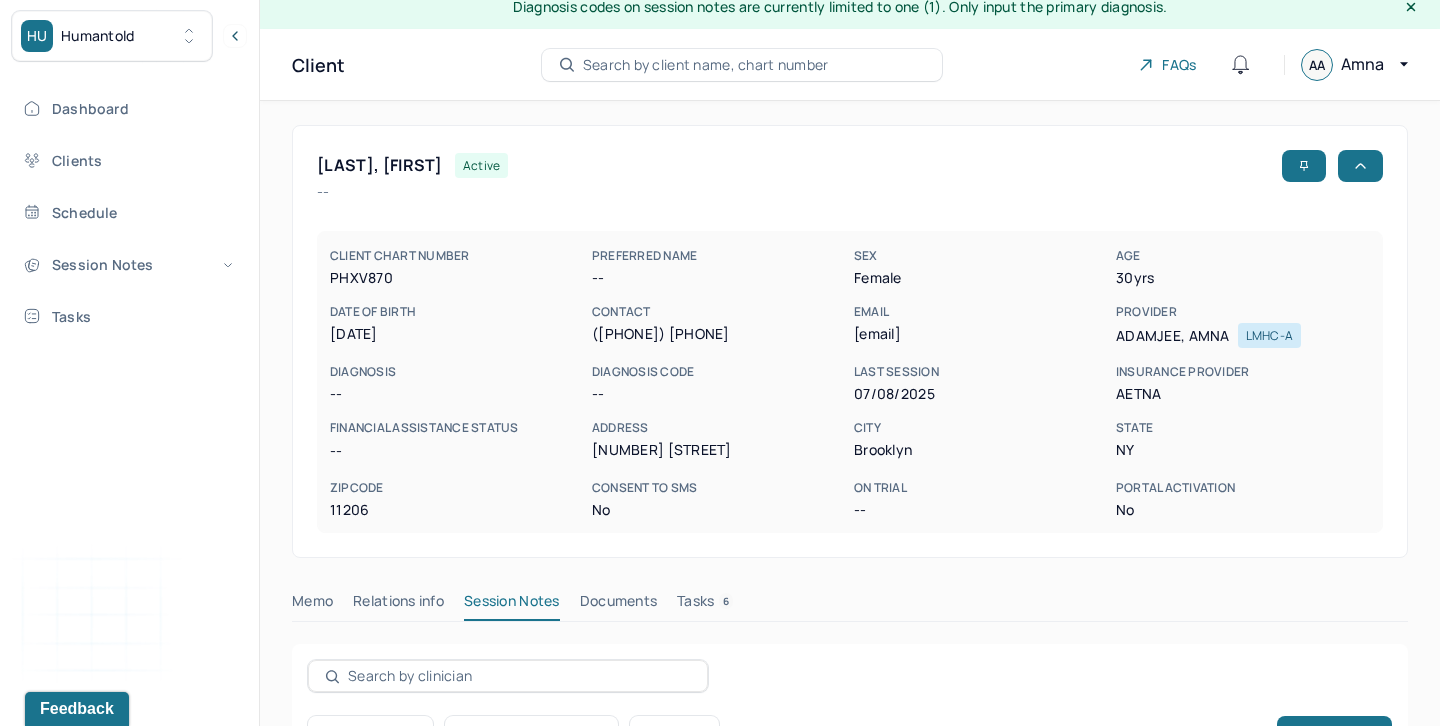 scroll, scrollTop: 0, scrollLeft: 0, axis: both 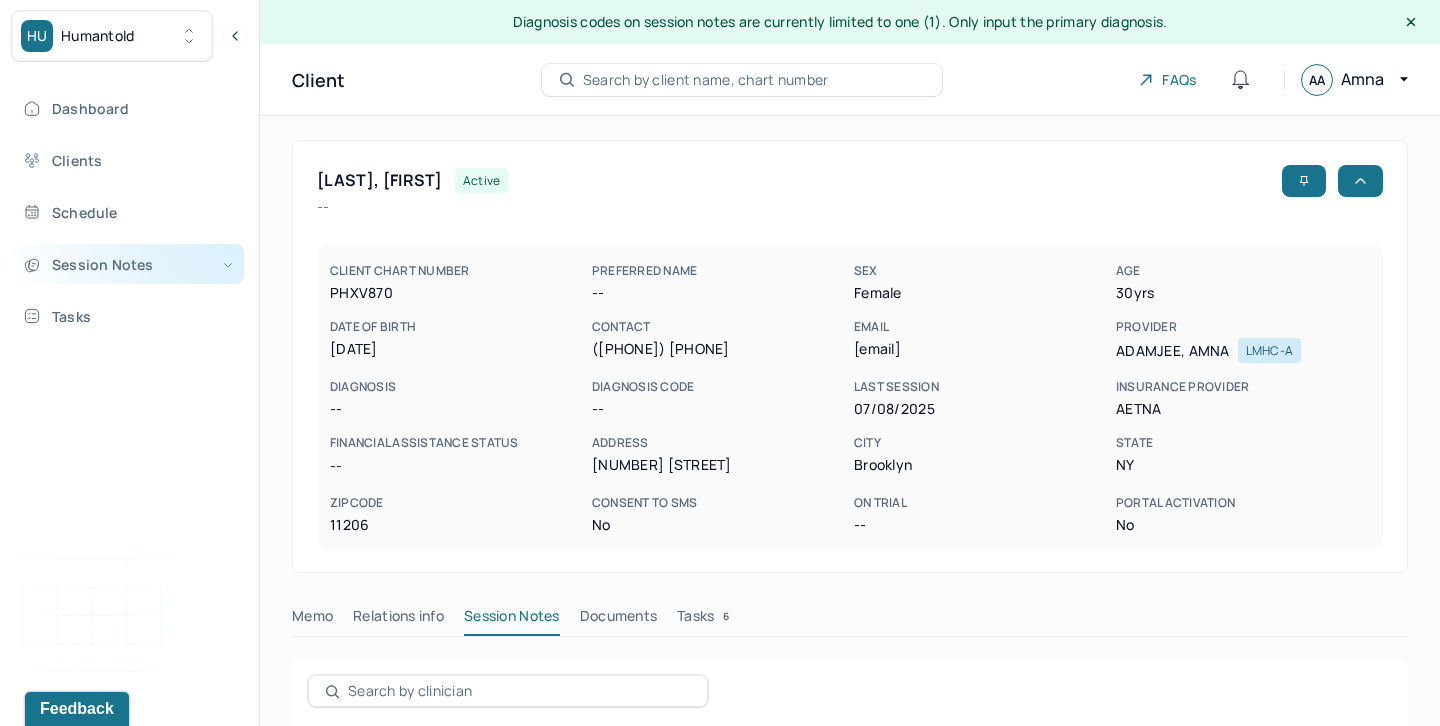 click on "Session Notes" at bounding box center (128, 264) 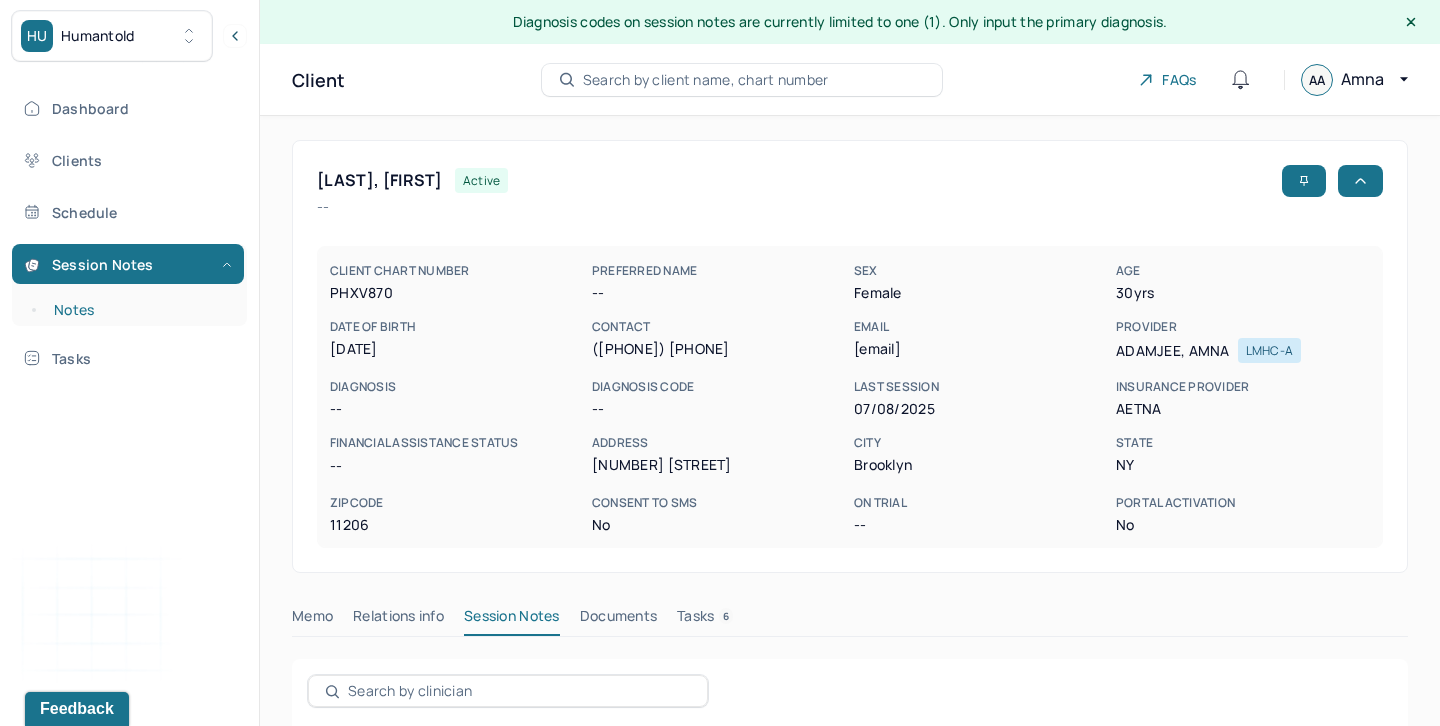 click on "Notes" at bounding box center [139, 310] 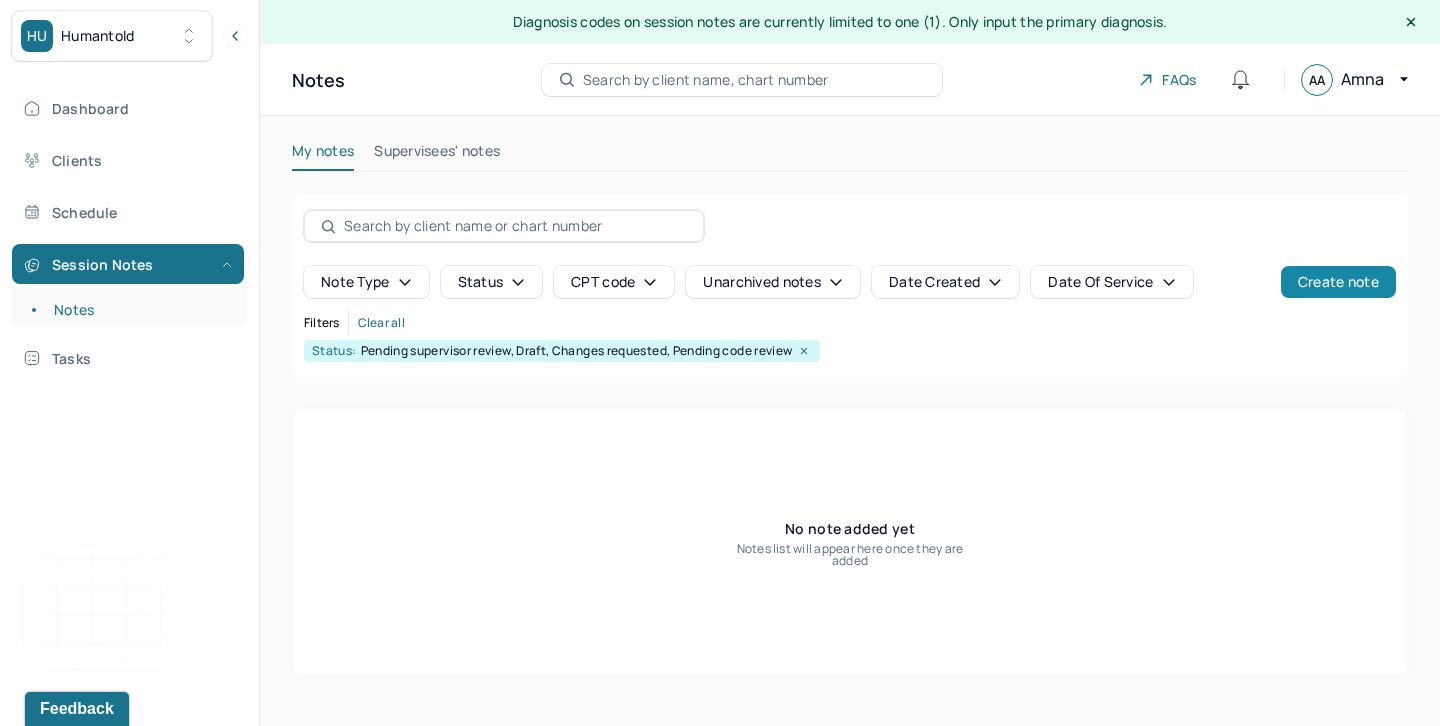 click on "Create note" at bounding box center [1338, 282] 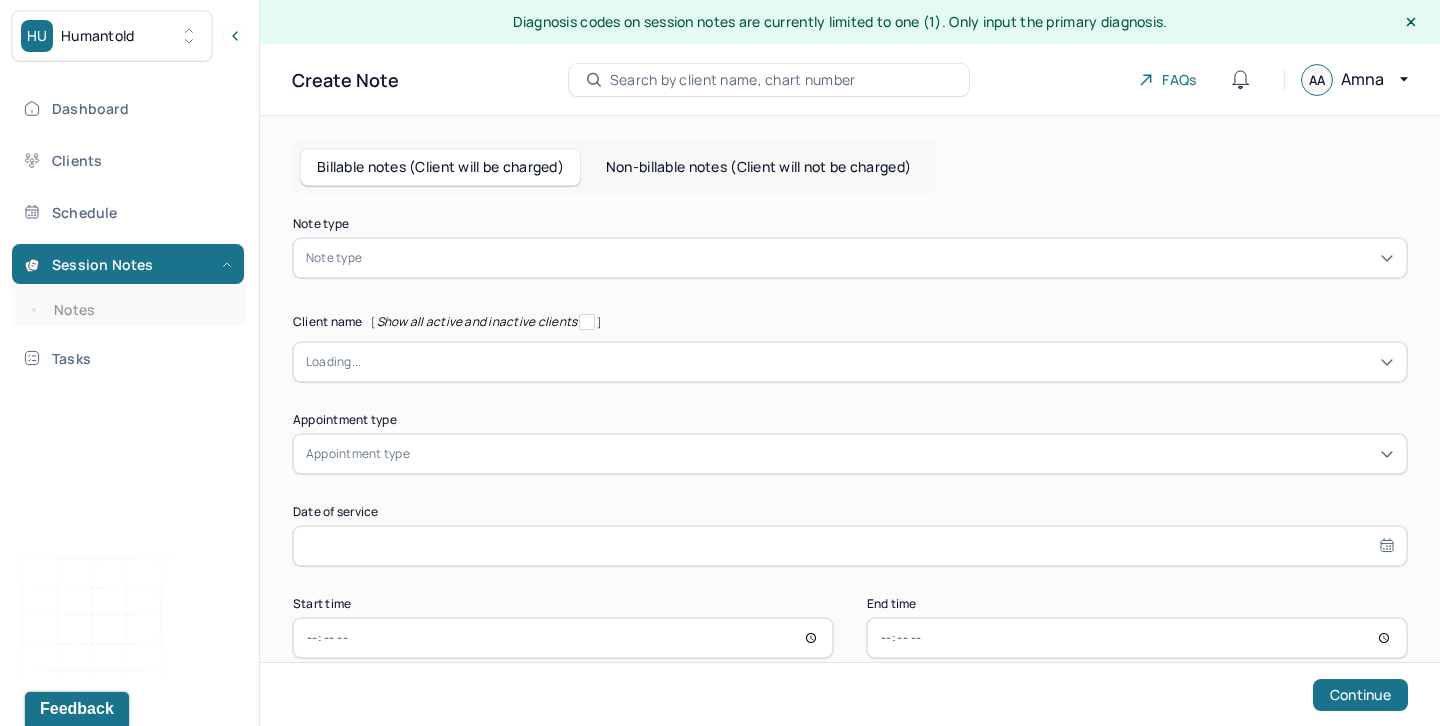 click on "Note type" at bounding box center [850, 258] 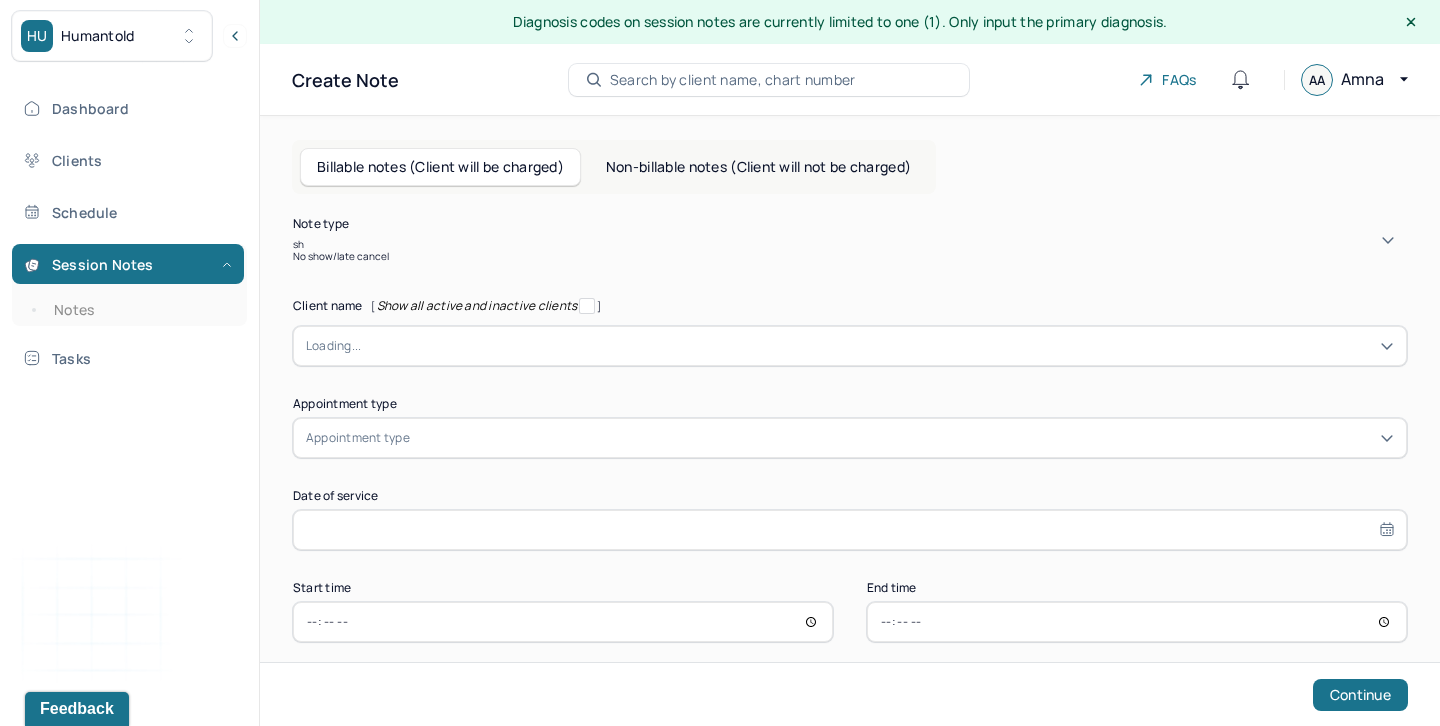 type on "s" 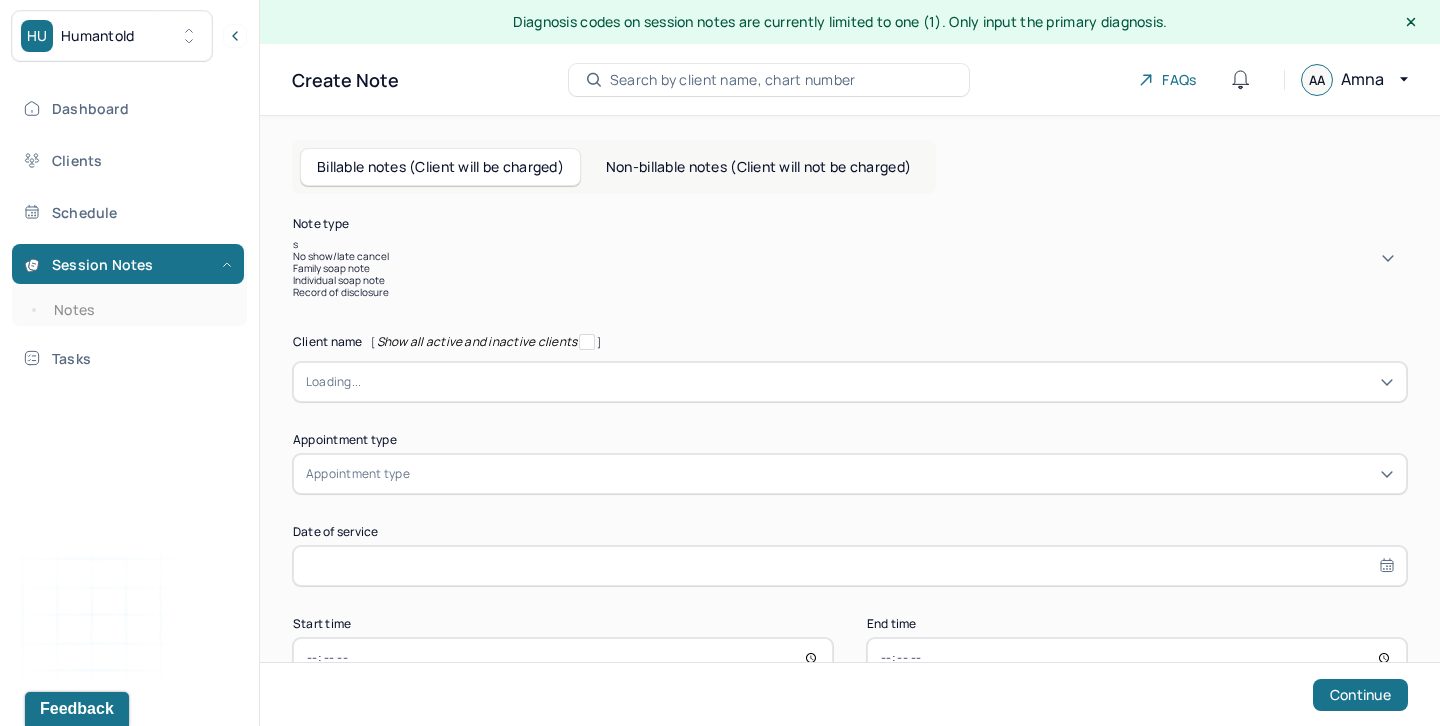 type 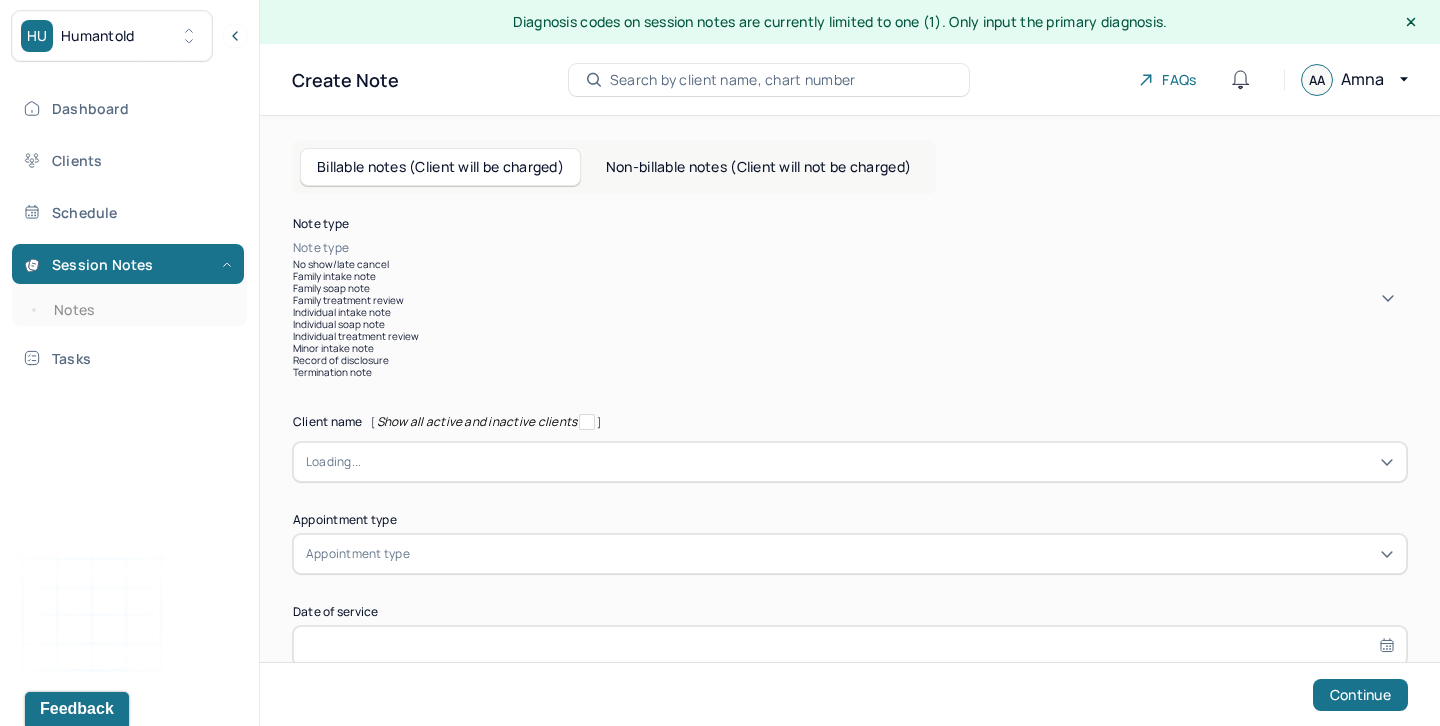 click on "Individual soap note" at bounding box center [850, 324] 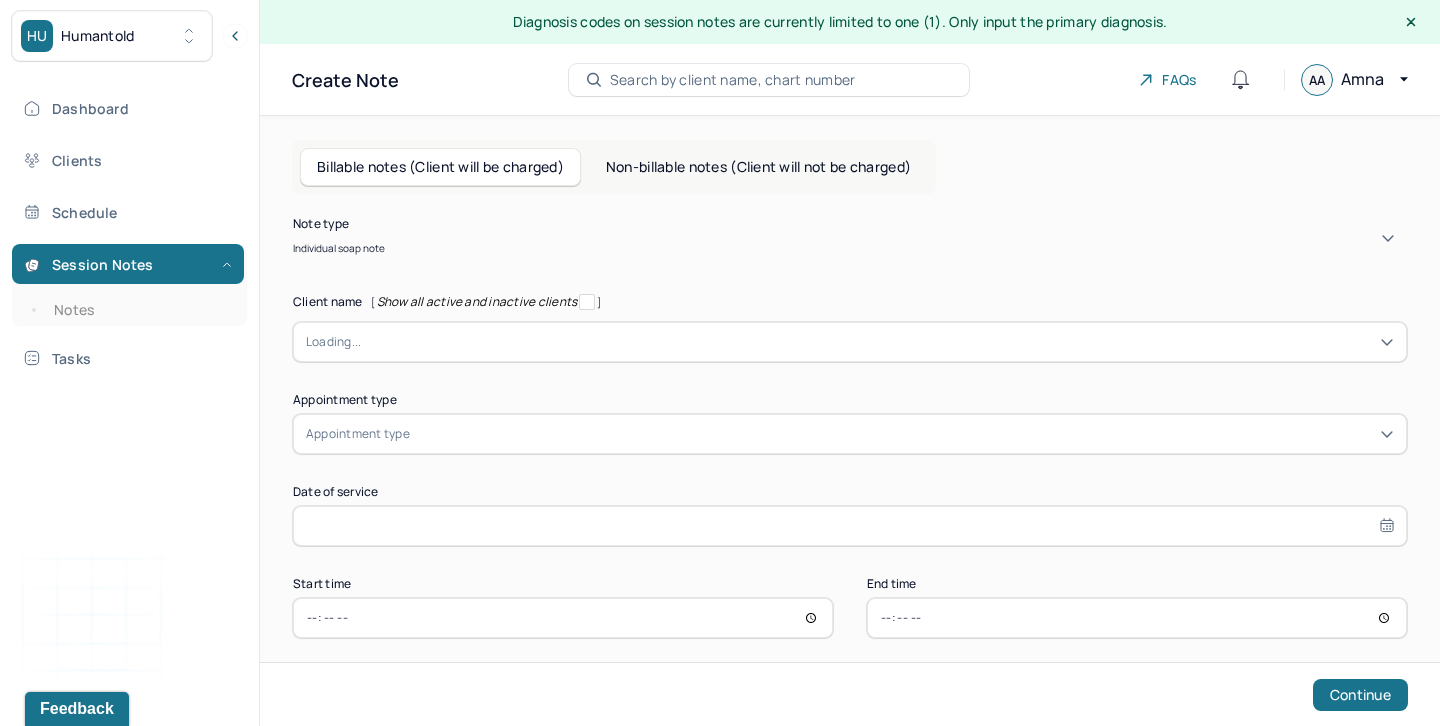 click at bounding box center (877, 342) 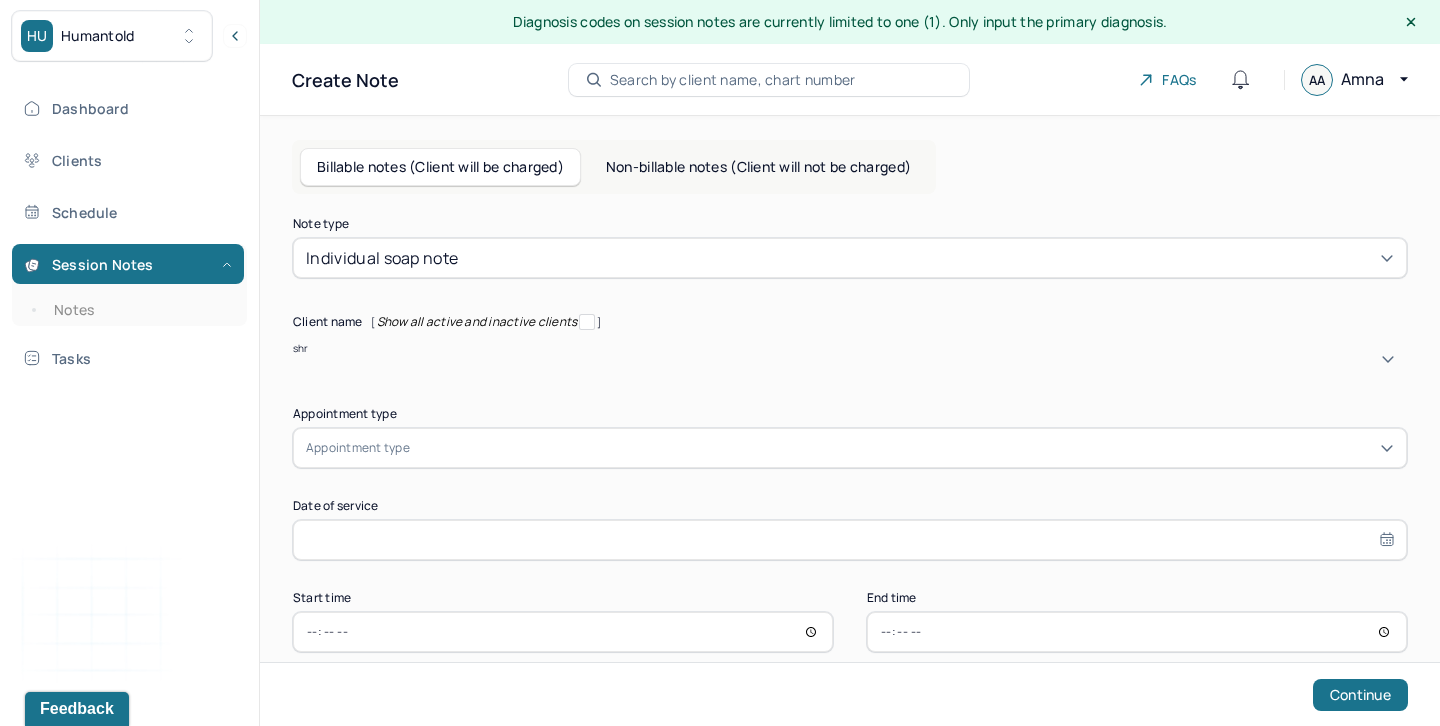 type on "[FIRST]" 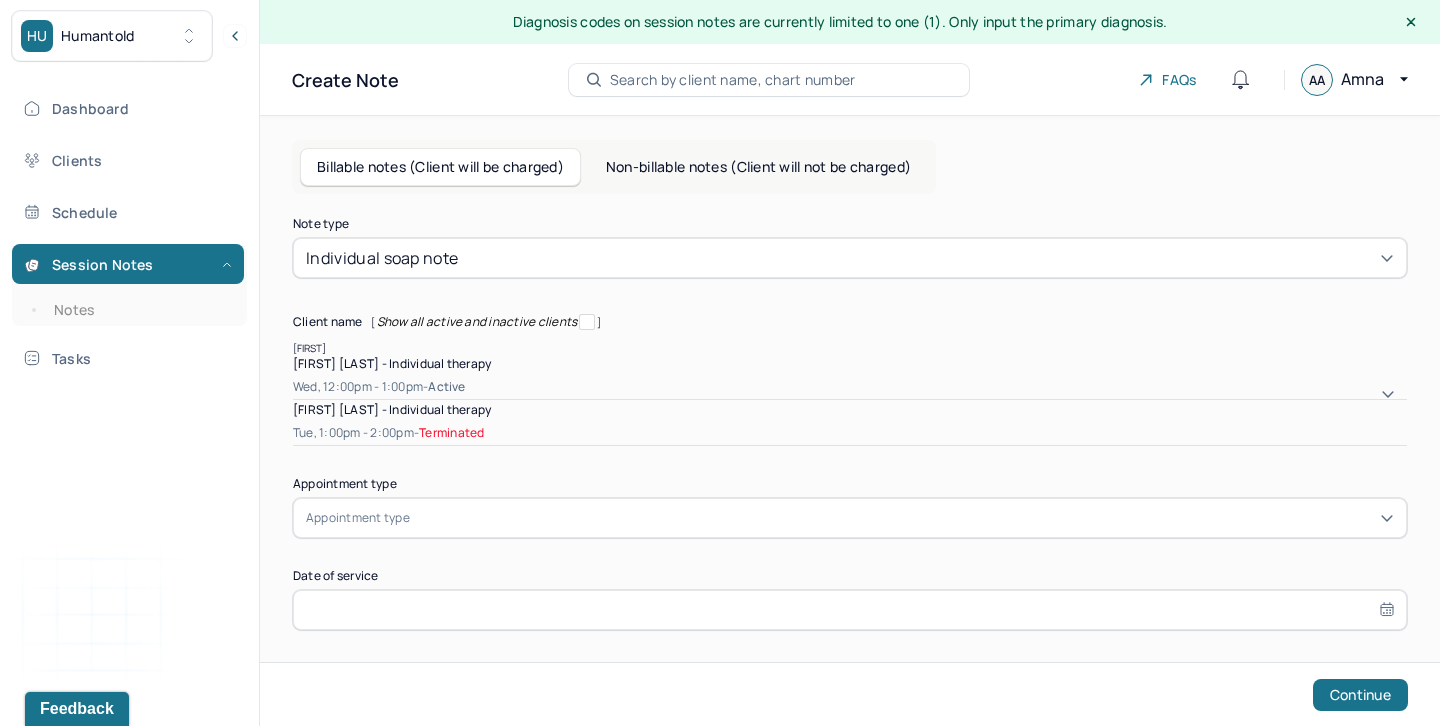 click on "[FIRST] [LAST] - Individual therapy" at bounding box center (392, 363) 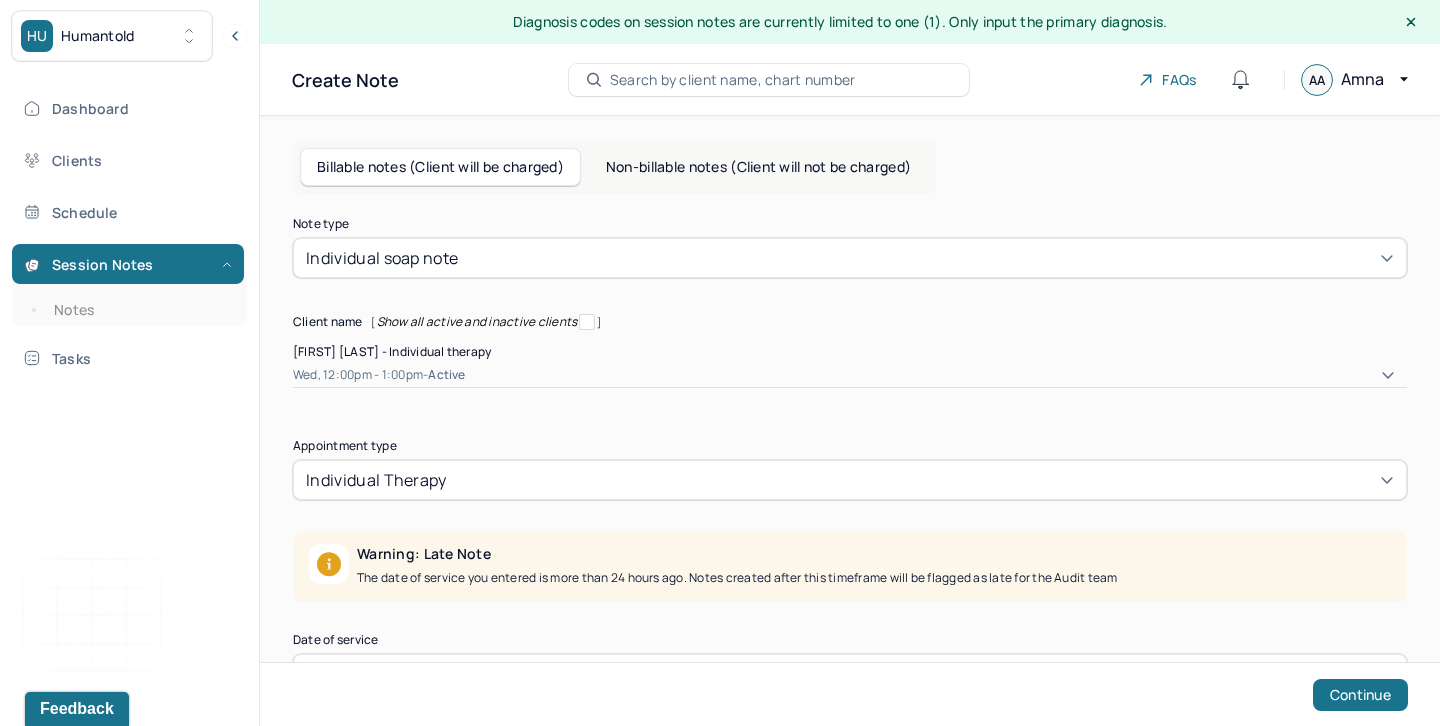 scroll, scrollTop: 147, scrollLeft: 0, axis: vertical 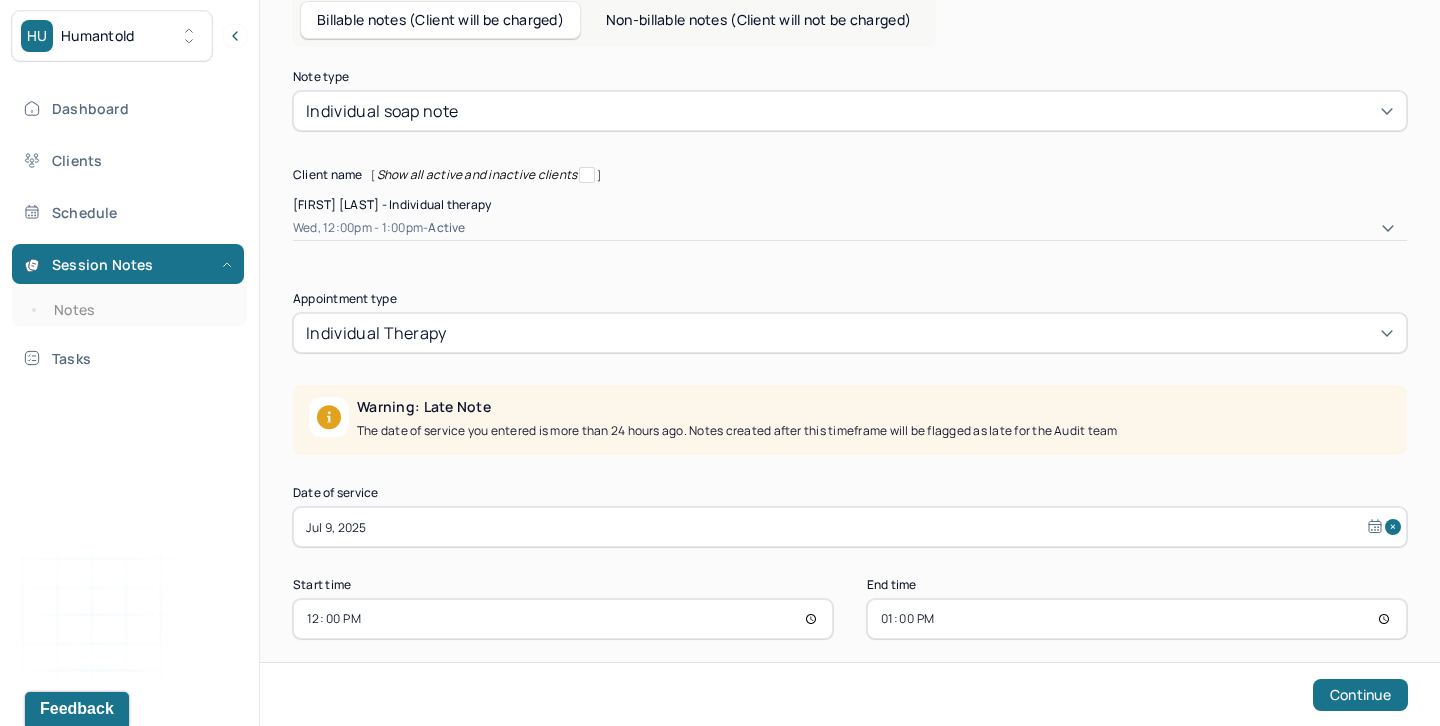 select on "6" 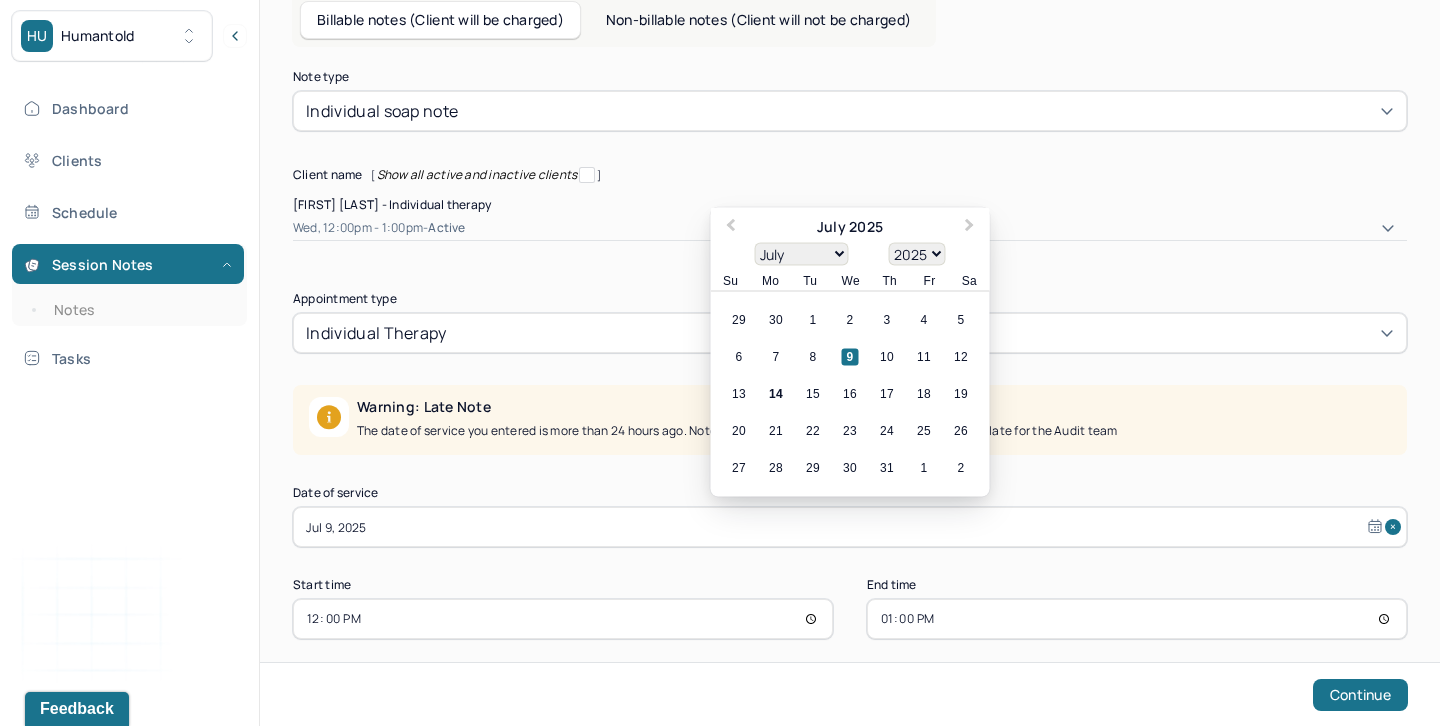 click on "Jul 9, 2025" at bounding box center [850, 527] 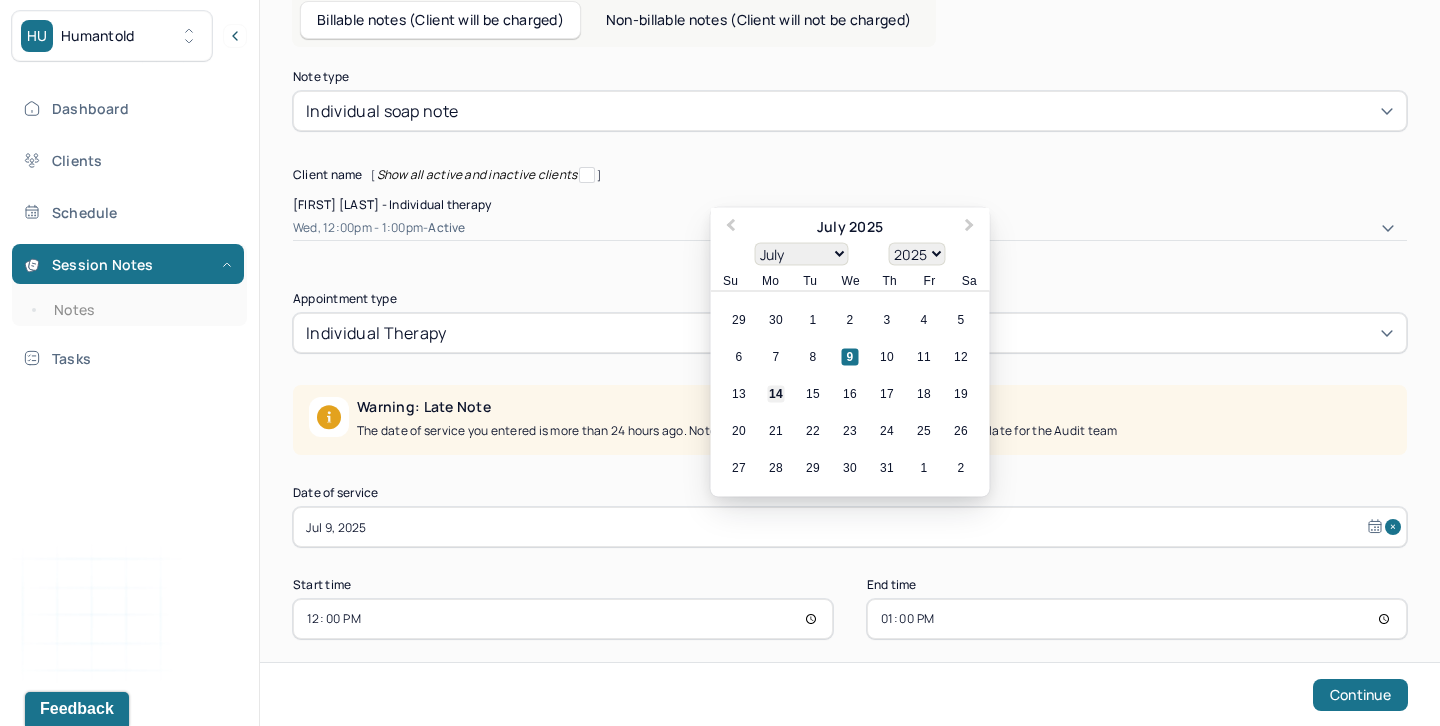 click on "14" at bounding box center [776, 394] 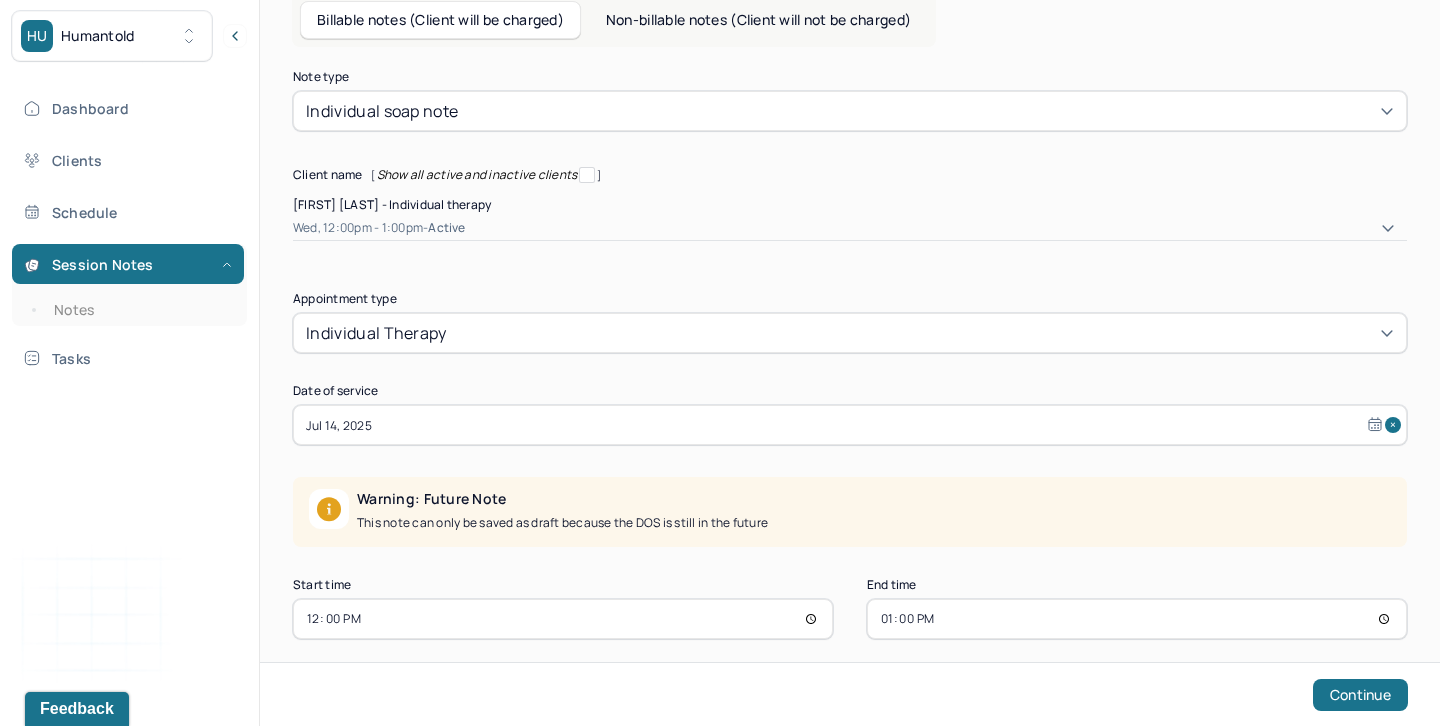 select on "6" 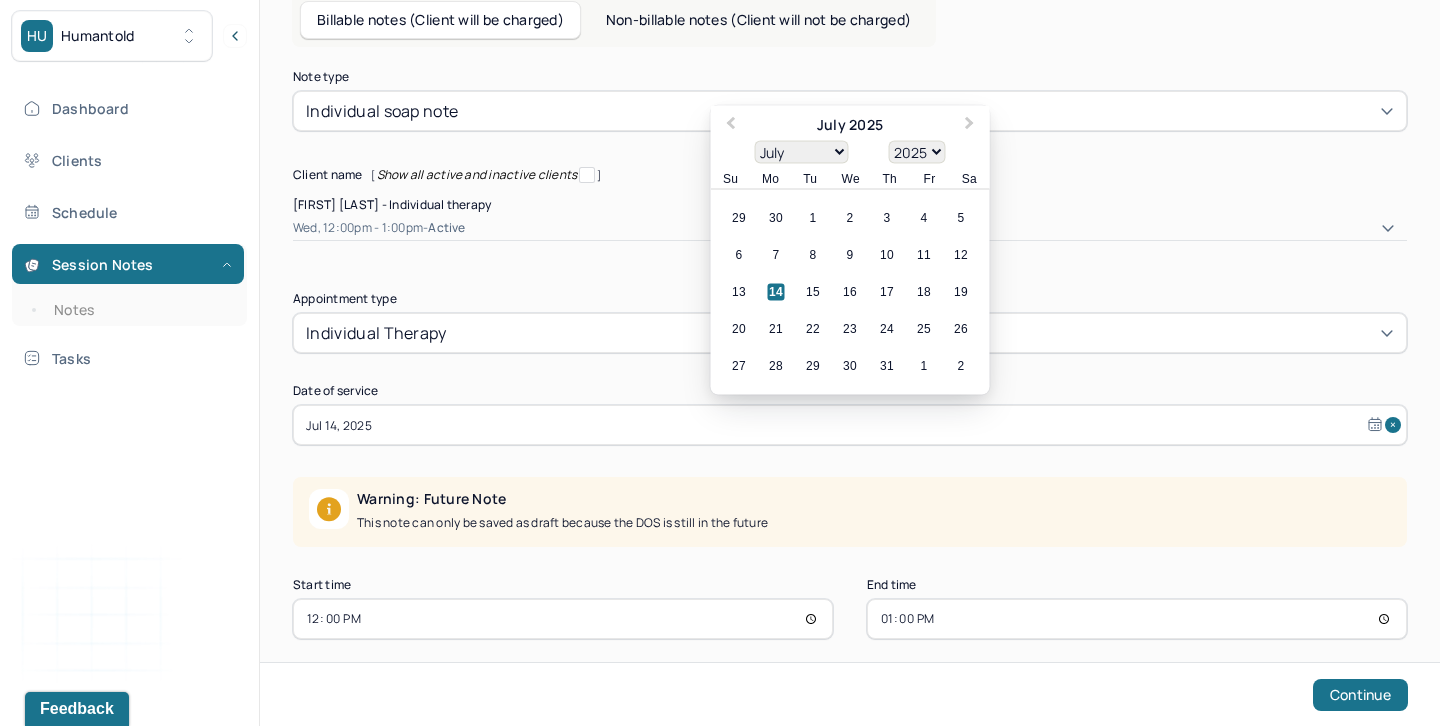 click on "Note type Individual soap note Client name [ Show all active and inactive clients ] [FIRST] [LAST] - Individual therapy Wed, 12:00pm - 1:00pm  -  active Supervisee name [FIRST] [LAST] Appointment type individual therapy Date of service Jul 14, 2025 Previous Month Next Month July 2025 January February March April May June July August September October November December 1900 1901 1902 1903 1904 1905 1906 1907 1908 1909 1910 1911 1912 1913 1914 1915 1916 1917 1918 1919 1920 1921 1922 1923 1924 1925 1926 1927 1928 1929 1930 1931 1932 1933 1934 1935 1936 1937 1938 1939 1940 1941 1942 1943 1944 1945 1946 1947 1948 1949 1950 1951 1952 1953 1954 1955 1956 1957 1958 1959 1960 1961 1962 1963 1964 1965 1966 1967 1968 1969 1970 1971 1972 1973 1974 1975 1976 1977 1978 1979 1980 1981 1982 1983 1984 1985 1986 1987 1988 1989 1990 1991 1992 1993 1994 1995 1996 1997 1998 1999 2000 2001 2002 2003 2004 2005 2006 2007 2008 2009 2010 2011 2012 2013 2014 2015 2016 2017 2018 2019 2020 2021 2022 2023 2024 2025 2026 2027 2028 2029 Su" at bounding box center (850, 355) 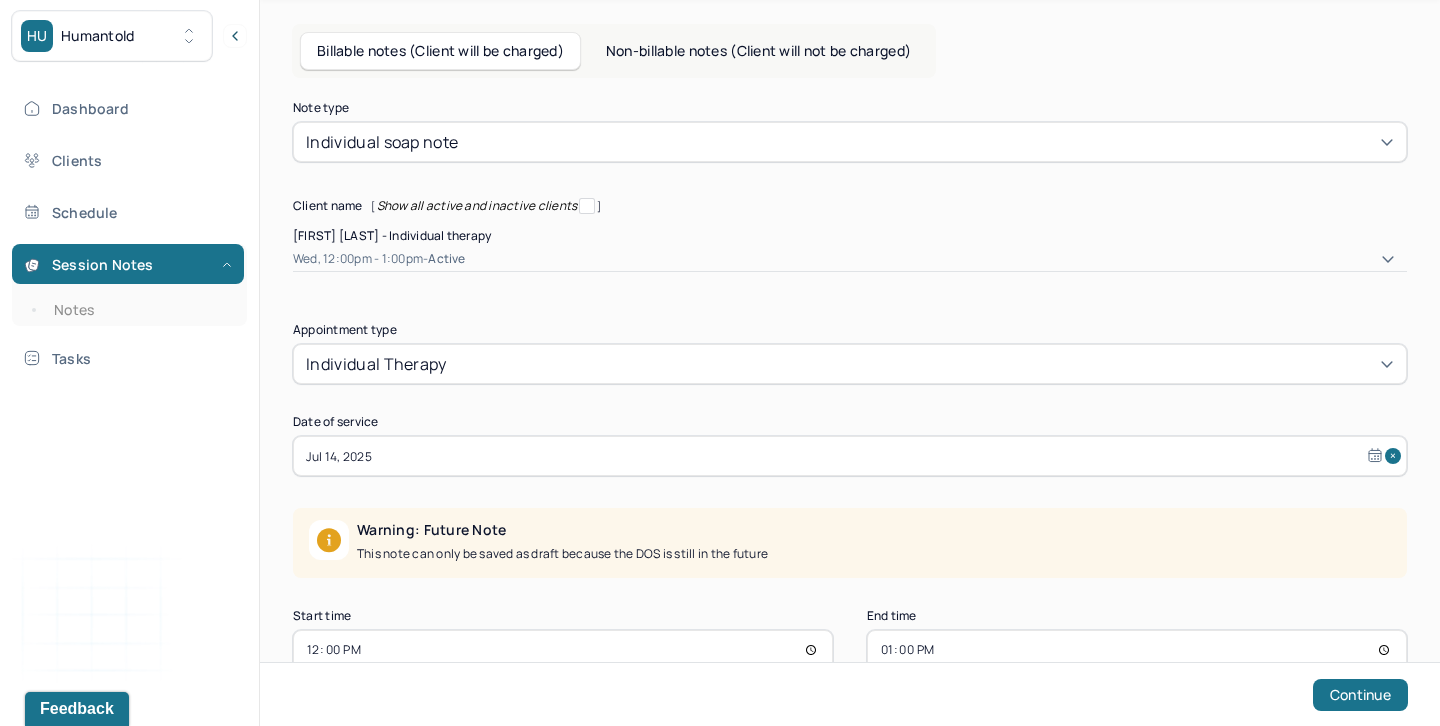 scroll, scrollTop: 147, scrollLeft: 0, axis: vertical 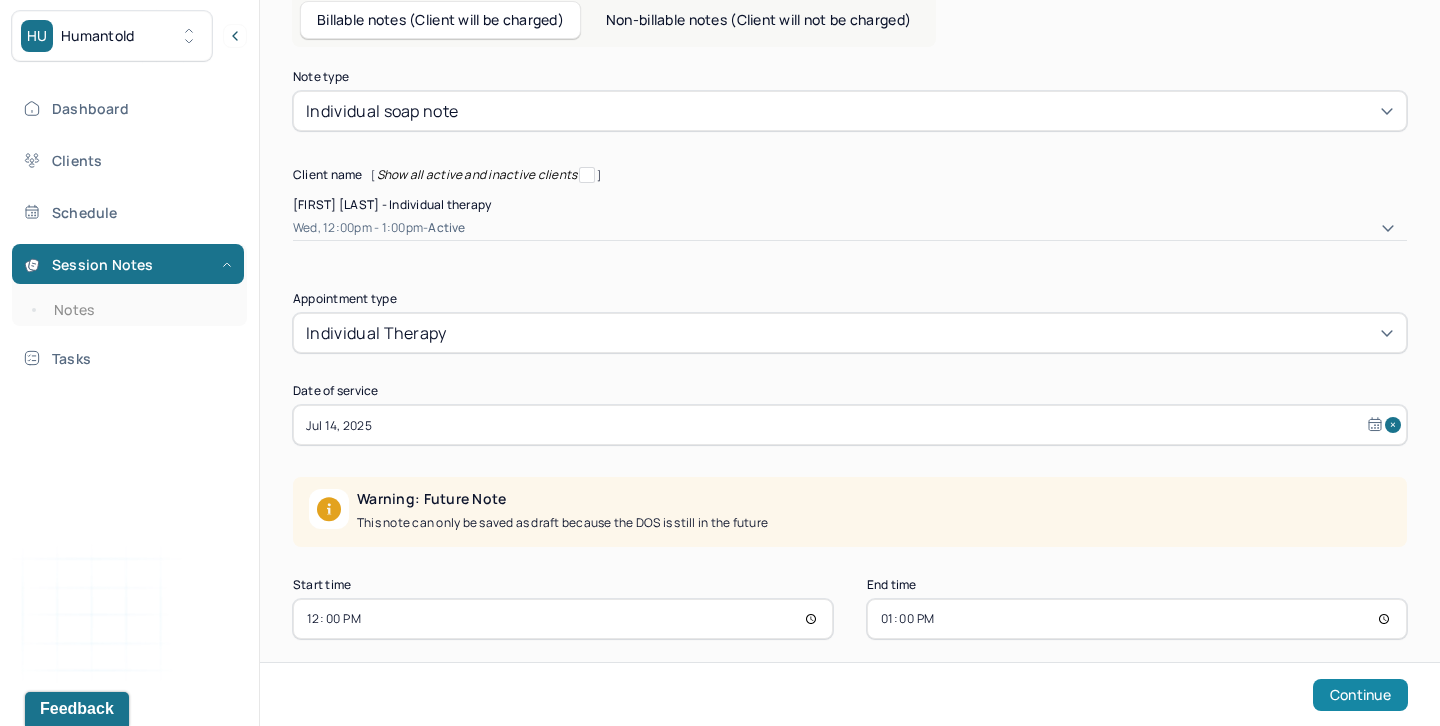 click on "Continue" at bounding box center (1360, 695) 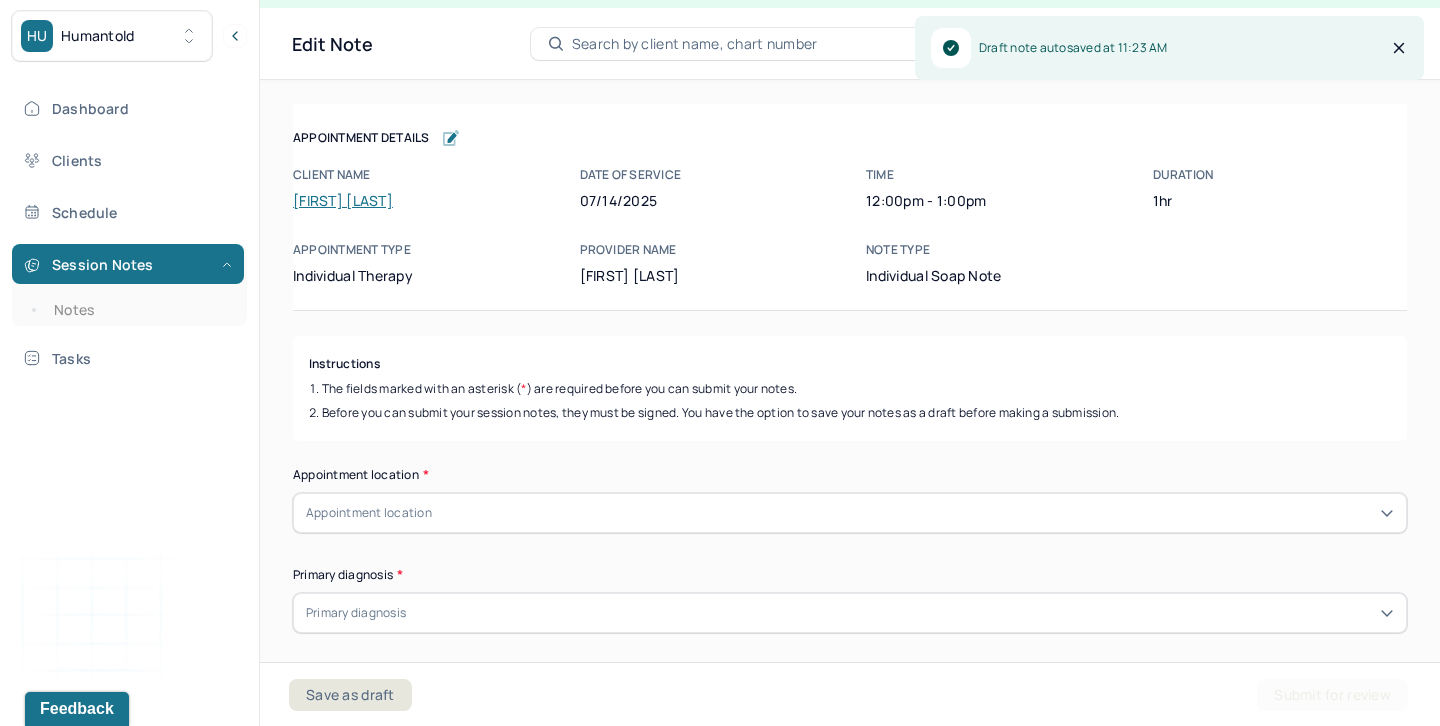 scroll, scrollTop: 36, scrollLeft: 0, axis: vertical 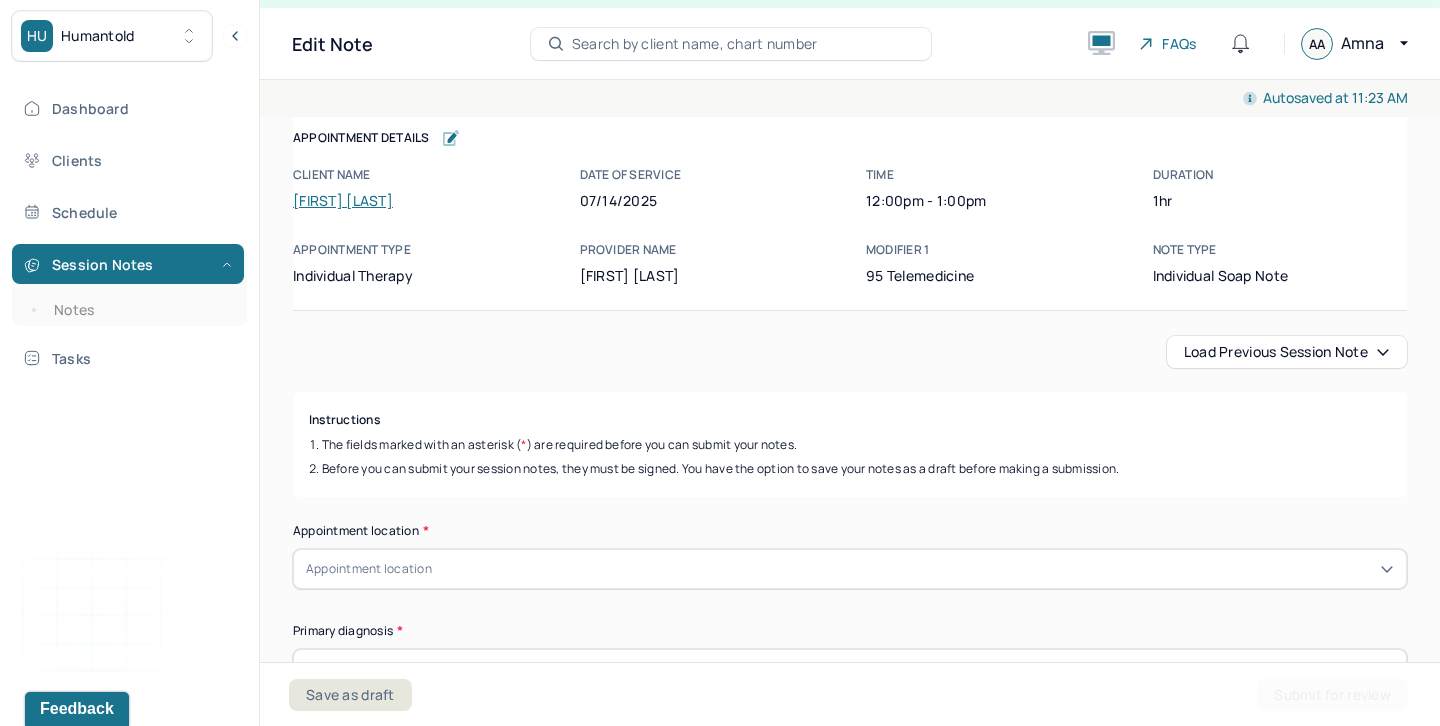 click on "Load previous session note" at bounding box center [1287, 352] 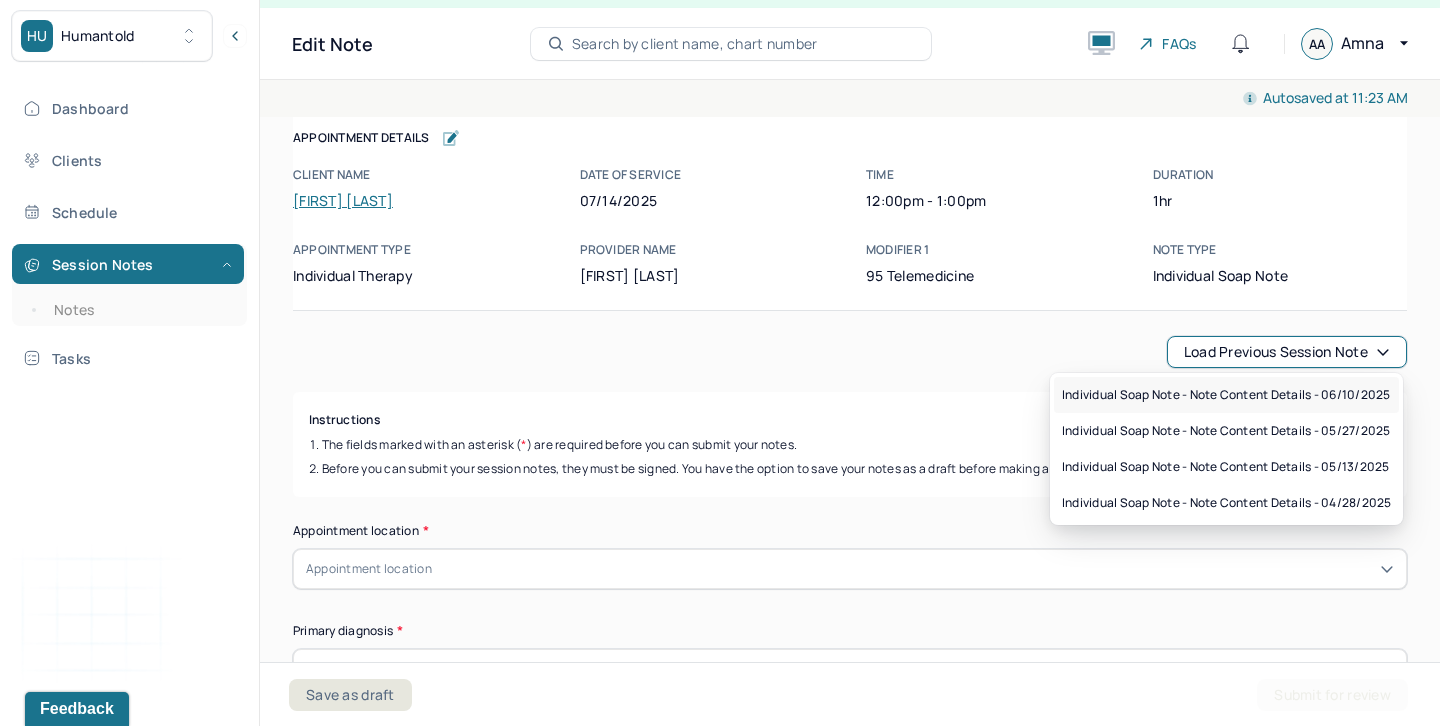 click on "Individual soap note   - Note content Details -   06/10/2025" at bounding box center [1226, 395] 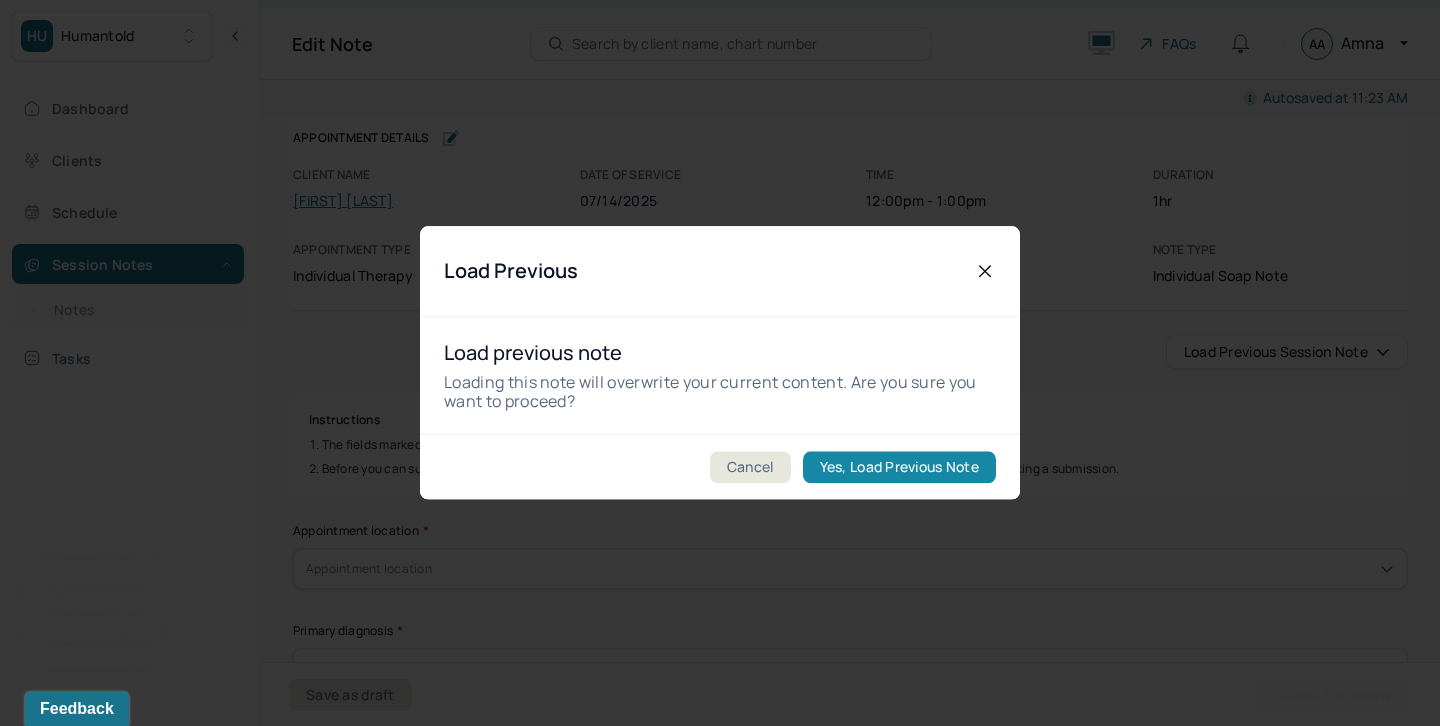 click on "Yes, Load Previous Note" at bounding box center [899, 468] 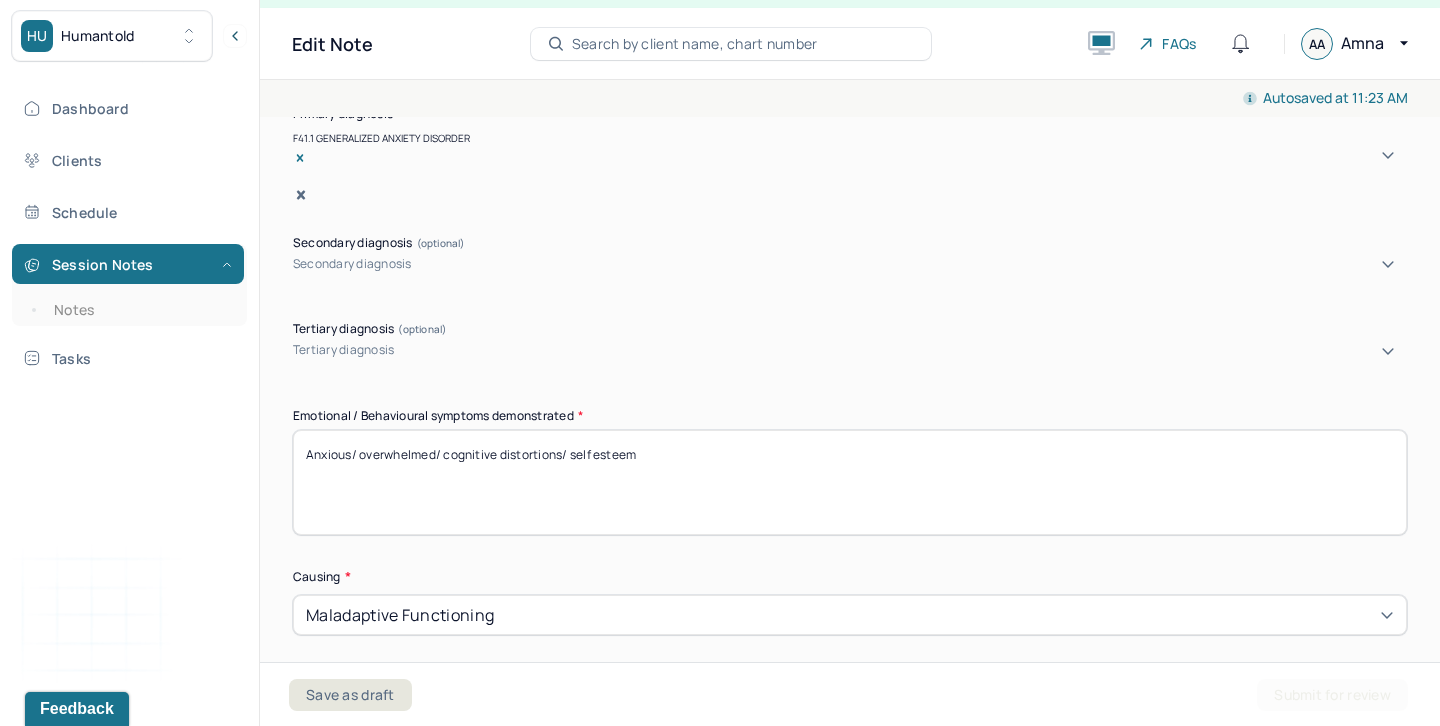 scroll, scrollTop: 776, scrollLeft: 0, axis: vertical 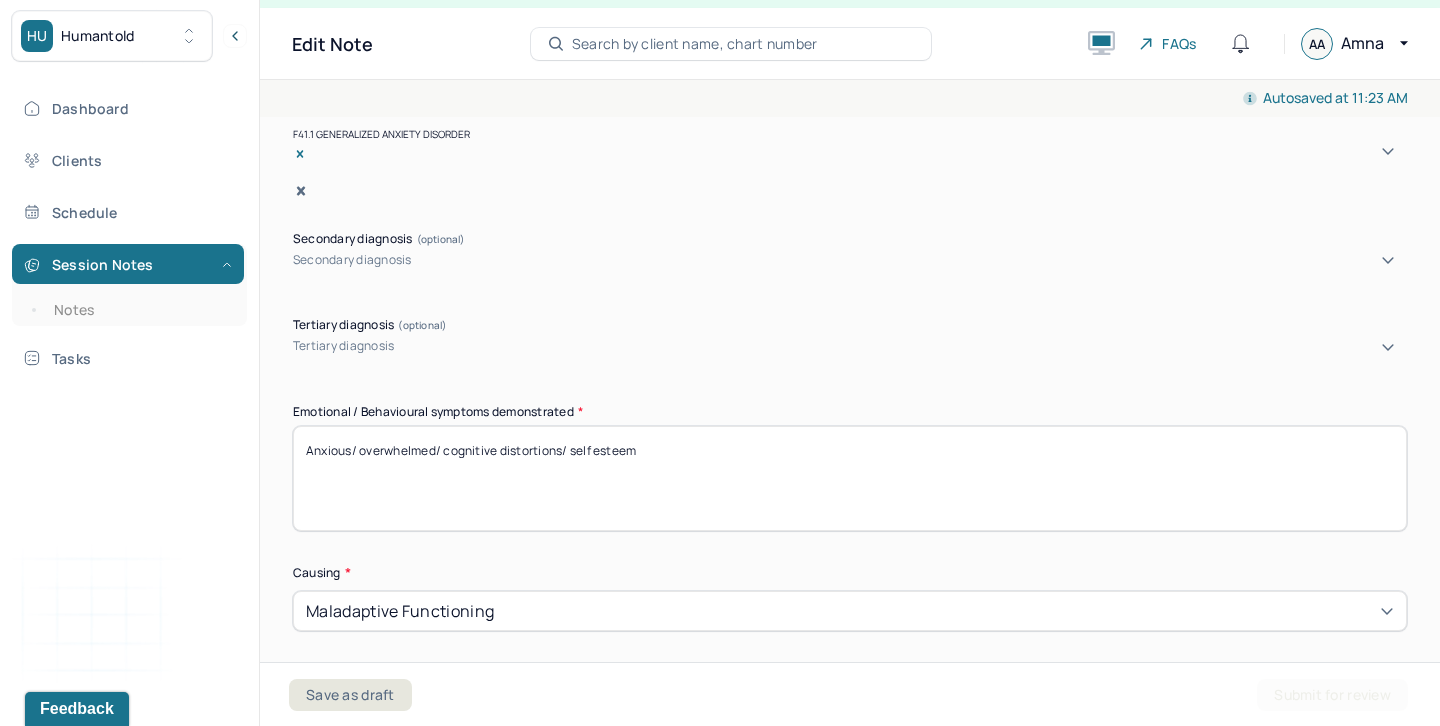 click on "Anxious/ overwhelmed/ cognitive distortions/ self esteem" at bounding box center (850, 478) 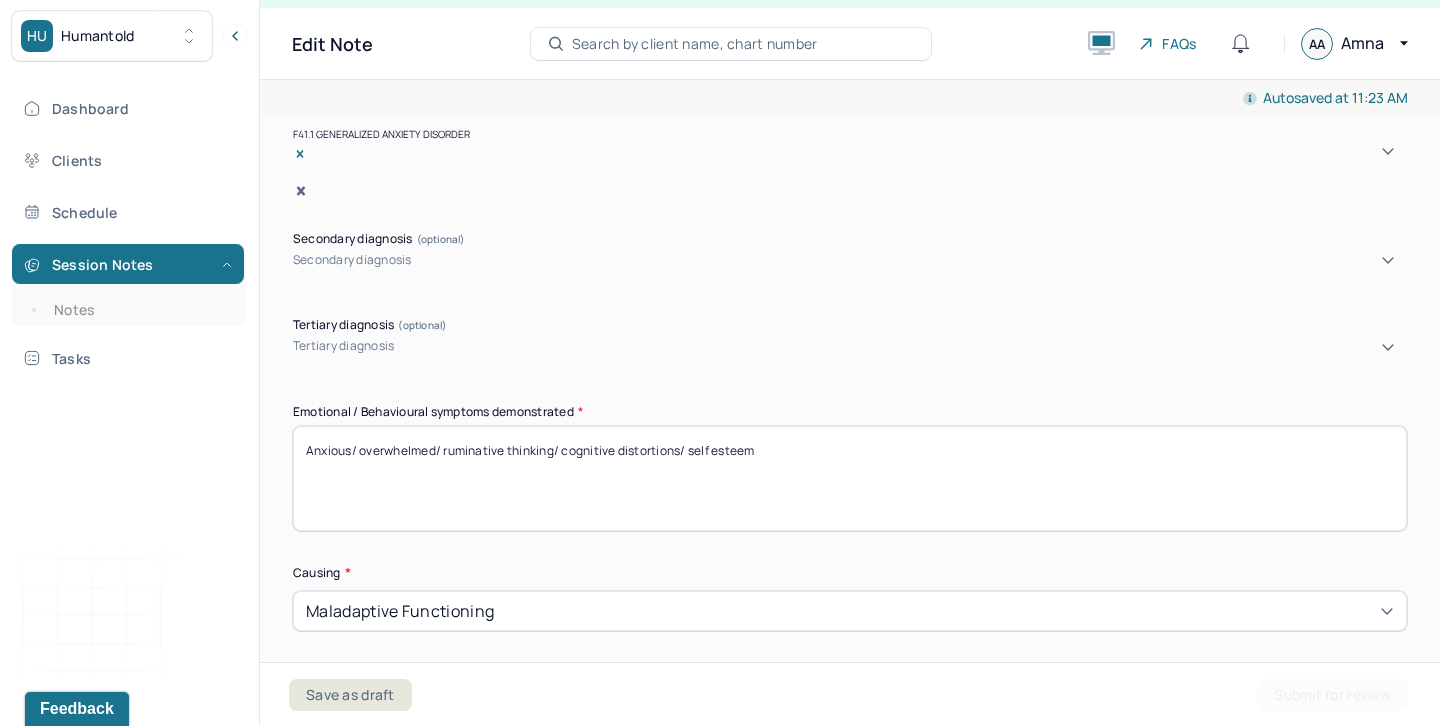 drag, startPoint x: 682, startPoint y: 432, endPoint x: 842, endPoint y: 432, distance: 160 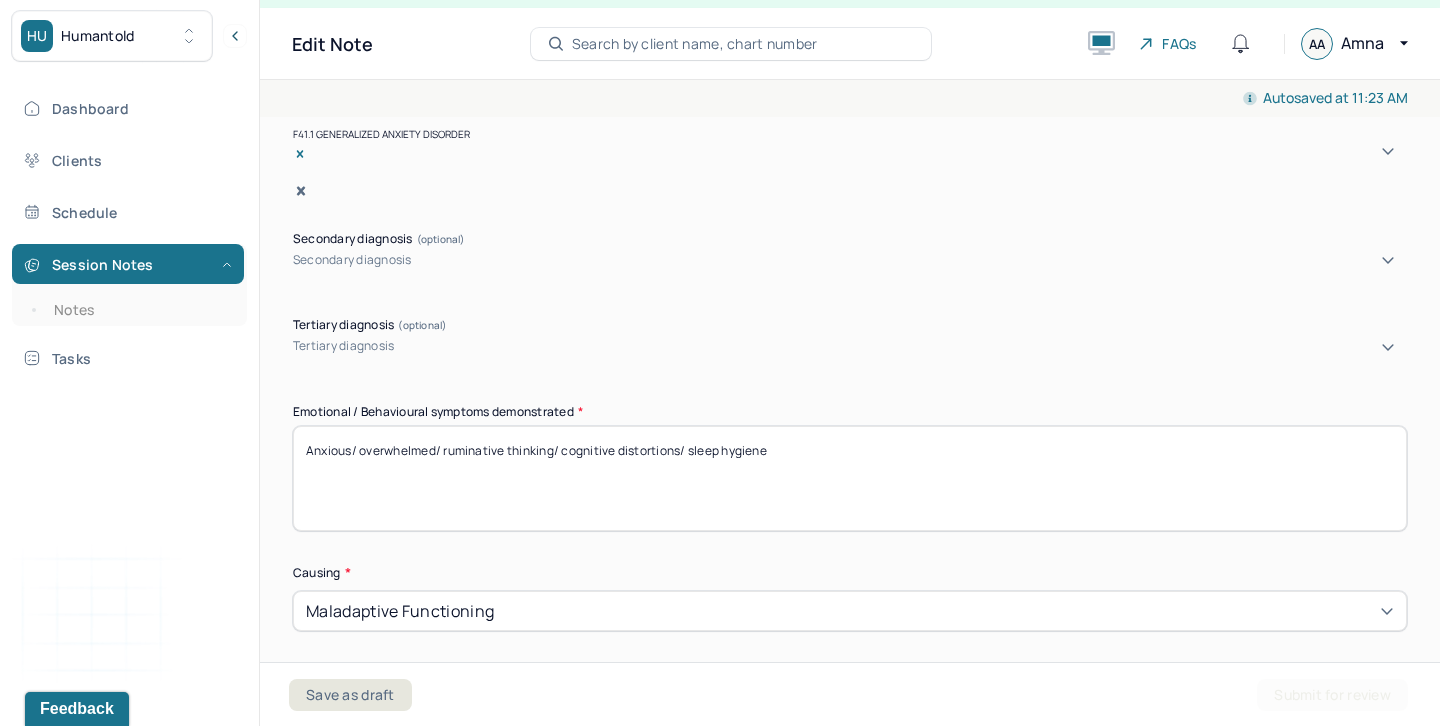 click on "Anxious/ overwhelmed/ ruminative thinking/ cognitive distortions/ sleep hygeine" at bounding box center [850, 478] 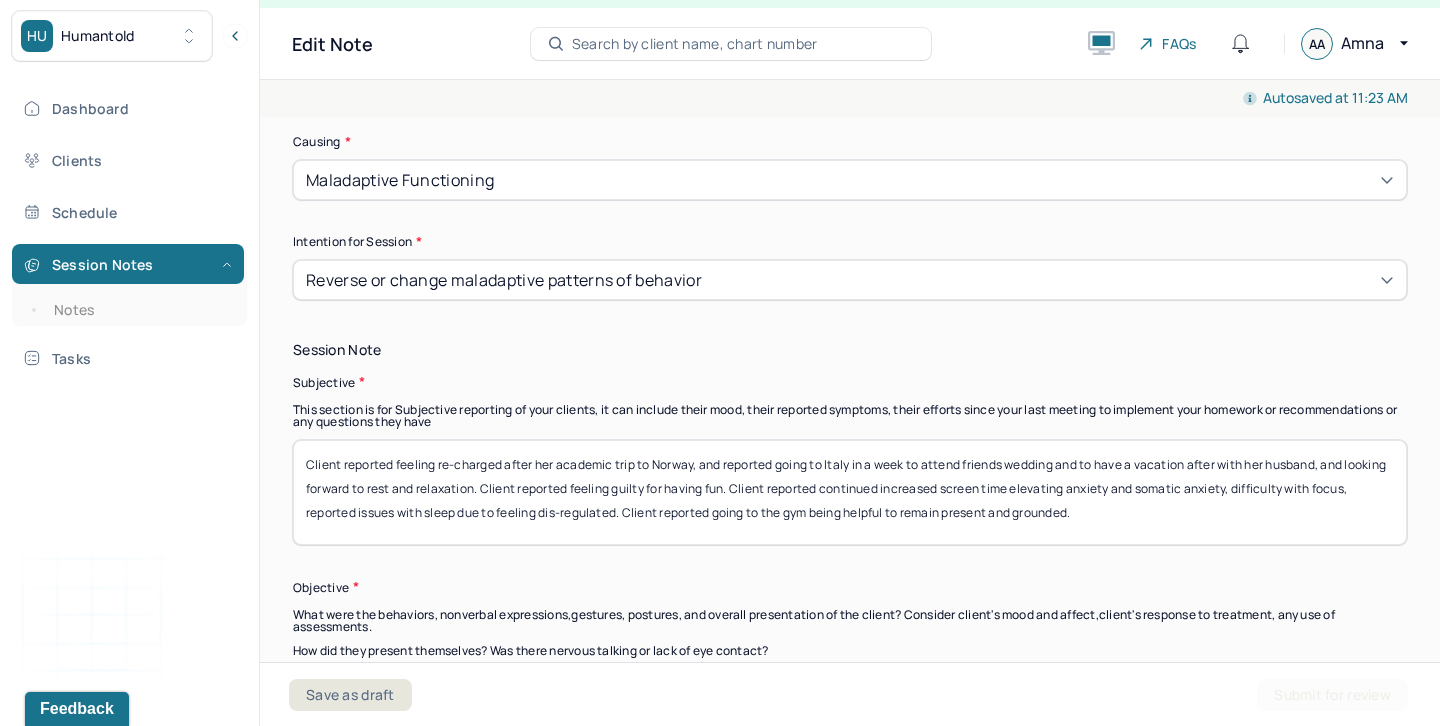 scroll, scrollTop: 1218, scrollLeft: 0, axis: vertical 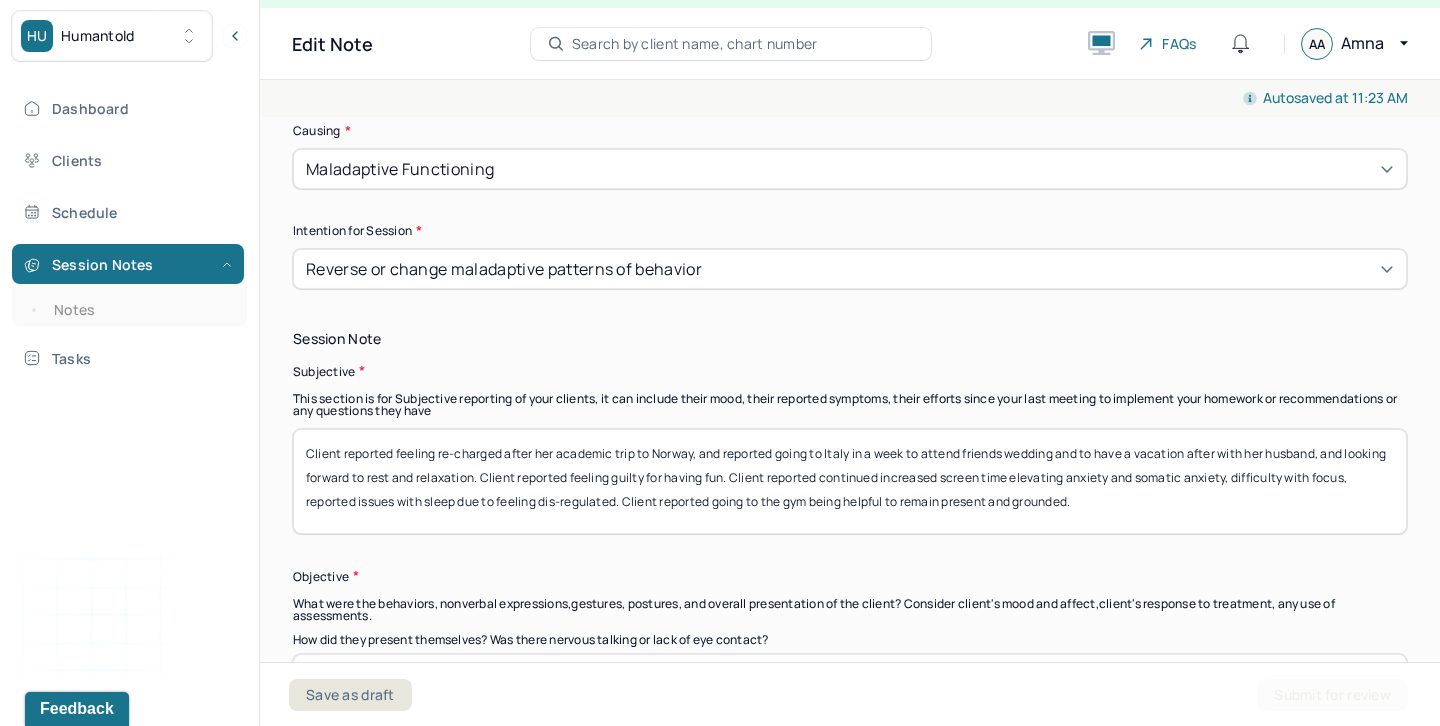 type on "Anxious/ overwhelmed/ ruminative thinking/ cognitive distortions/ sleep hygiene" 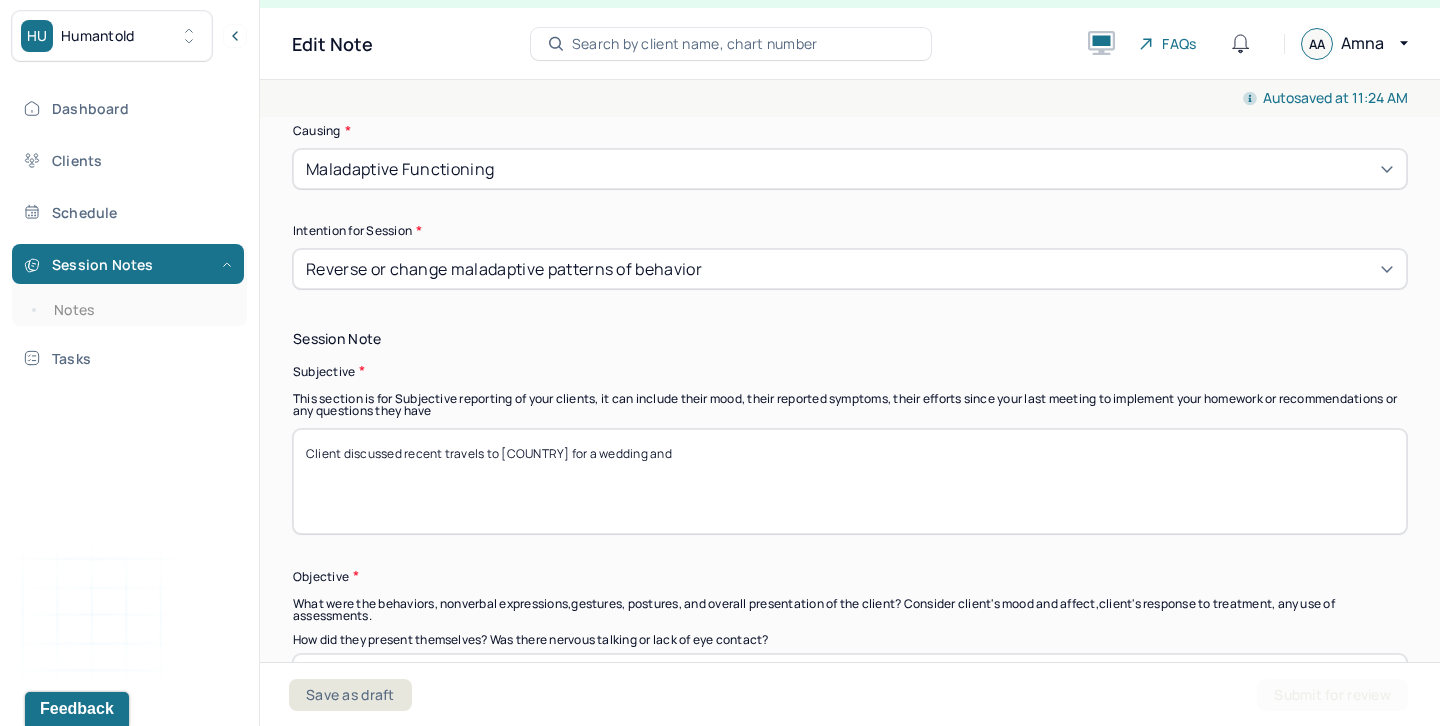 drag, startPoint x: 444, startPoint y: 432, endPoint x: 482, endPoint y: 436, distance: 38.209946 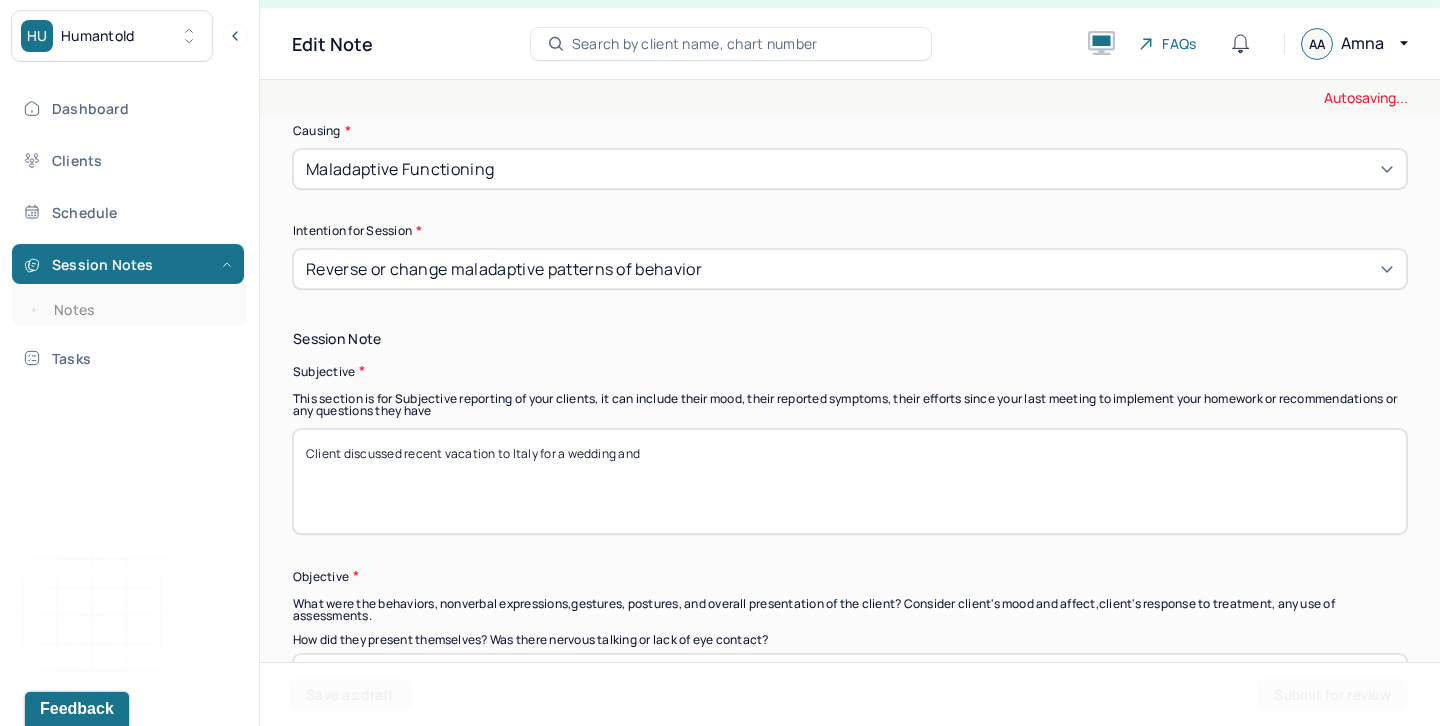 drag, startPoint x: 618, startPoint y: 438, endPoint x: 778, endPoint y: 438, distance: 160 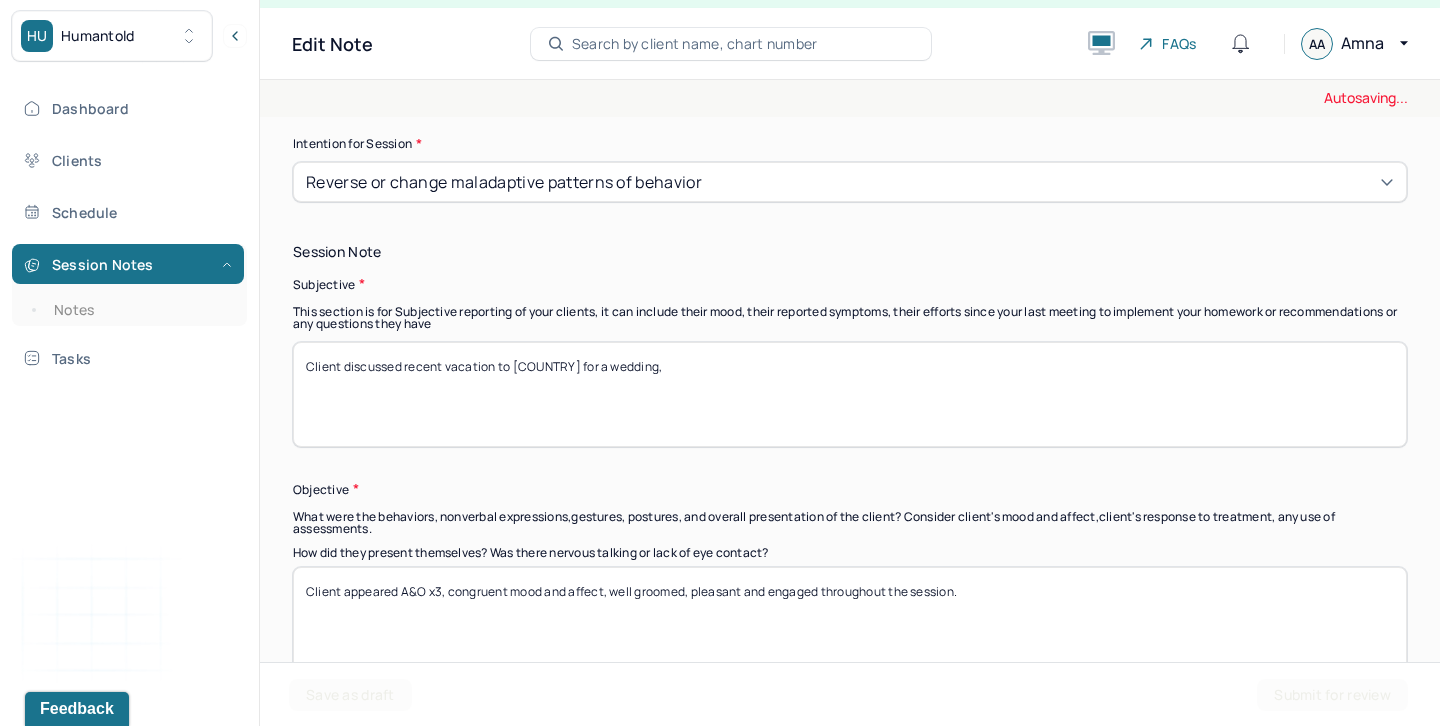 scroll, scrollTop: 1411, scrollLeft: 0, axis: vertical 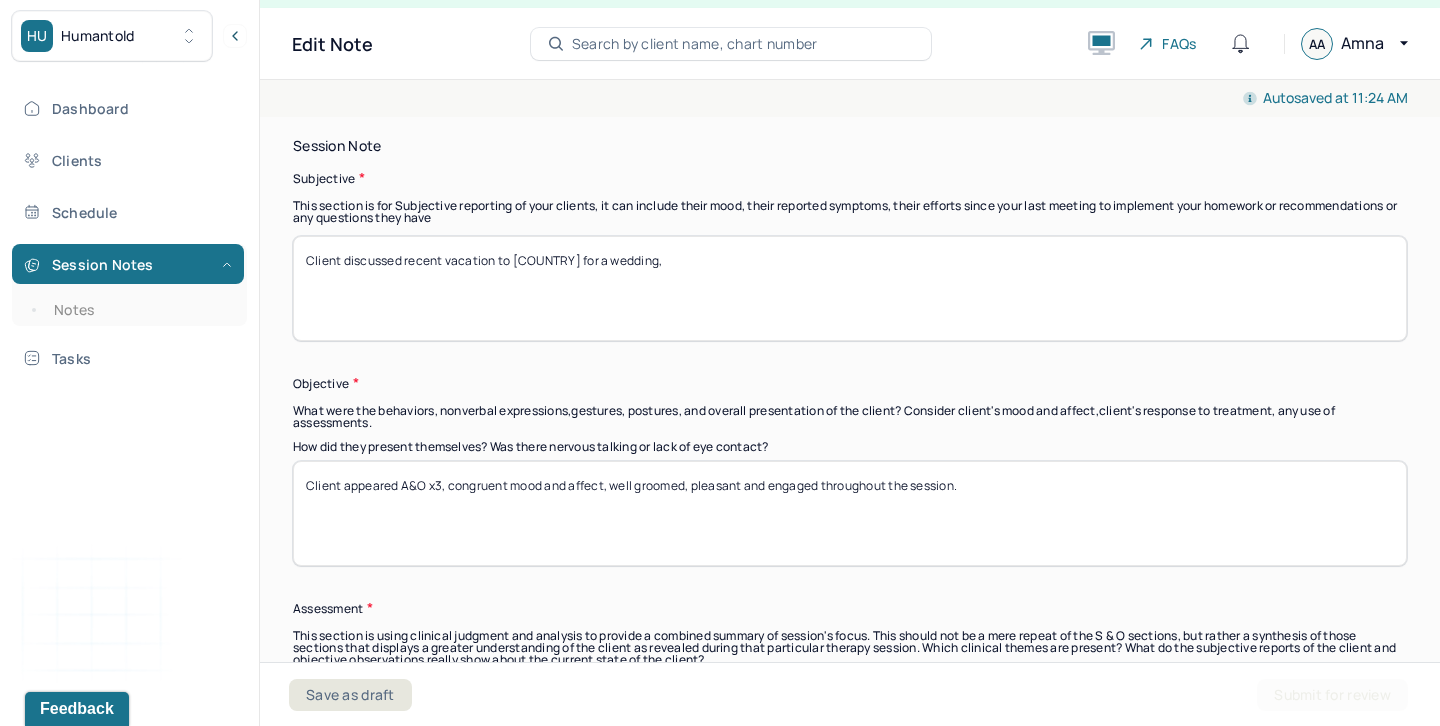 type on "Client discussed recent vacation to [COUNTRY] for a wedding," 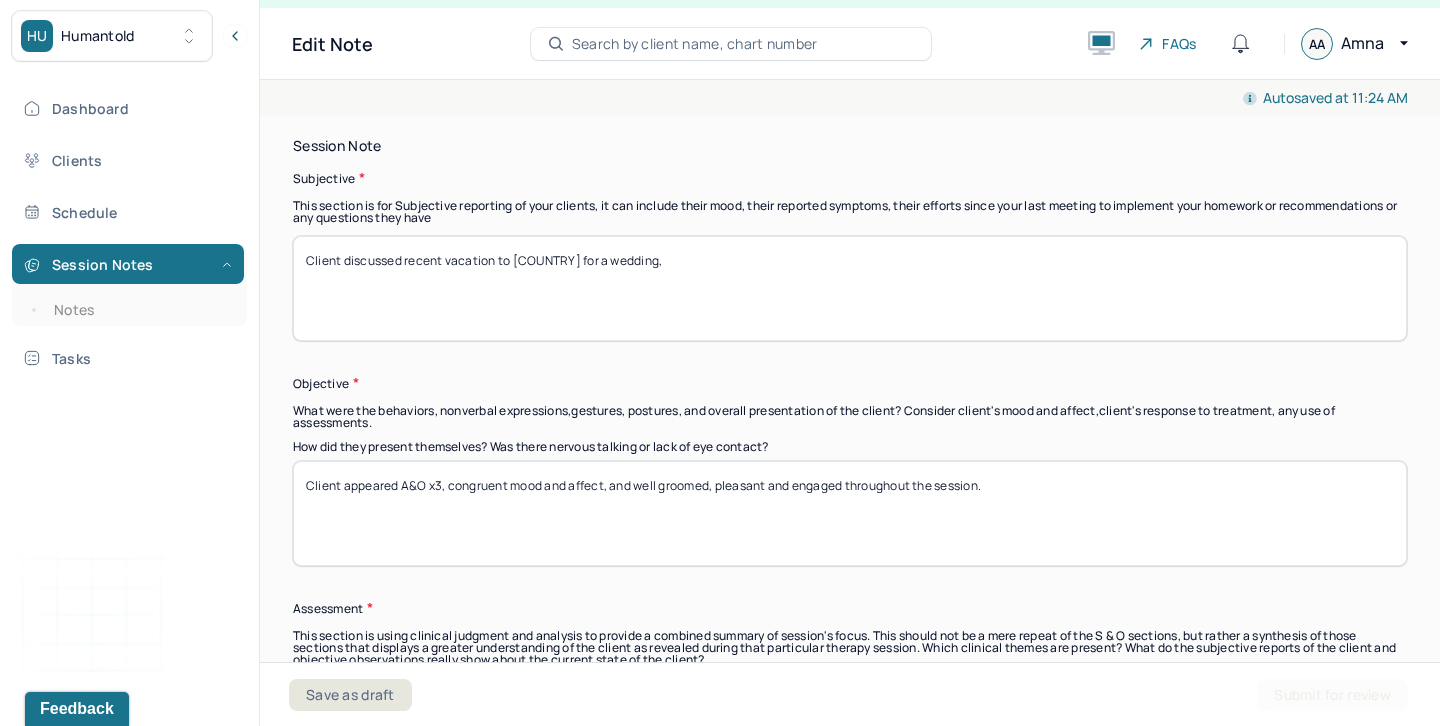 drag, startPoint x: 713, startPoint y: 466, endPoint x: 1090, endPoint y: 479, distance: 377.22406 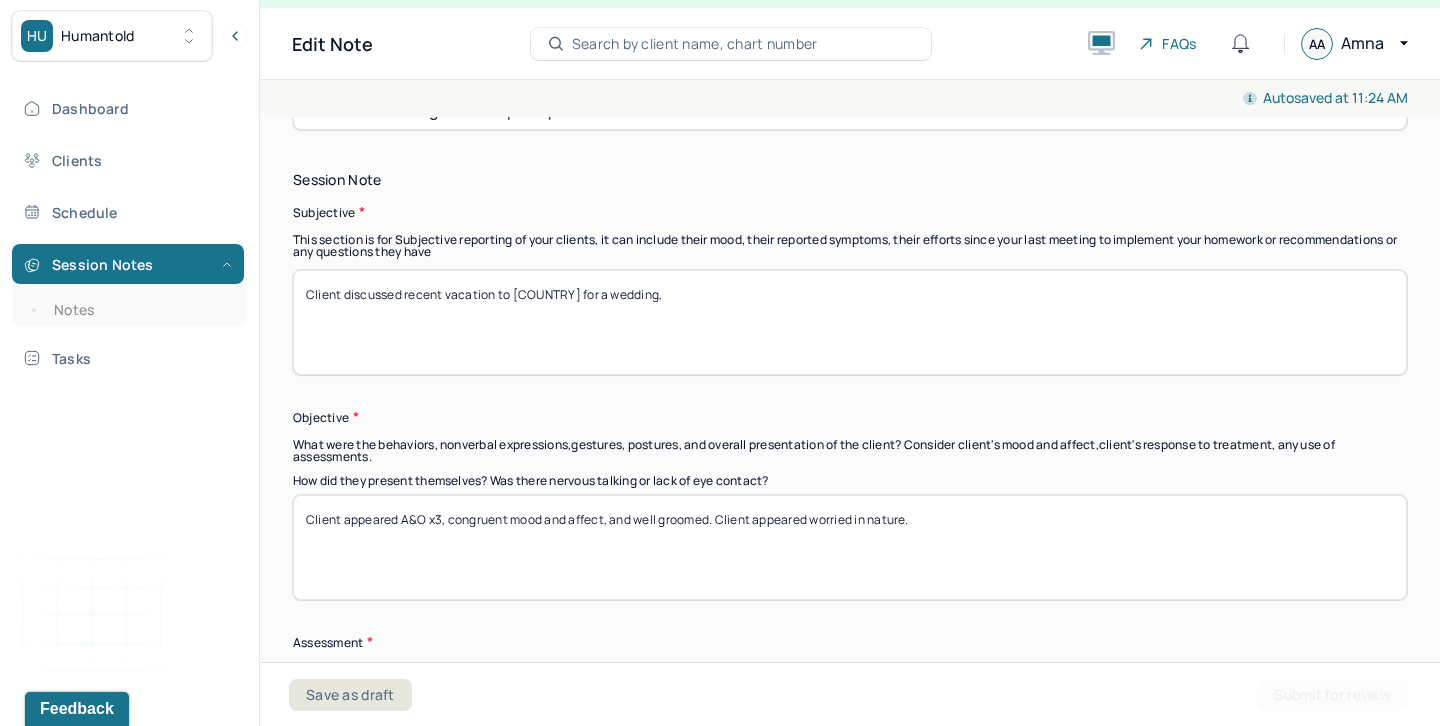 scroll, scrollTop: 1730, scrollLeft: 0, axis: vertical 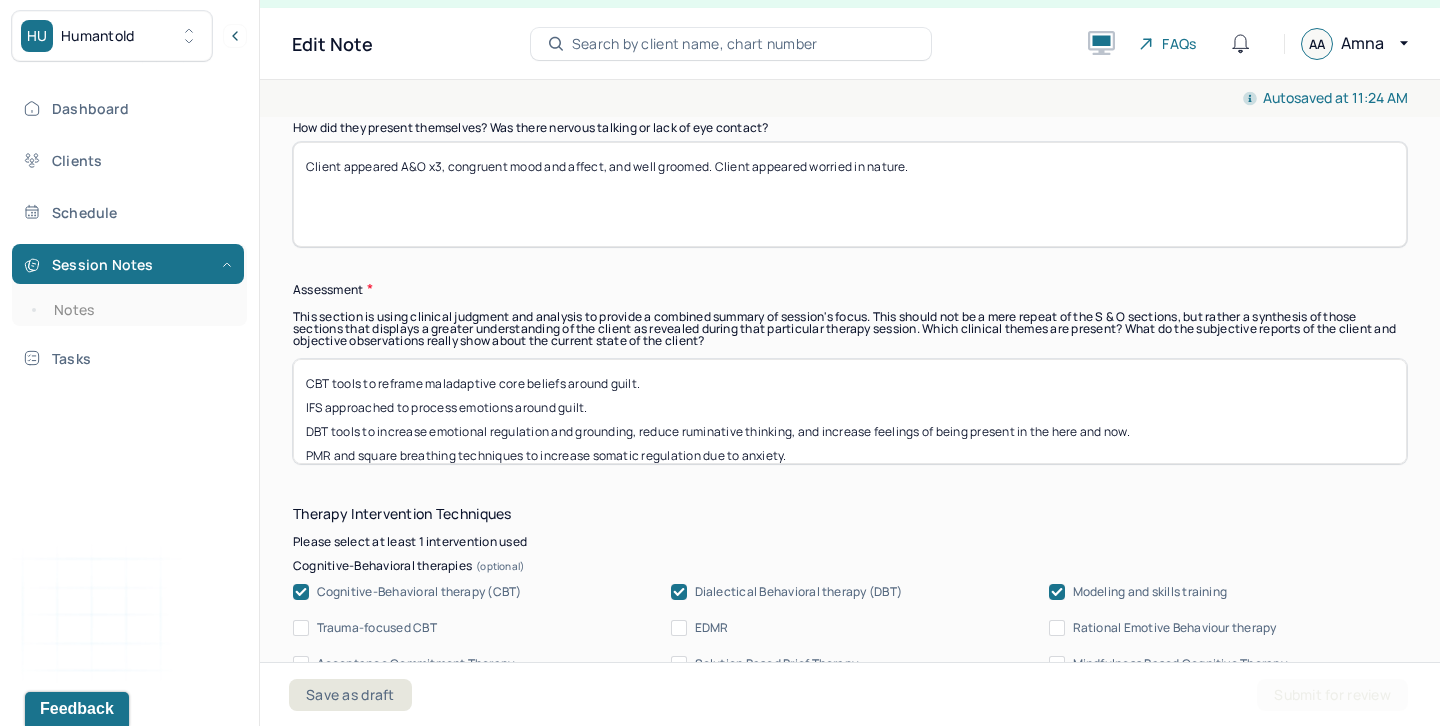type on "Client appeared A&O x3, congruent mood and affect, and well groomed. Client appeared worried in nature." 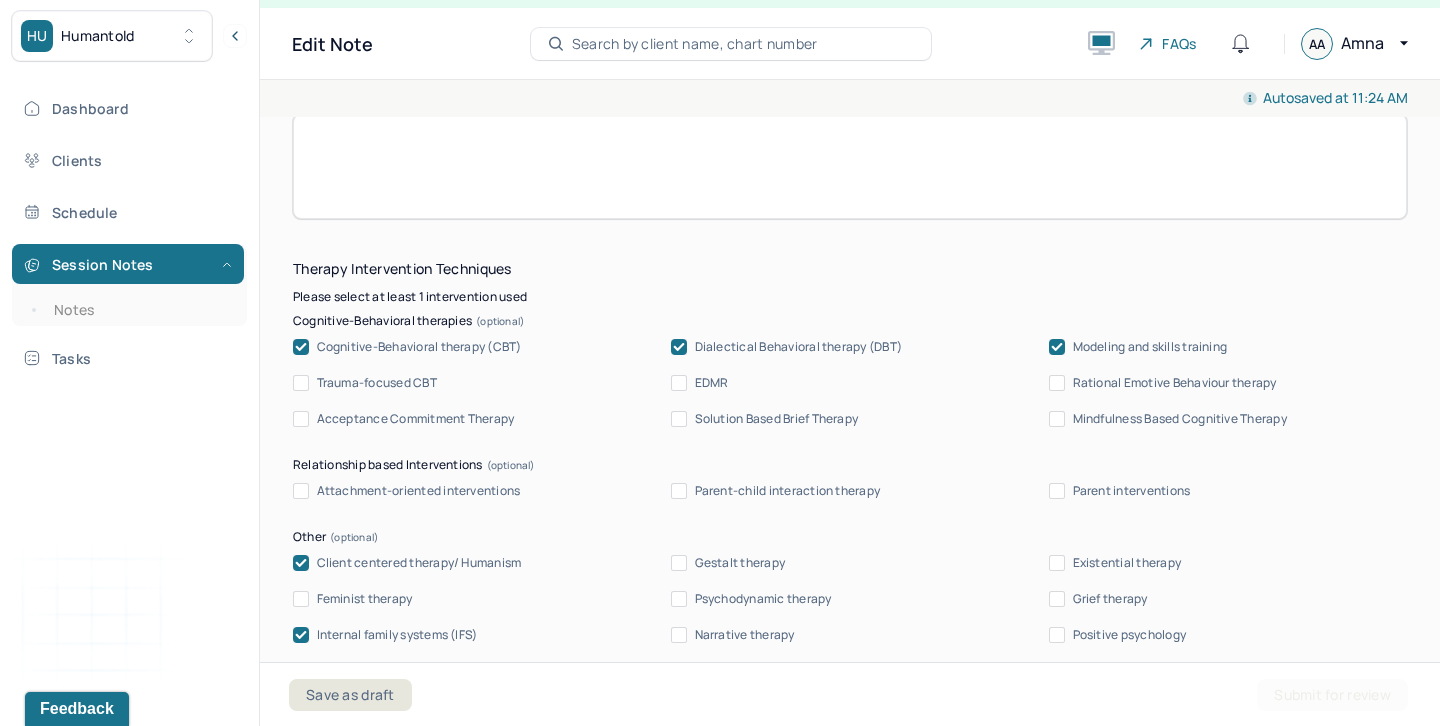 scroll, scrollTop: 2005, scrollLeft: 0, axis: vertical 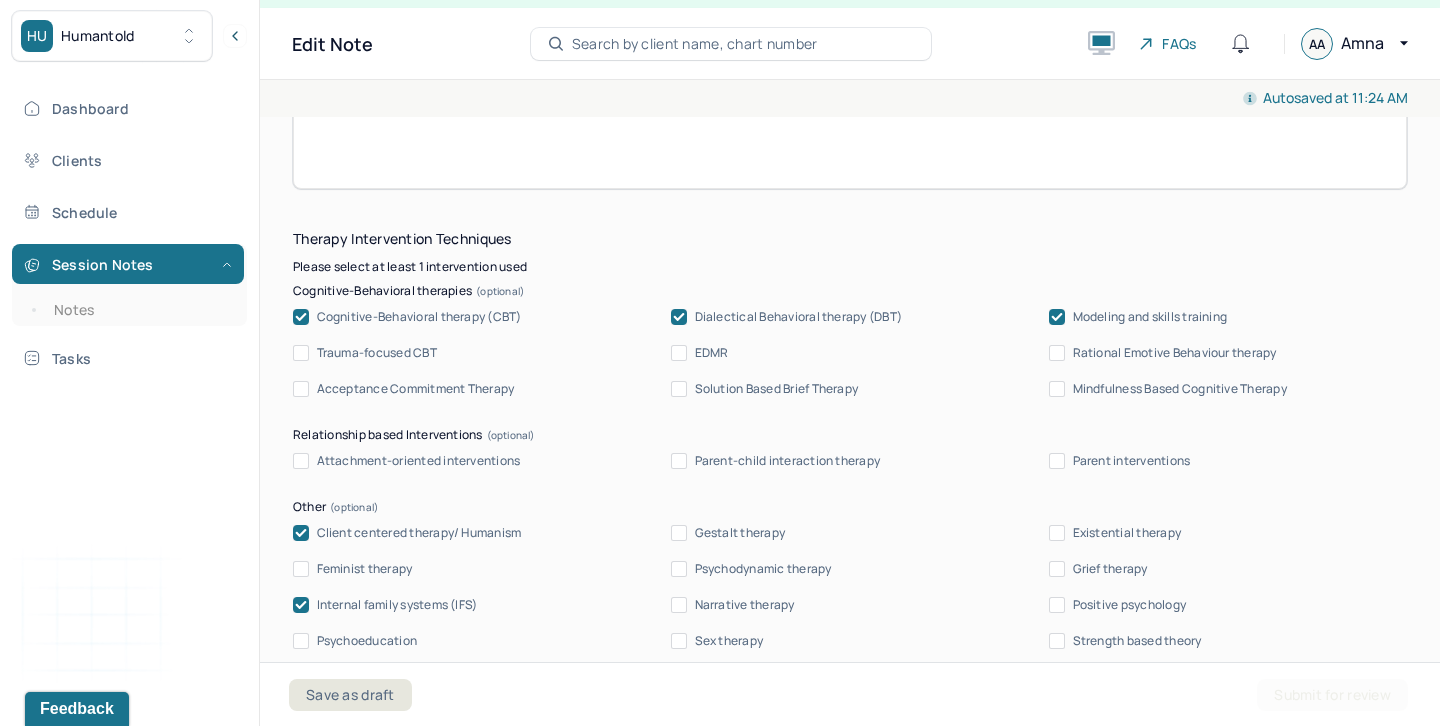 type 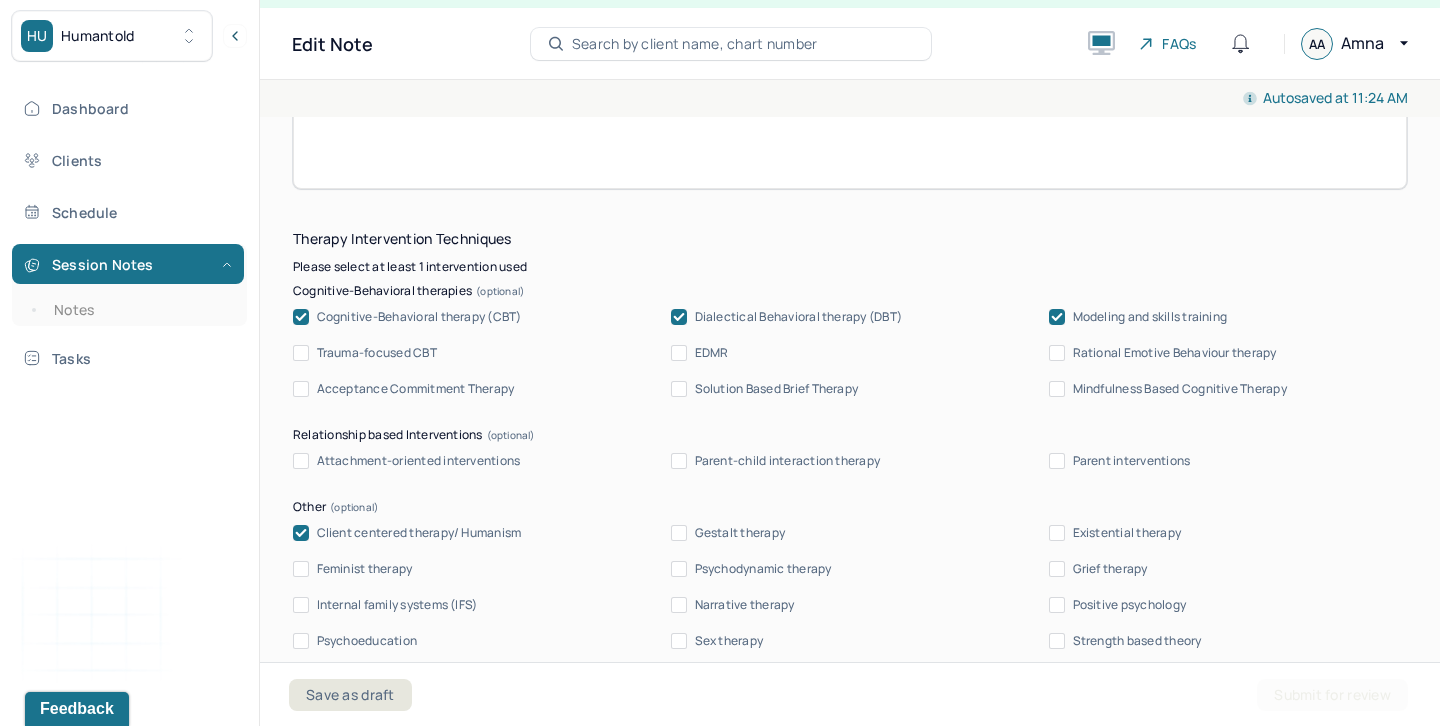 click at bounding box center (301, 317) 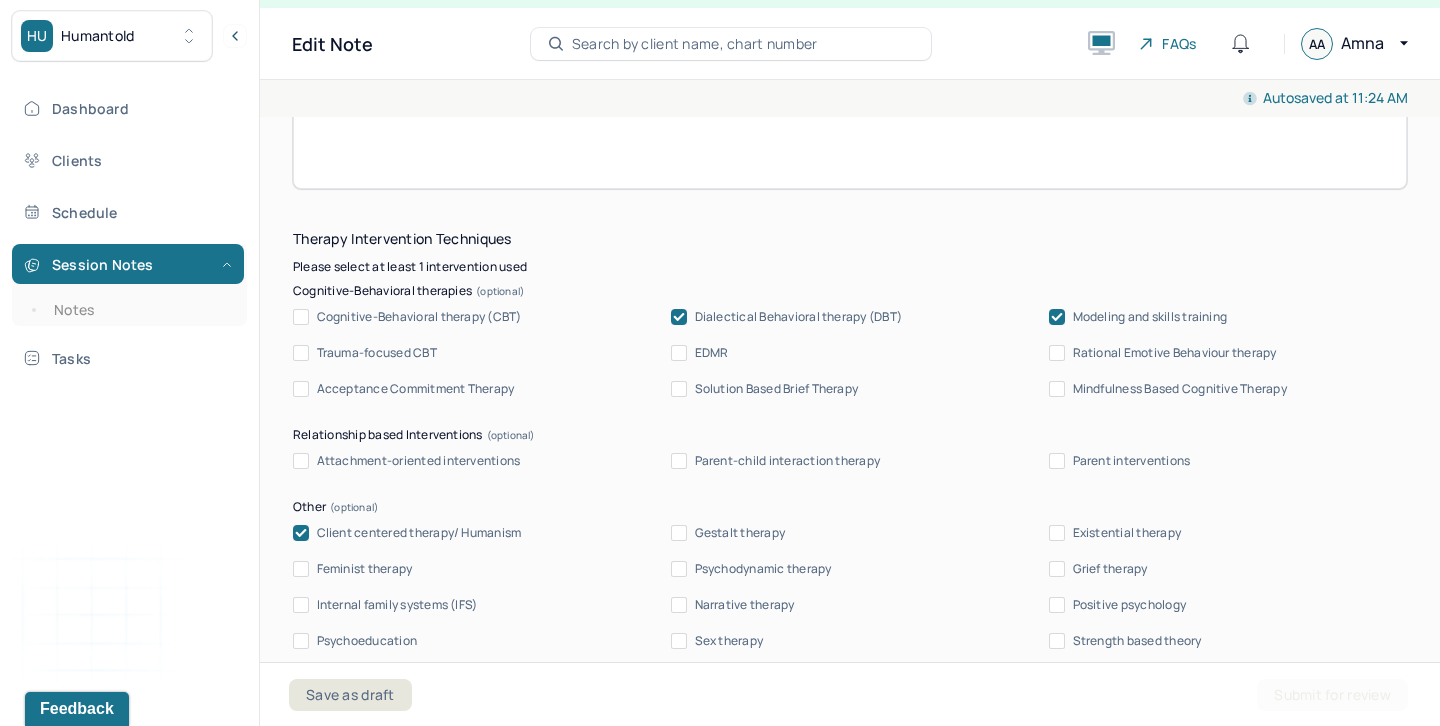 click at bounding box center (679, 317) 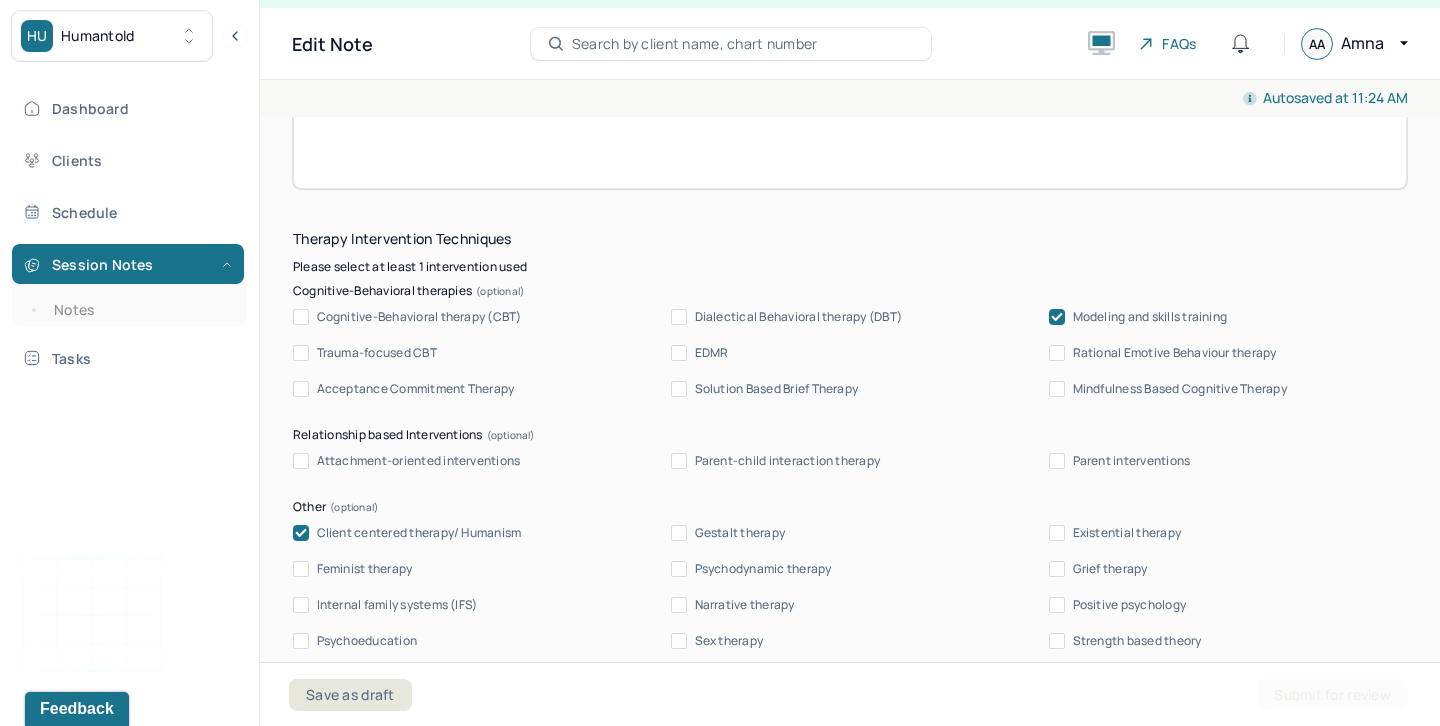 click 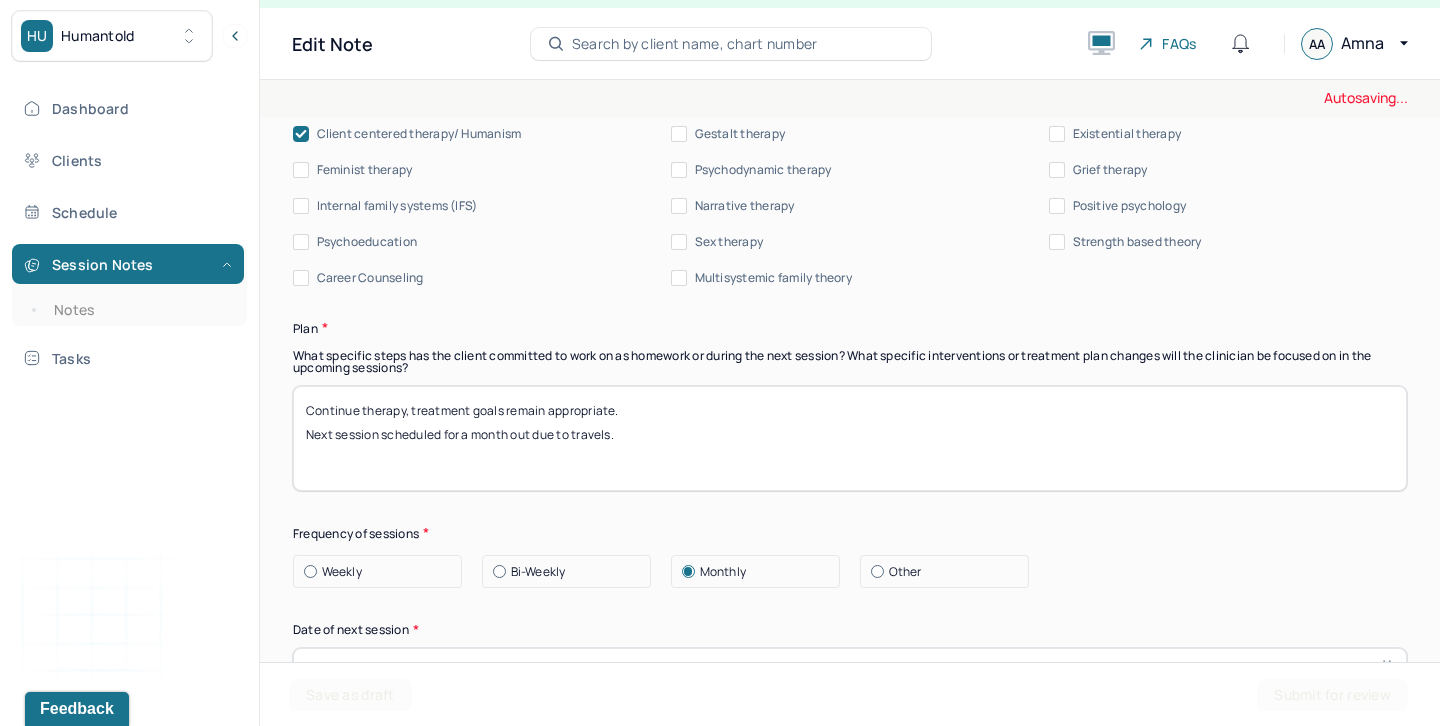 scroll, scrollTop: 2405, scrollLeft: 0, axis: vertical 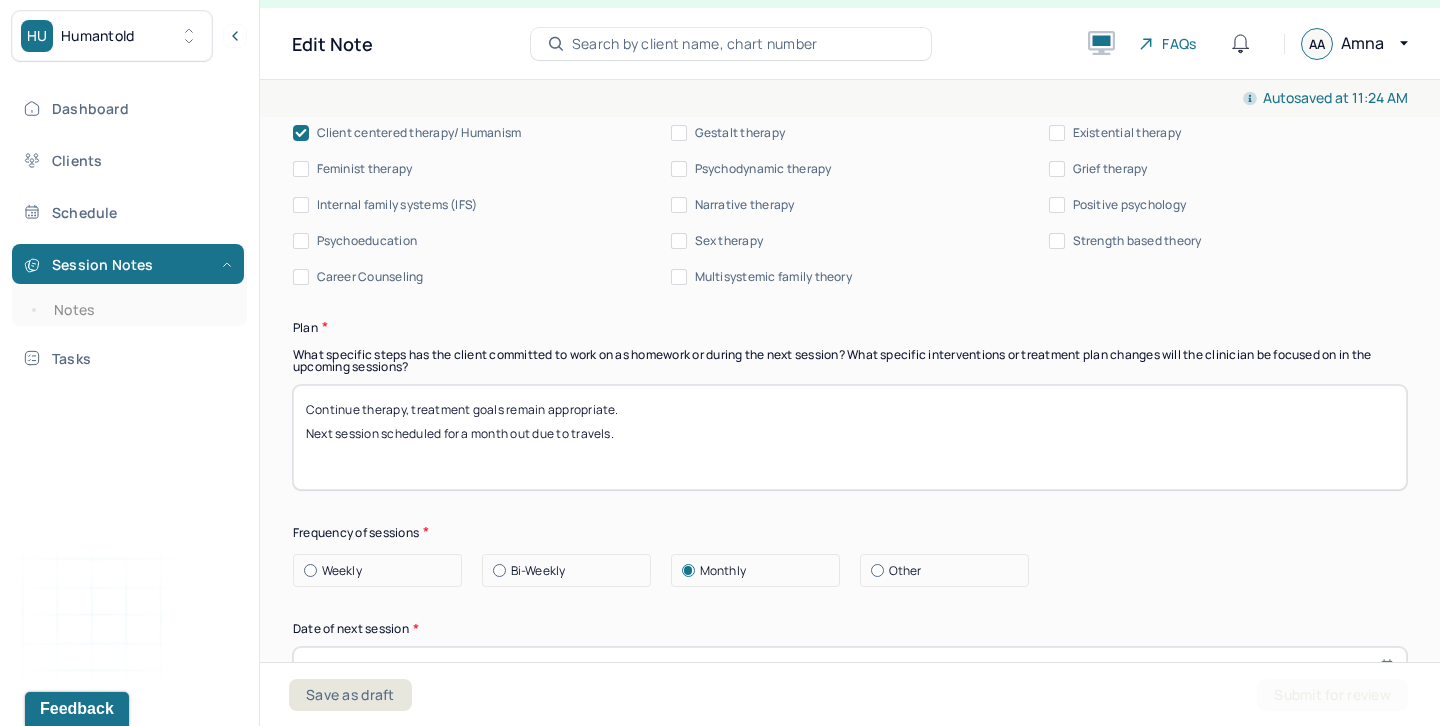 drag, startPoint x: 631, startPoint y: 418, endPoint x: 276, endPoint y: 417, distance: 355.0014 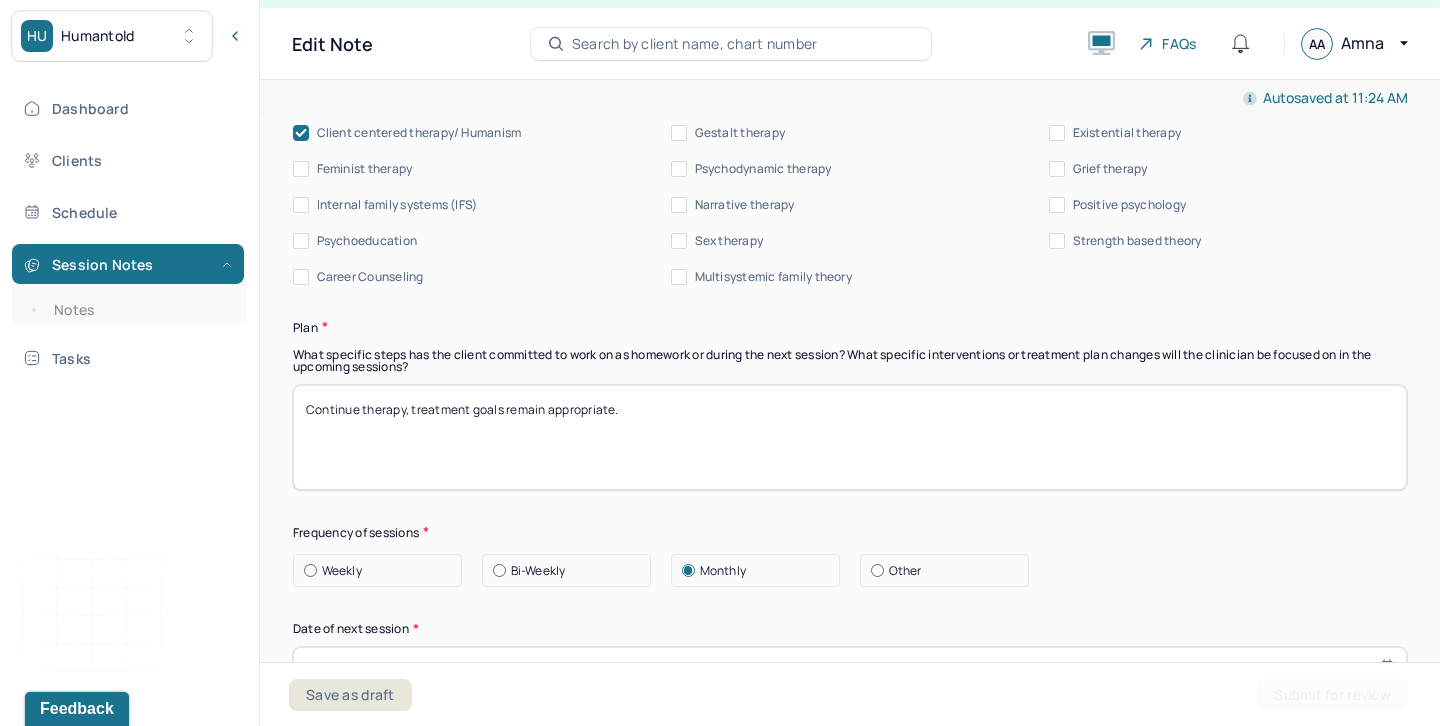 type on "Continue therapy, treatment goals remain appropriate." 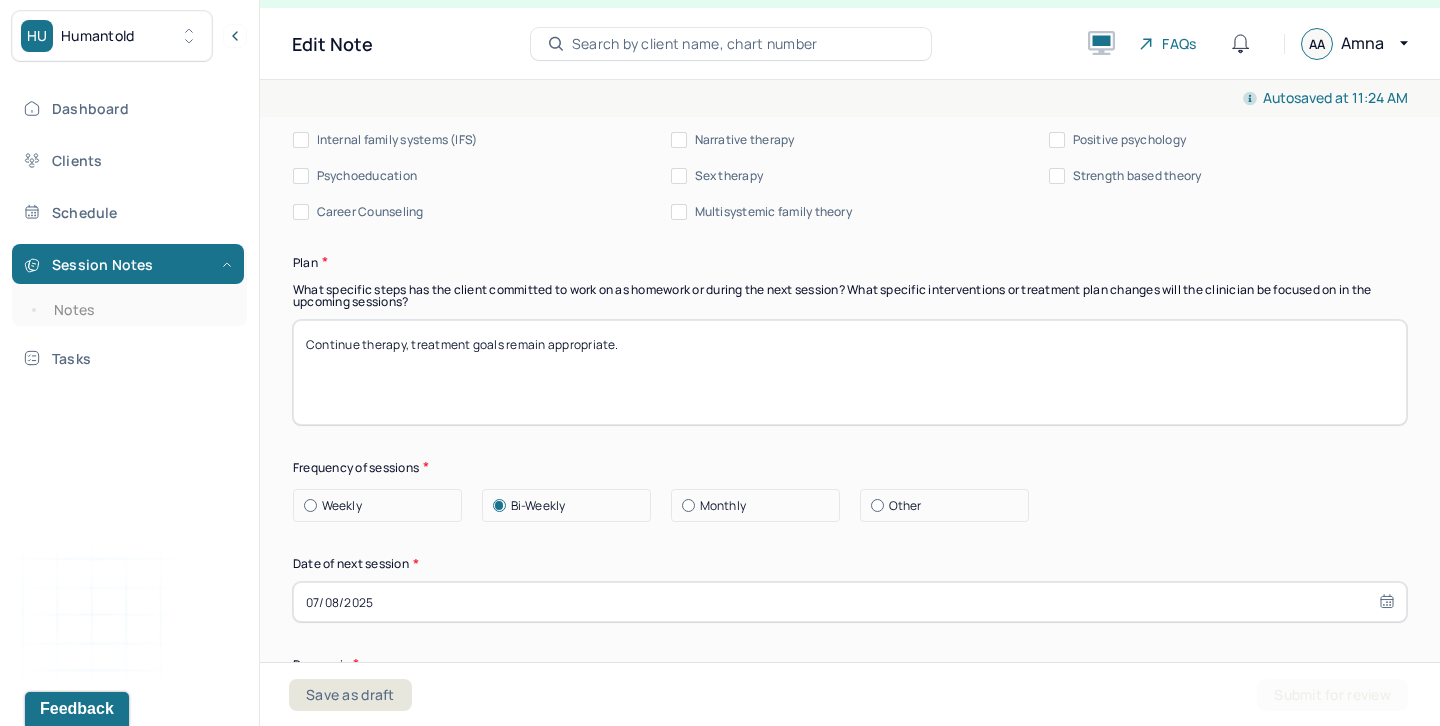 scroll, scrollTop: 2521, scrollLeft: 0, axis: vertical 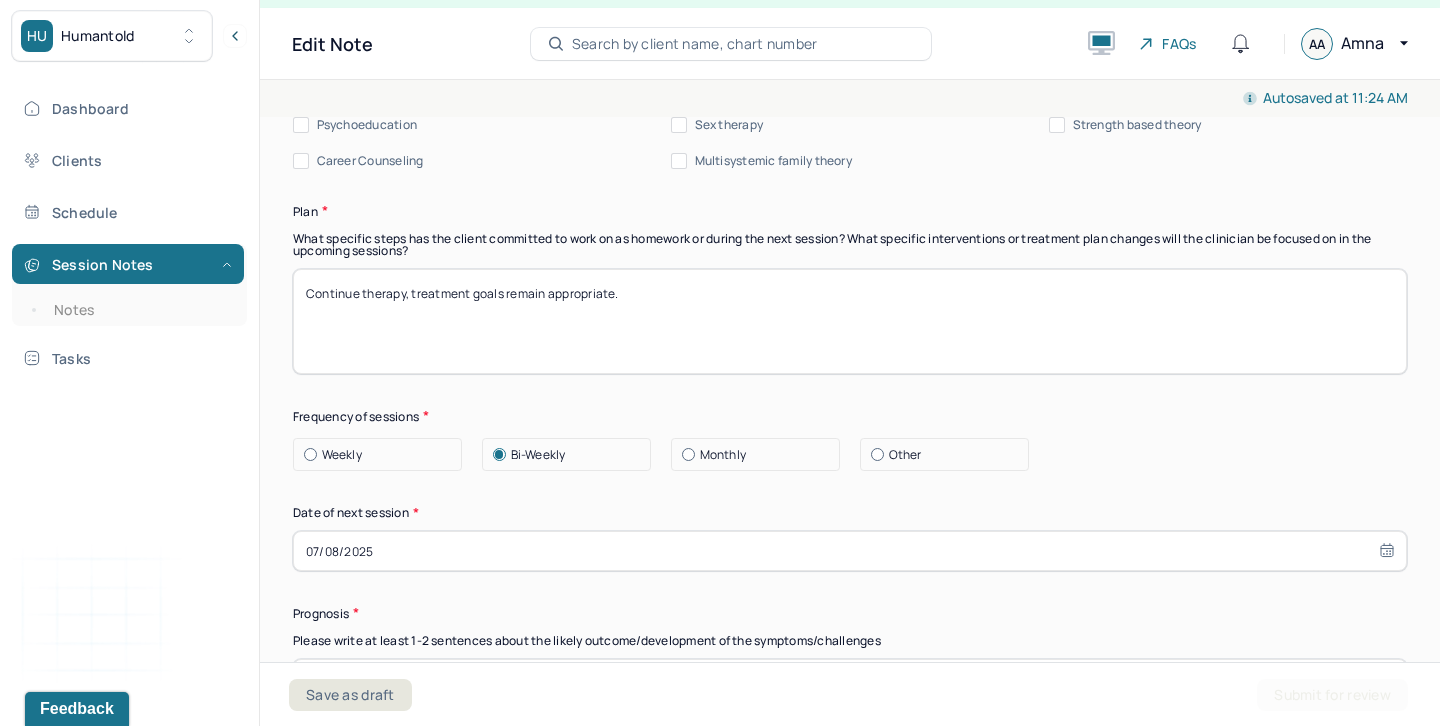 click on "07/08/2025" at bounding box center [850, 551] 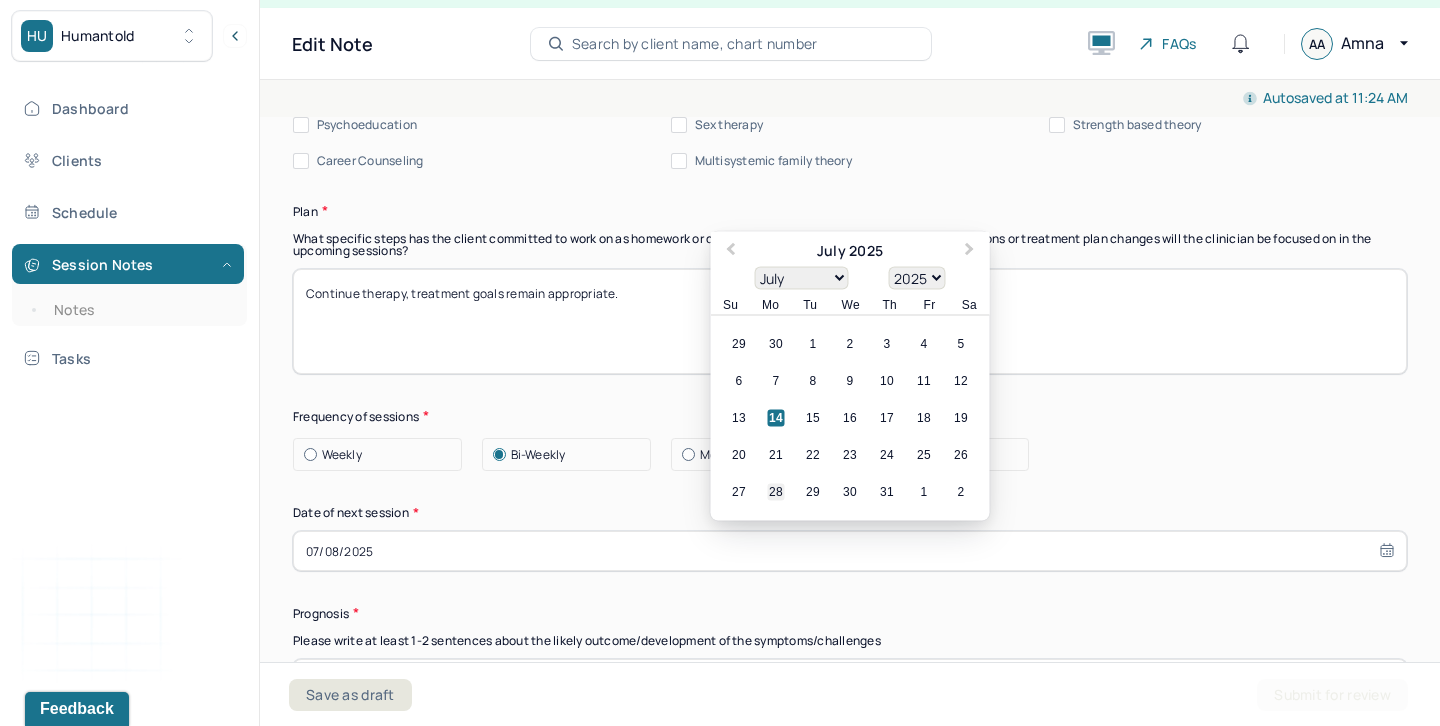 click on "28" at bounding box center [776, 492] 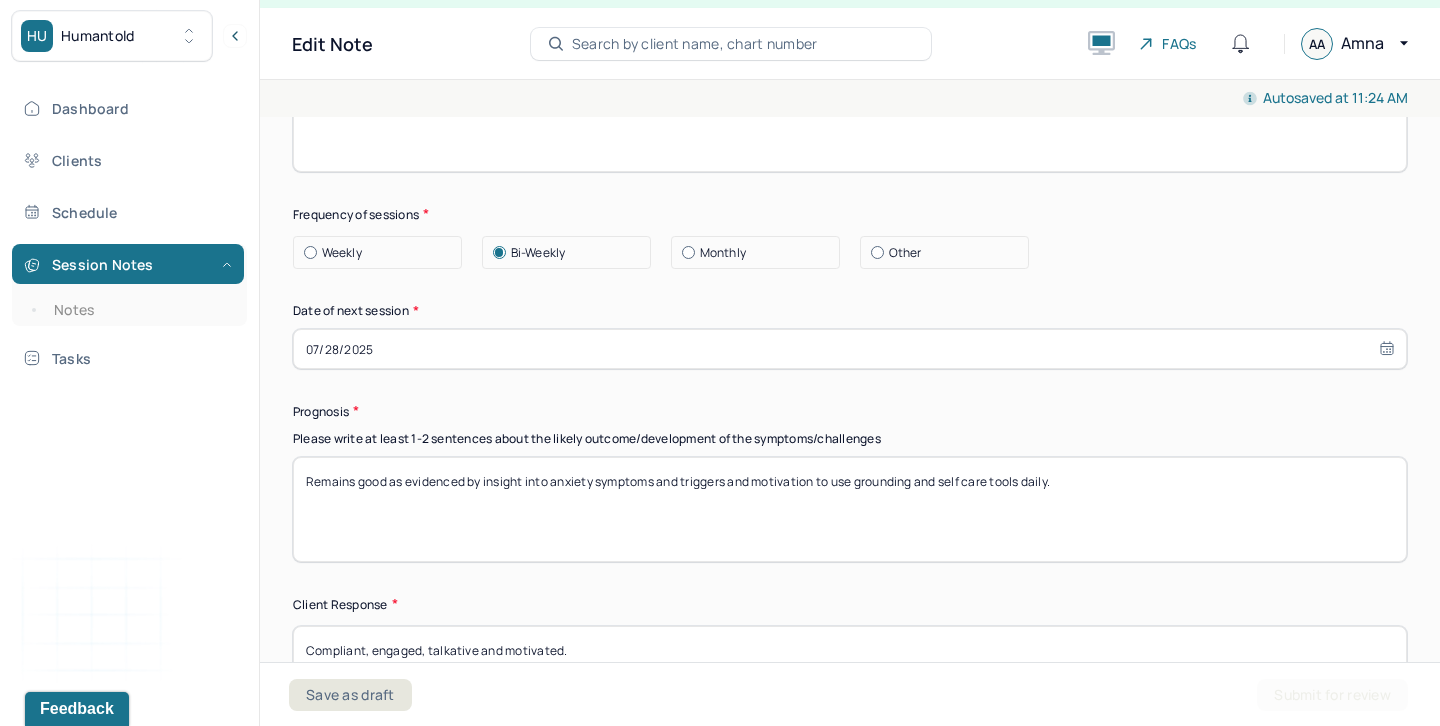 scroll, scrollTop: 2757, scrollLeft: 0, axis: vertical 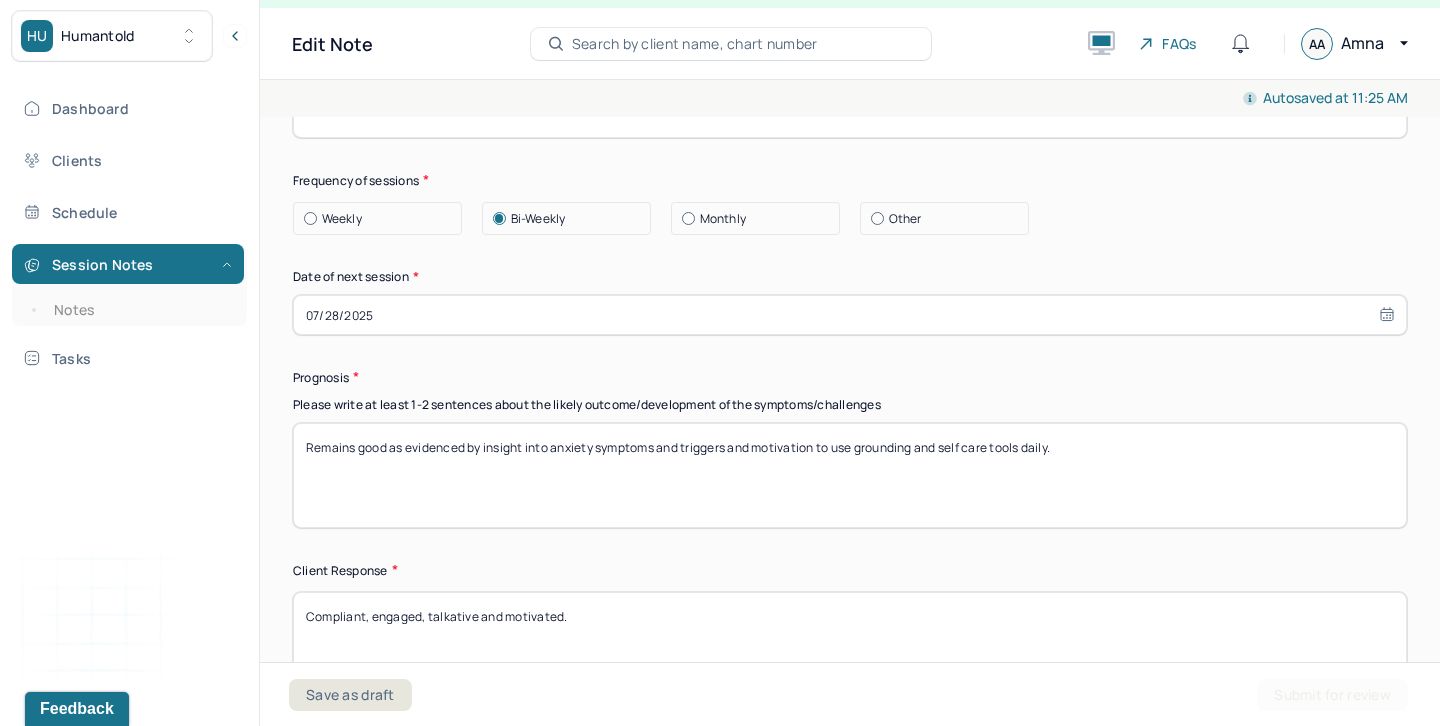 drag, startPoint x: 858, startPoint y: 425, endPoint x: 1130, endPoint y: 433, distance: 272.1176 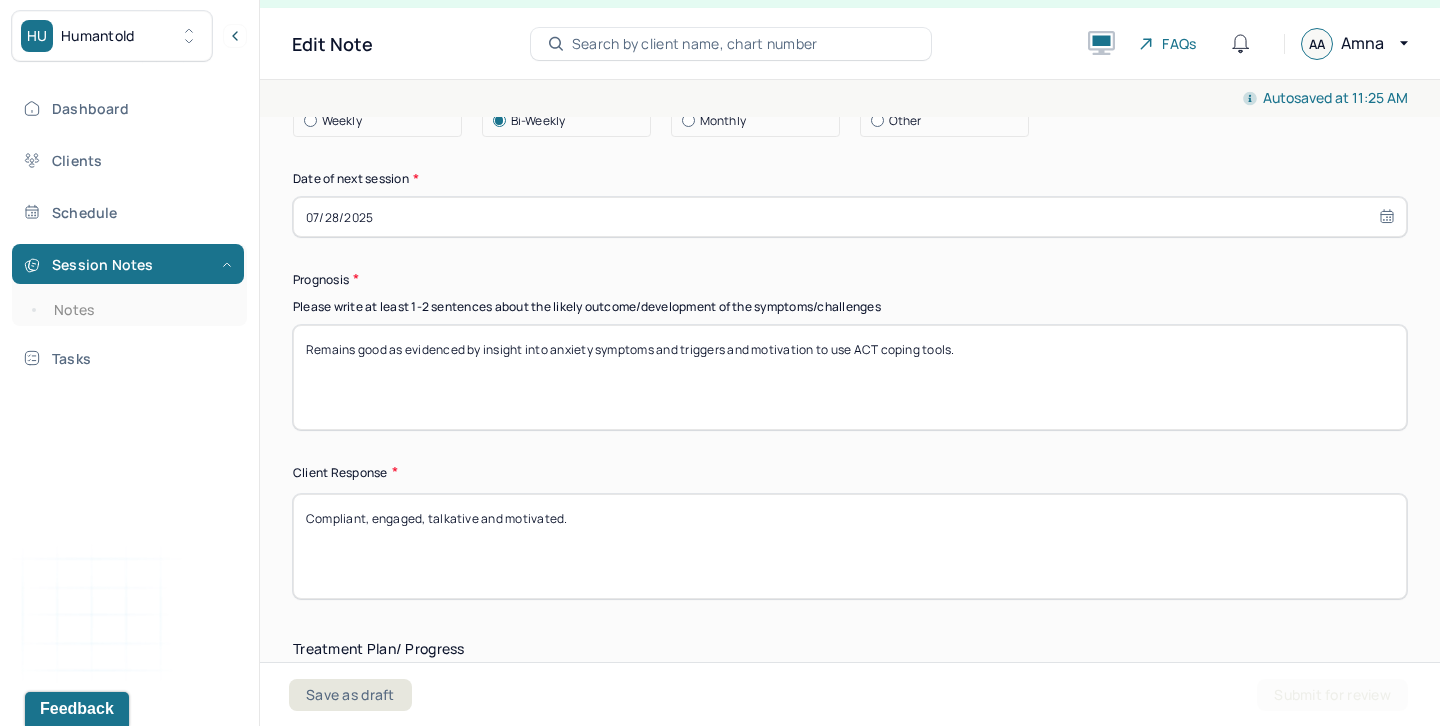 scroll, scrollTop: 2869, scrollLeft: 0, axis: vertical 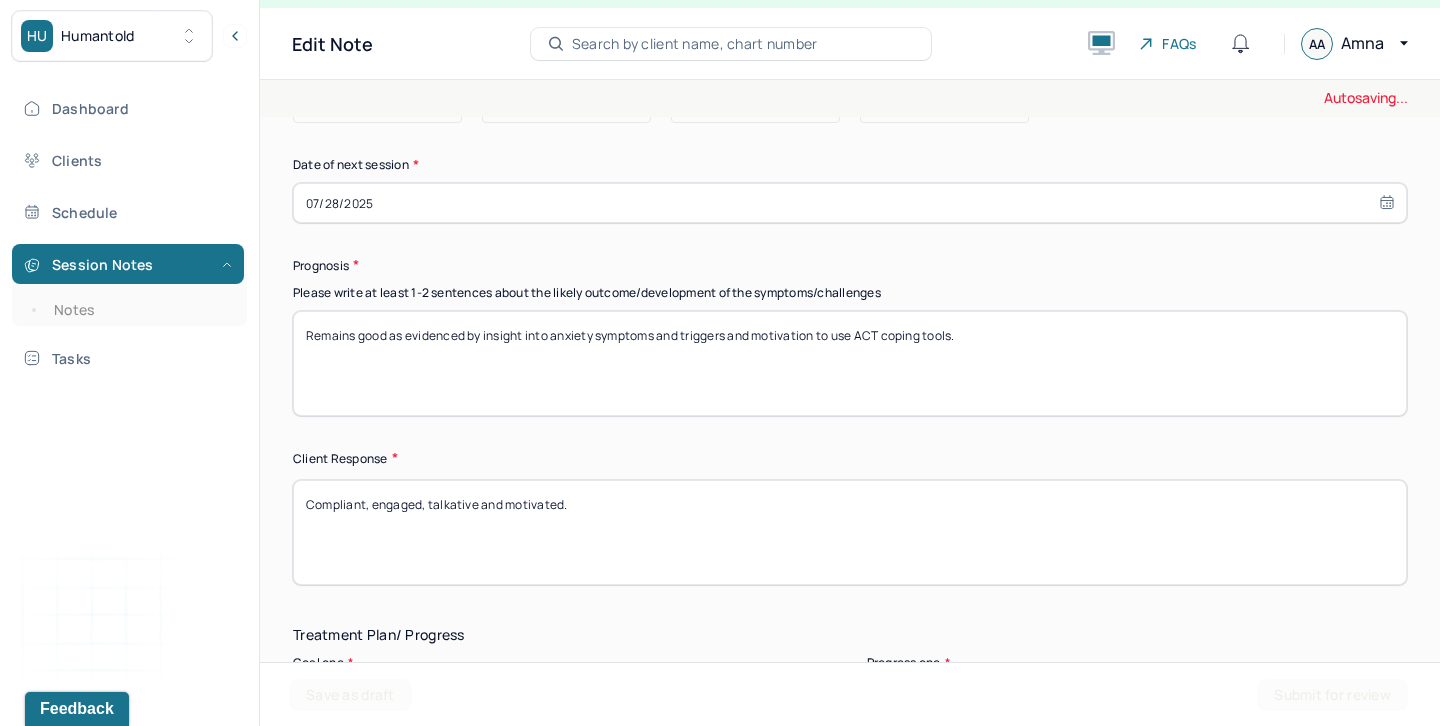 type on "Remains good as evidenced by insight into anxiety symptoms and triggers and motivation to use ACT coping tools." 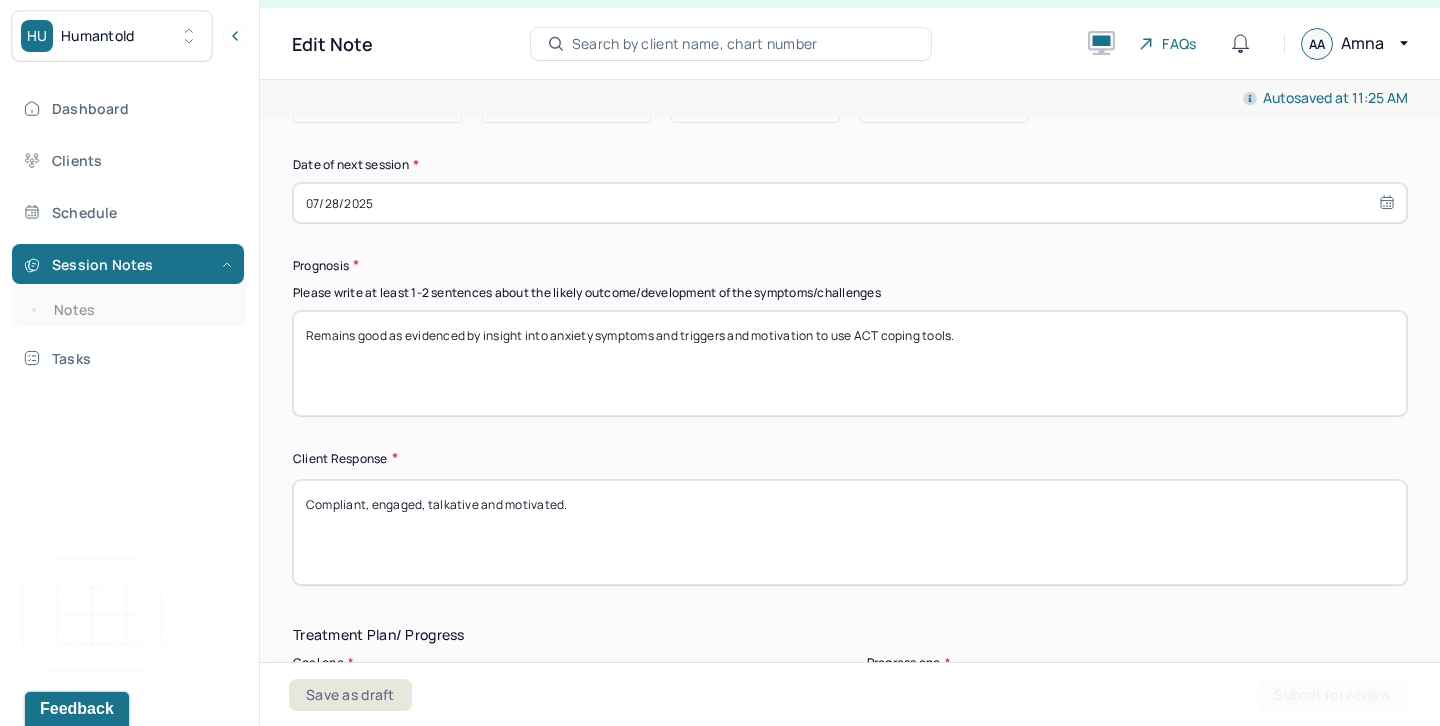 drag, startPoint x: 586, startPoint y: 484, endPoint x: 247, endPoint y: 484, distance: 339 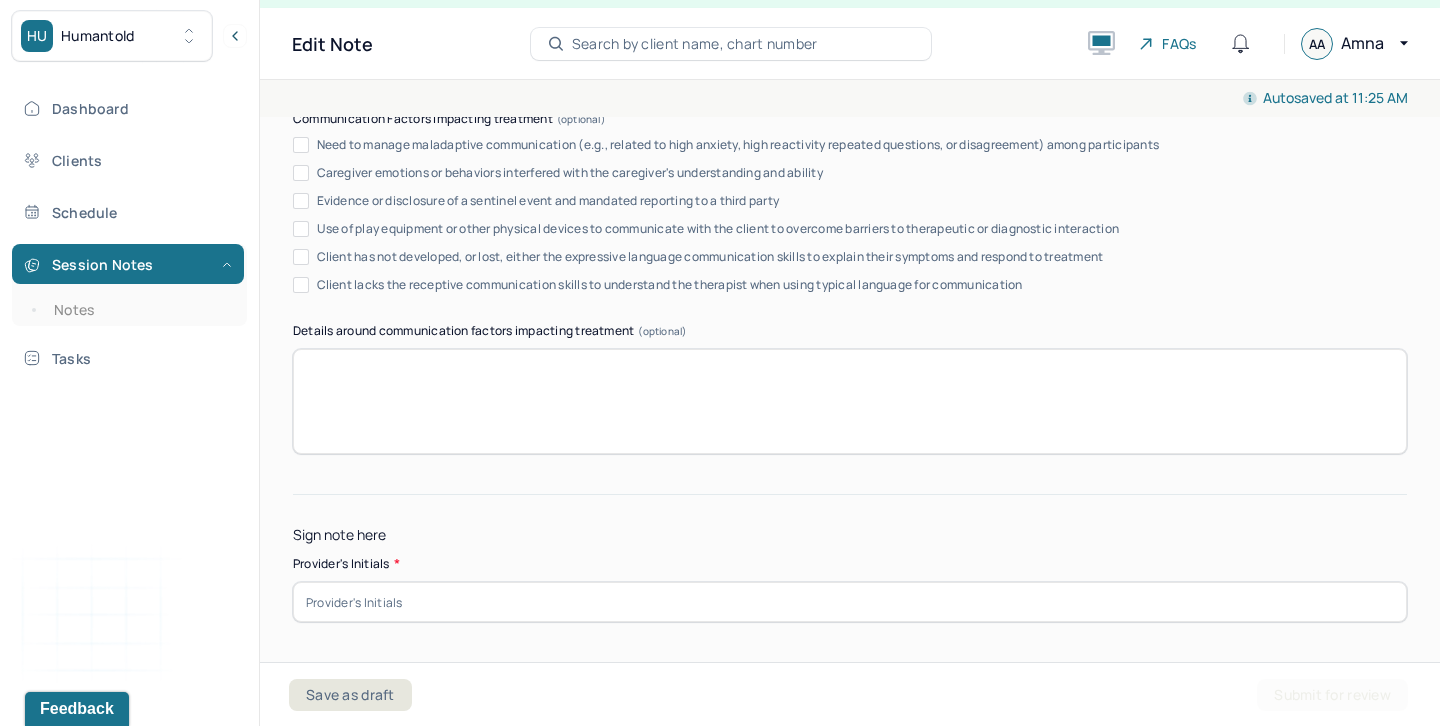 scroll, scrollTop: 3933, scrollLeft: 0, axis: vertical 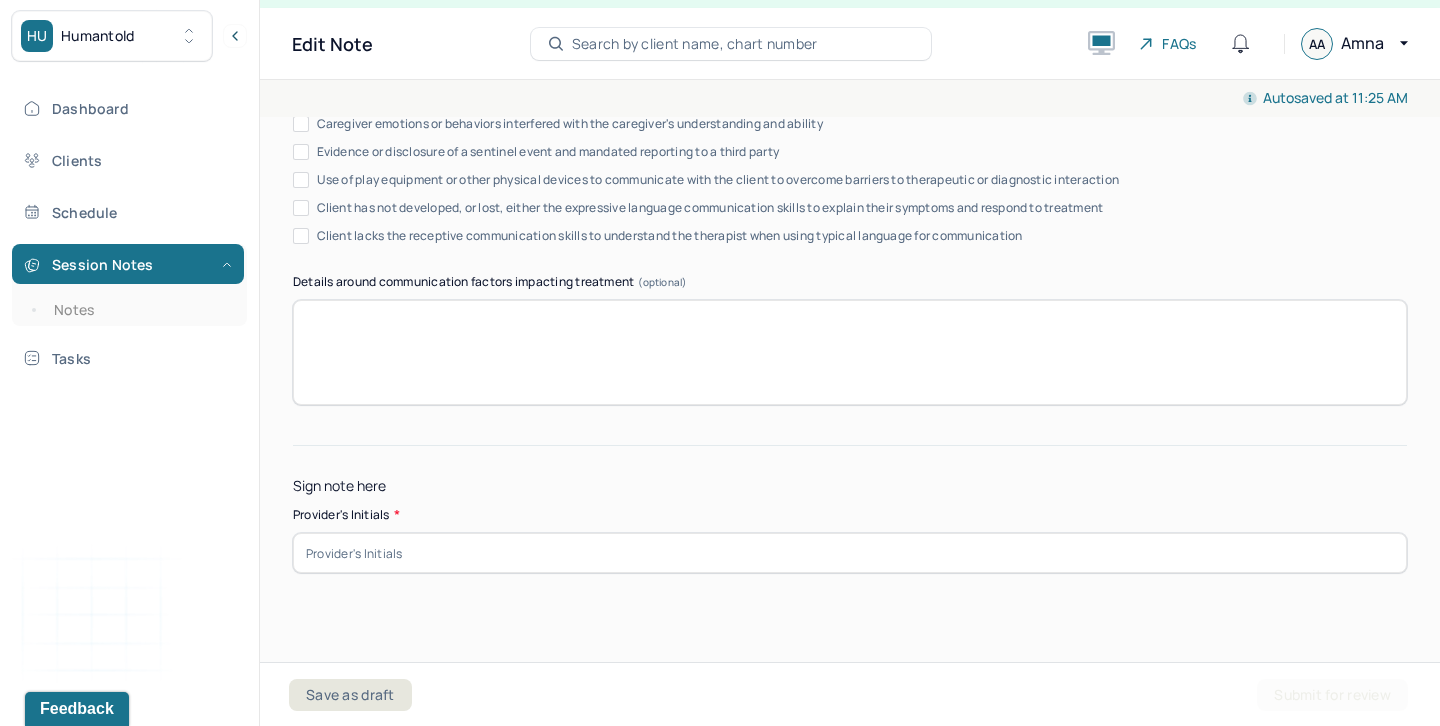 type on "Client appeared pleasant, engaged and motivated." 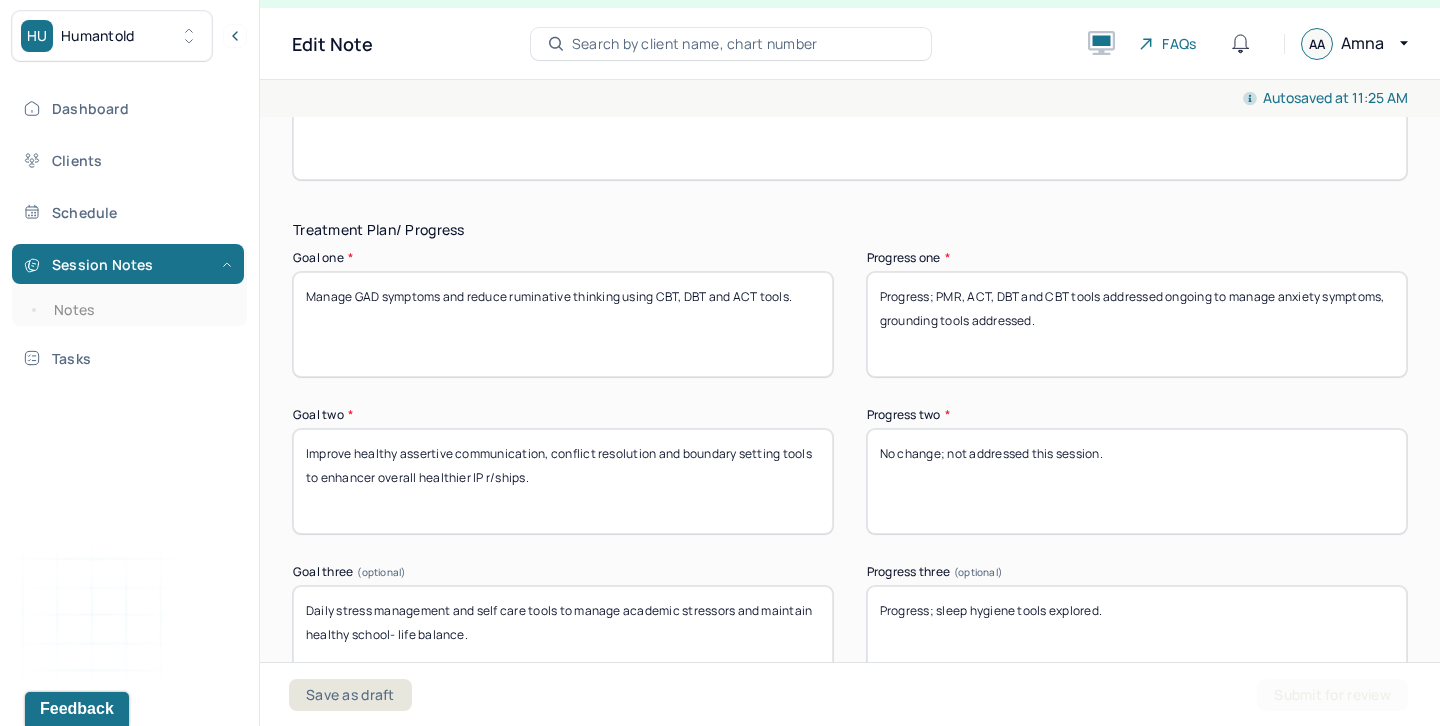 scroll, scrollTop: 3316, scrollLeft: 0, axis: vertical 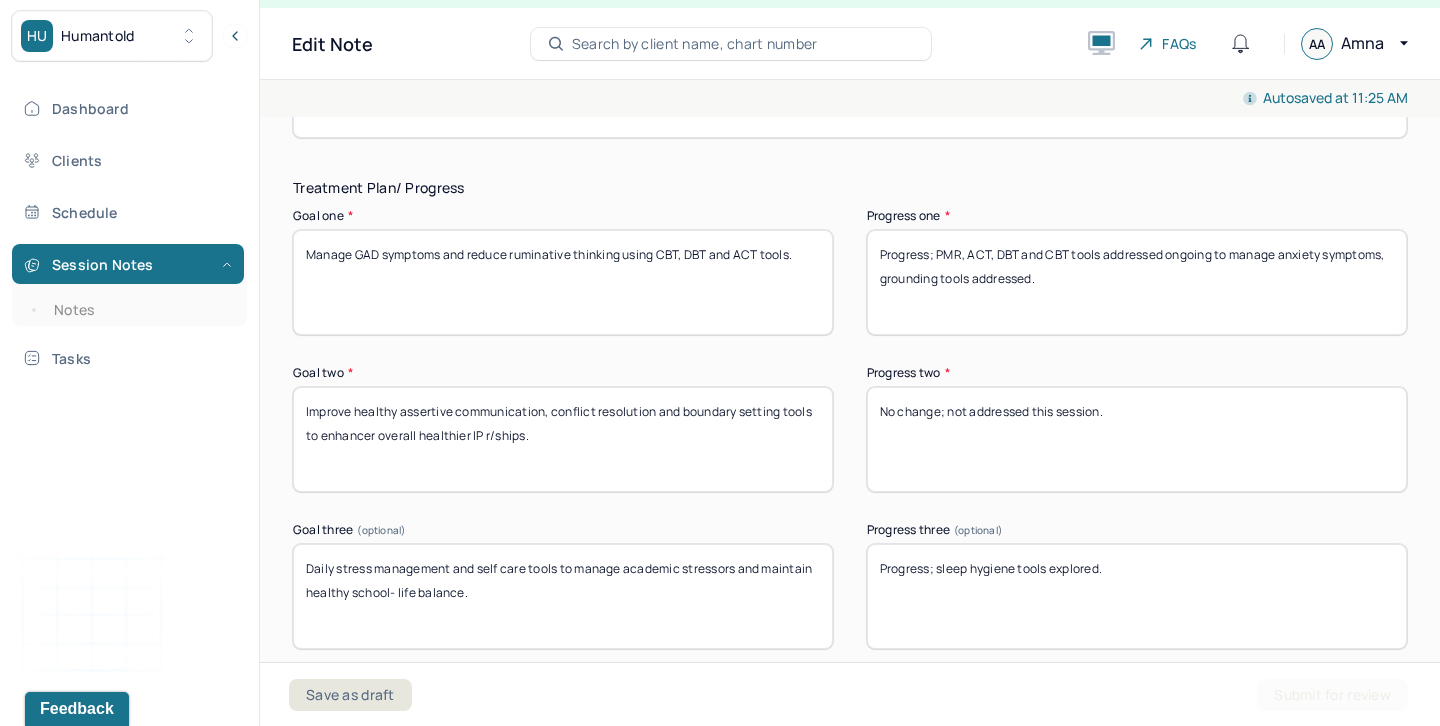 type on "aa" 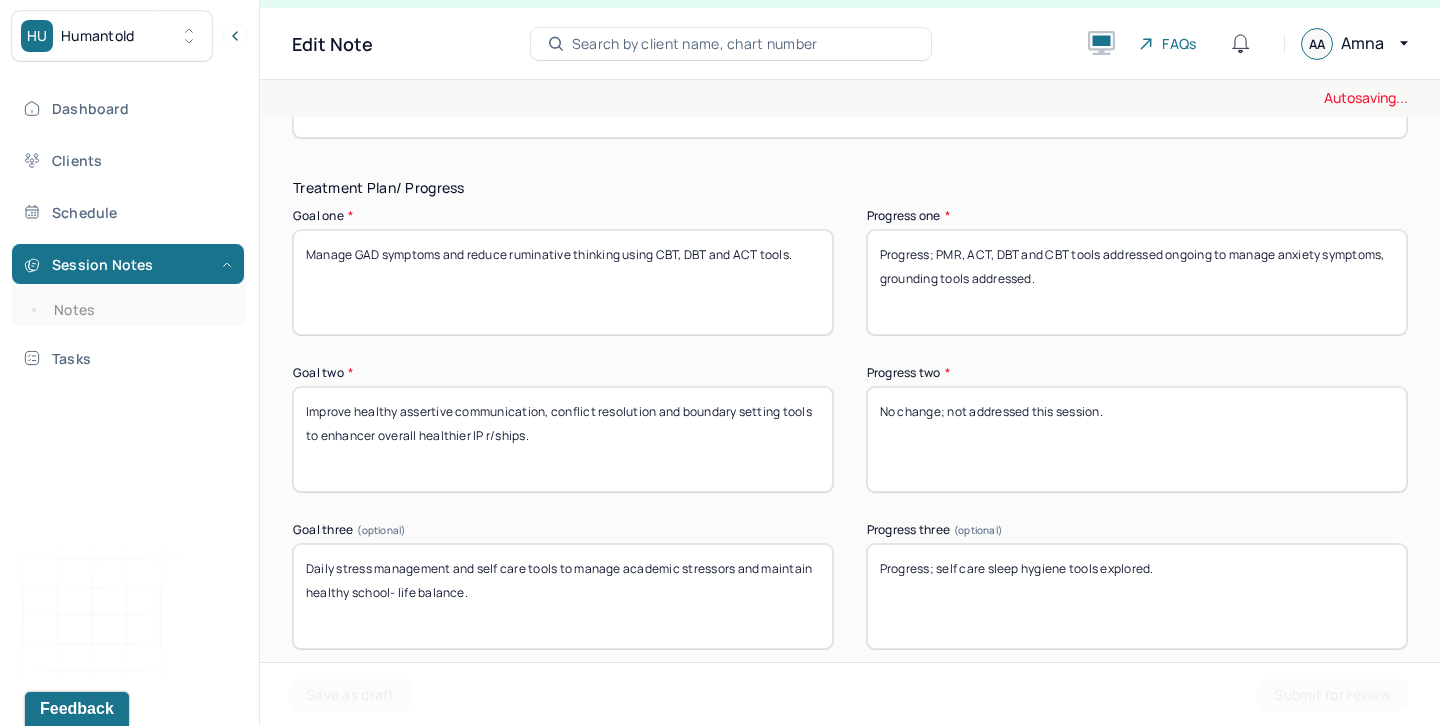 click on "Progress; sleep hygiene tools explored." at bounding box center (1137, 596) 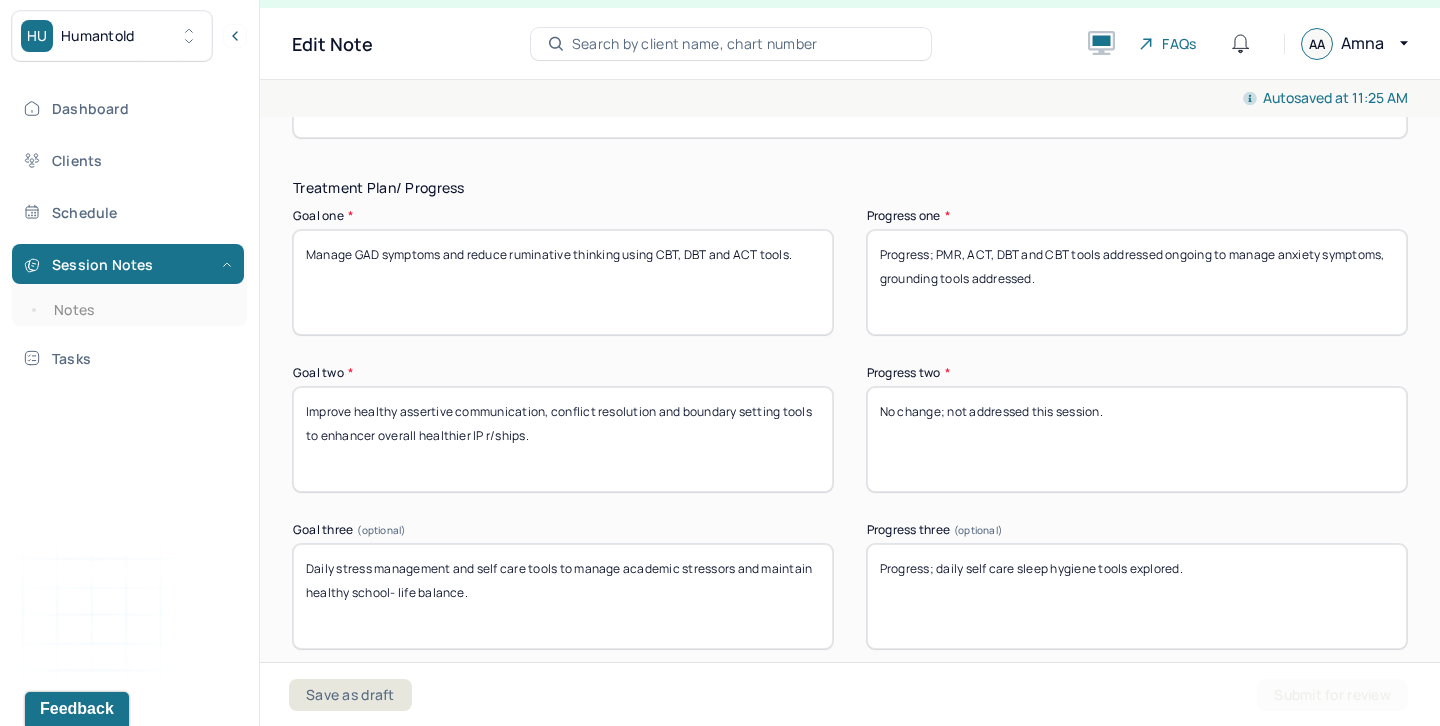 click on "Progress; daily self care sleep hygiene tools explored." at bounding box center [1137, 596] 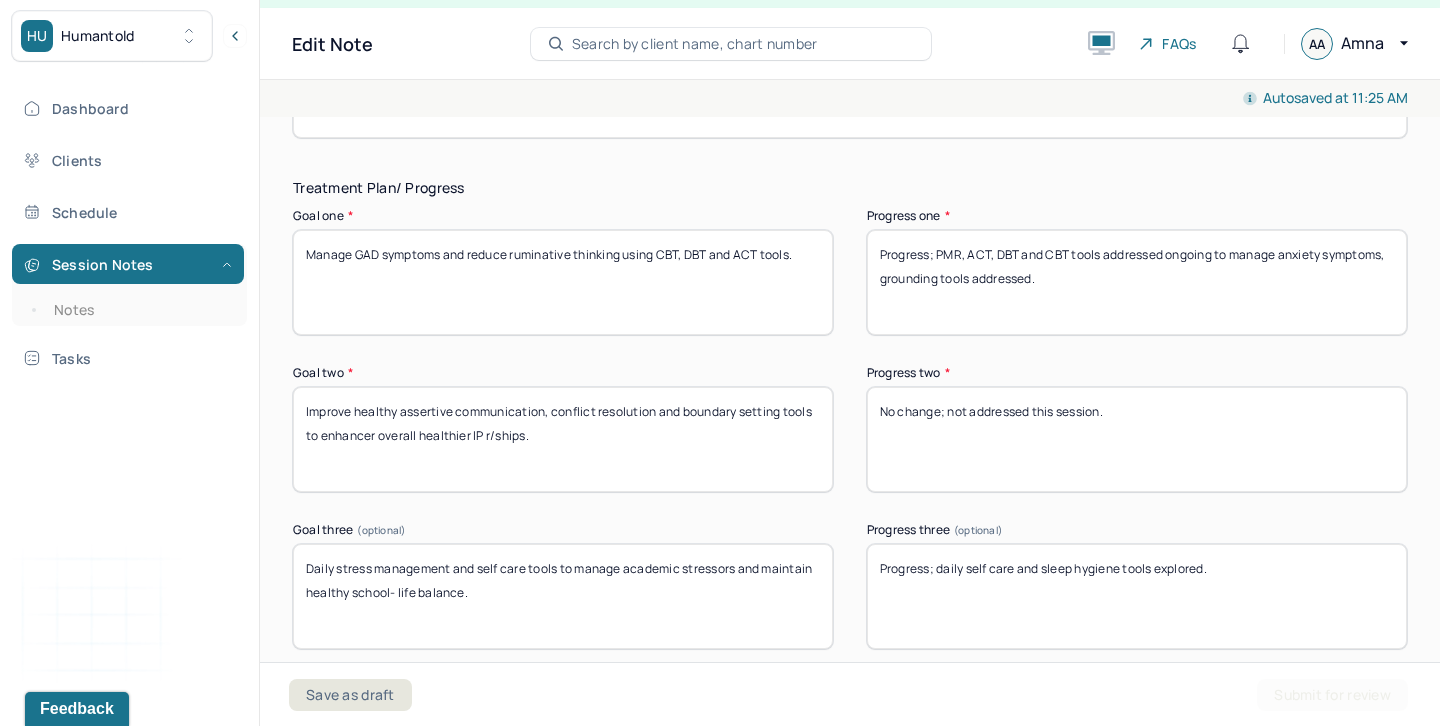click on "Progress; daily self care sleep hygiene tools explored." at bounding box center [1137, 596] 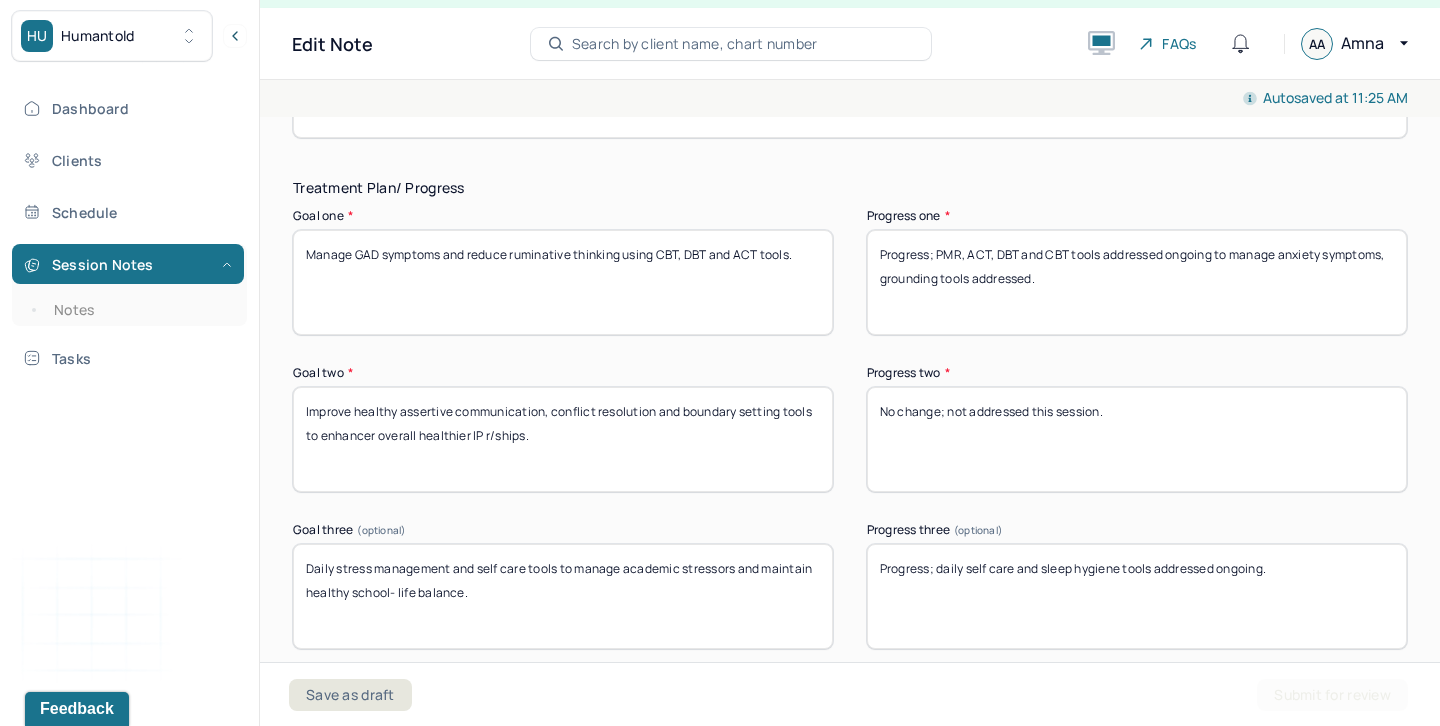 type on "Progress; daily self care and sleep hygiene tools addressed ongoing." 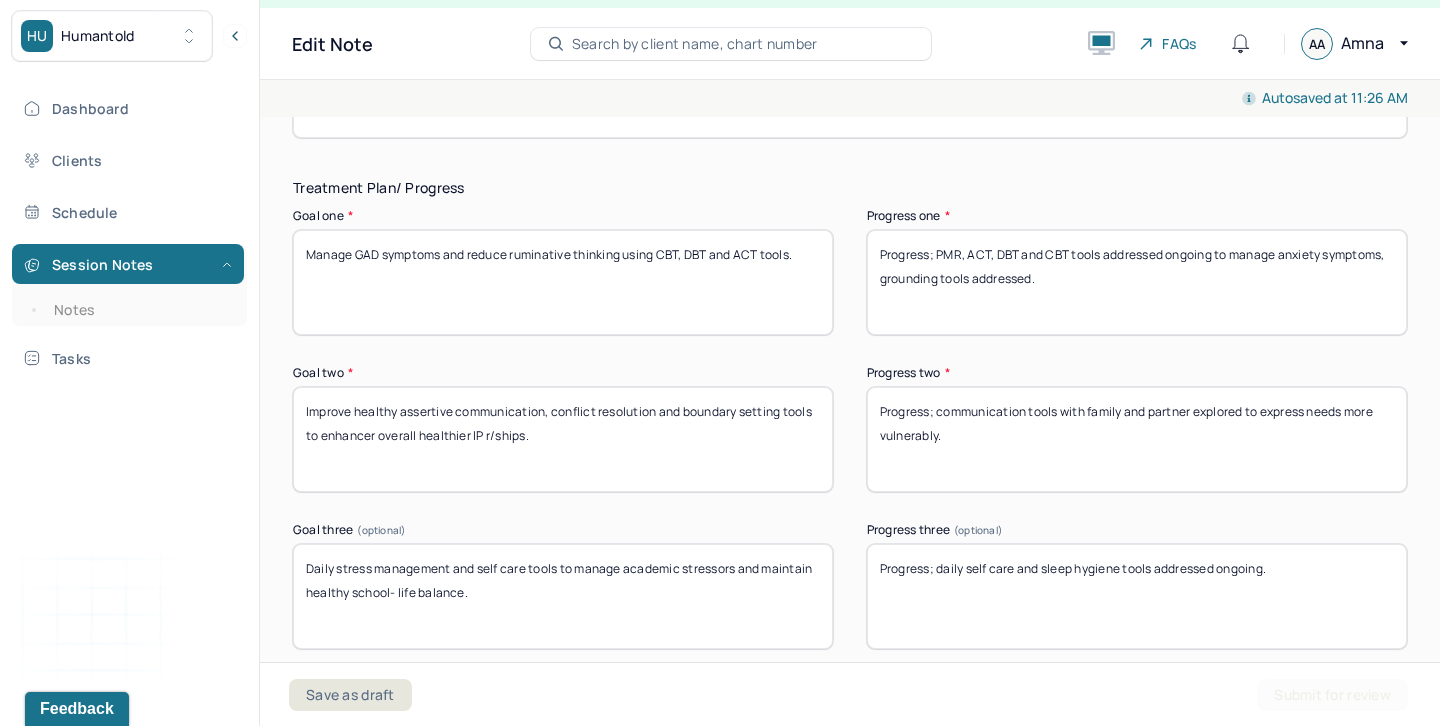 type on "Progress; communication tools with family and partner explored to express needs more vulnerably." 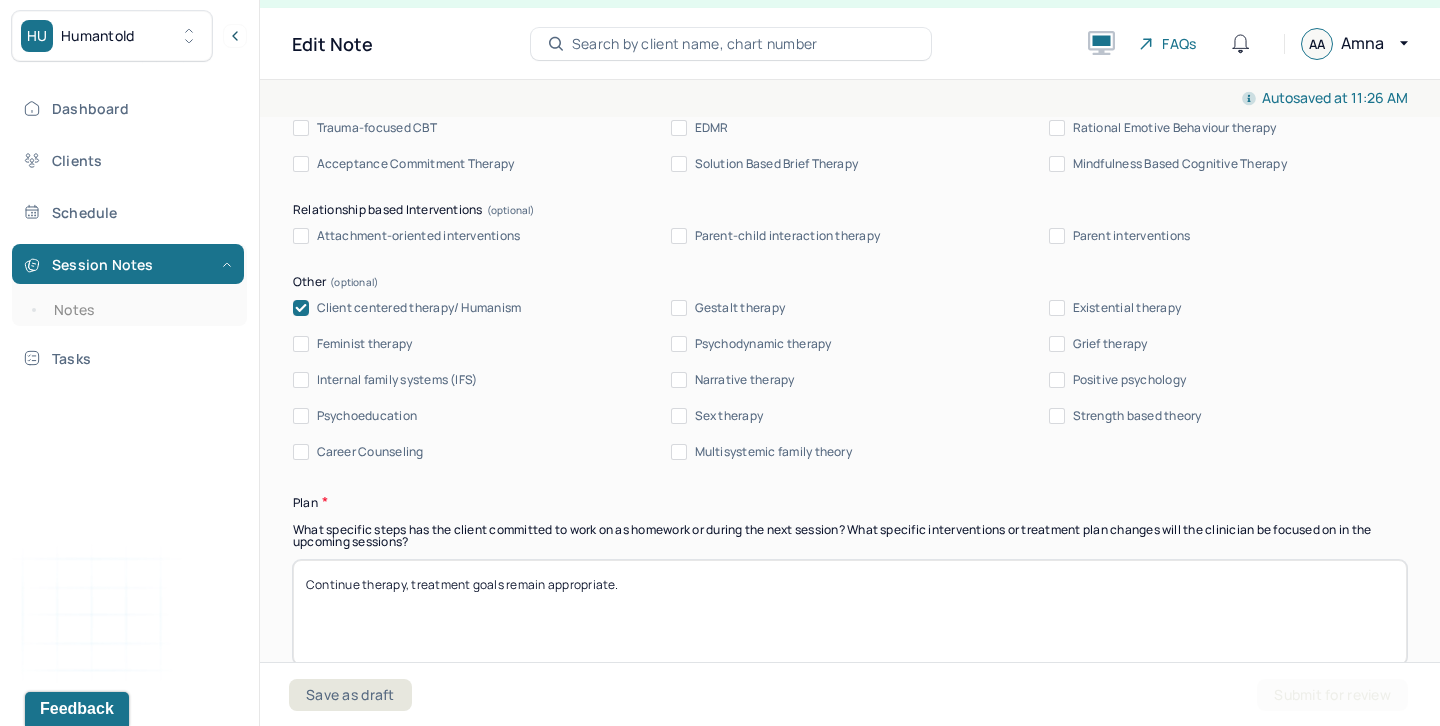 scroll, scrollTop: 2191, scrollLeft: 0, axis: vertical 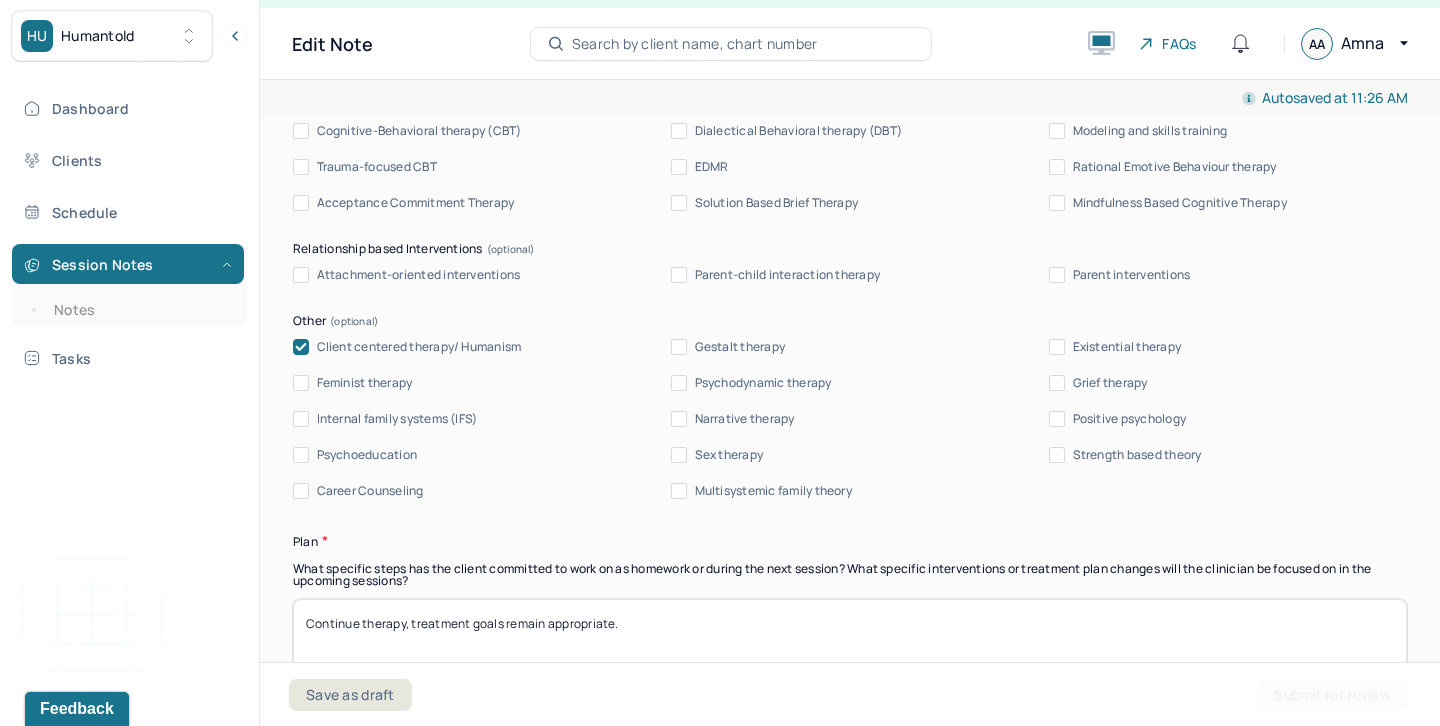 type on "Progress; ACT tools addressed to manage anxiety, client was receptive to interventions." 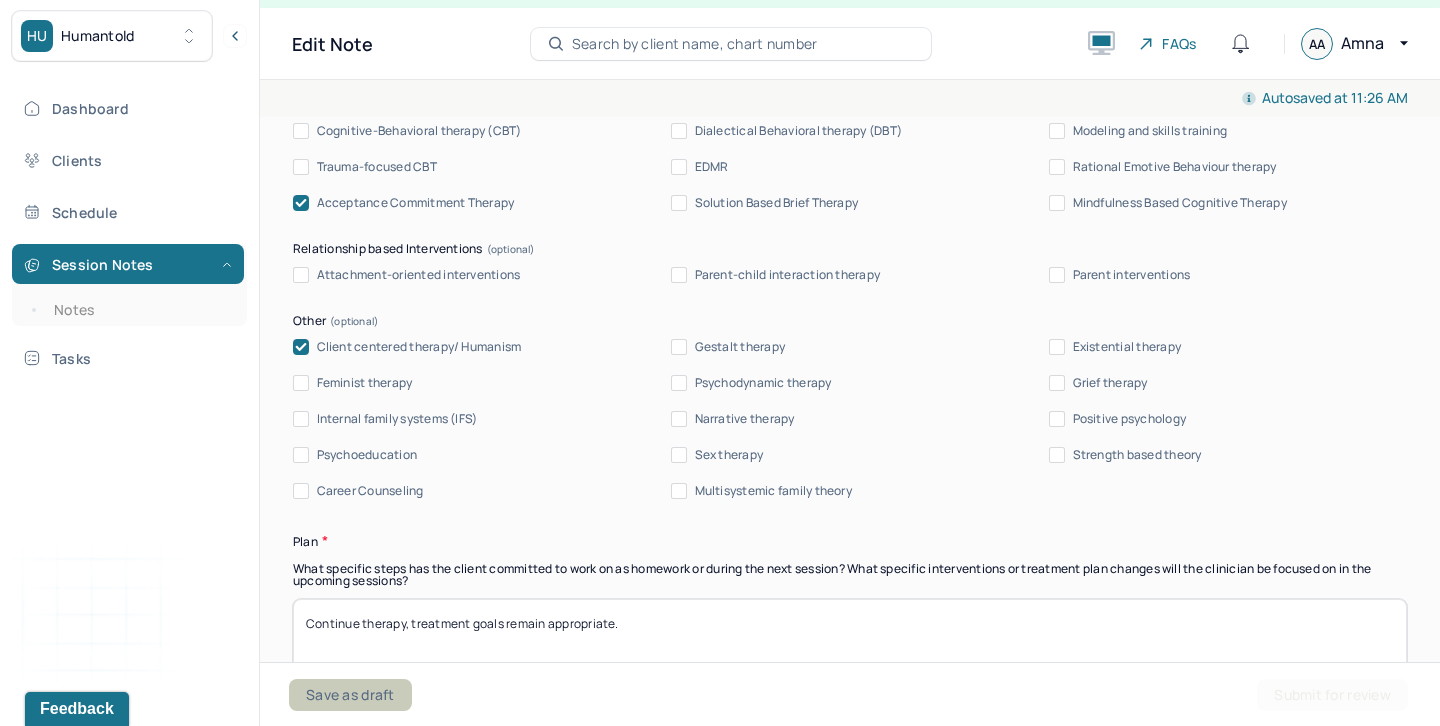click on "Save as draft" at bounding box center [350, 695] 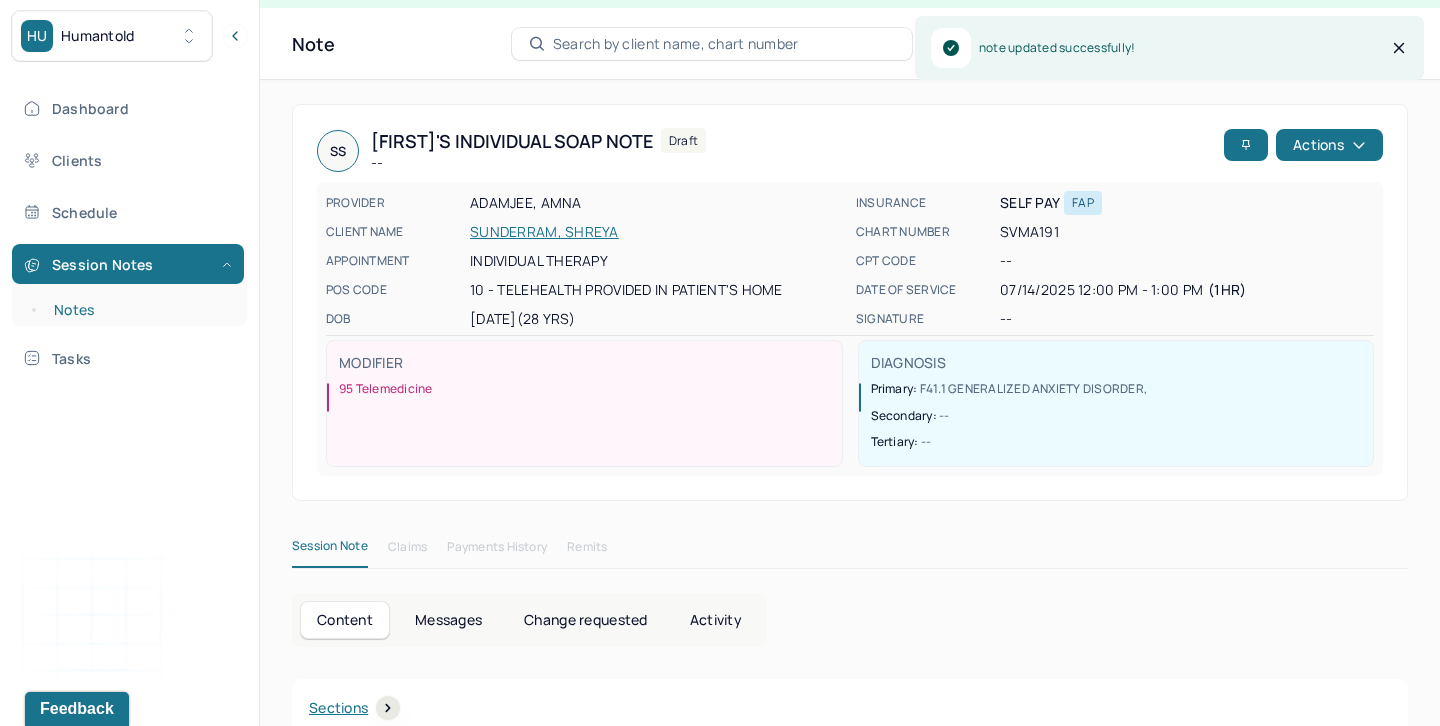 click on "Notes" at bounding box center (139, 310) 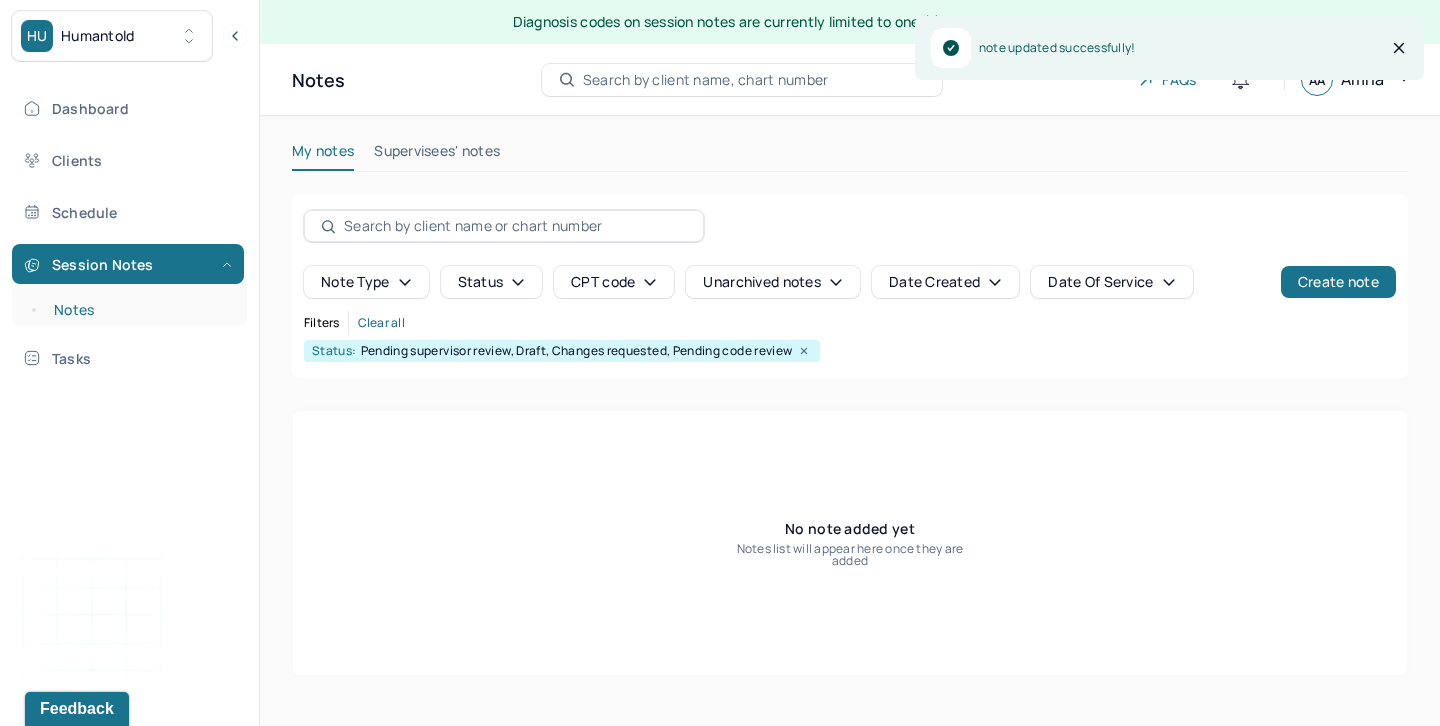 scroll, scrollTop: 0, scrollLeft: 0, axis: both 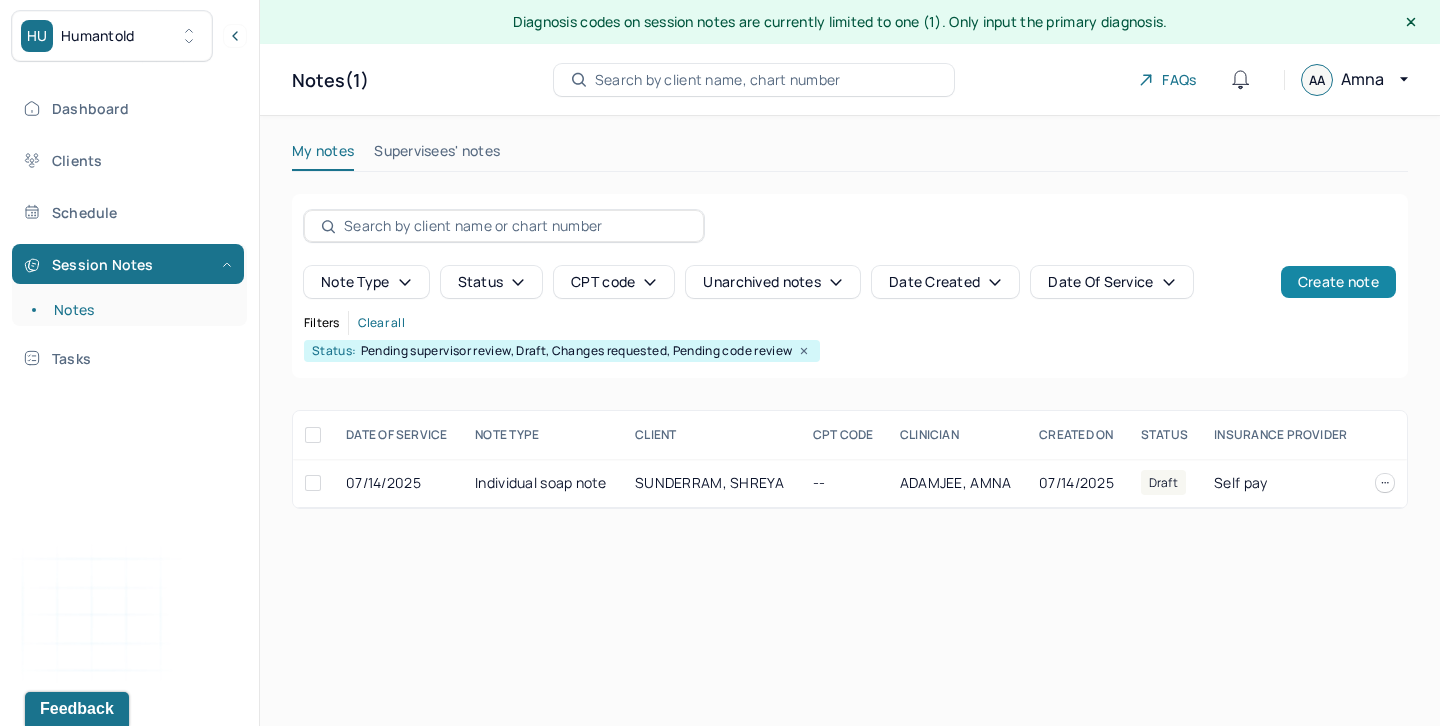 click on "Create note" at bounding box center [1338, 282] 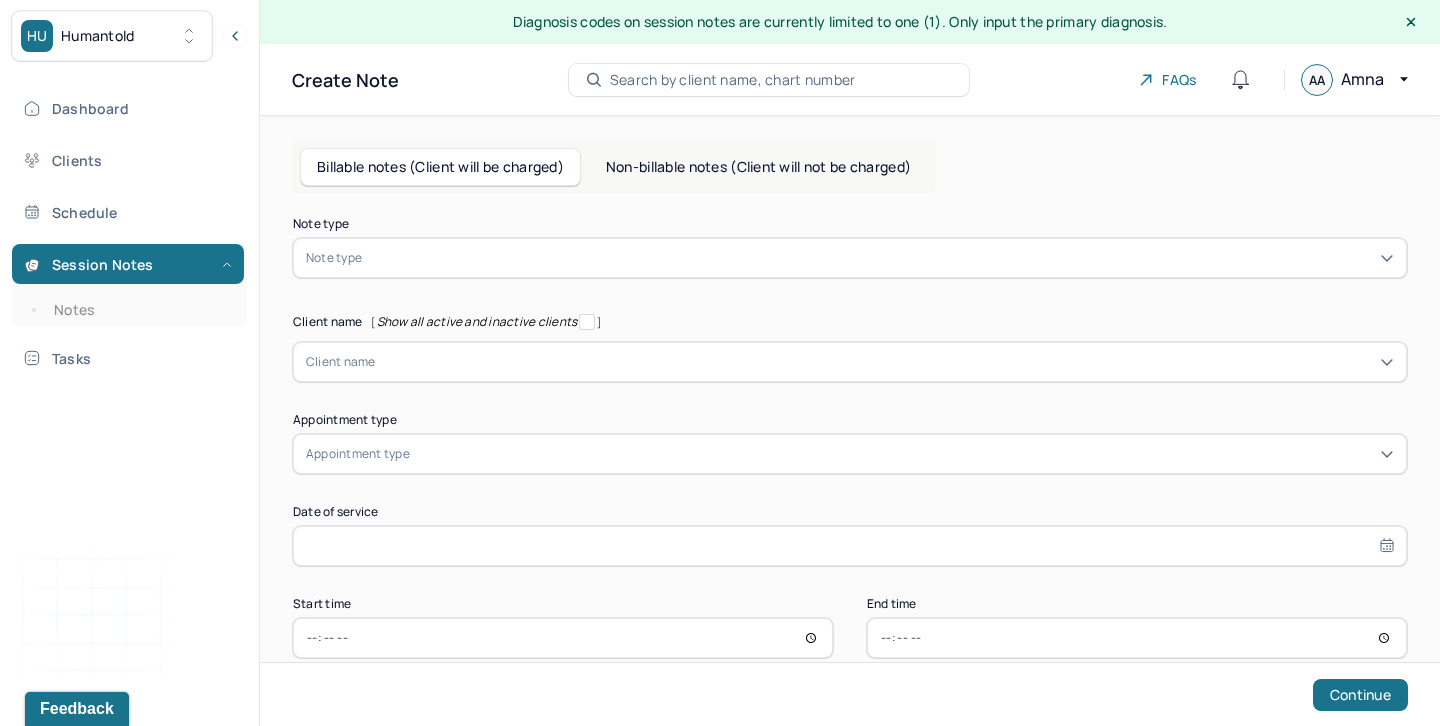 click at bounding box center (880, 258) 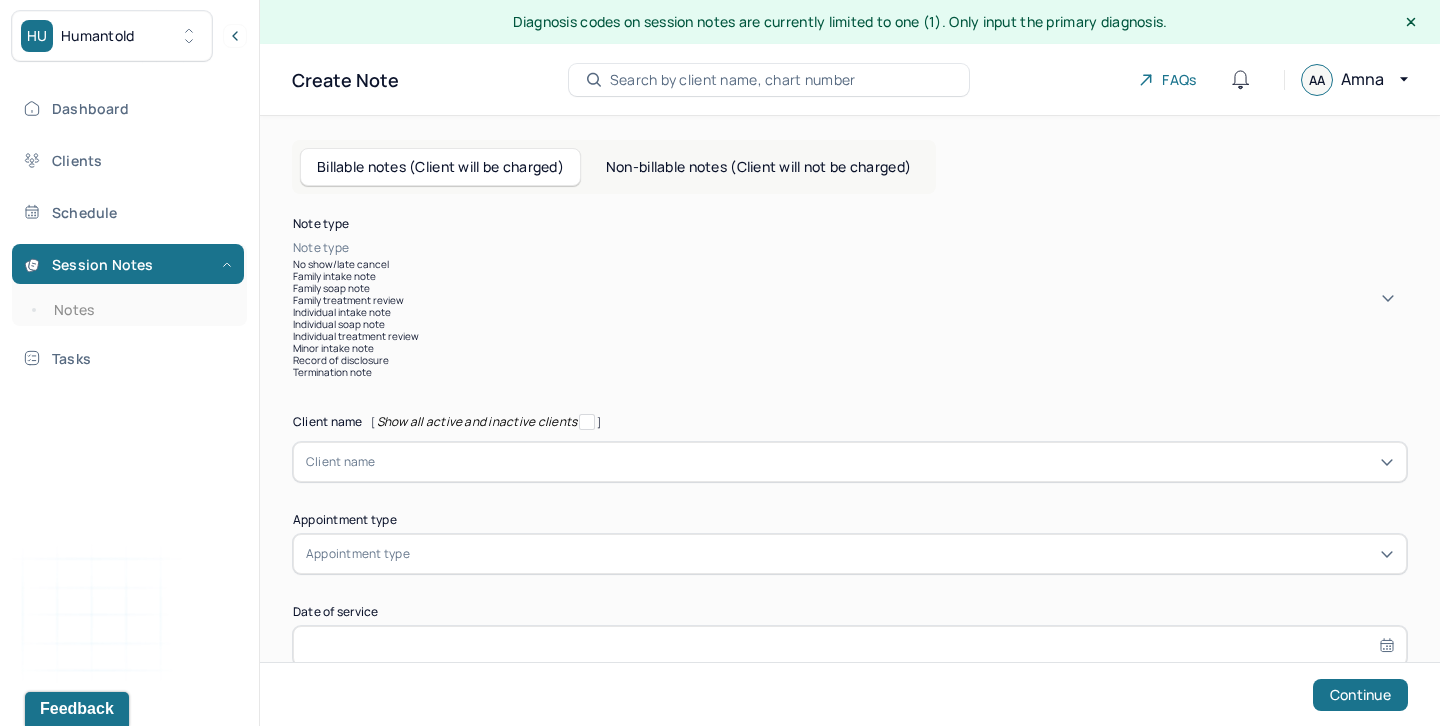 click on "Individual soap note" at bounding box center (850, 324) 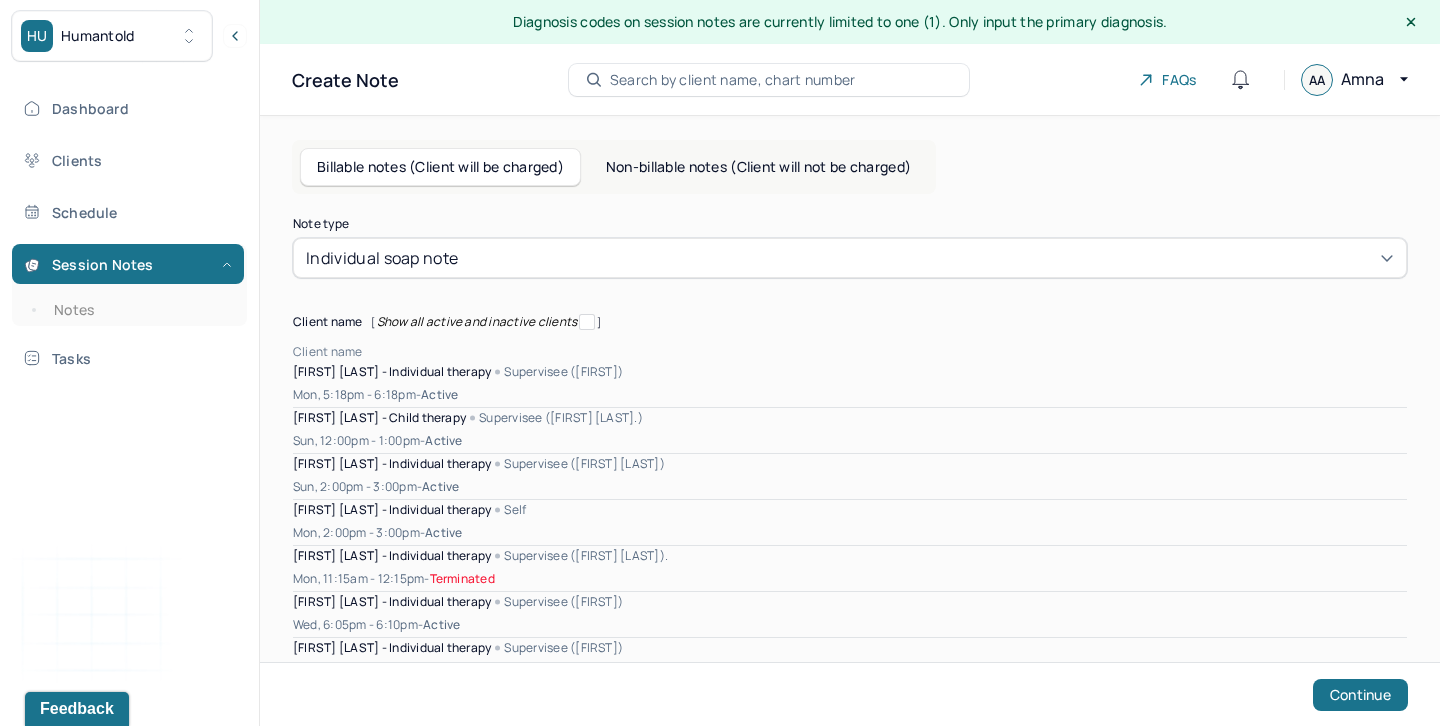 click at bounding box center (885, 352) 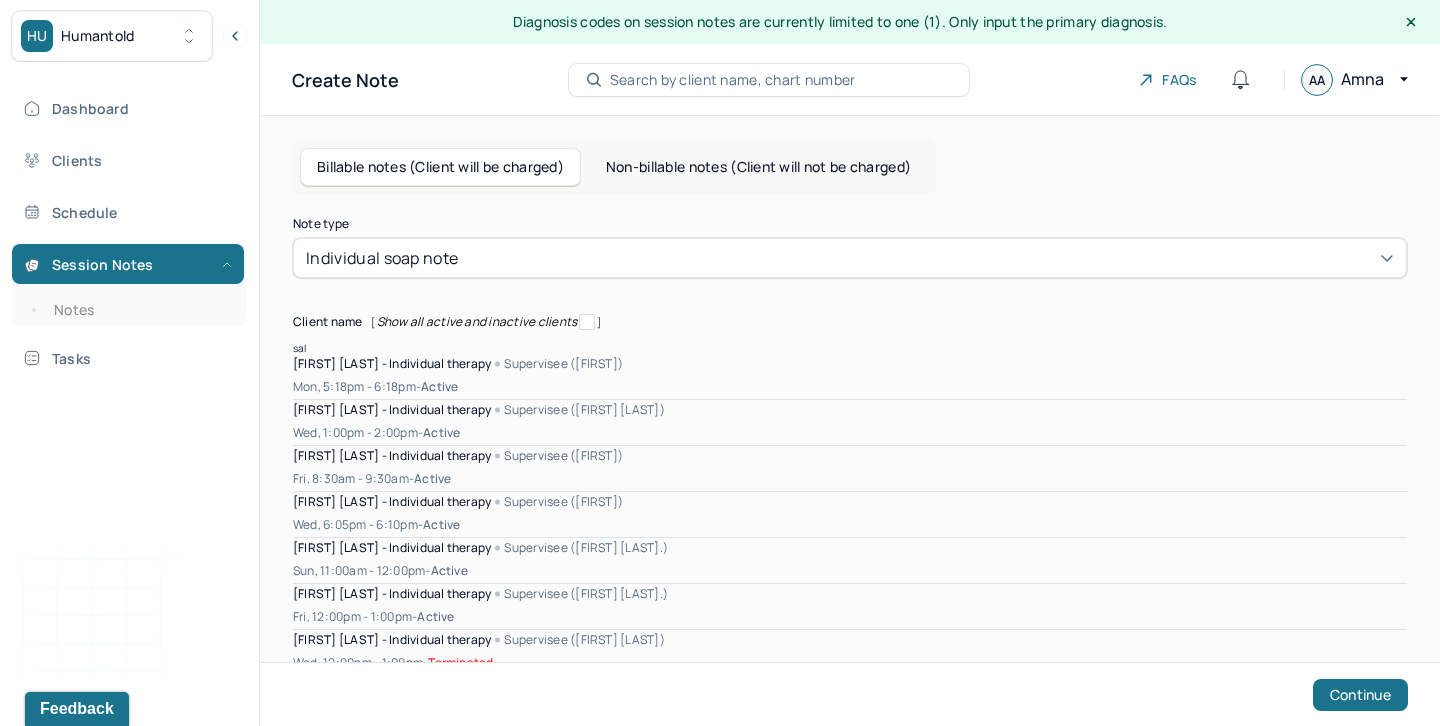 type on "salo" 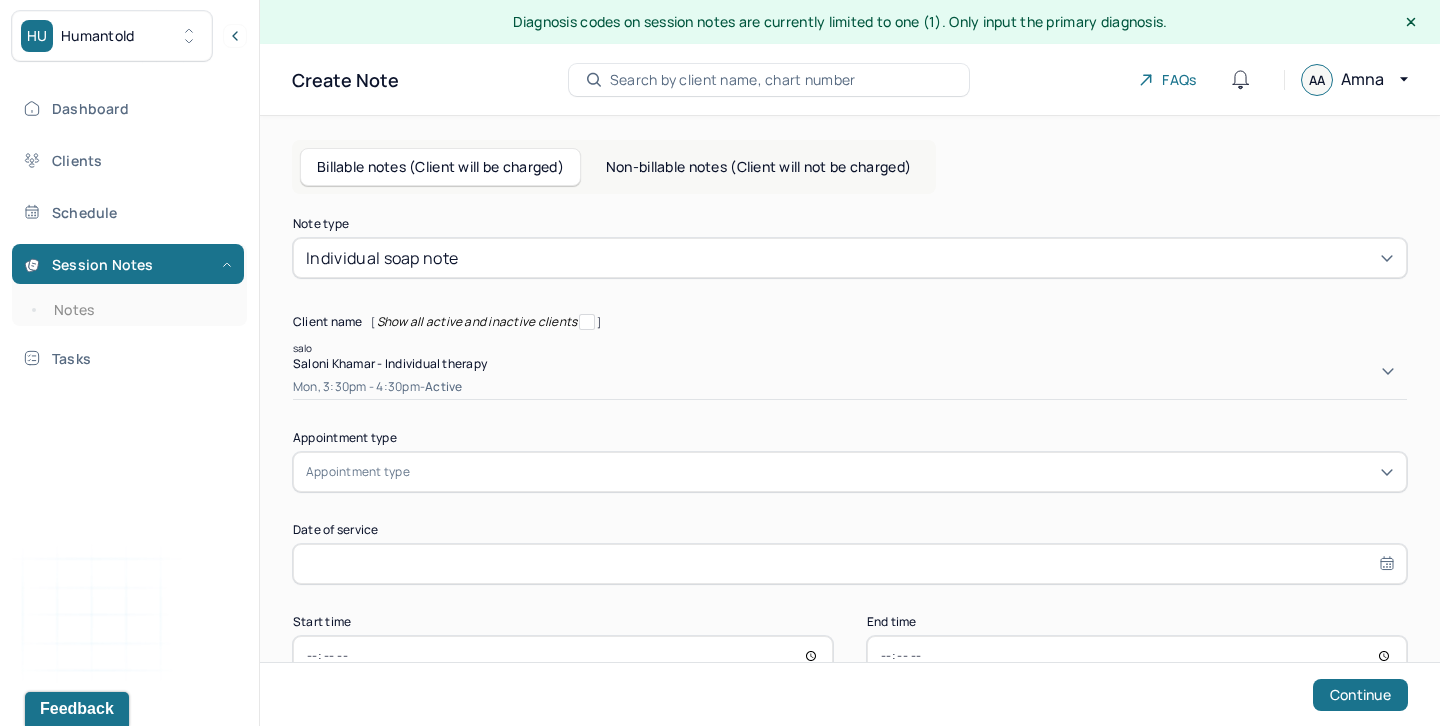 click on "Saloni Khamar - Individual therapy" at bounding box center (390, 363) 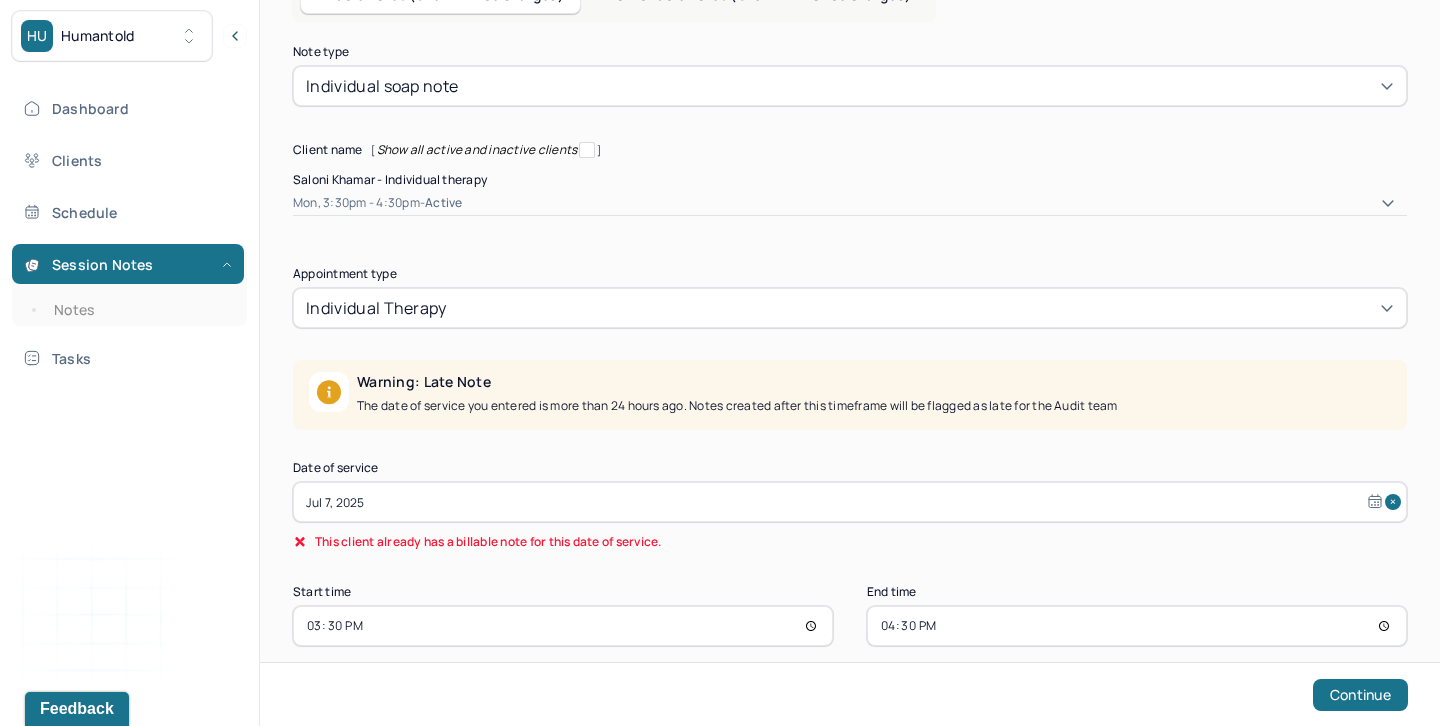 scroll, scrollTop: 179, scrollLeft: 0, axis: vertical 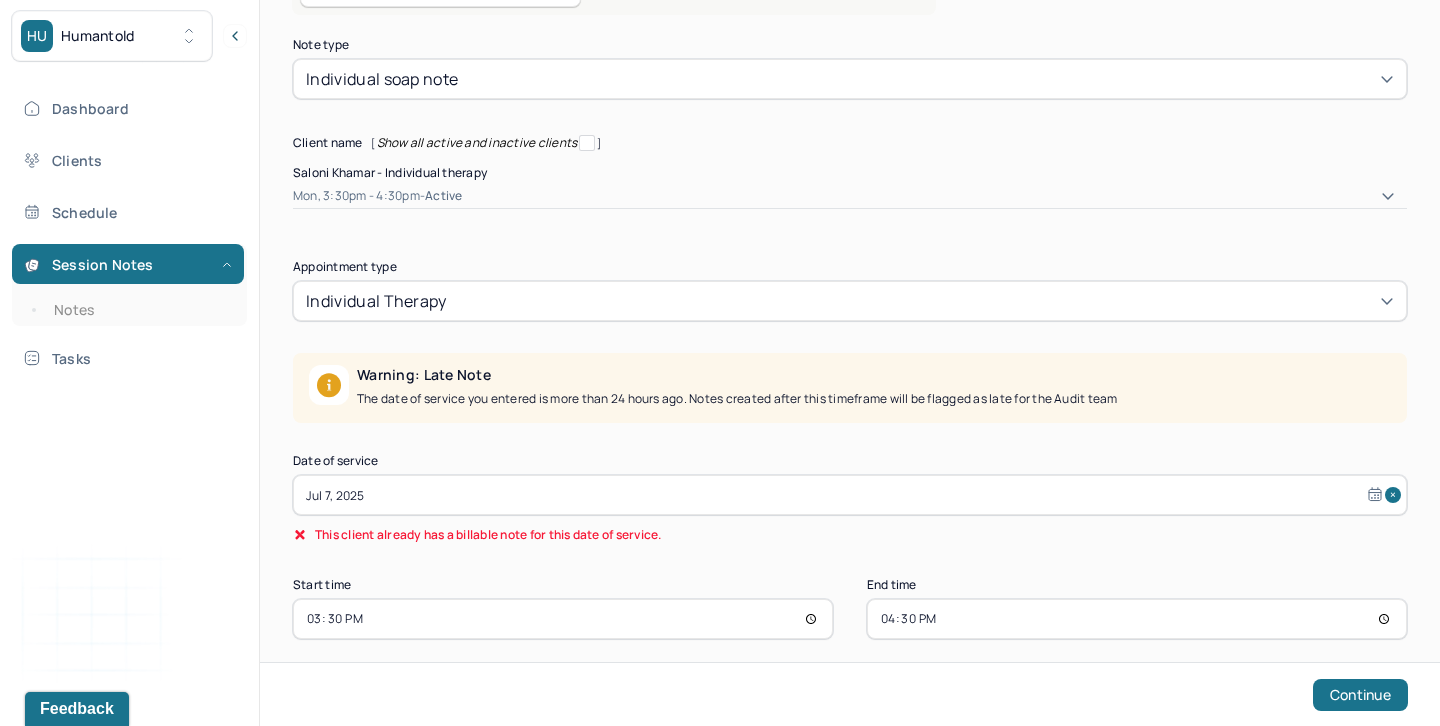 click on "Jul 7, 2025" at bounding box center (850, 495) 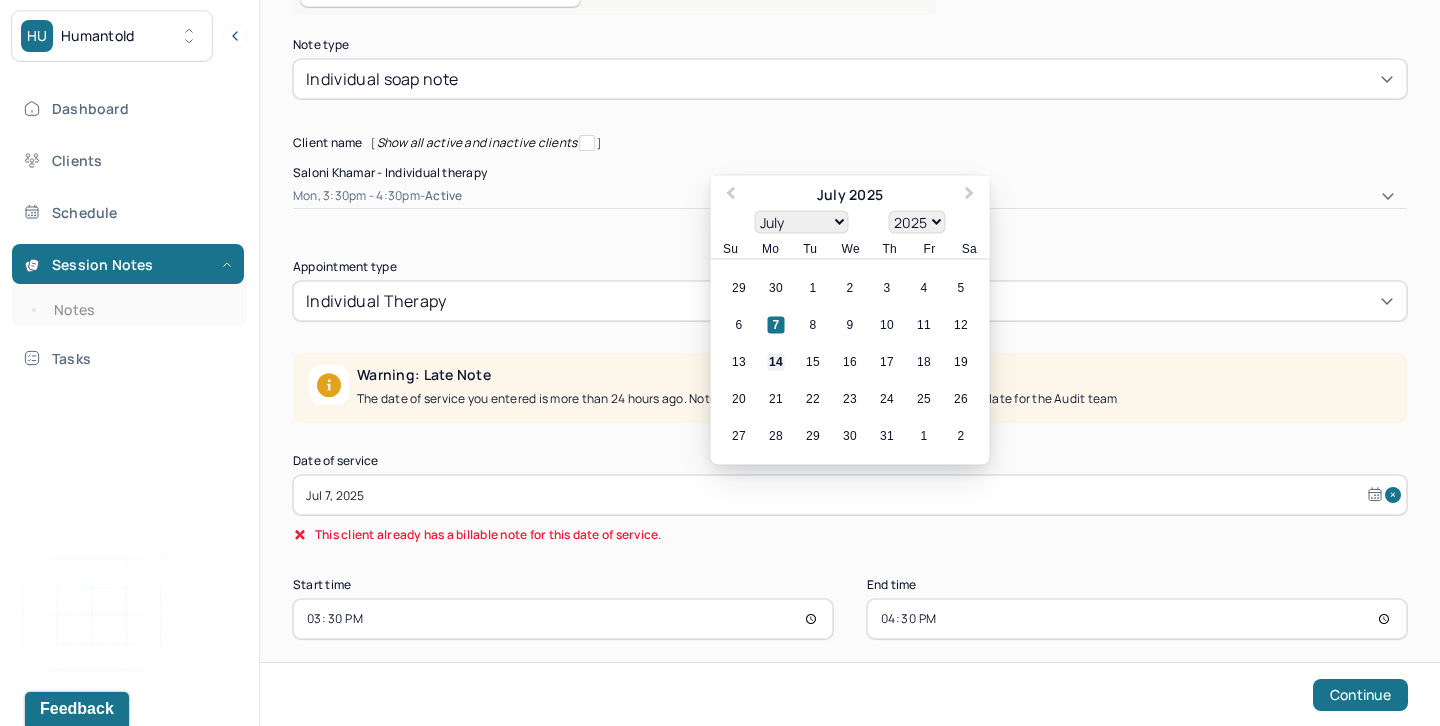 click on "14" at bounding box center (776, 362) 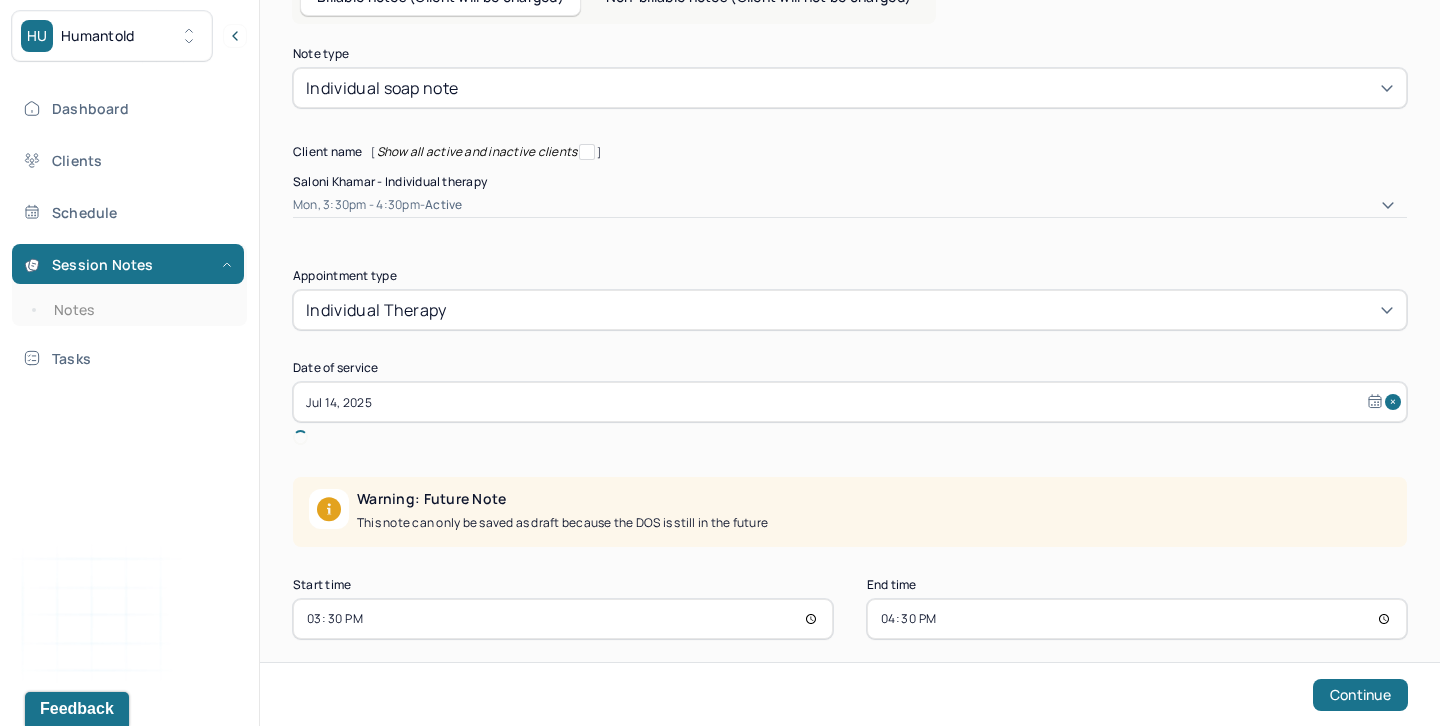 scroll, scrollTop: 147, scrollLeft: 0, axis: vertical 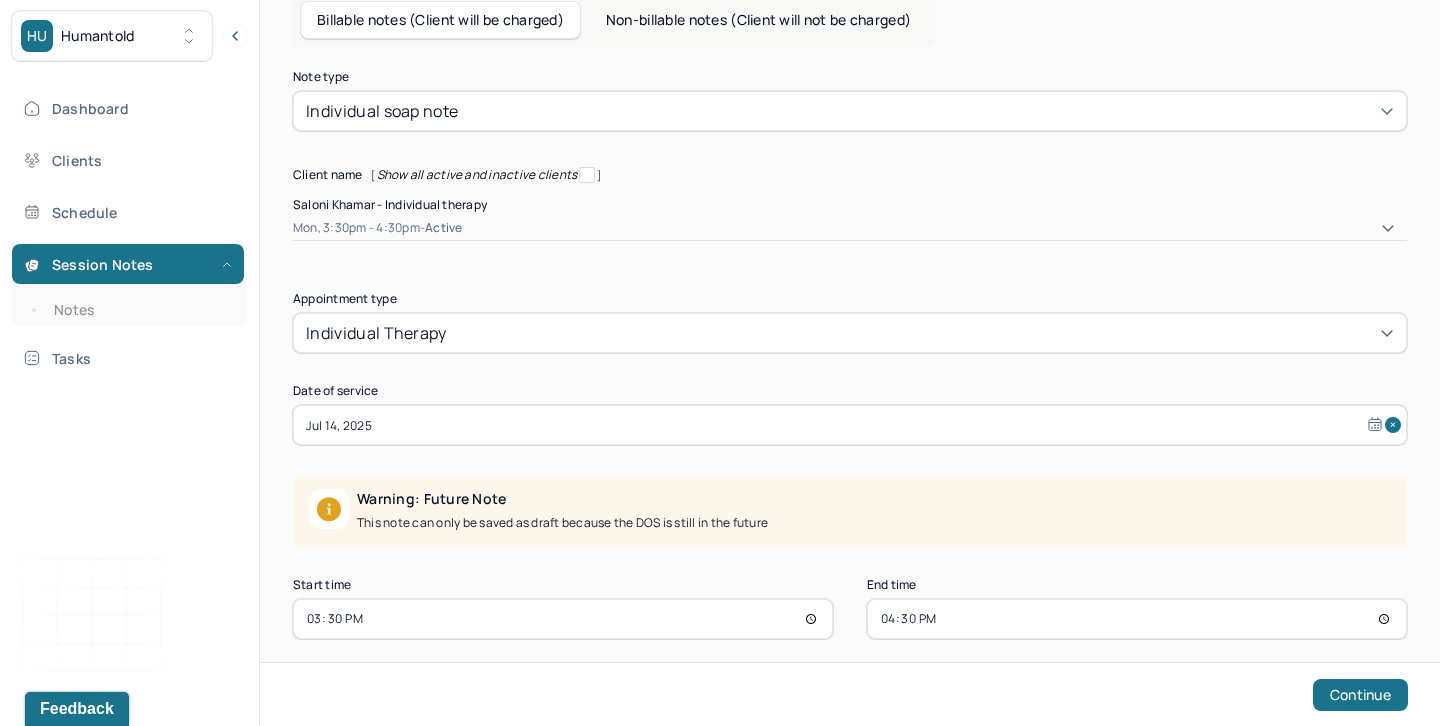 select on "6" 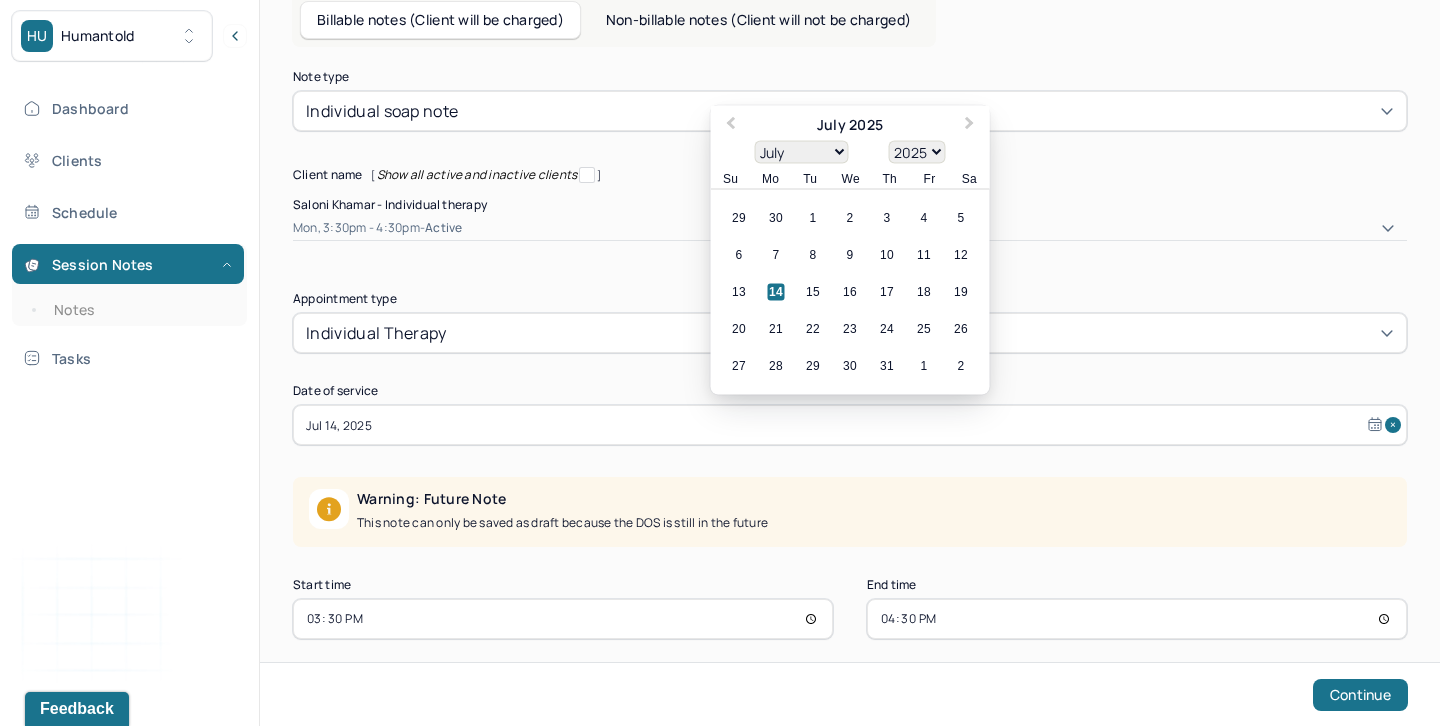 click on "15:30" at bounding box center (563, 619) 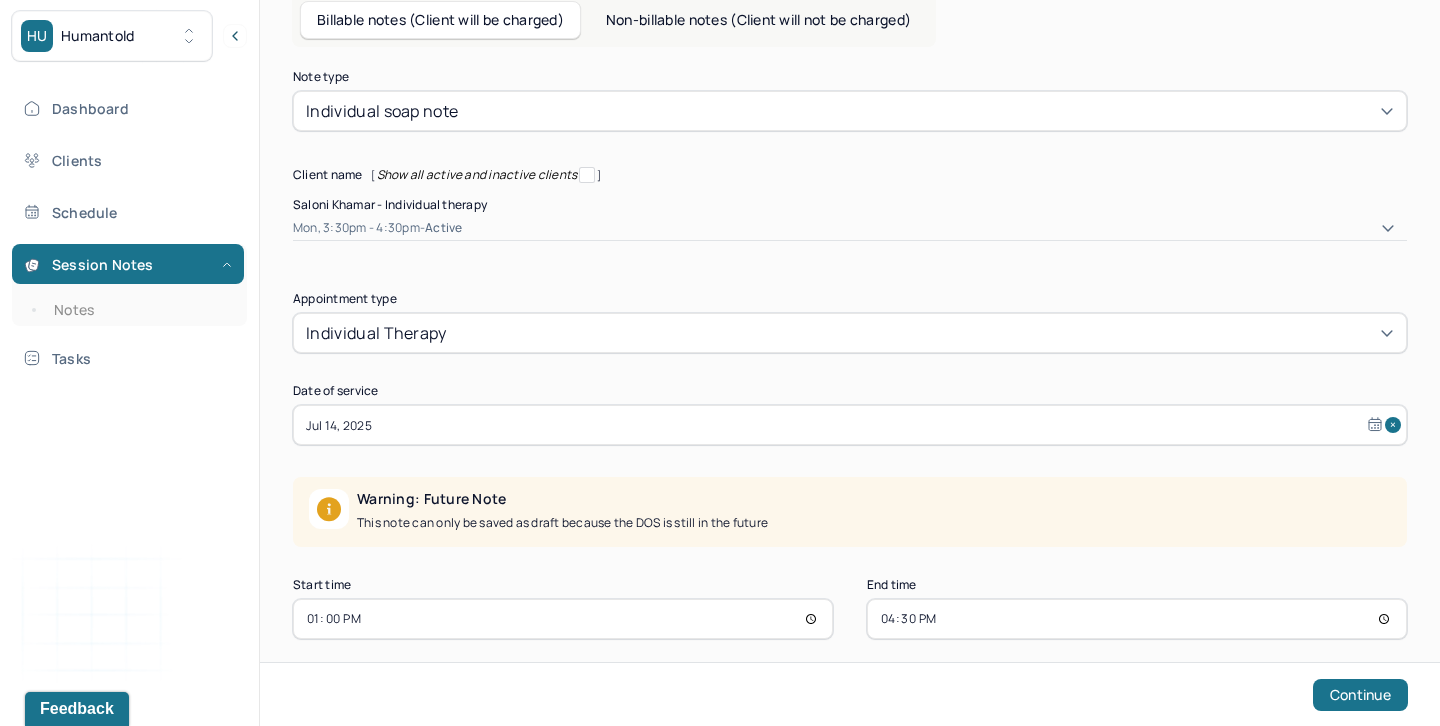 type on "13:00" 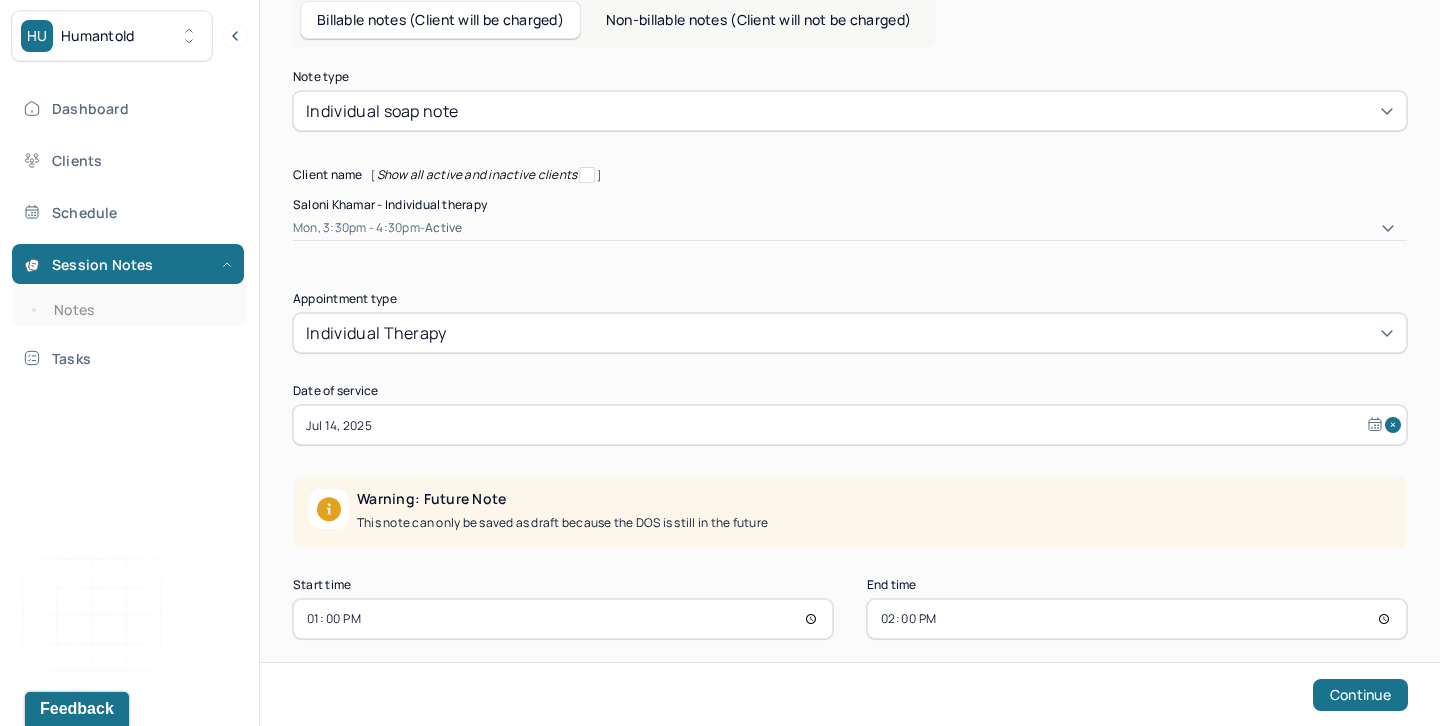 type on "14:00" 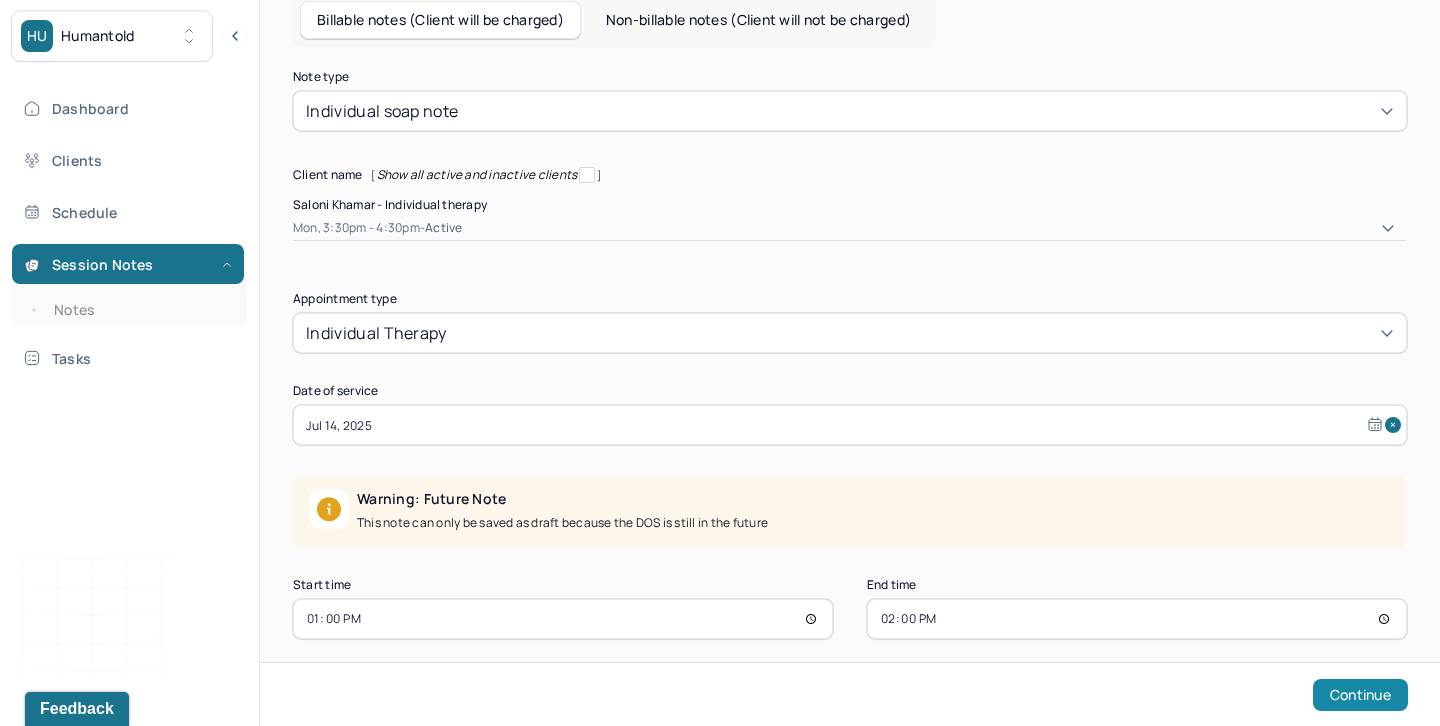 click on "Continue" at bounding box center (1360, 695) 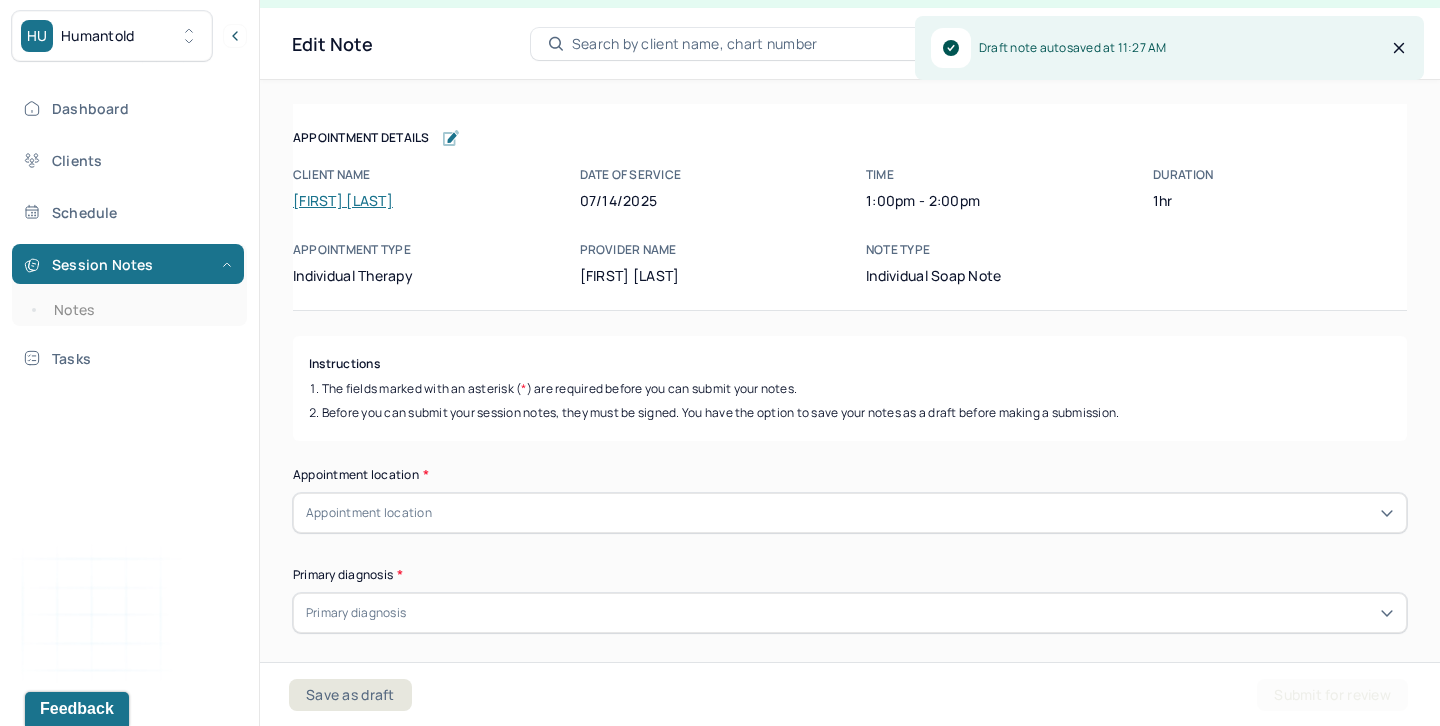 scroll, scrollTop: 36, scrollLeft: 0, axis: vertical 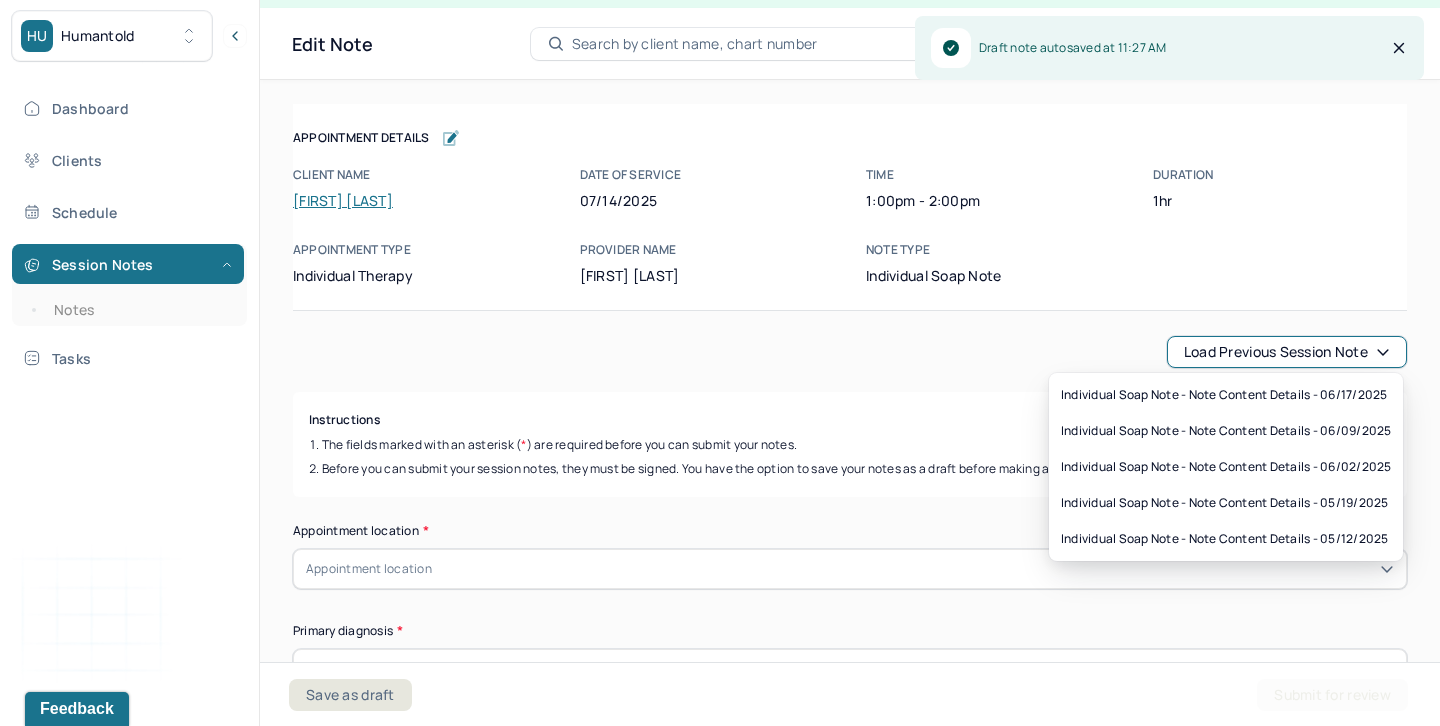 click on "Load previous session note" at bounding box center (1287, 352) 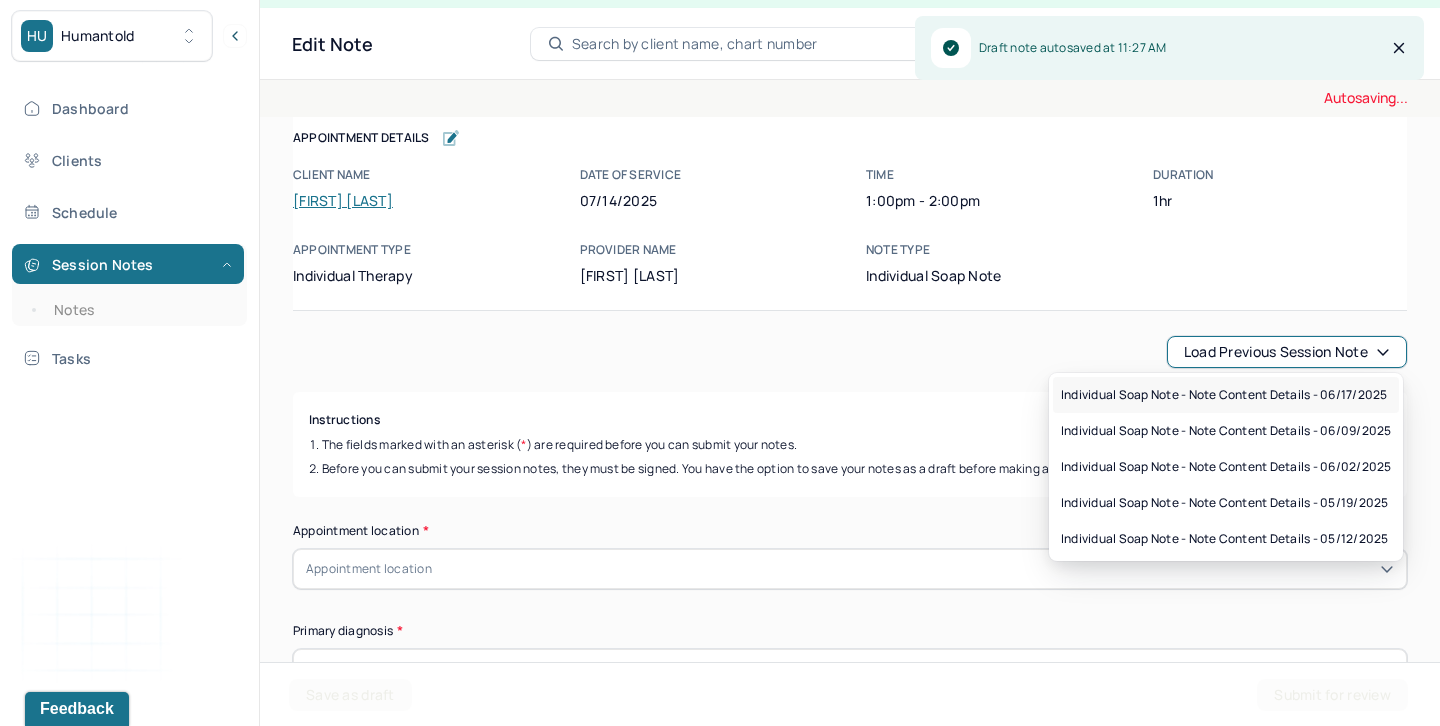 click on "Individual soap note   - Note content Details -   06/17/2025" at bounding box center (1224, 395) 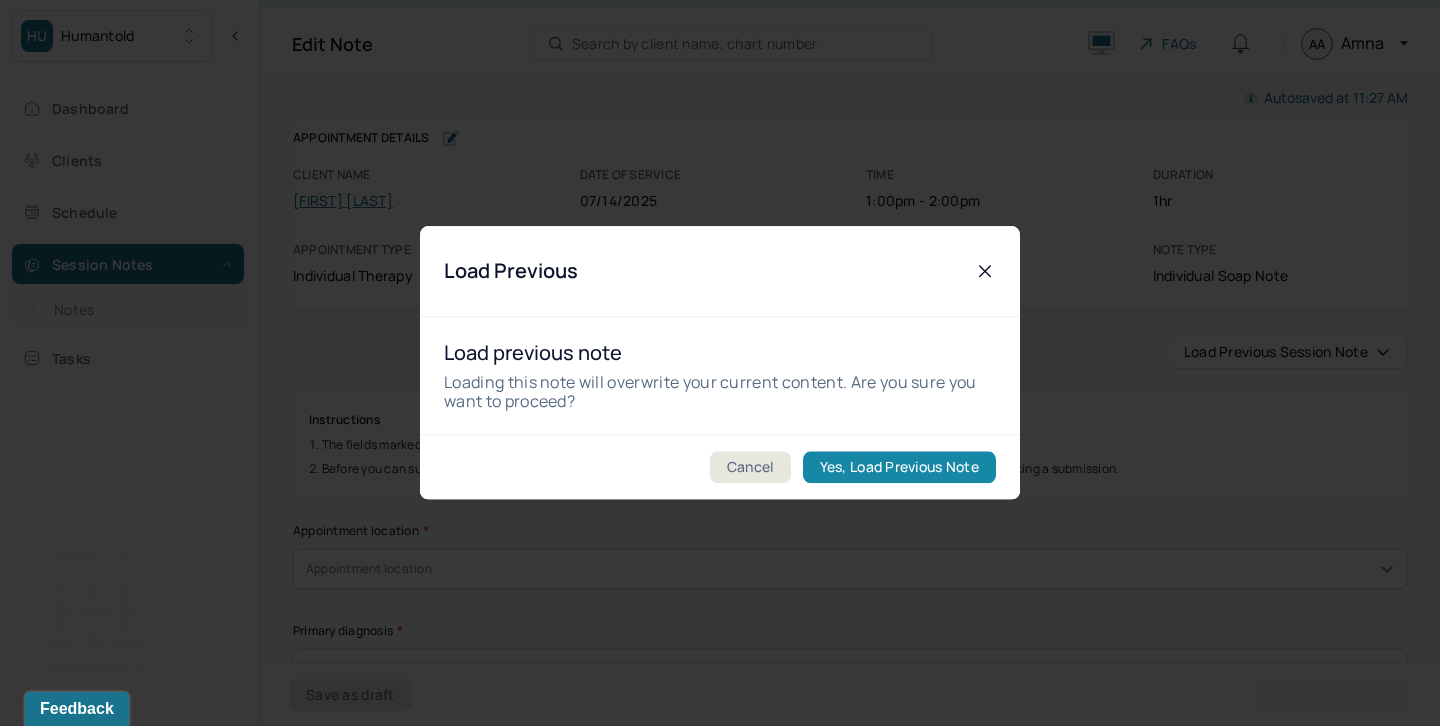click on "Yes, Load Previous Note" at bounding box center [899, 468] 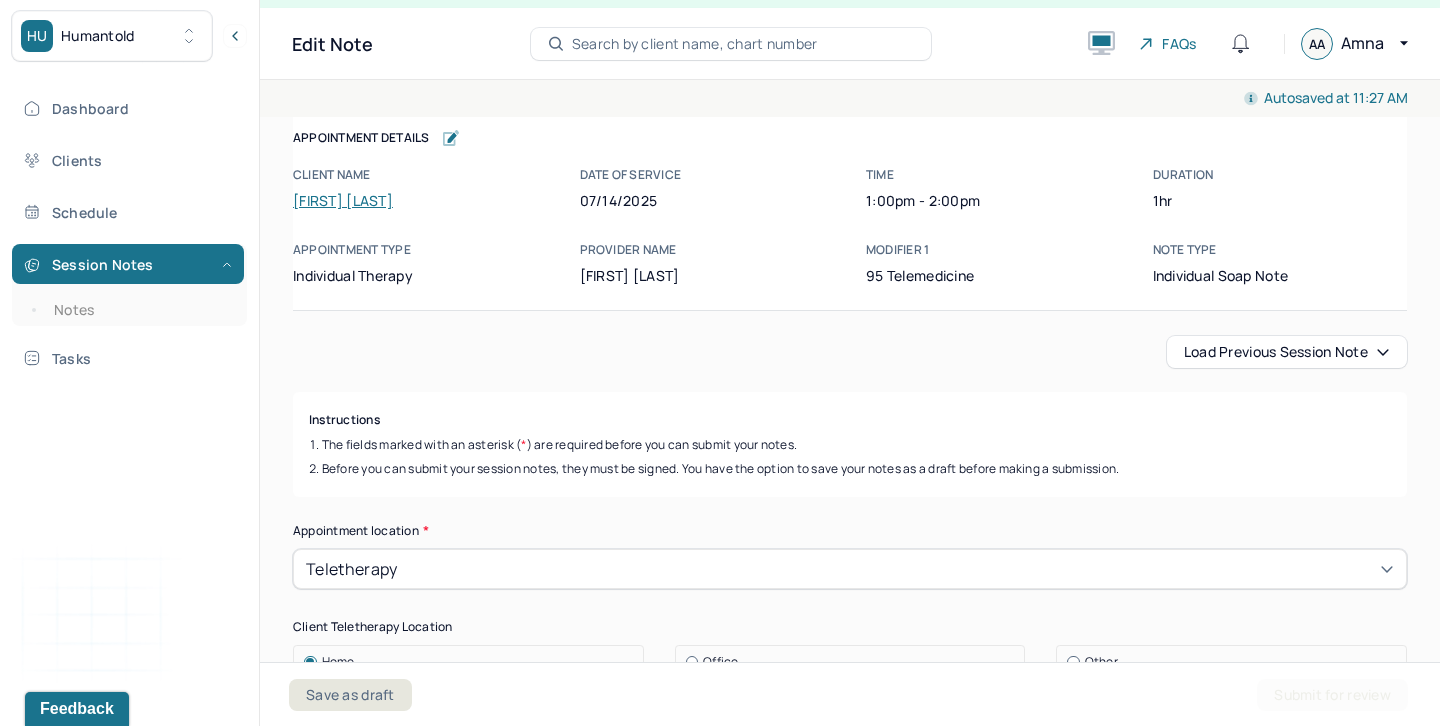 click on "Load previous session note" at bounding box center [1287, 352] 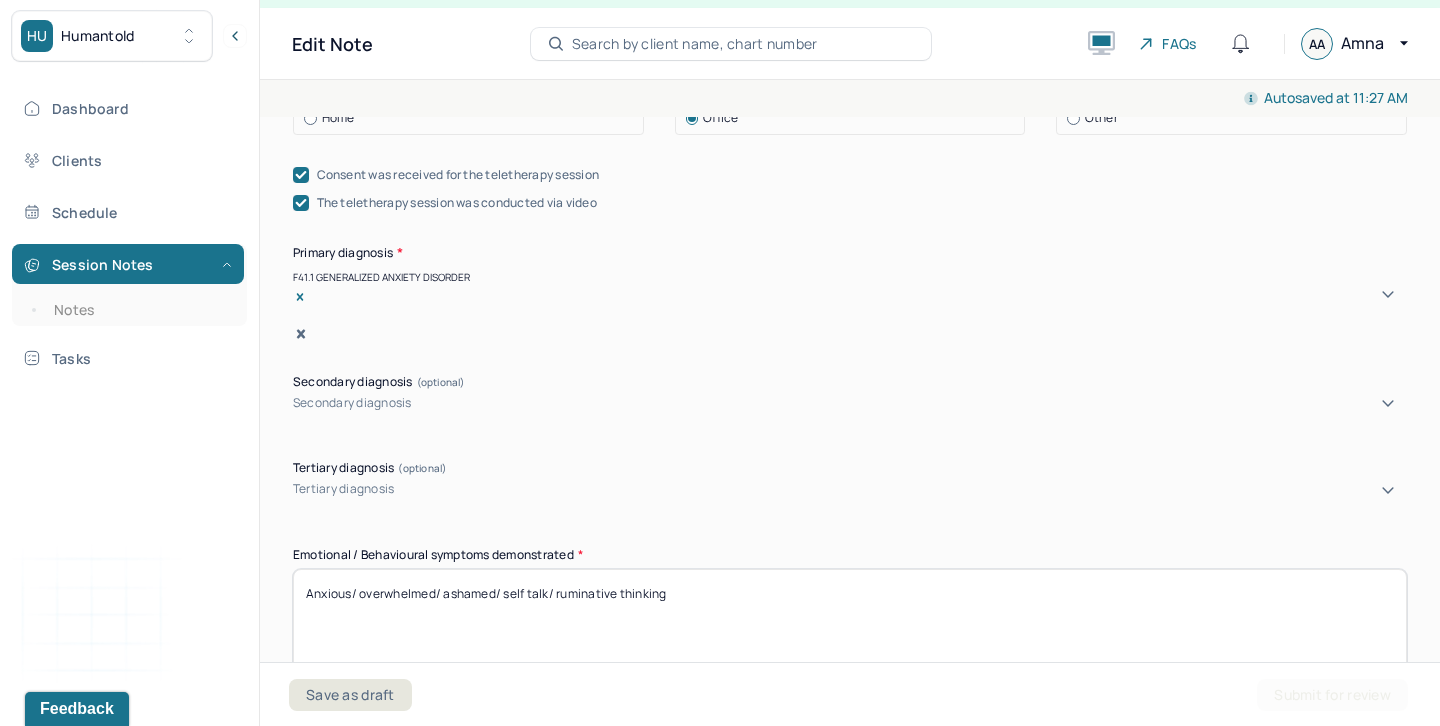 scroll, scrollTop: 786, scrollLeft: 0, axis: vertical 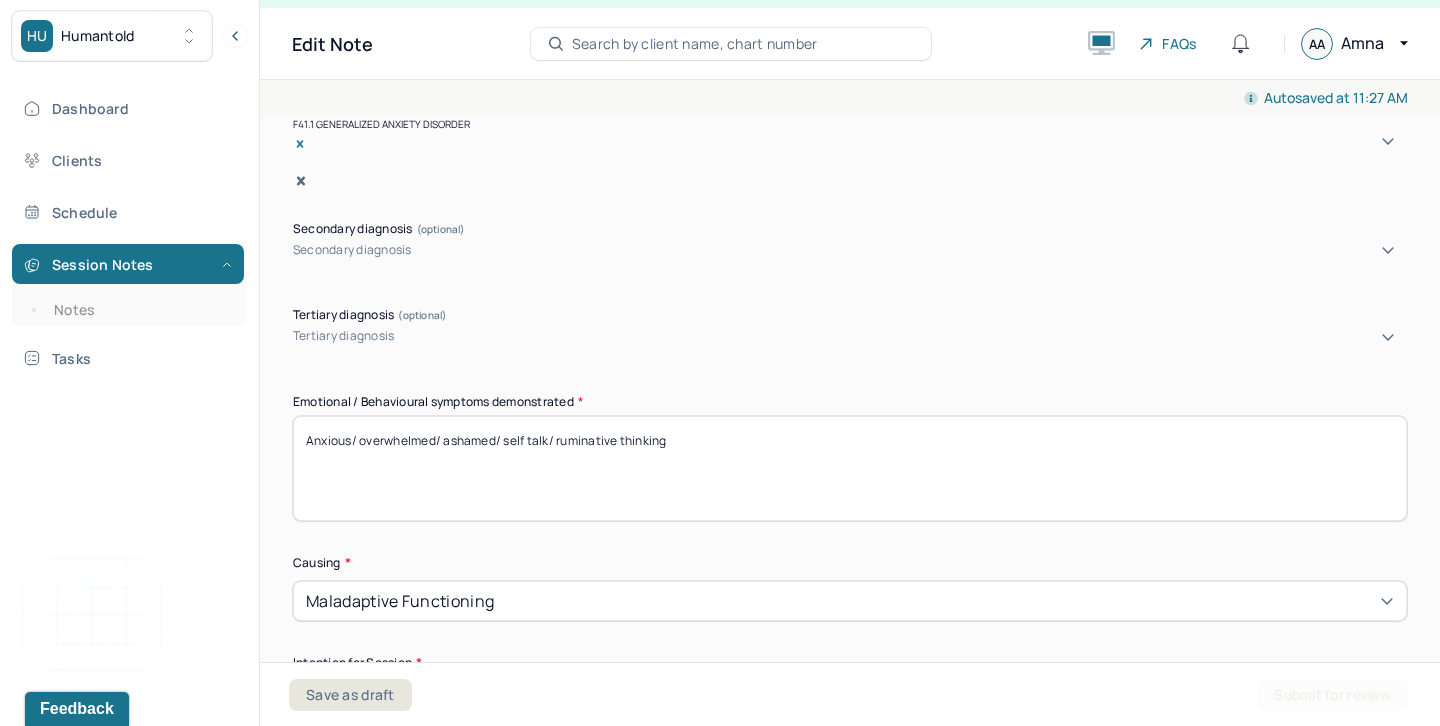 drag, startPoint x: 502, startPoint y: 419, endPoint x: 838, endPoint y: 423, distance: 336.0238 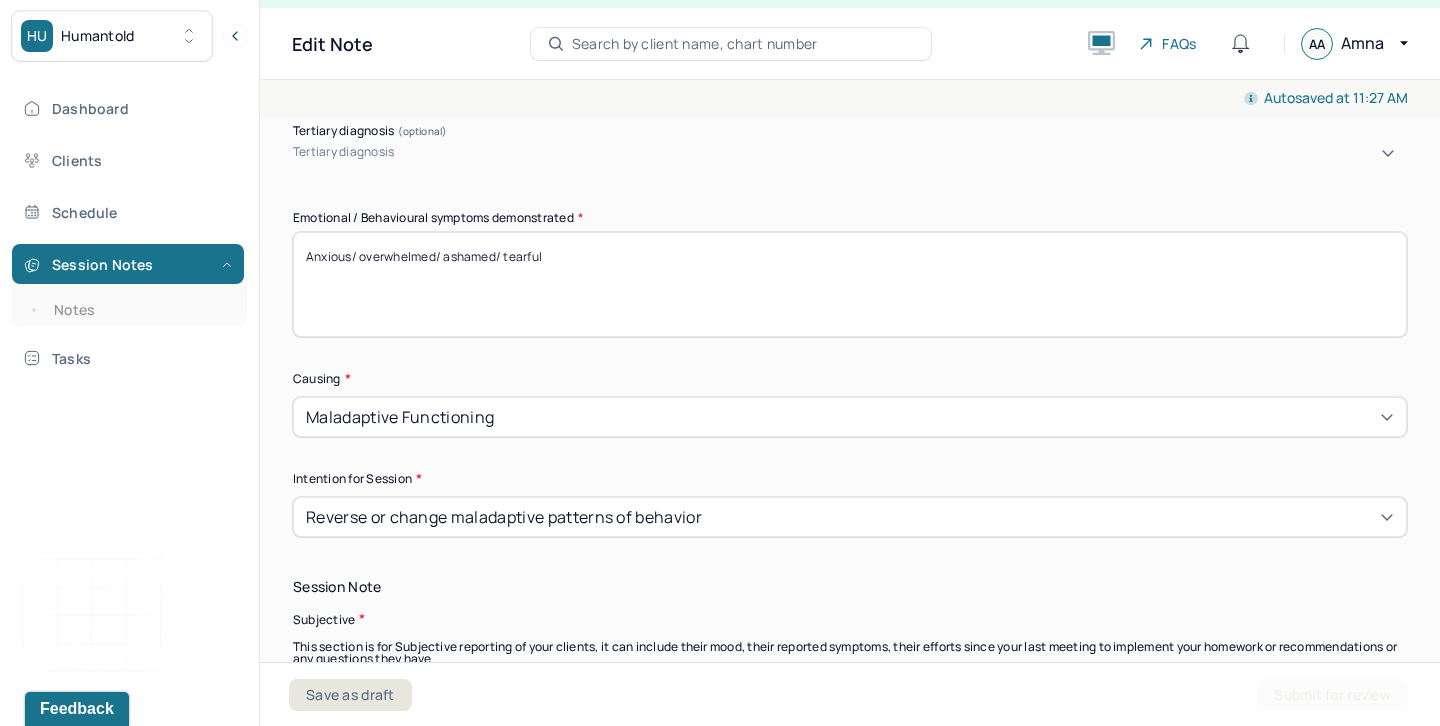 scroll, scrollTop: 1187, scrollLeft: 0, axis: vertical 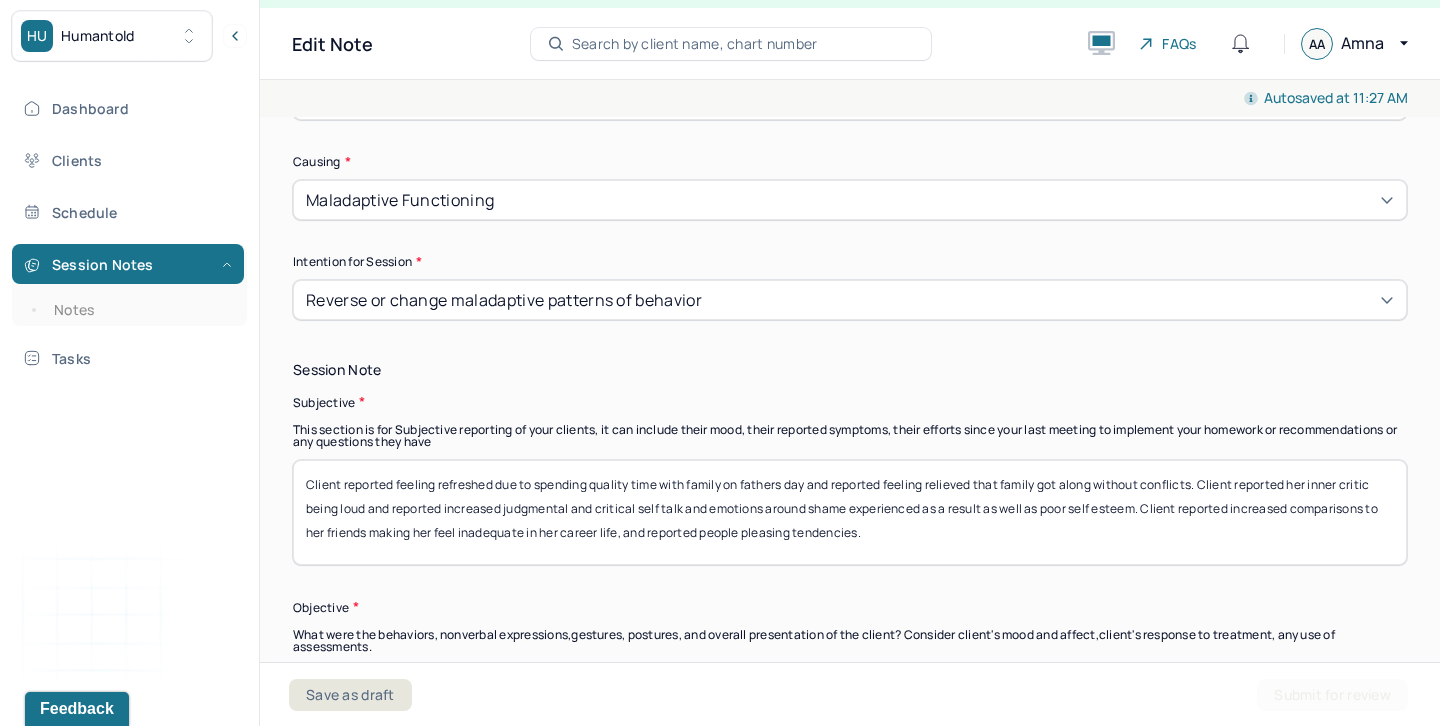 type on "Anxious/ overwhelmed/ ashamed/ tearful" 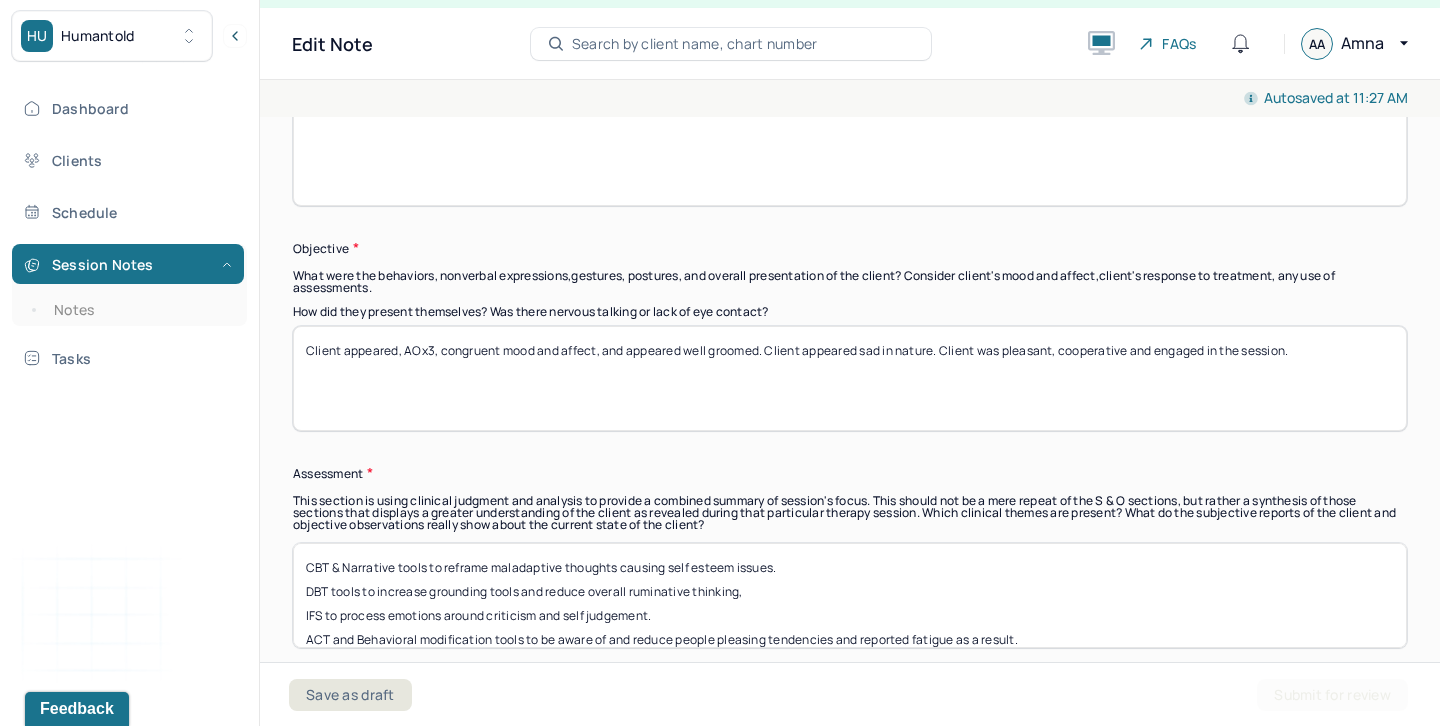 scroll, scrollTop: 1563, scrollLeft: 0, axis: vertical 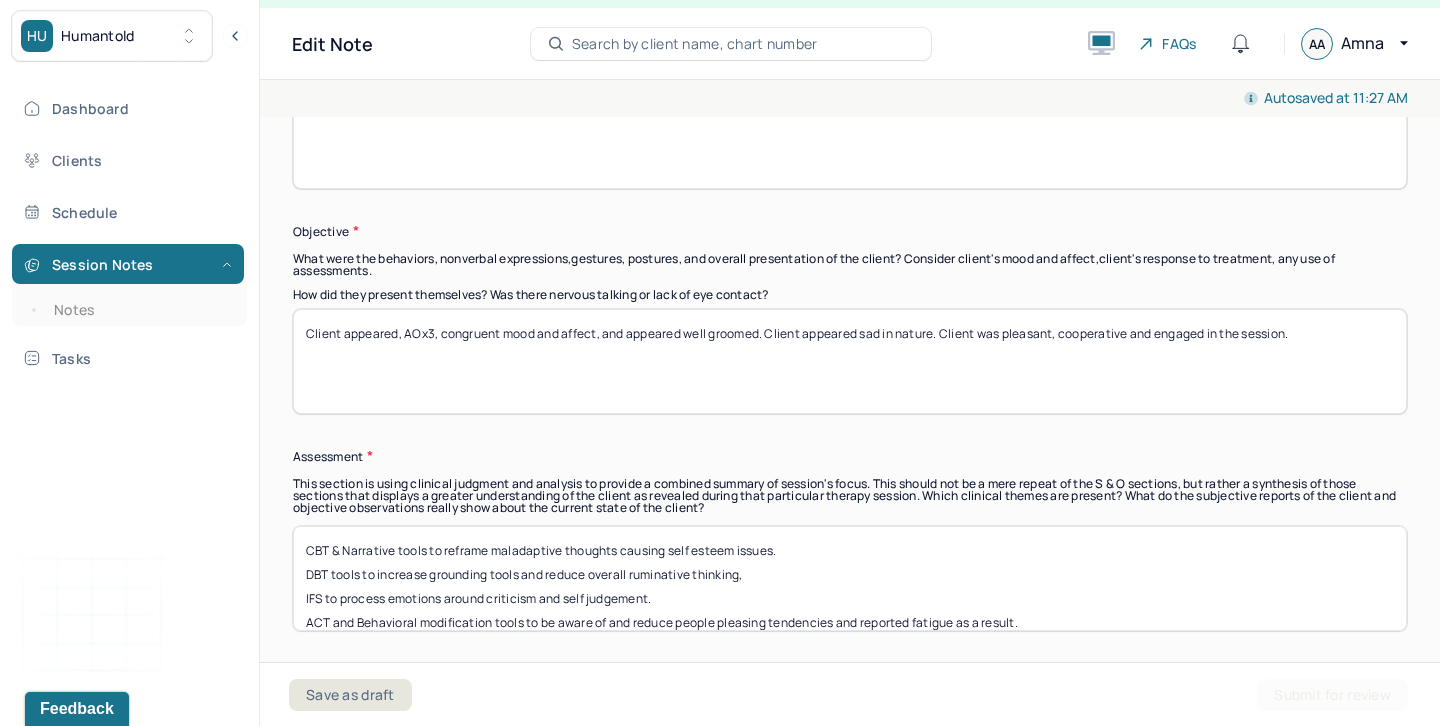 type 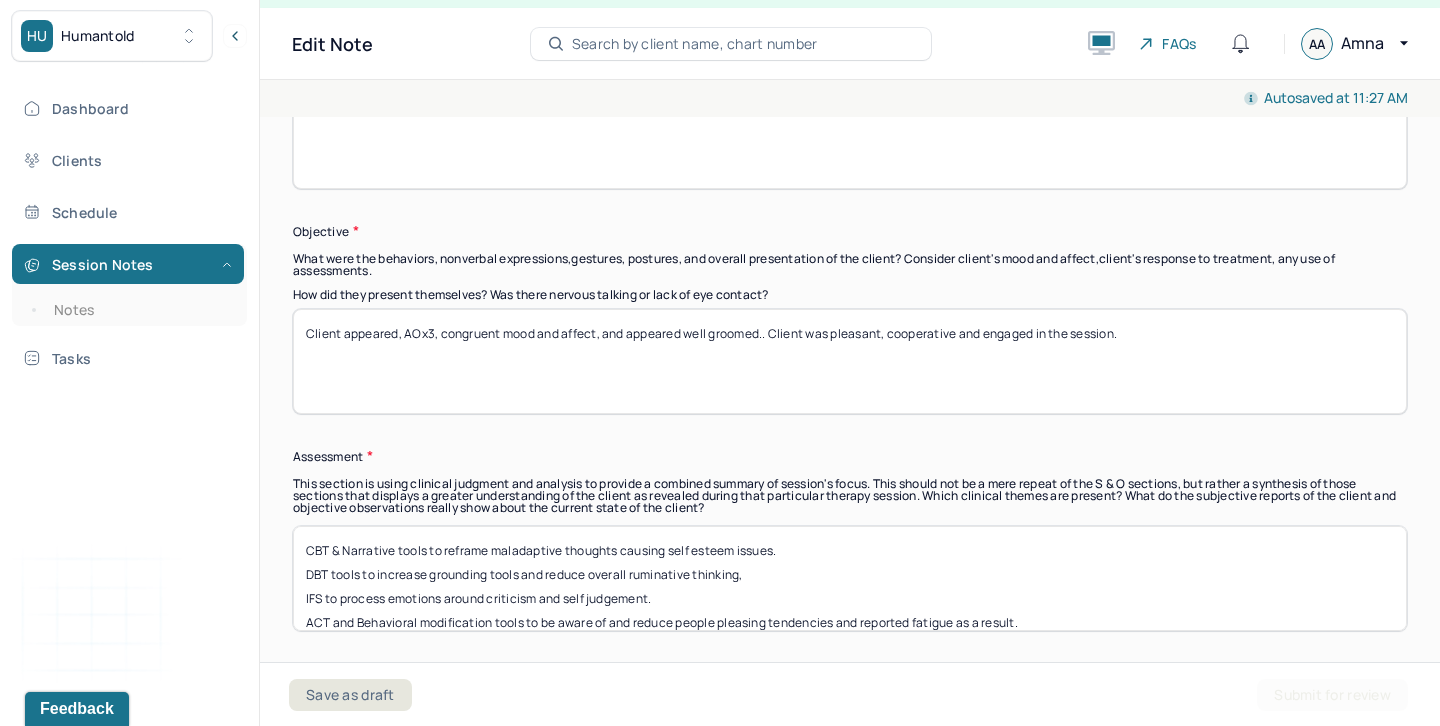 click on "Client appeared, AOx3, congruent mood and affect, and appeared well groomed.. Client was pleasant, cooperative and engaged in the session." at bounding box center (850, 361) 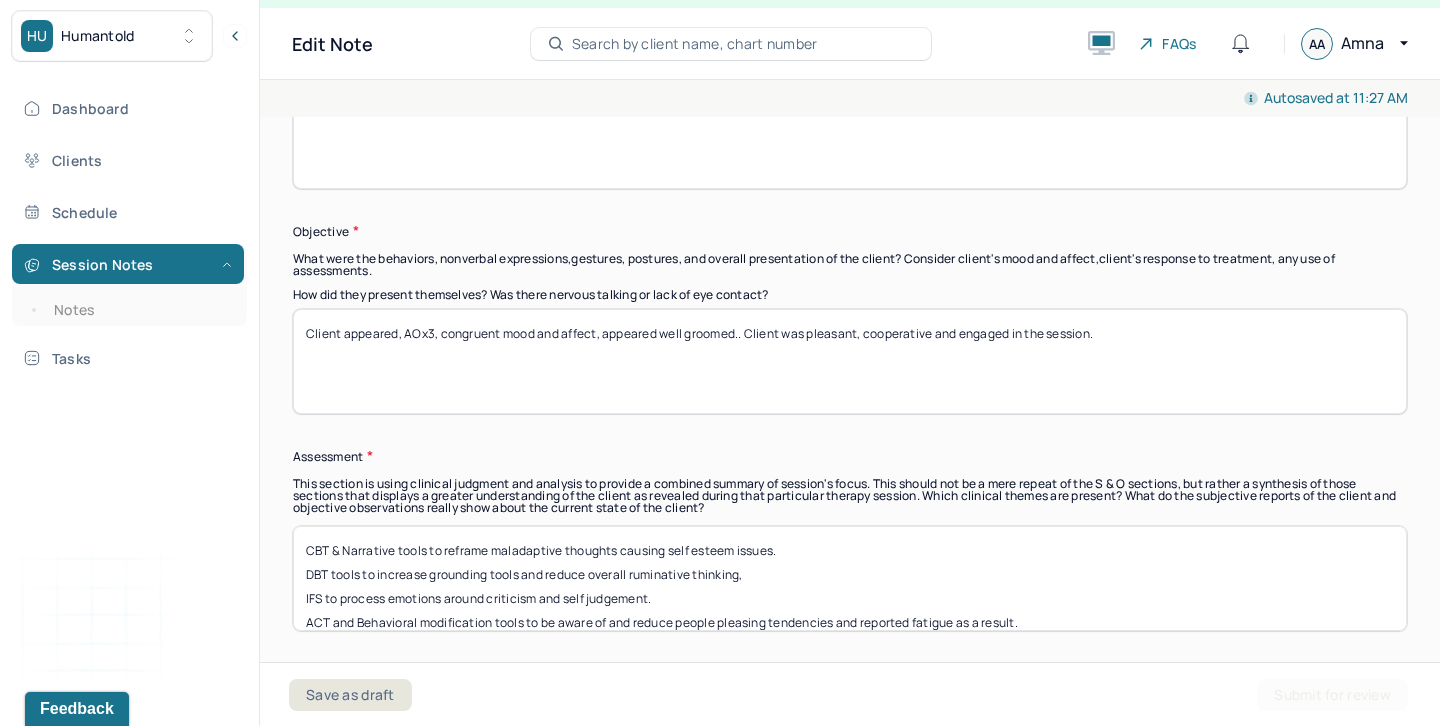 drag, startPoint x: 804, startPoint y: 315, endPoint x: 737, endPoint y: 318, distance: 67.06713 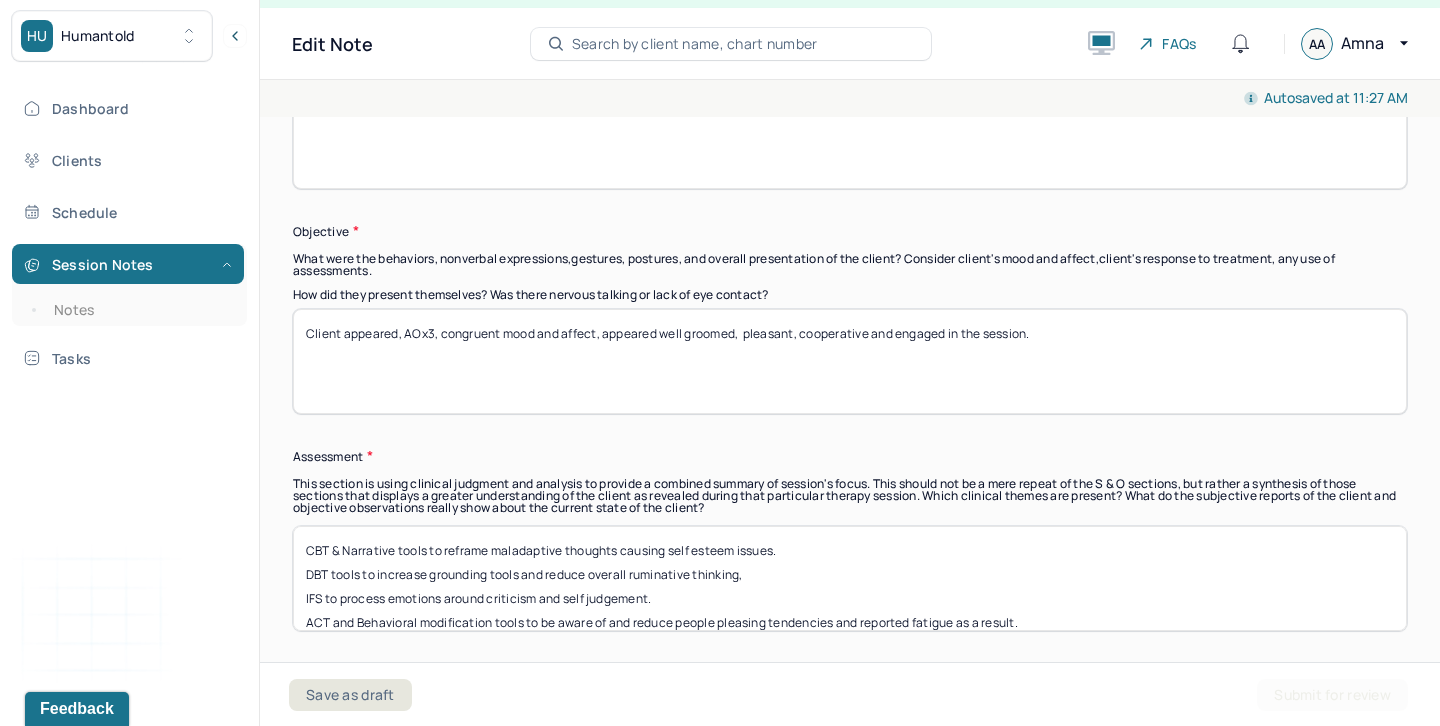 click on "Client appeared, AOx3, congruent mood and affect, appeared well groomed.. Client was pleasant, cooperative and engaged in the session." at bounding box center [850, 361] 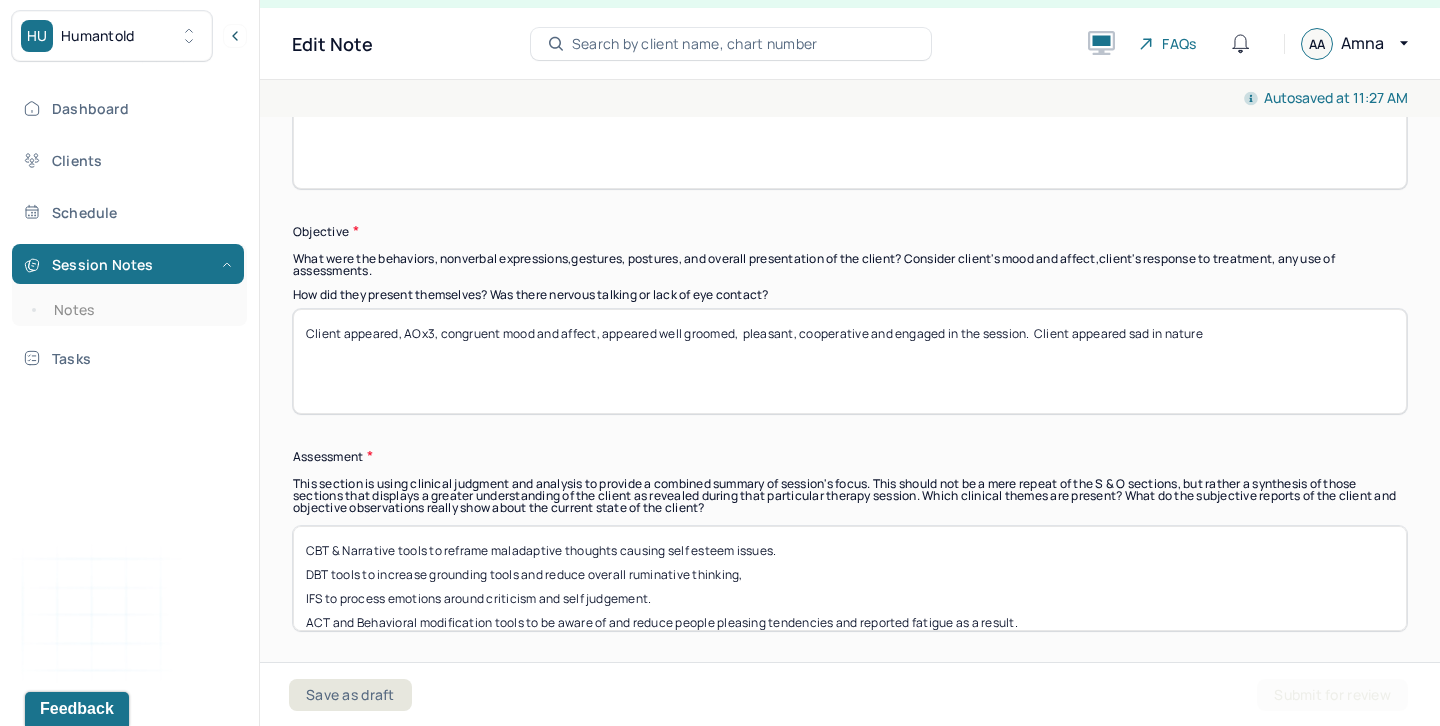 click on "Client appeared, AOx3, congruent mood and affect, appeared well groomed,  pleasant, cooperative and engaged in the session." at bounding box center [850, 361] 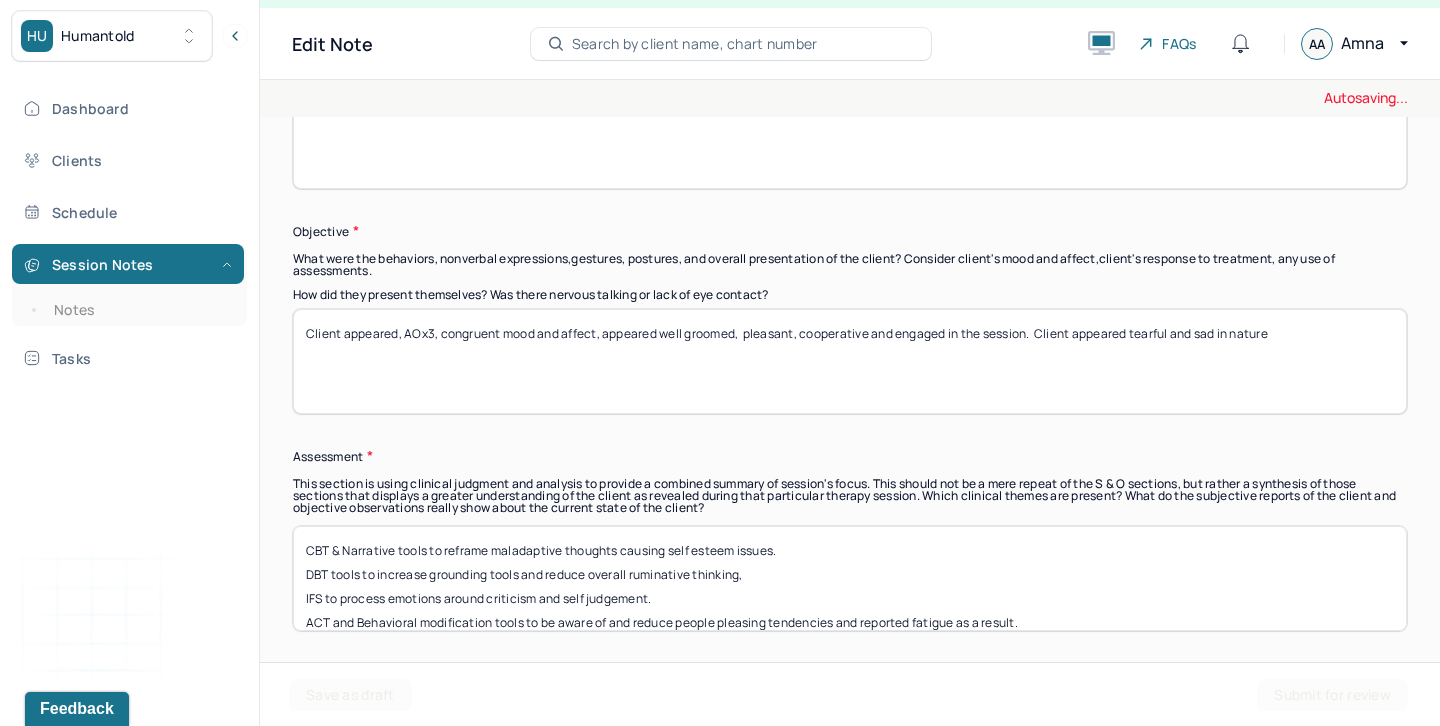 click on "Client appeared, AOx3, congruent mood and affect, appeared well groomed,  pleasant, cooperative and engaged in the session." at bounding box center (850, 361) 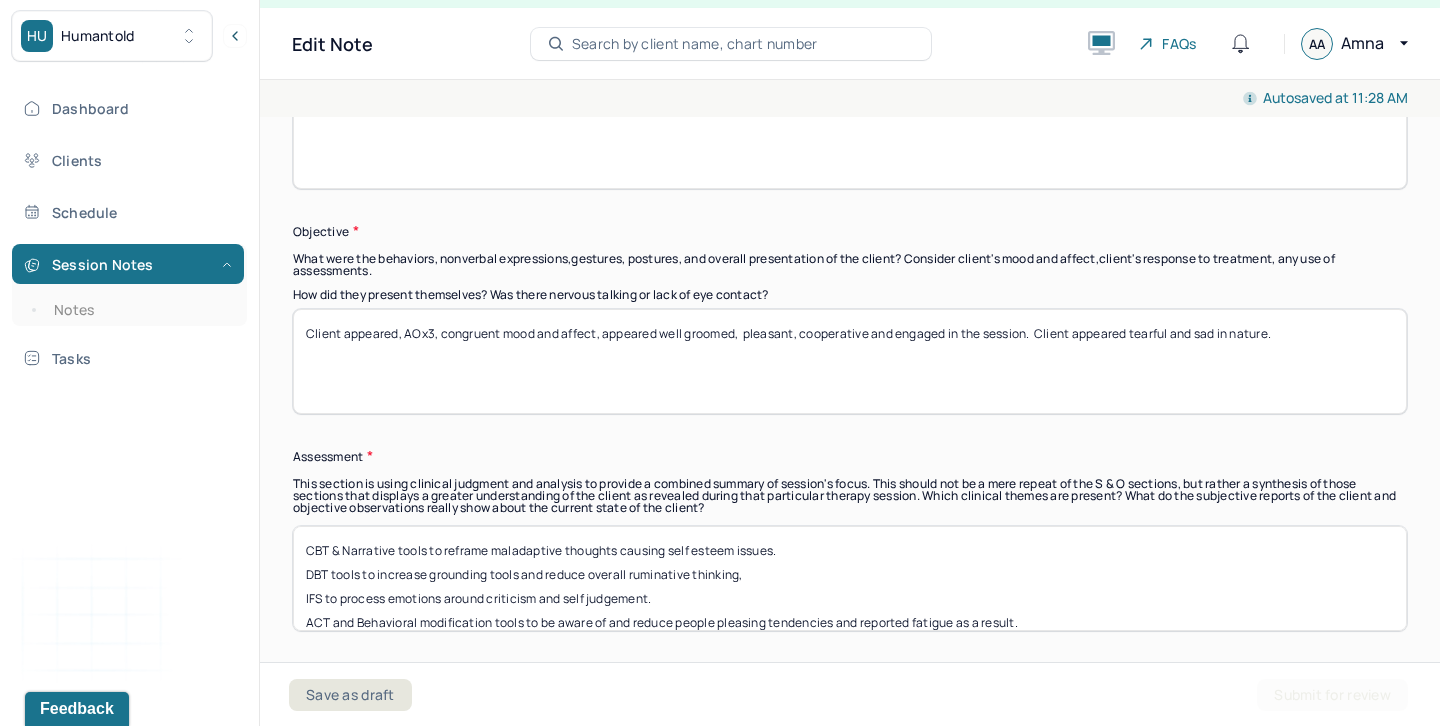 scroll, scrollTop: 1712, scrollLeft: 0, axis: vertical 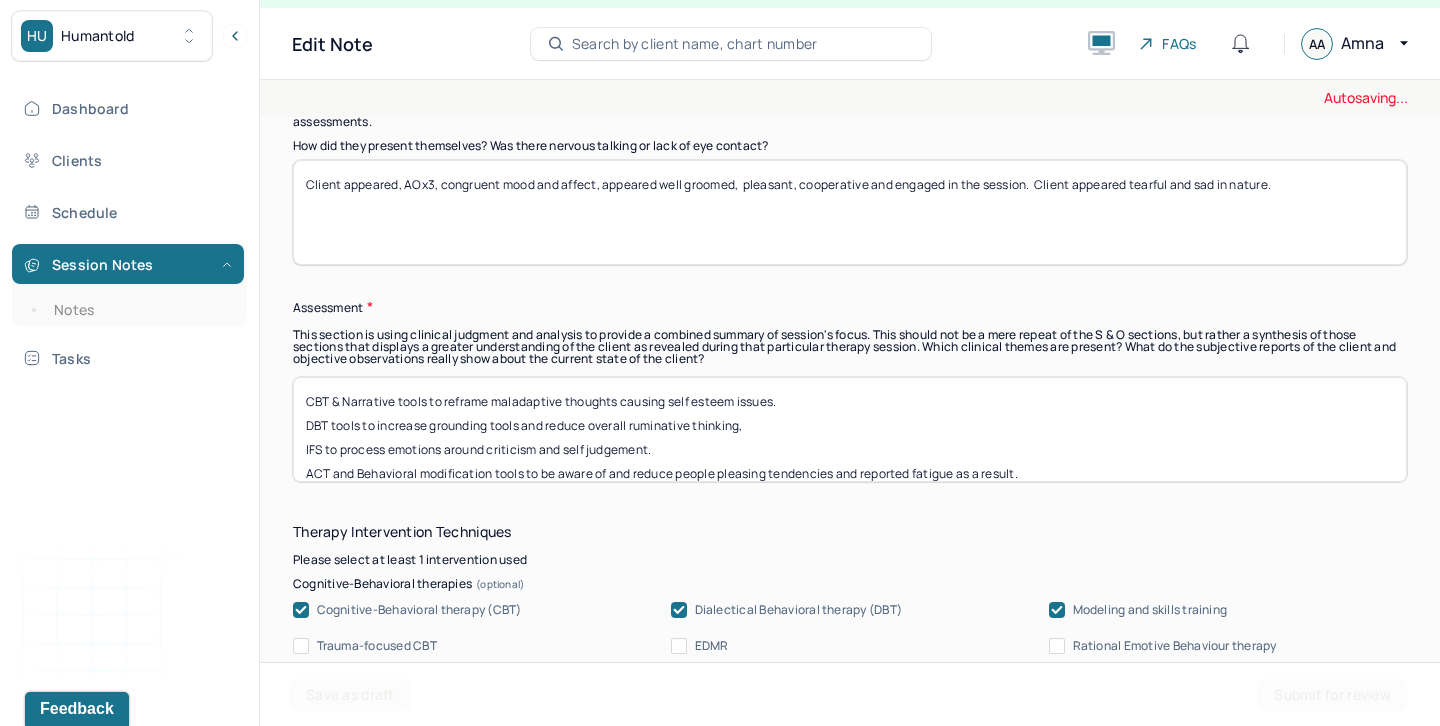 type on "Client appeared, AOx3, congruent mood and affect, appeared well groomed,  pleasant, cooperative and engaged in the session.  Client appeared tearful and sad in nature." 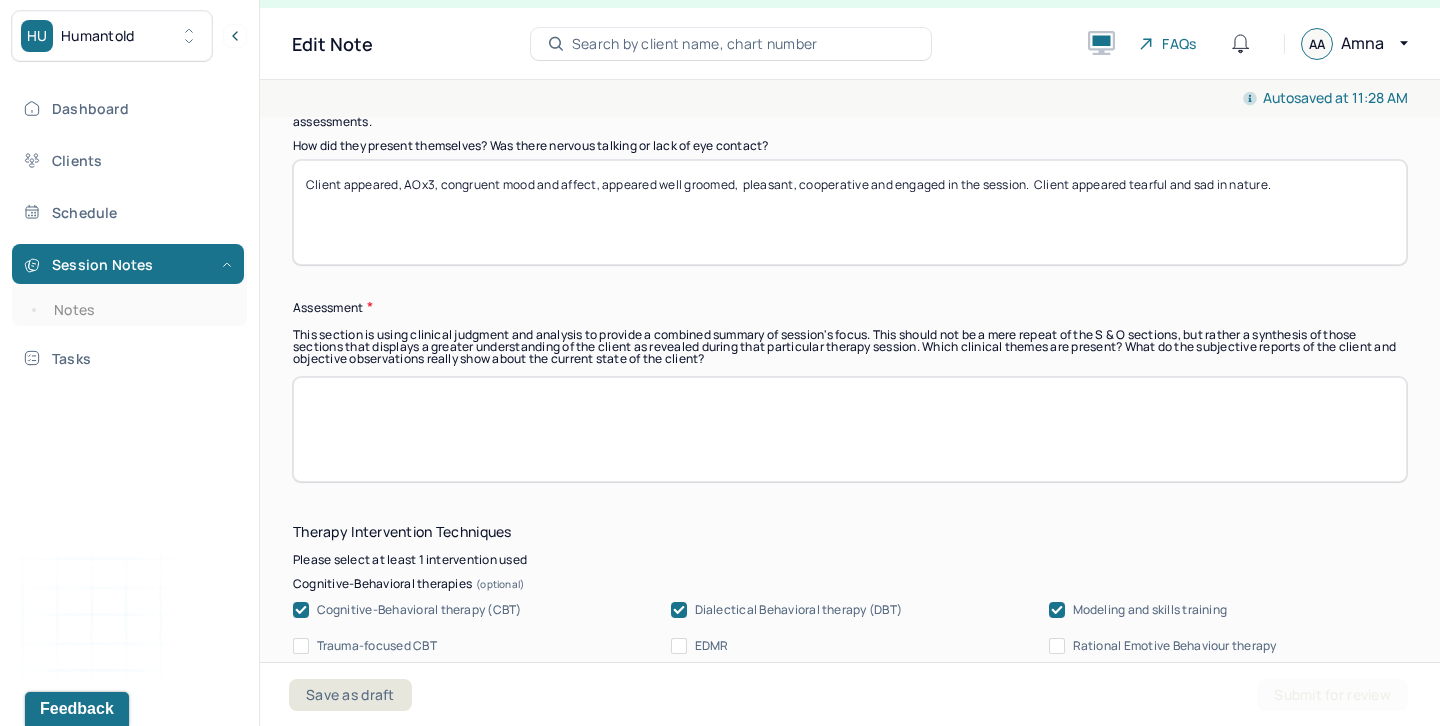 scroll, scrollTop: 1942, scrollLeft: 0, axis: vertical 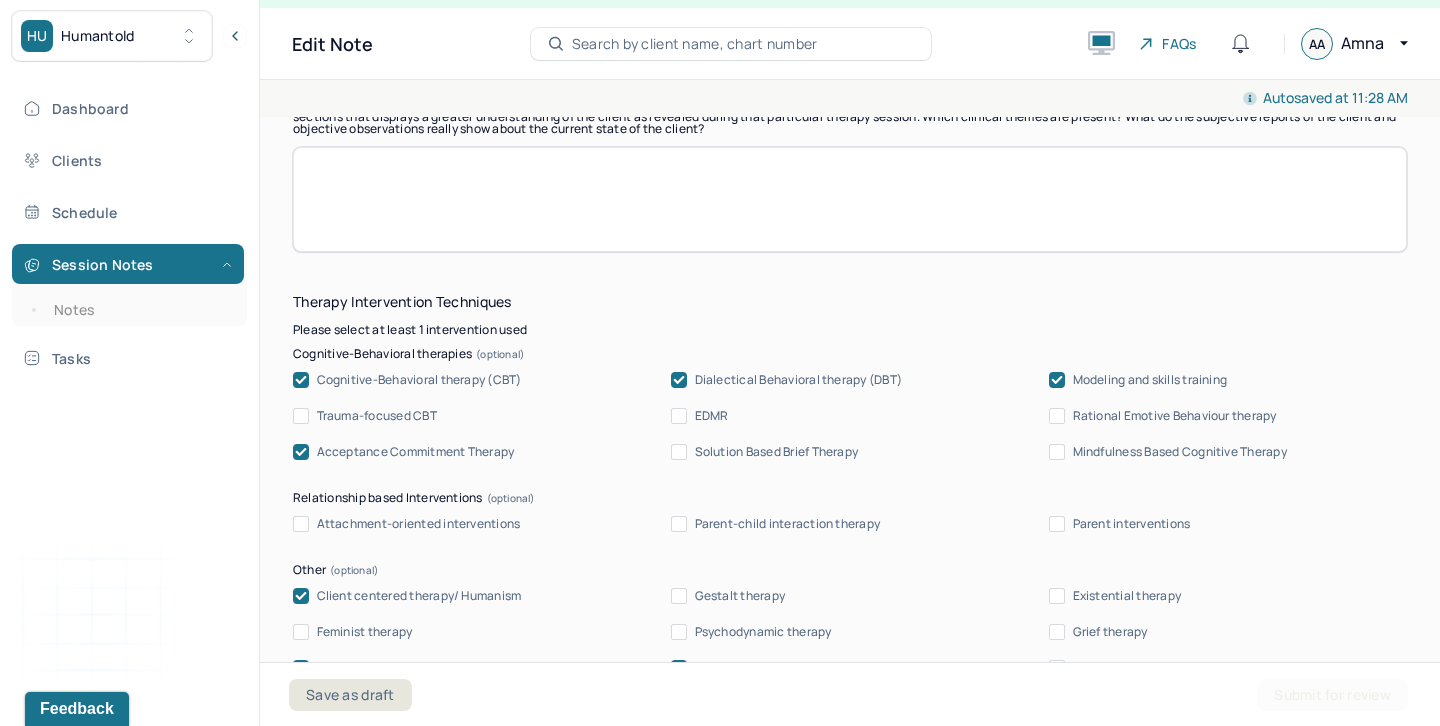 type 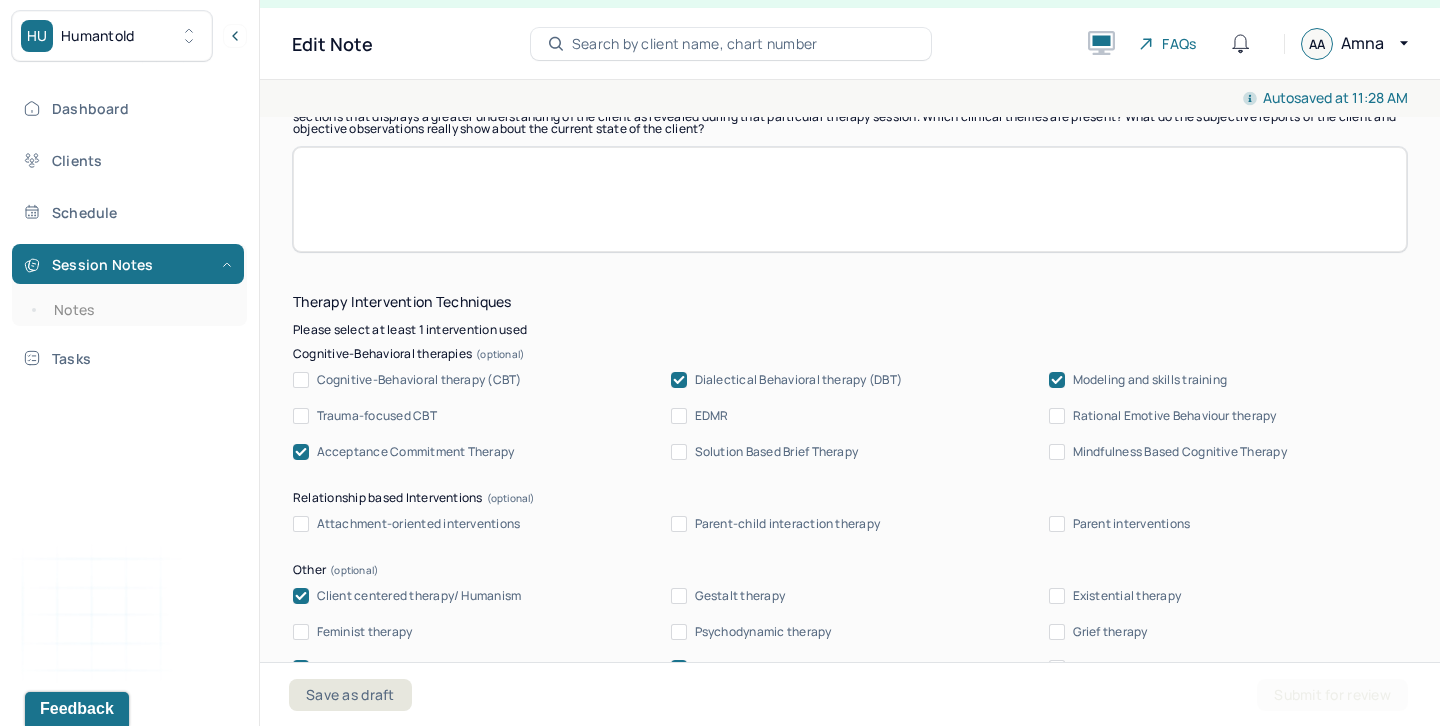 click 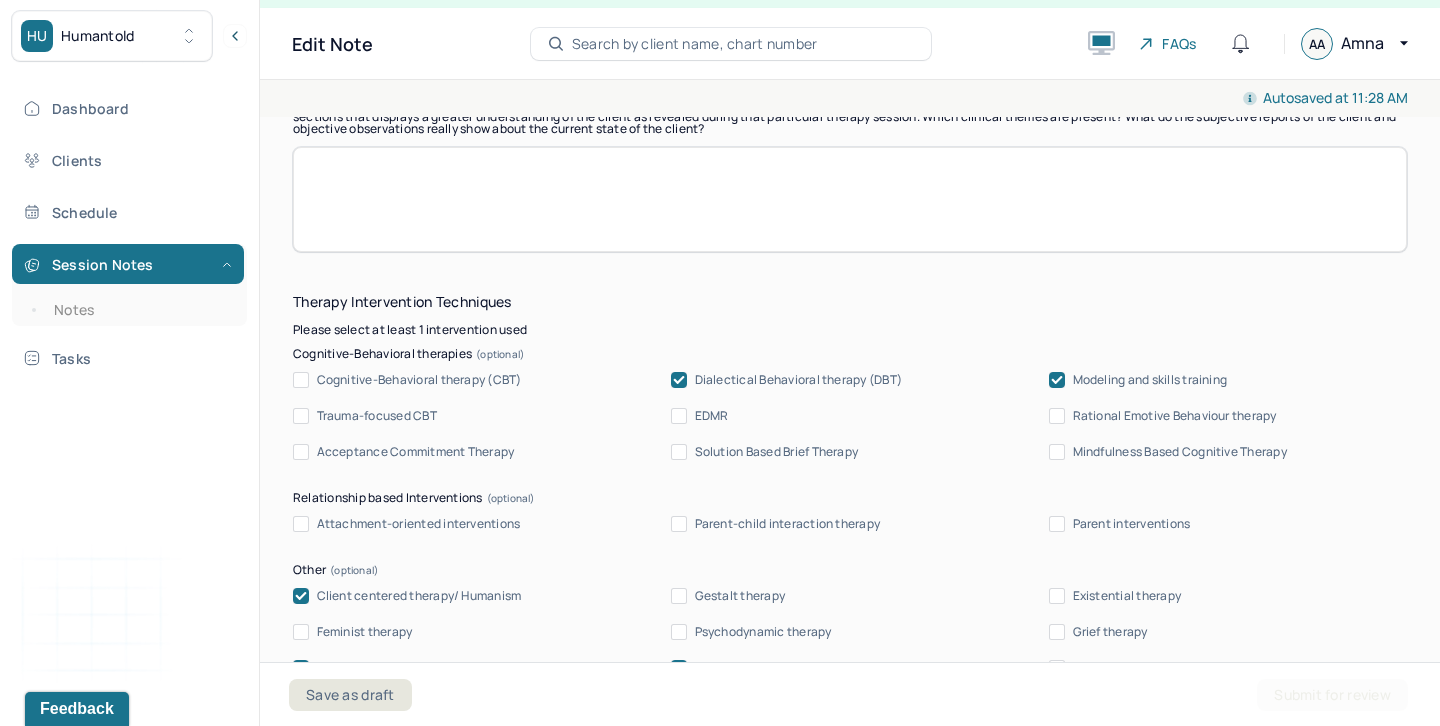 click 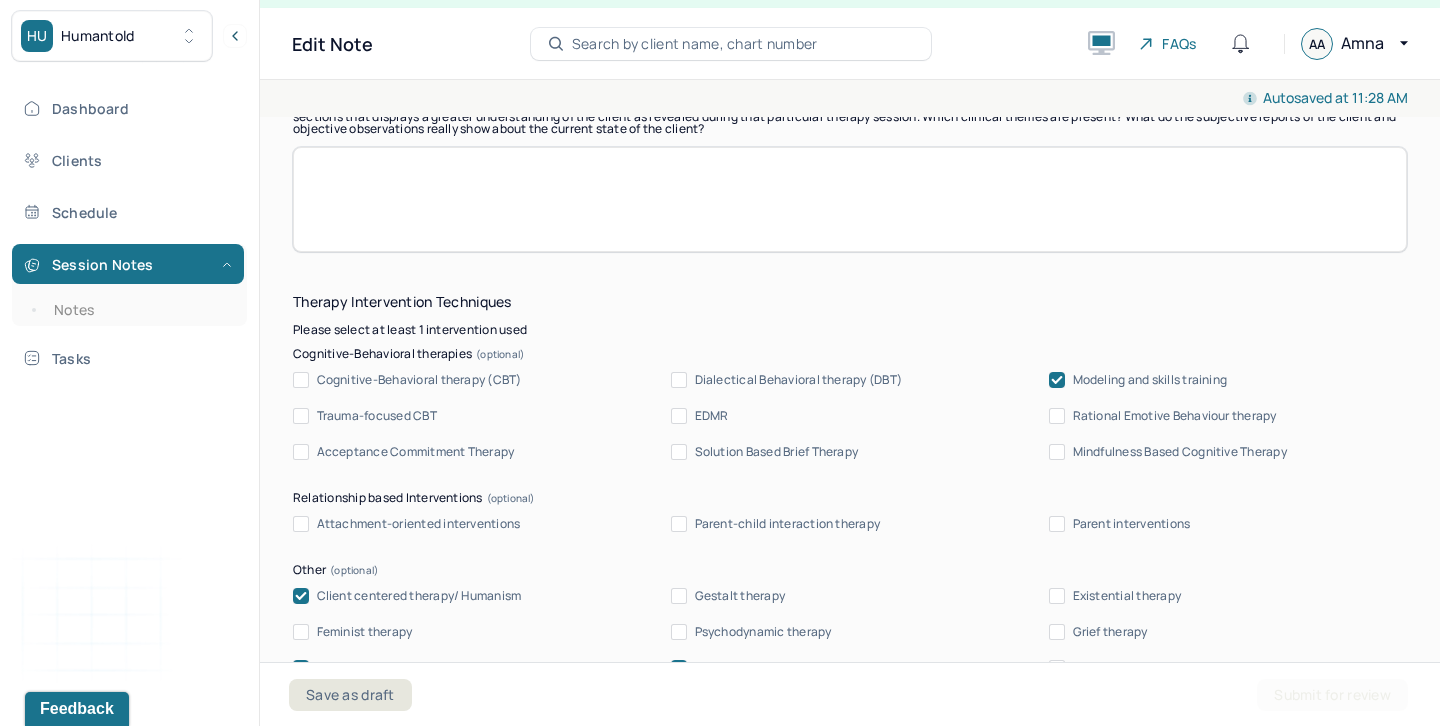 click at bounding box center (1057, 380) 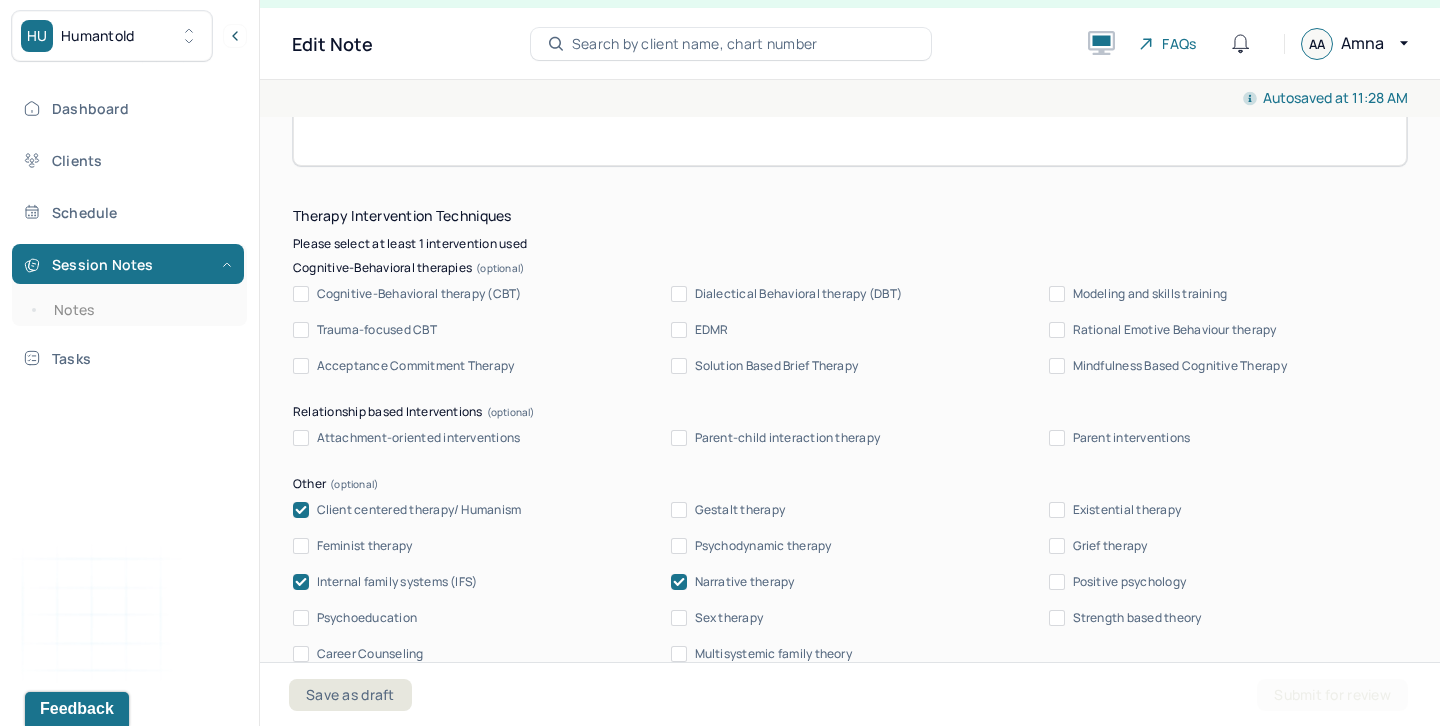 scroll, scrollTop: 2074, scrollLeft: 0, axis: vertical 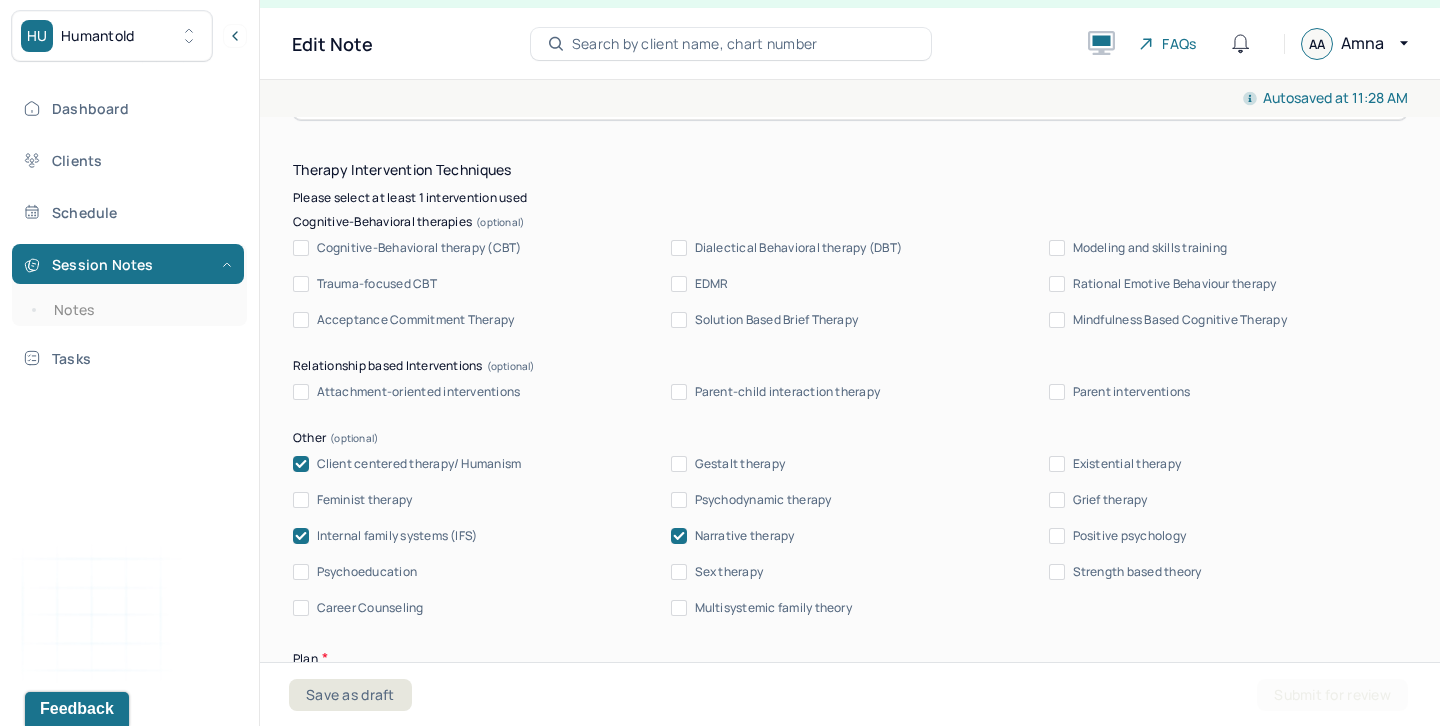 click 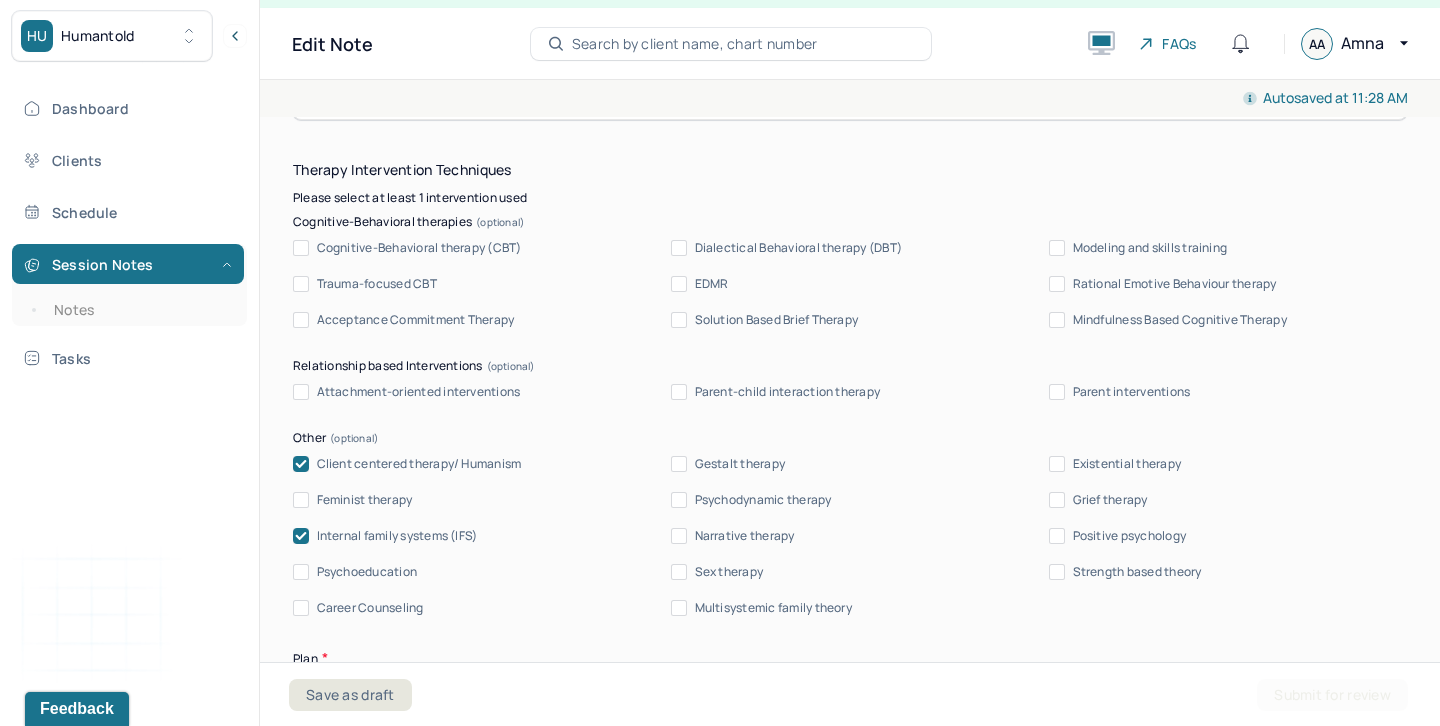 click on "Narrative therapy" at bounding box center (679, 536) 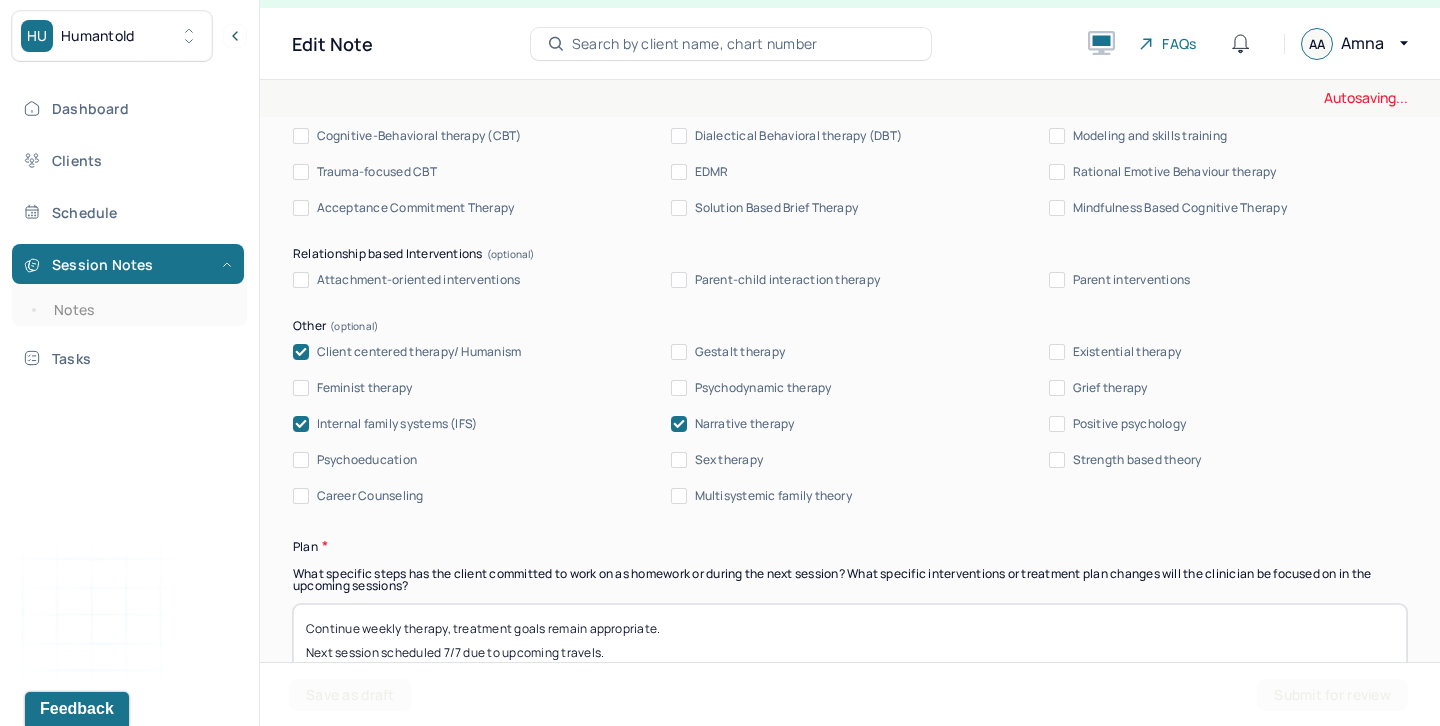 scroll, scrollTop: 2196, scrollLeft: 0, axis: vertical 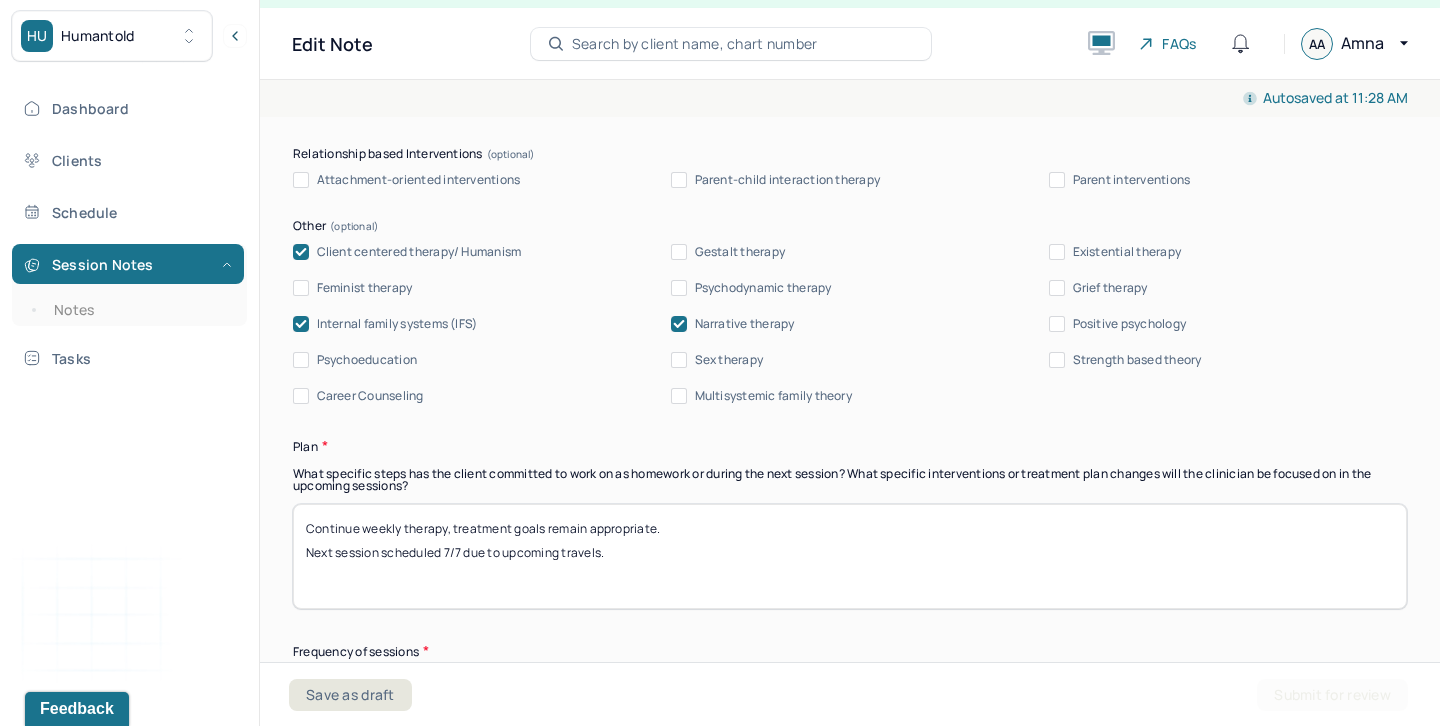 drag, startPoint x: 623, startPoint y: 537, endPoint x: 291, endPoint y: 536, distance: 332.0015 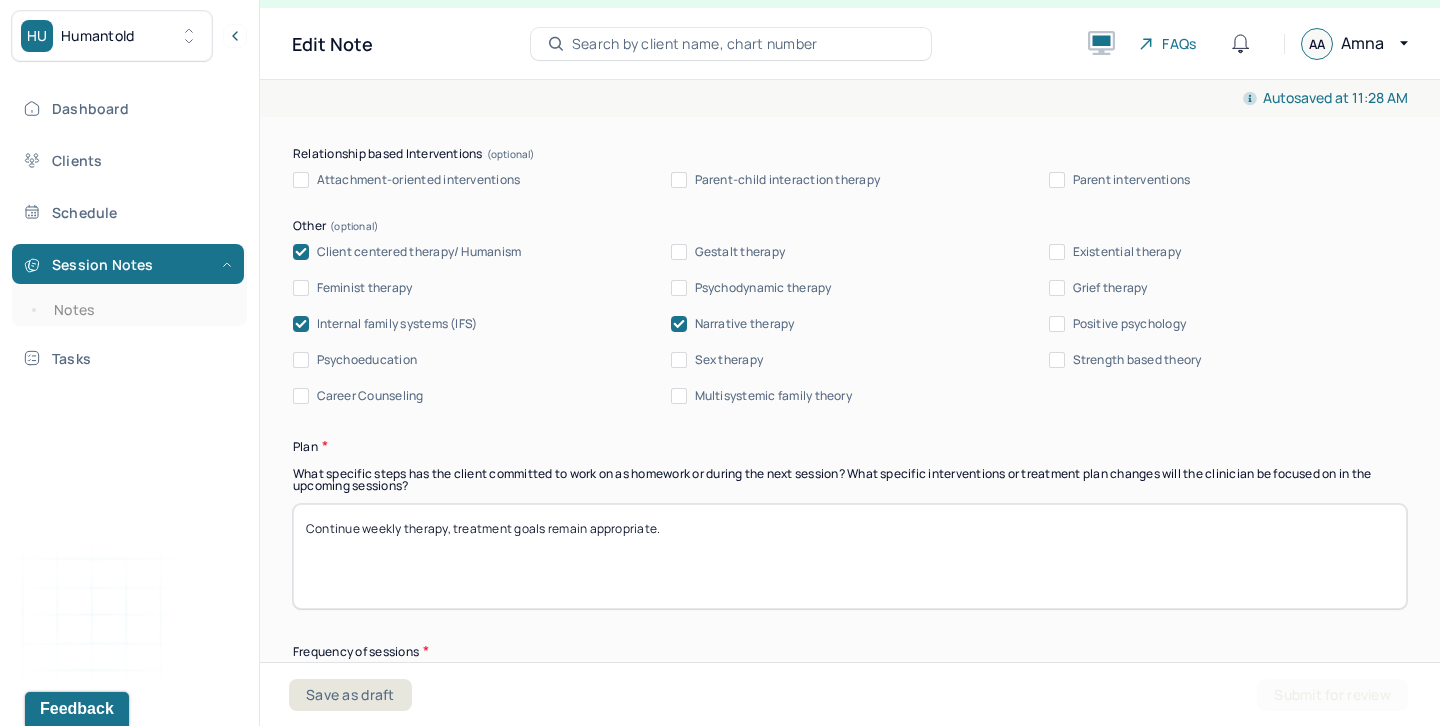 scroll, scrollTop: 16, scrollLeft: 0, axis: vertical 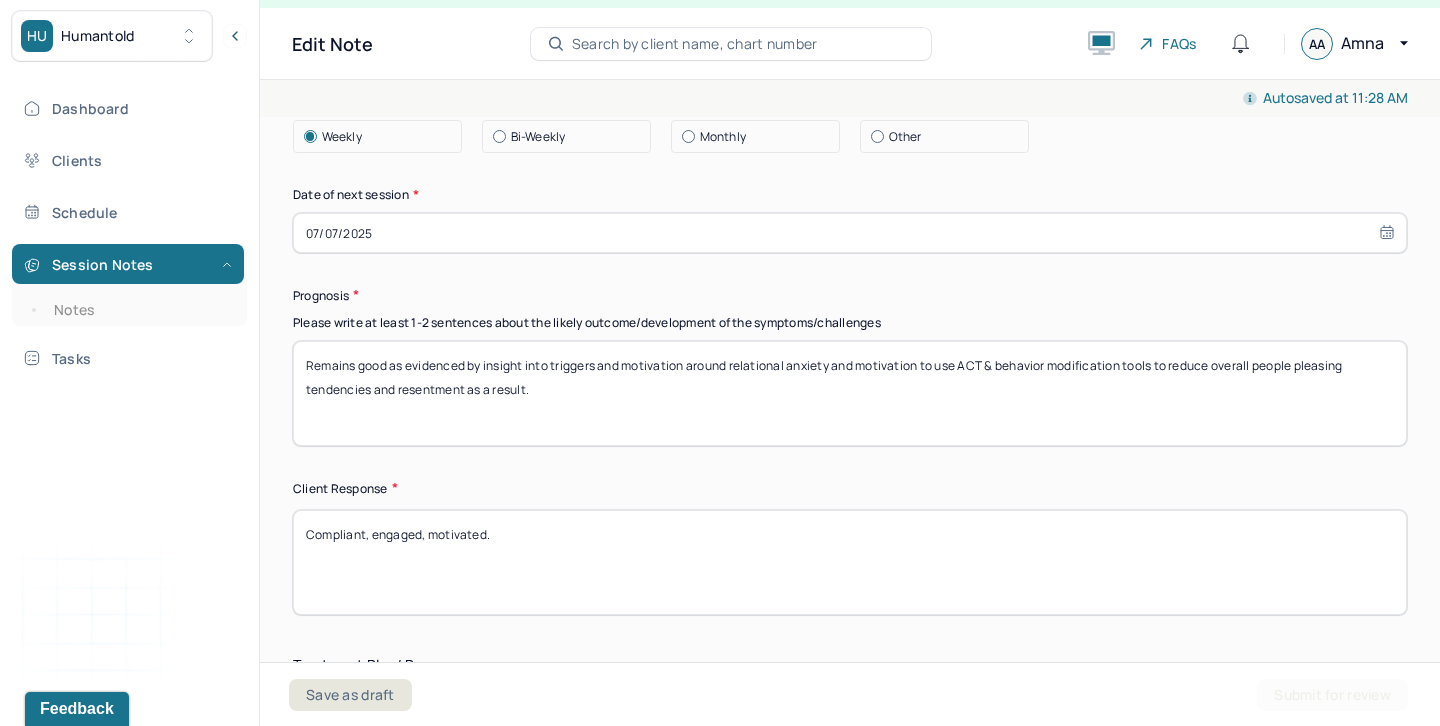click on "07/07/2025" at bounding box center (850, 233) 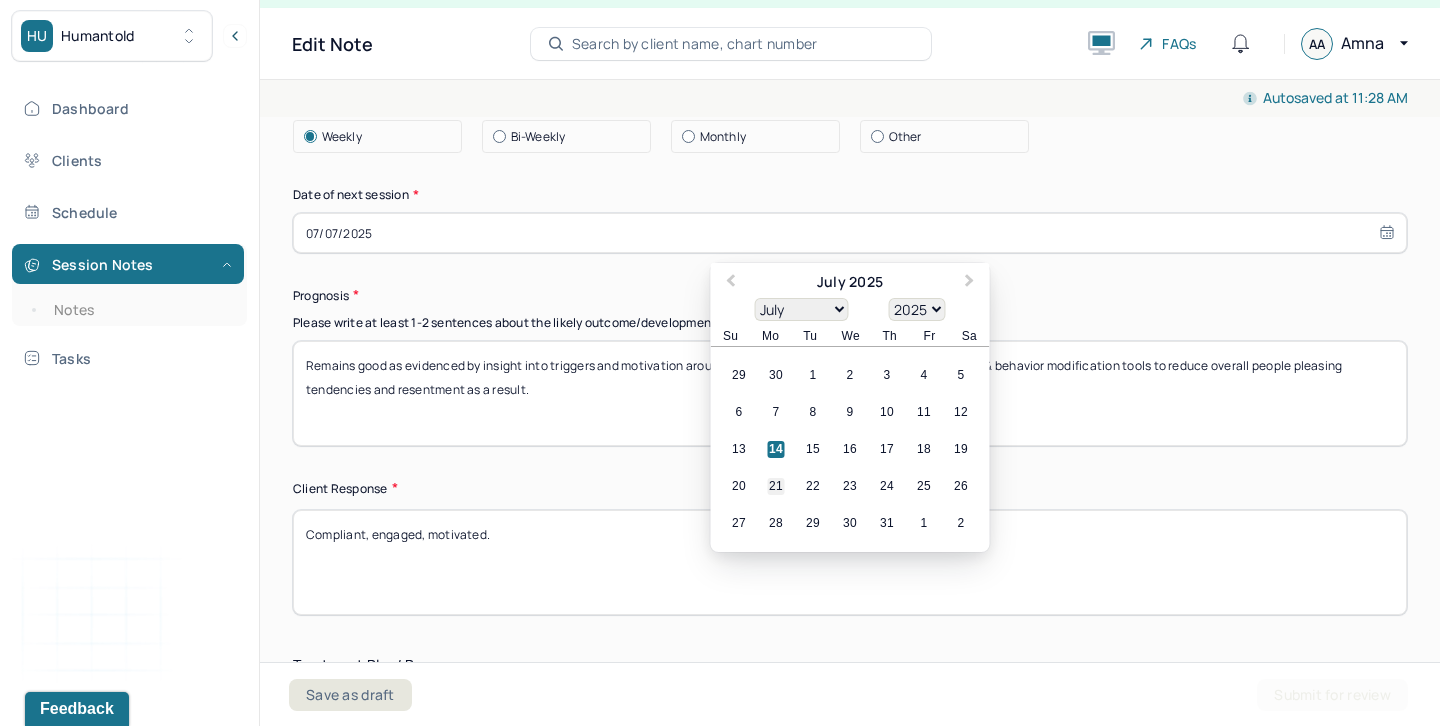 click on "21" at bounding box center [776, 487] 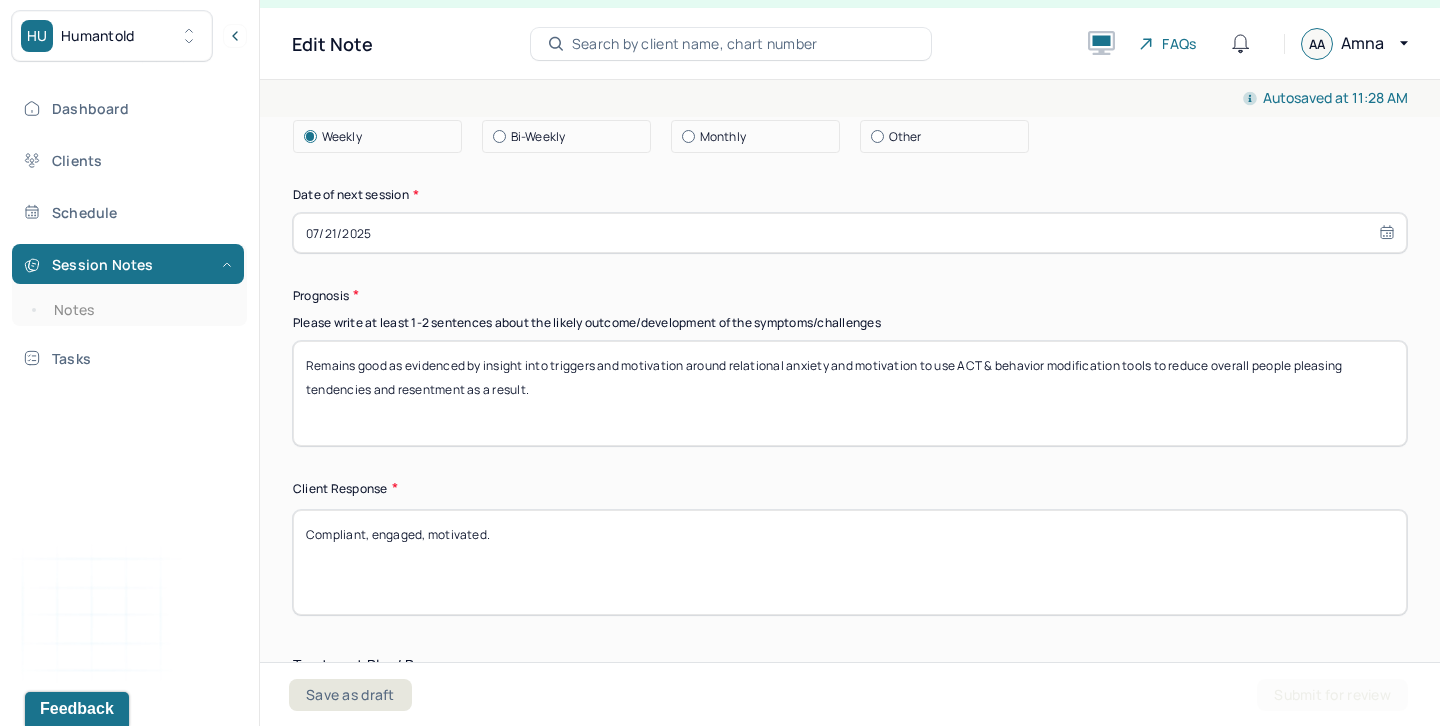select on "6" 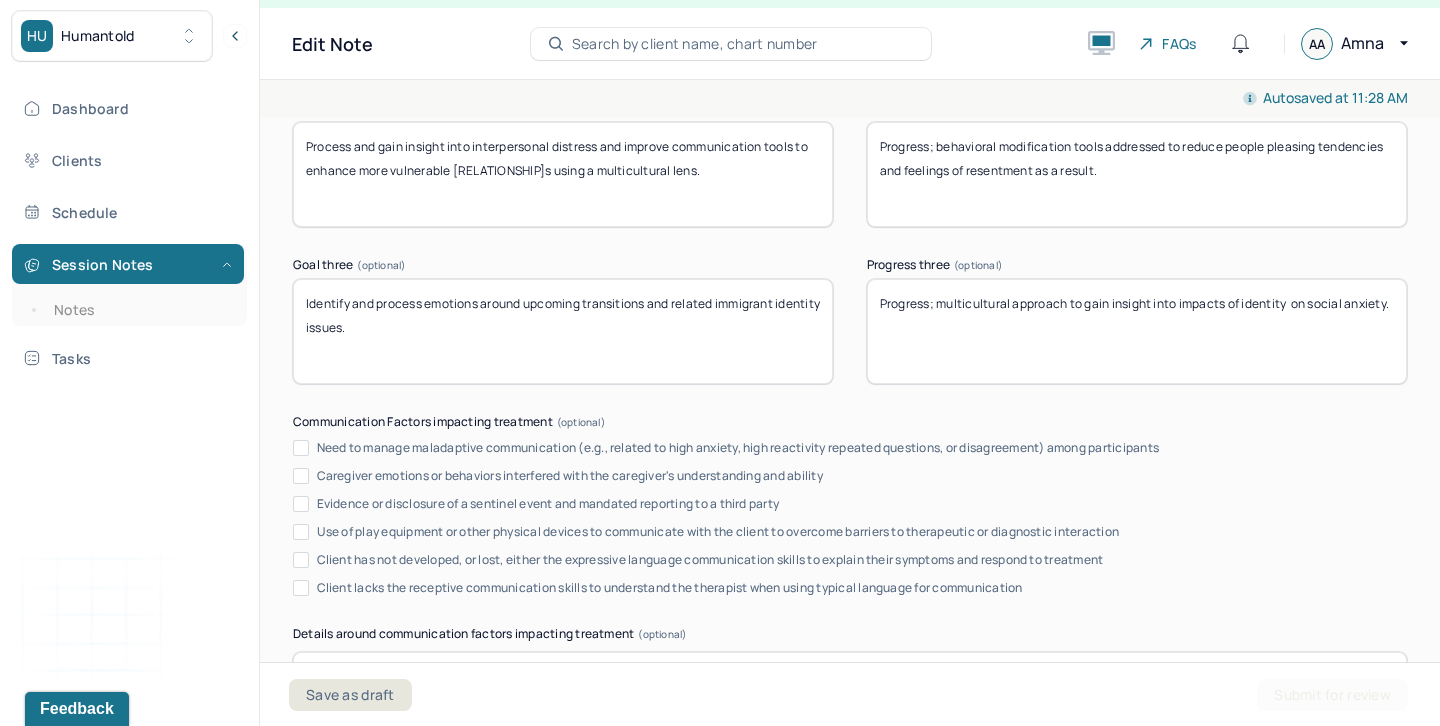 scroll, scrollTop: 3933, scrollLeft: 0, axis: vertical 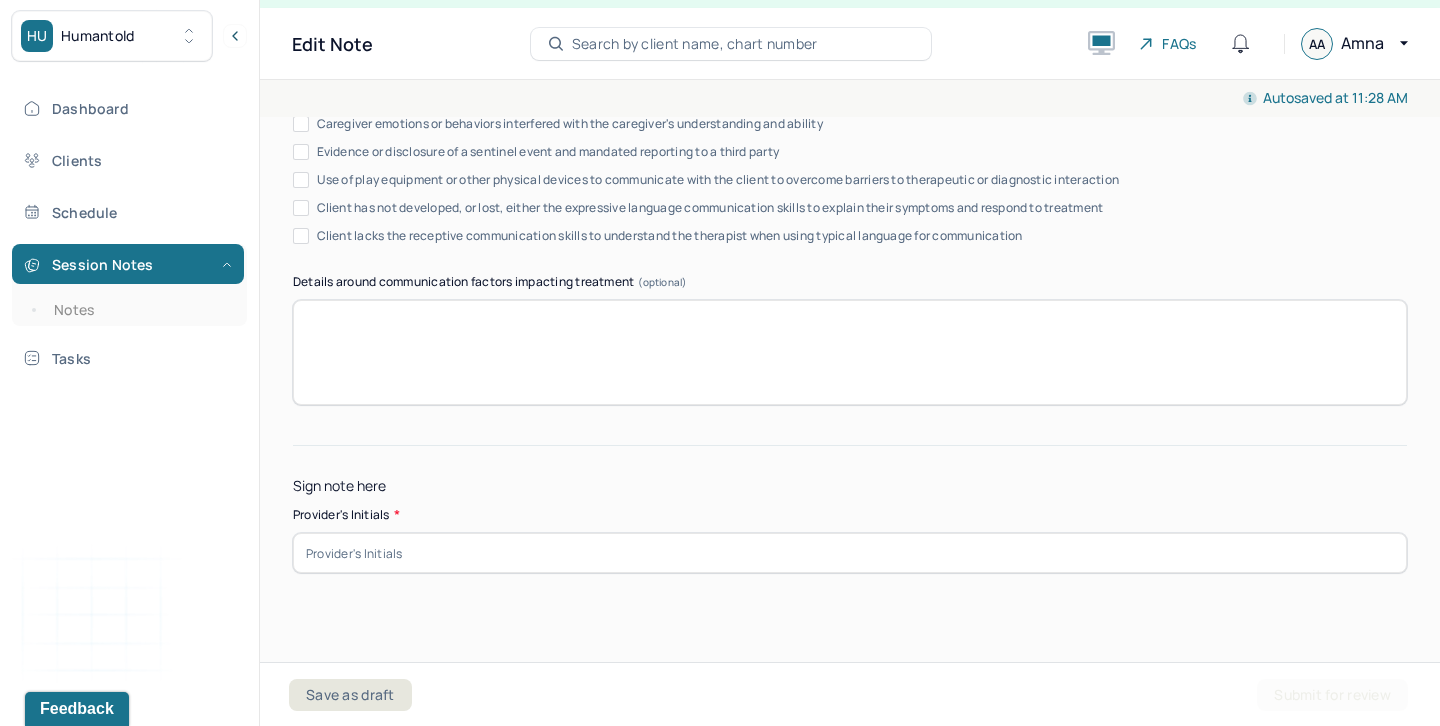 click at bounding box center (850, 553) 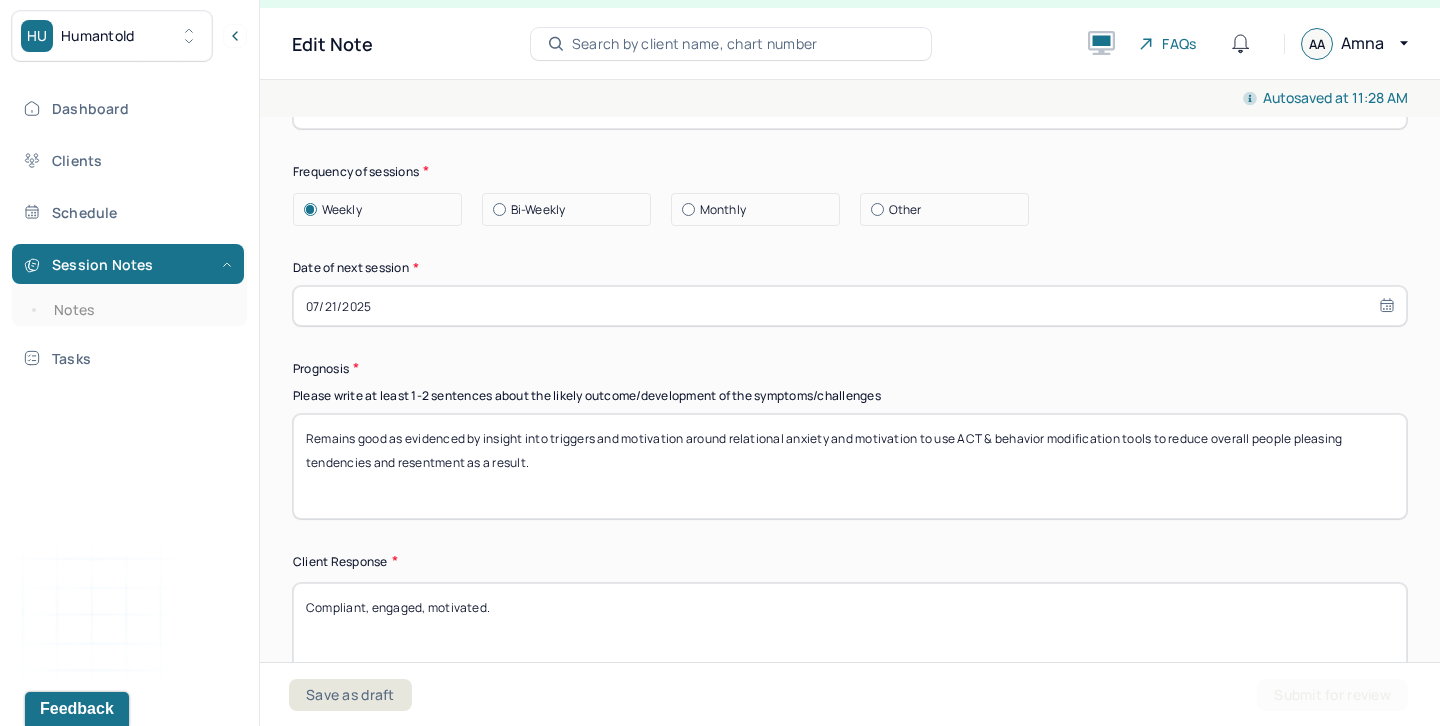 scroll, scrollTop: 2748, scrollLeft: 0, axis: vertical 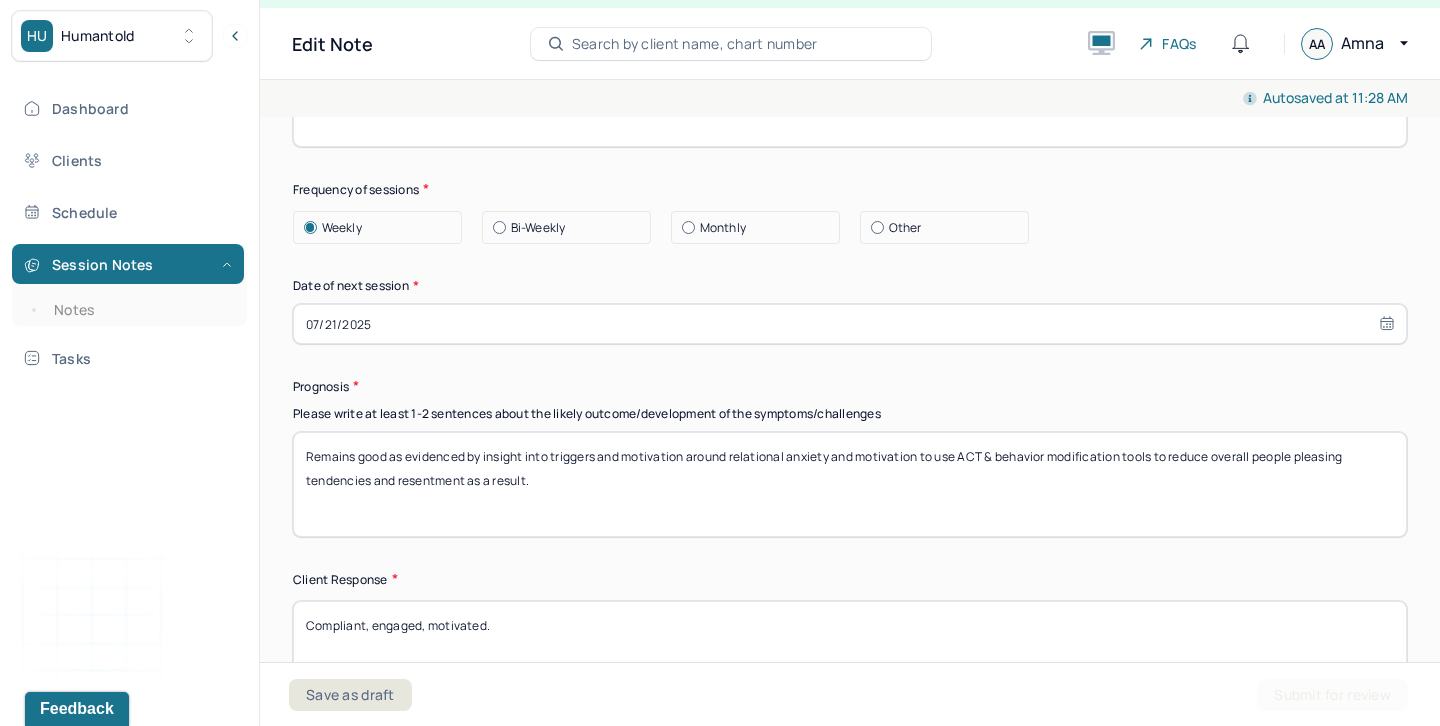 type on "aa" 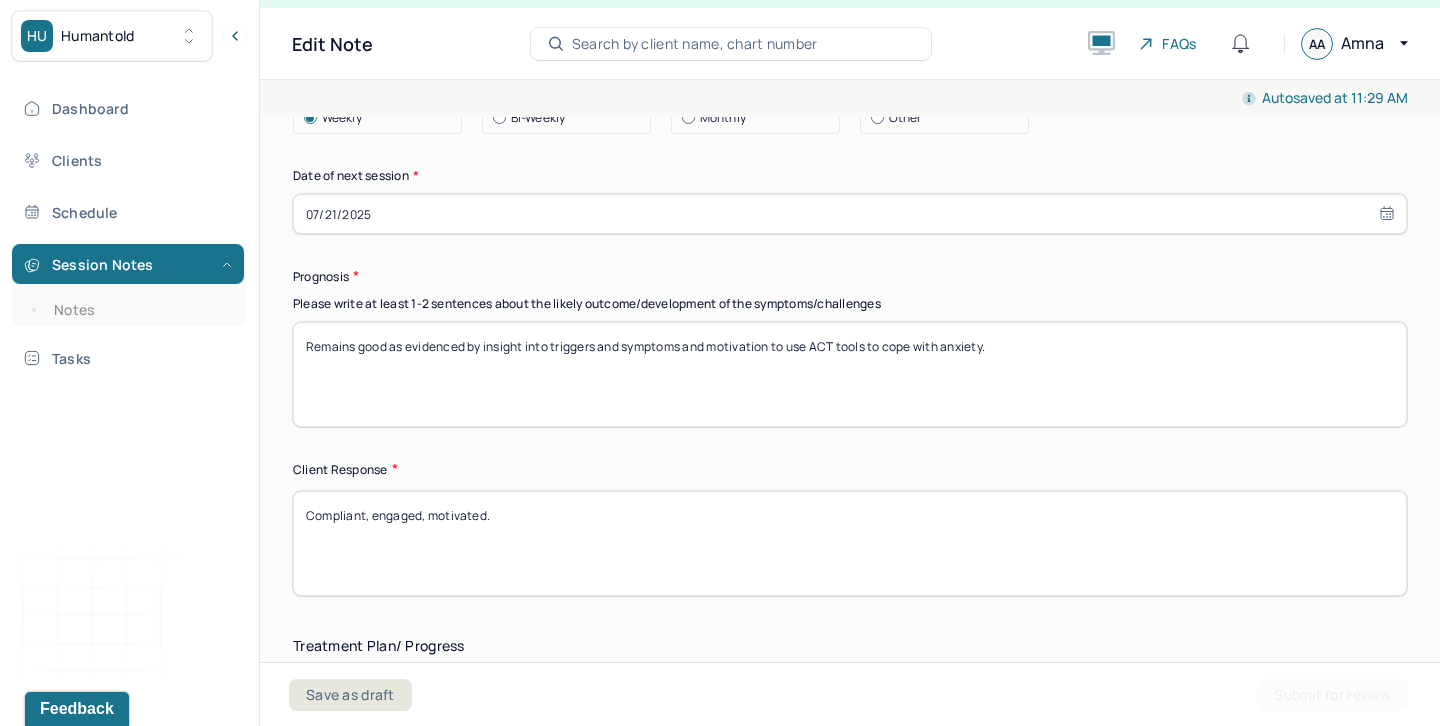 scroll, scrollTop: 2985, scrollLeft: 0, axis: vertical 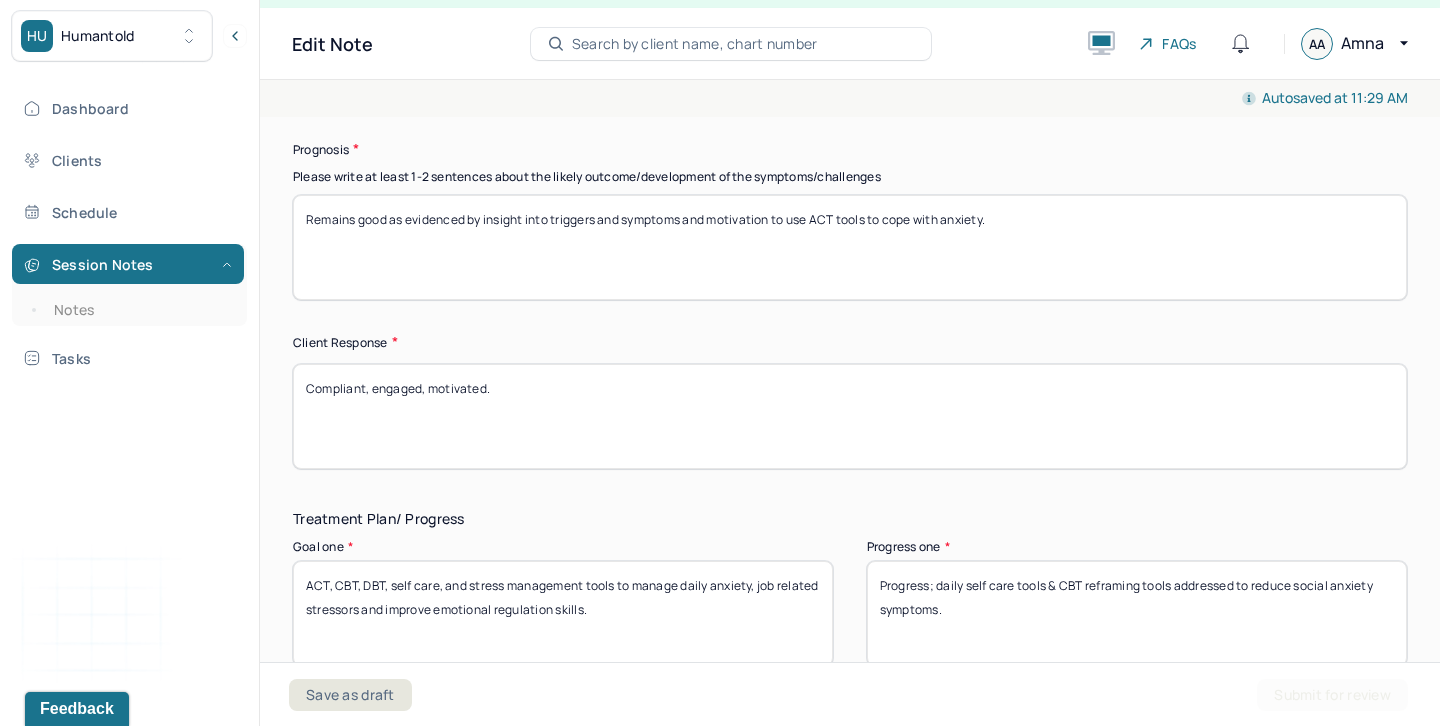 type on "Remains good as evidenced by insight into triggers and symptoms and motivation to use ACT tools to cope with anxiety." 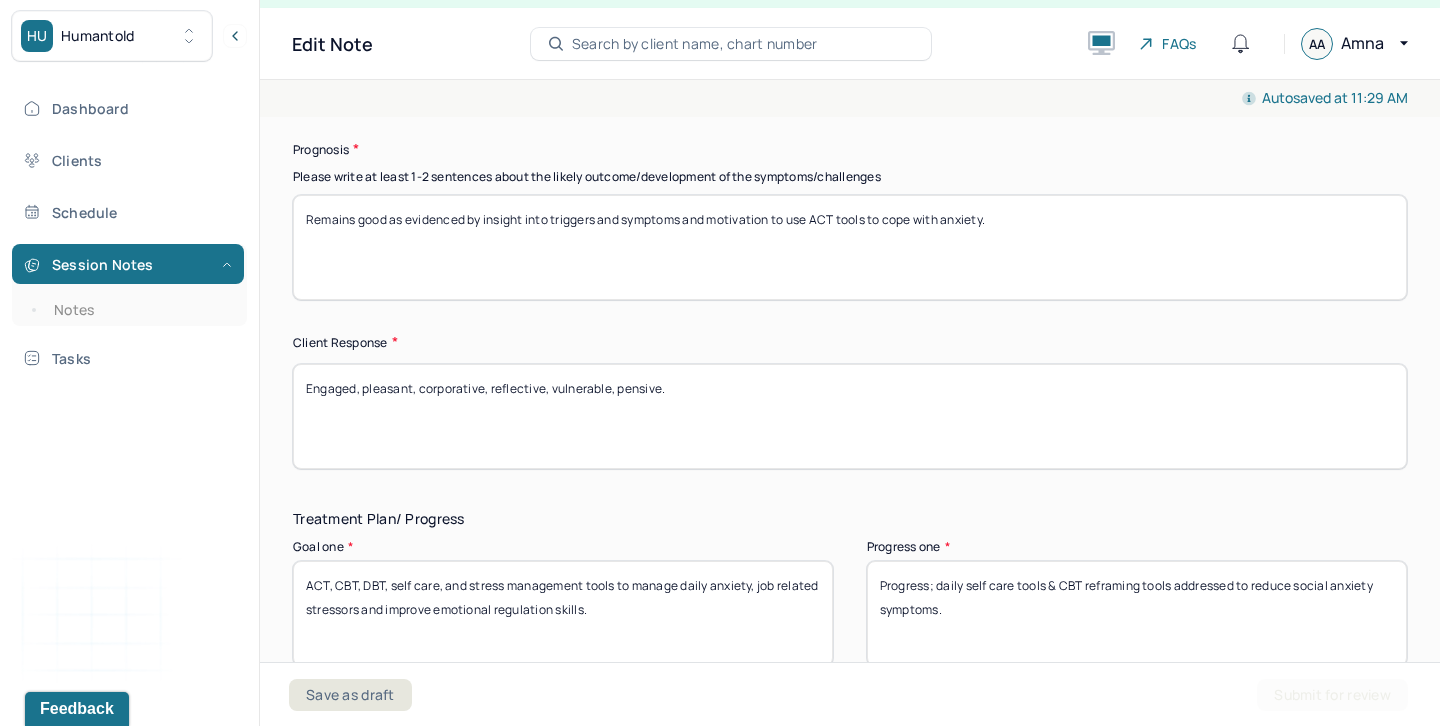 click on "Engaged, pleasant, corporative, reflective, vulneable, pensive." at bounding box center (850, 416) 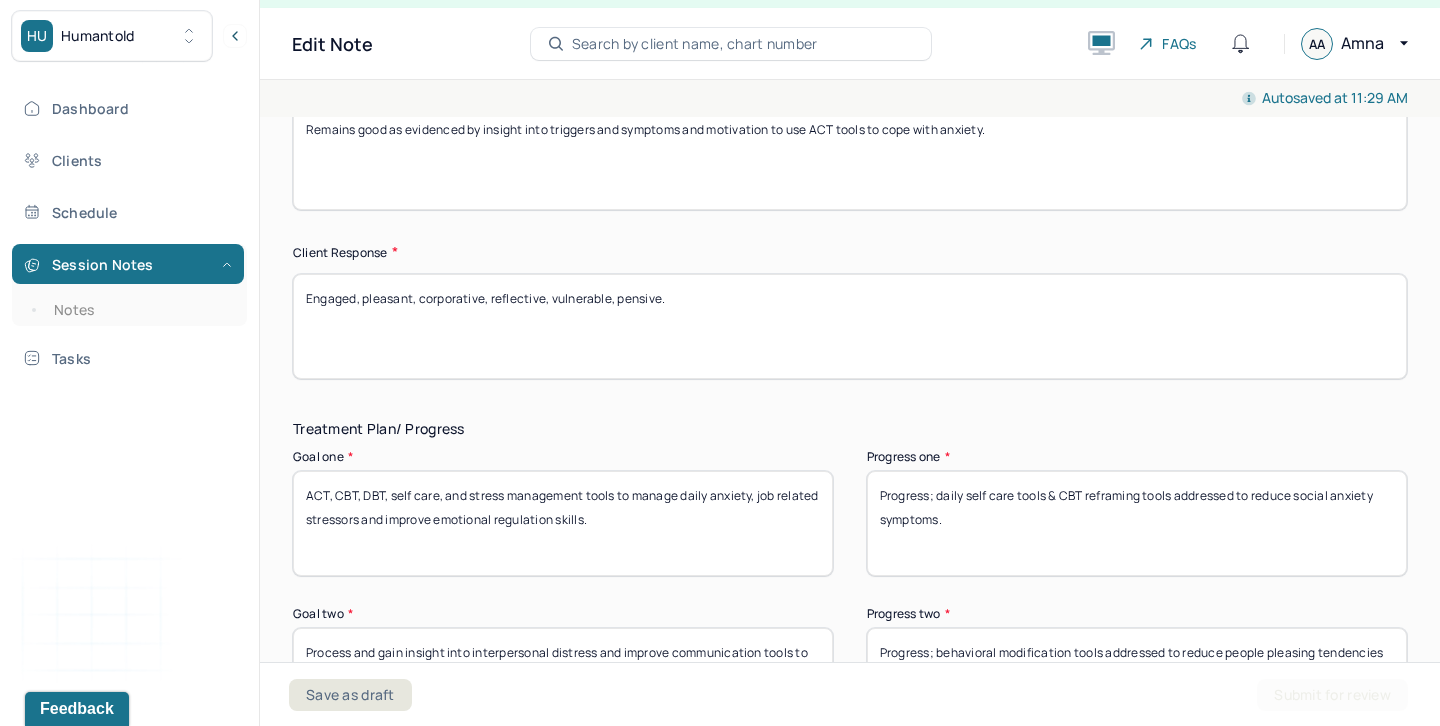scroll, scrollTop: 3125, scrollLeft: 0, axis: vertical 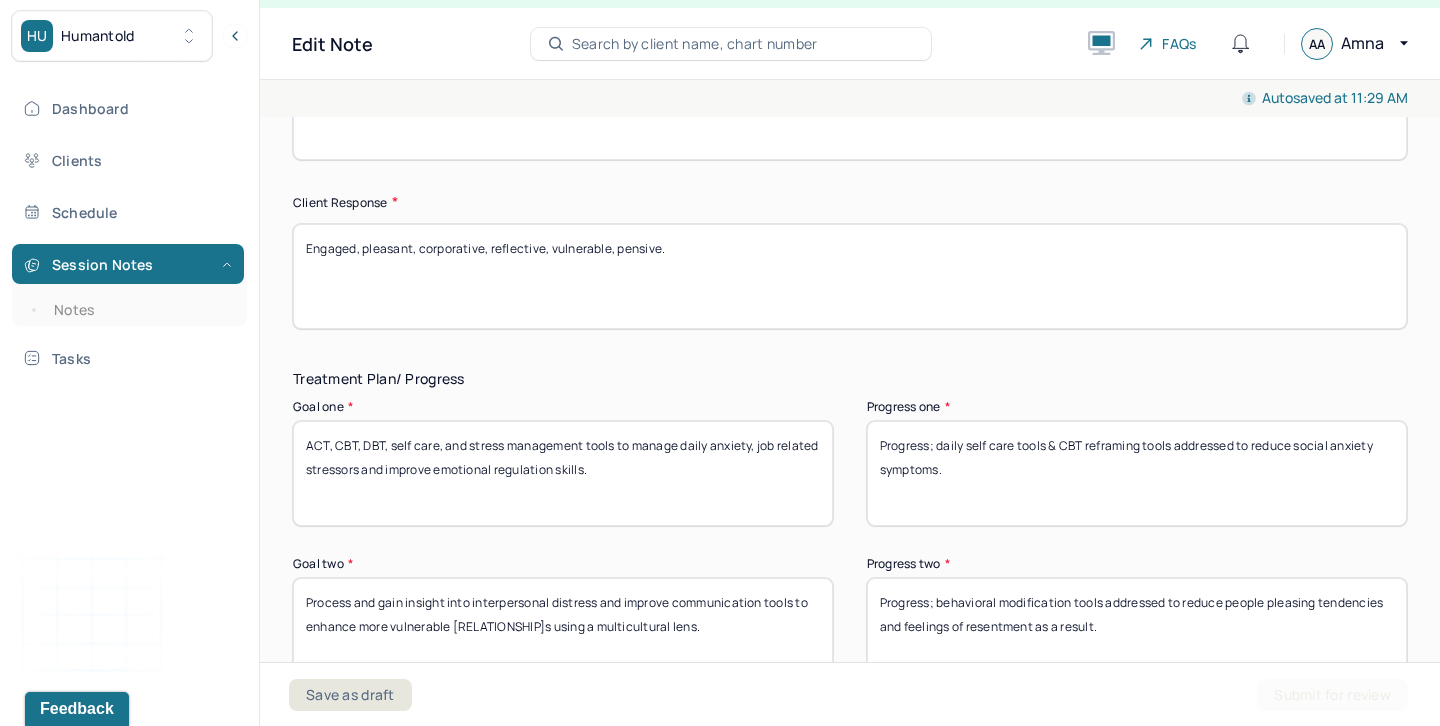 type on "Engaged, pleasant, corporative, reflective, vulnerable, pensive." 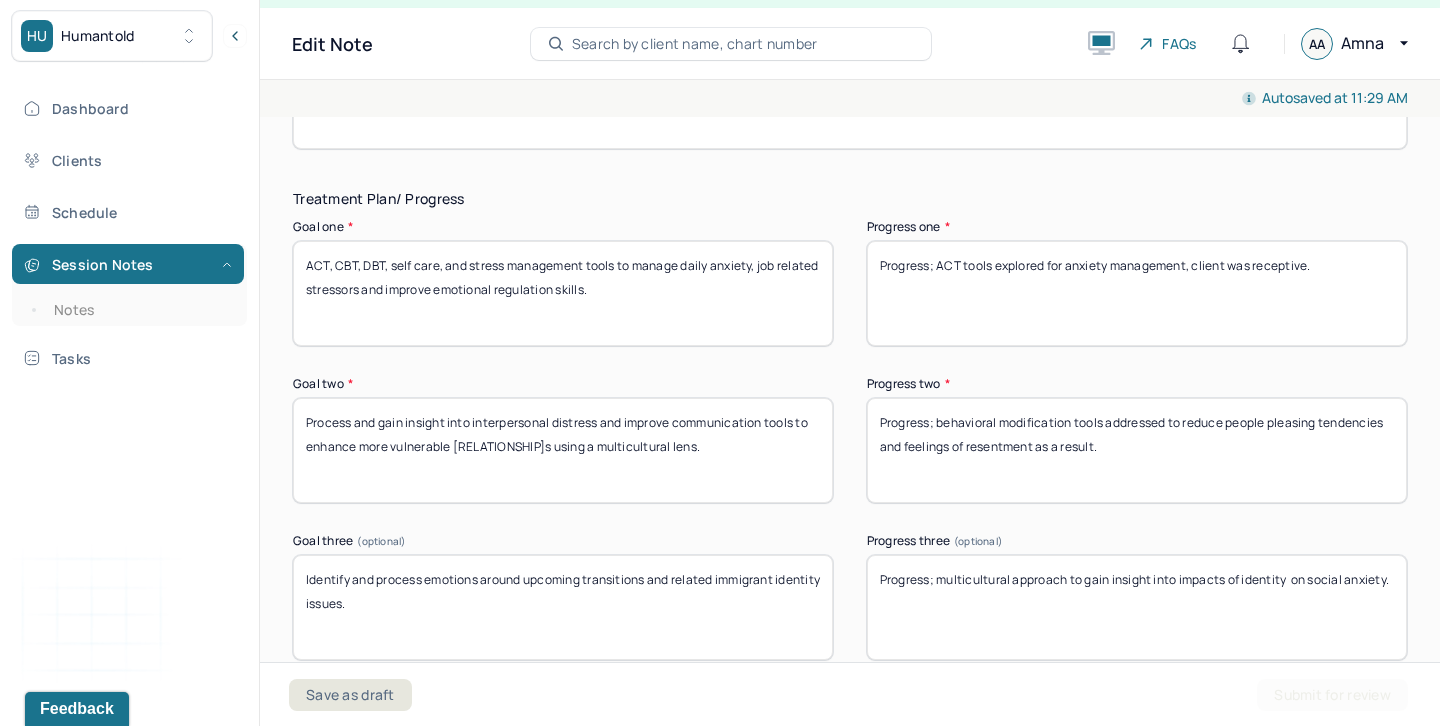 scroll, scrollTop: 3369, scrollLeft: 0, axis: vertical 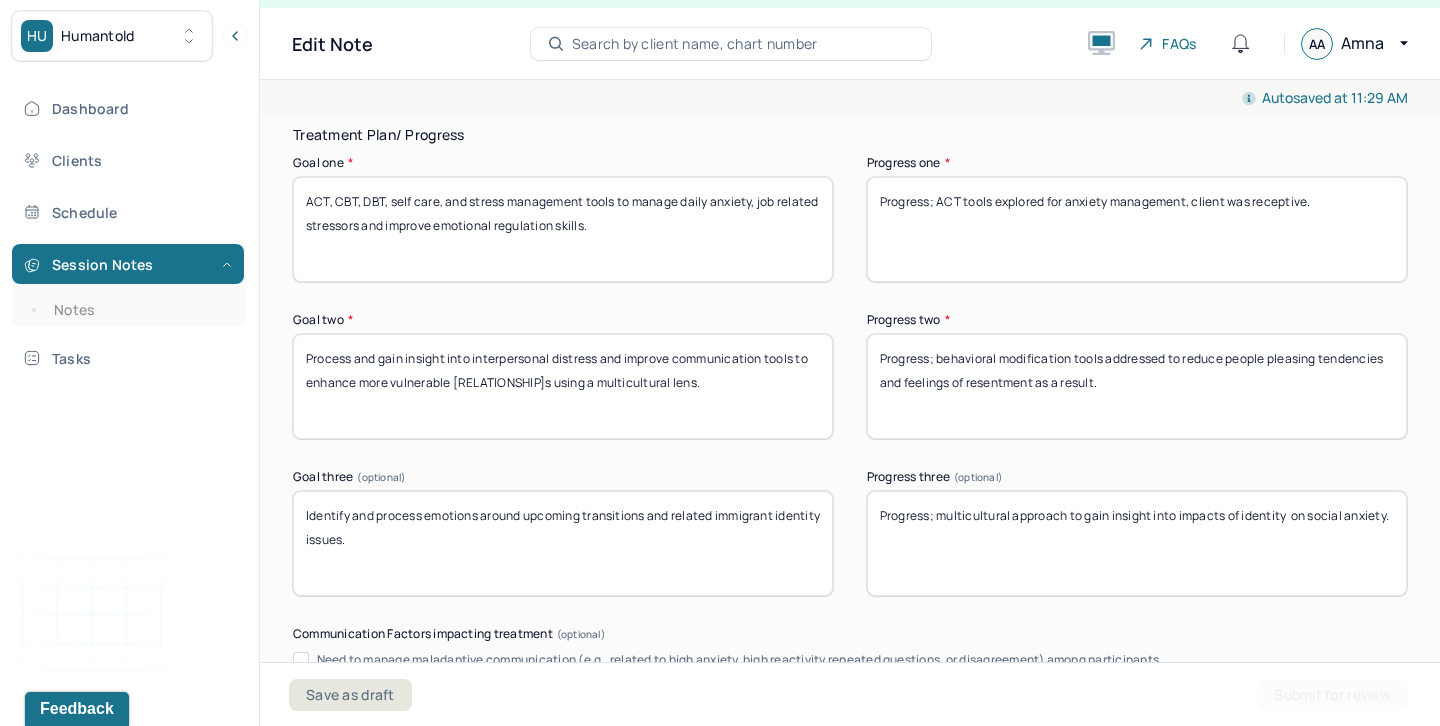 type on "Progress; ACT tools explored for anxiety management, client was receptive." 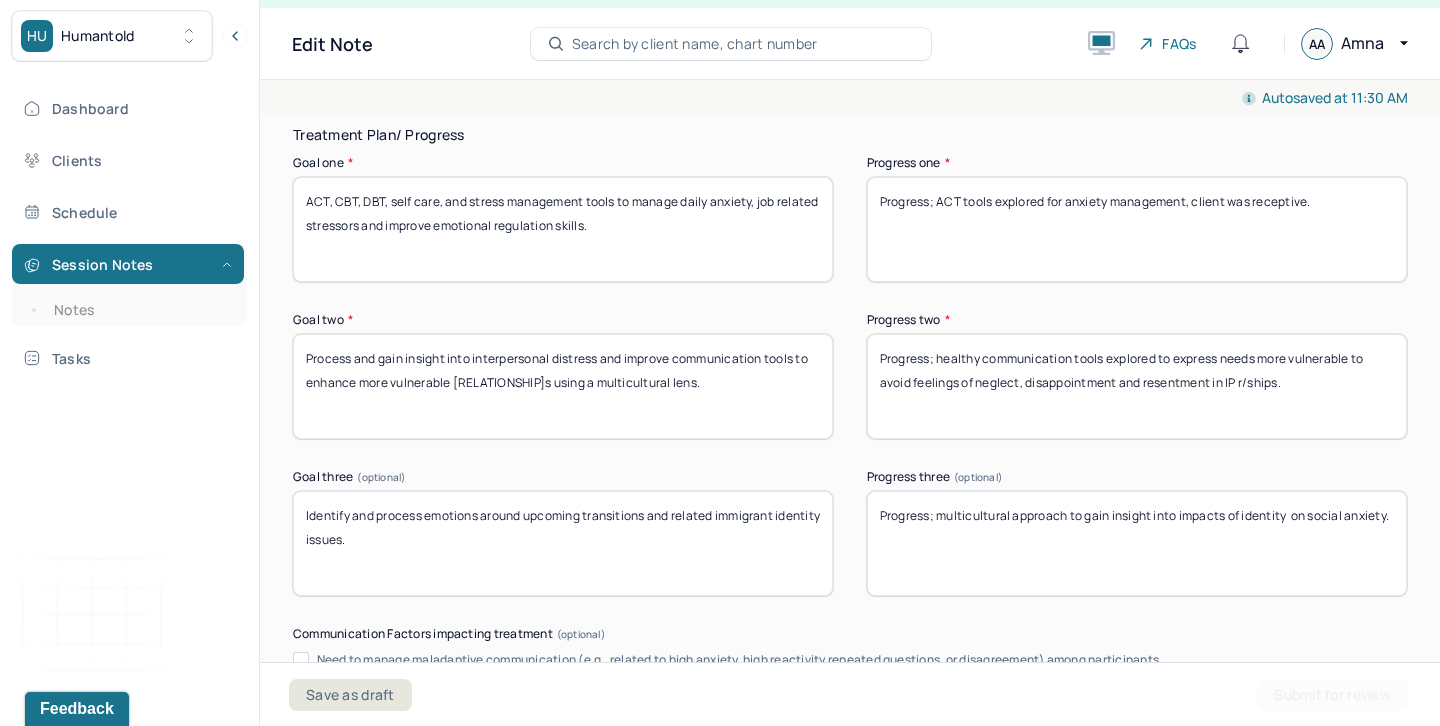 click on "Progress; healthy communication tools explored to express needs more vulnerable to avoid feelings of neglect, disappointment and resentment in IP r/ships." at bounding box center (1137, 386) 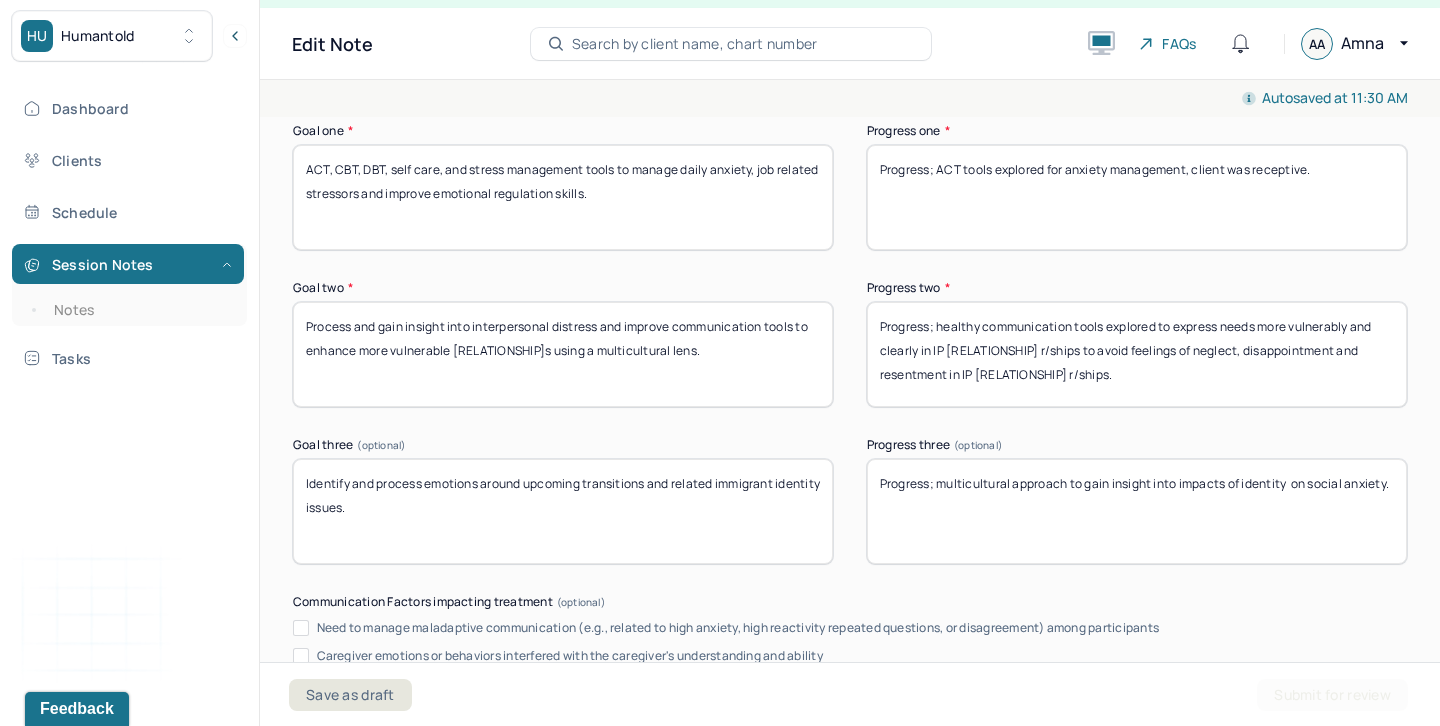 scroll, scrollTop: 3403, scrollLeft: 0, axis: vertical 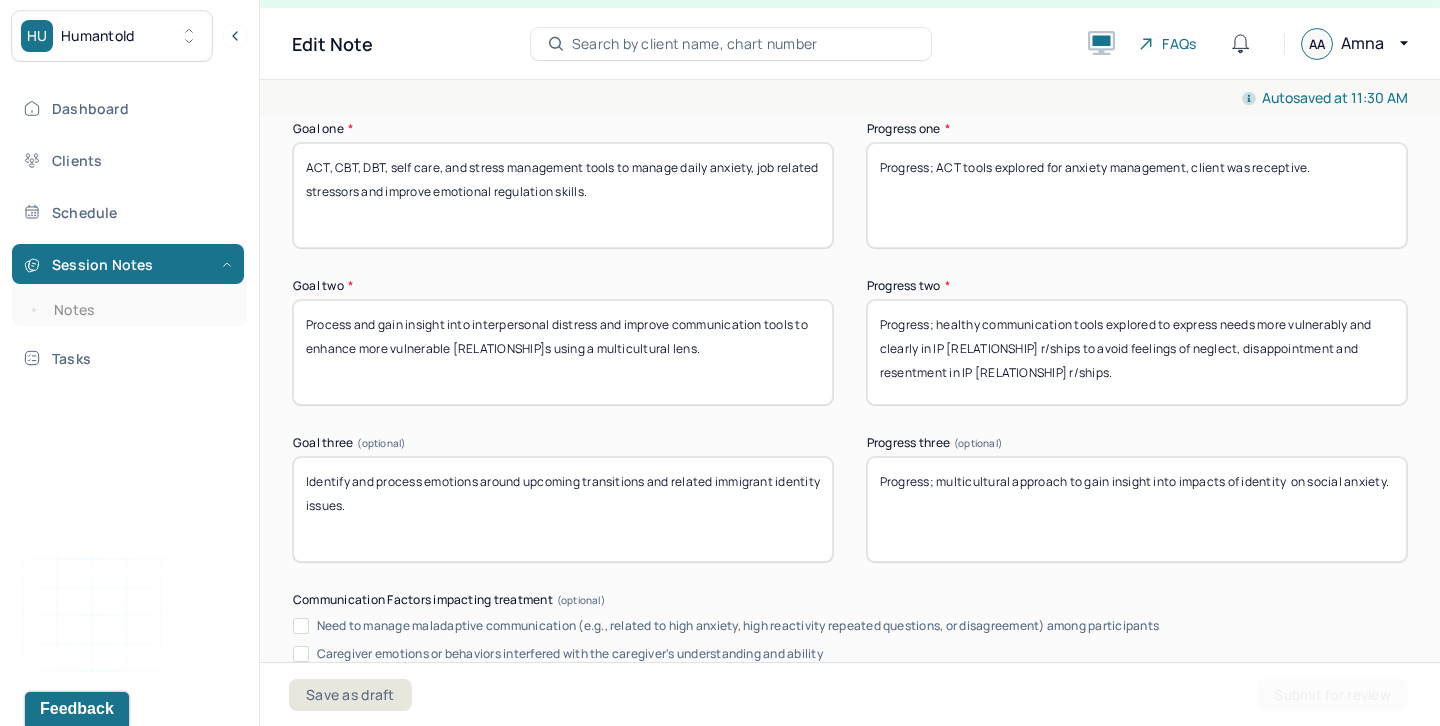 type on "Progress; healthy communication tools explored to express needs more vulnerably and clearly in IP [RELATIONSHIP] r/ships to avoid feelings of neglect, disappointment and resentment in IP [RELATIONSHIP] r/ships." 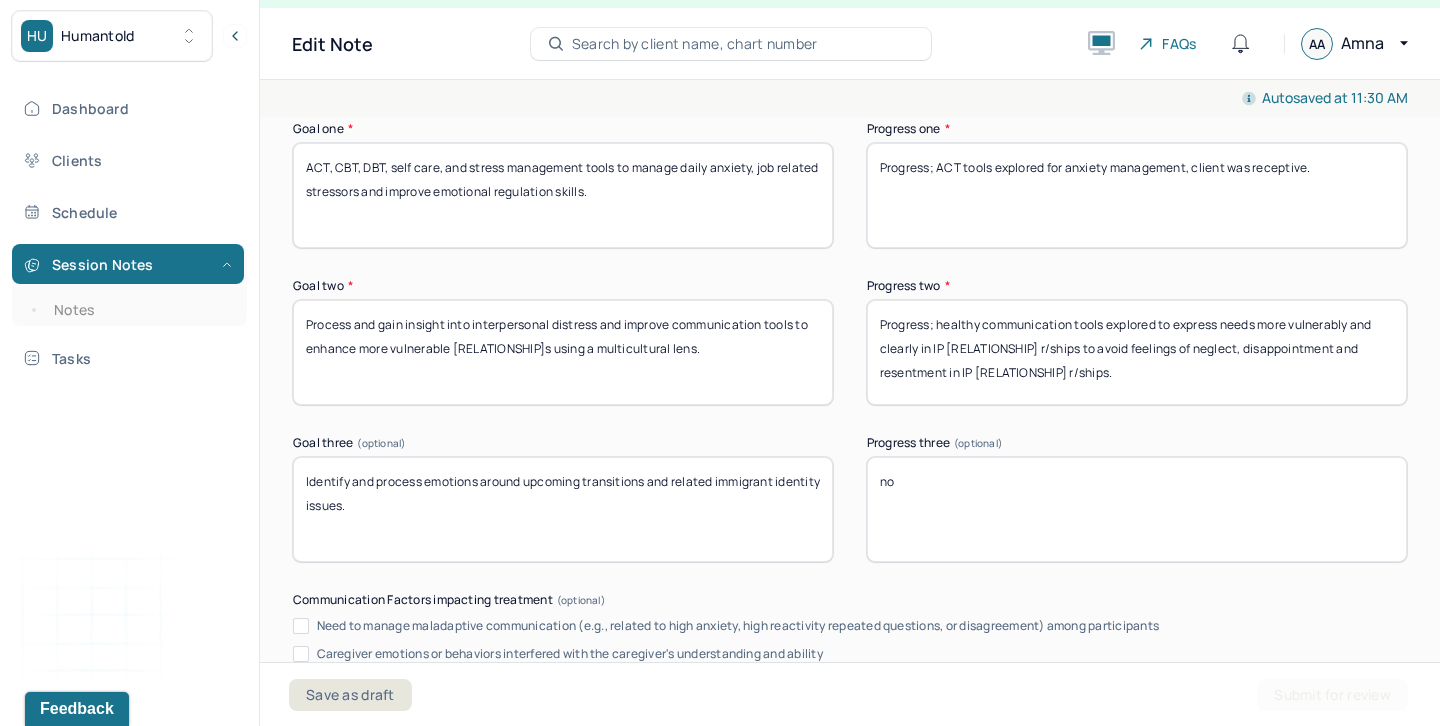 type on "n" 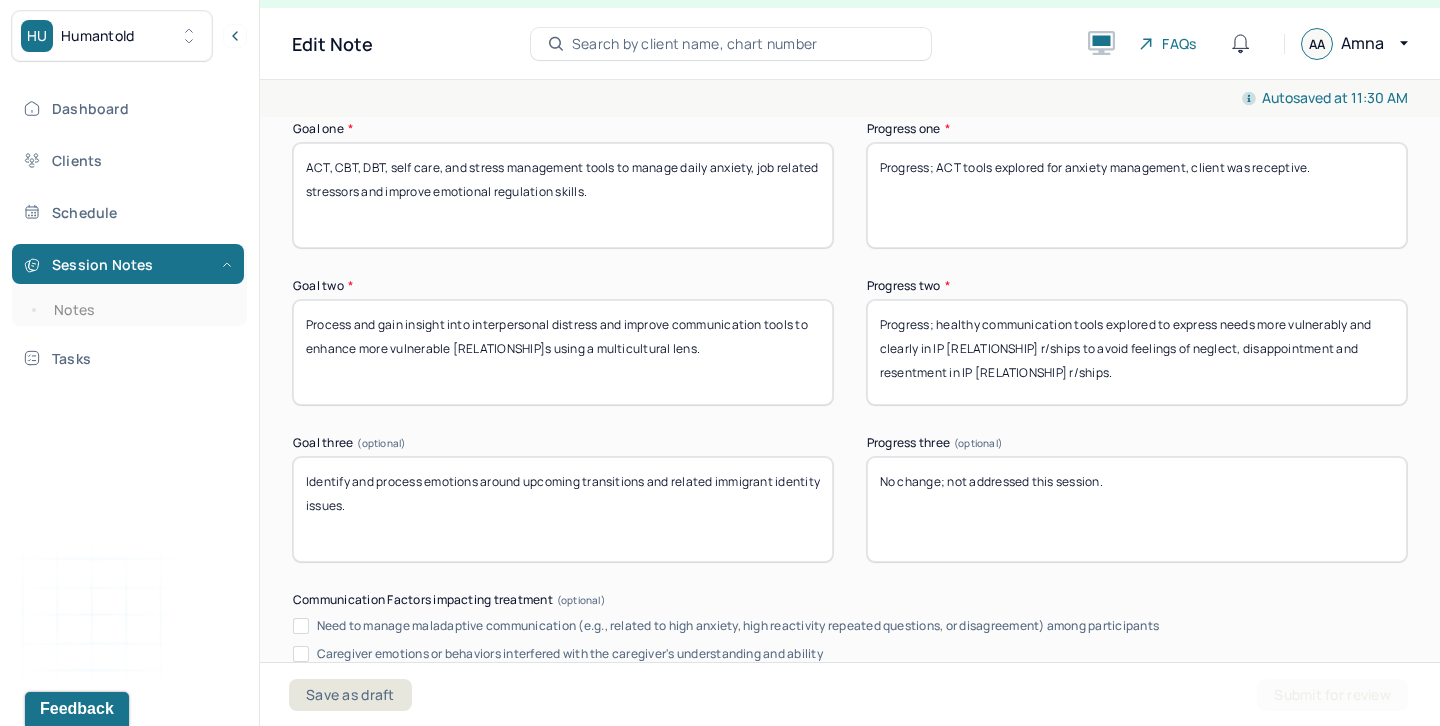 scroll, scrollTop: 3933, scrollLeft: 0, axis: vertical 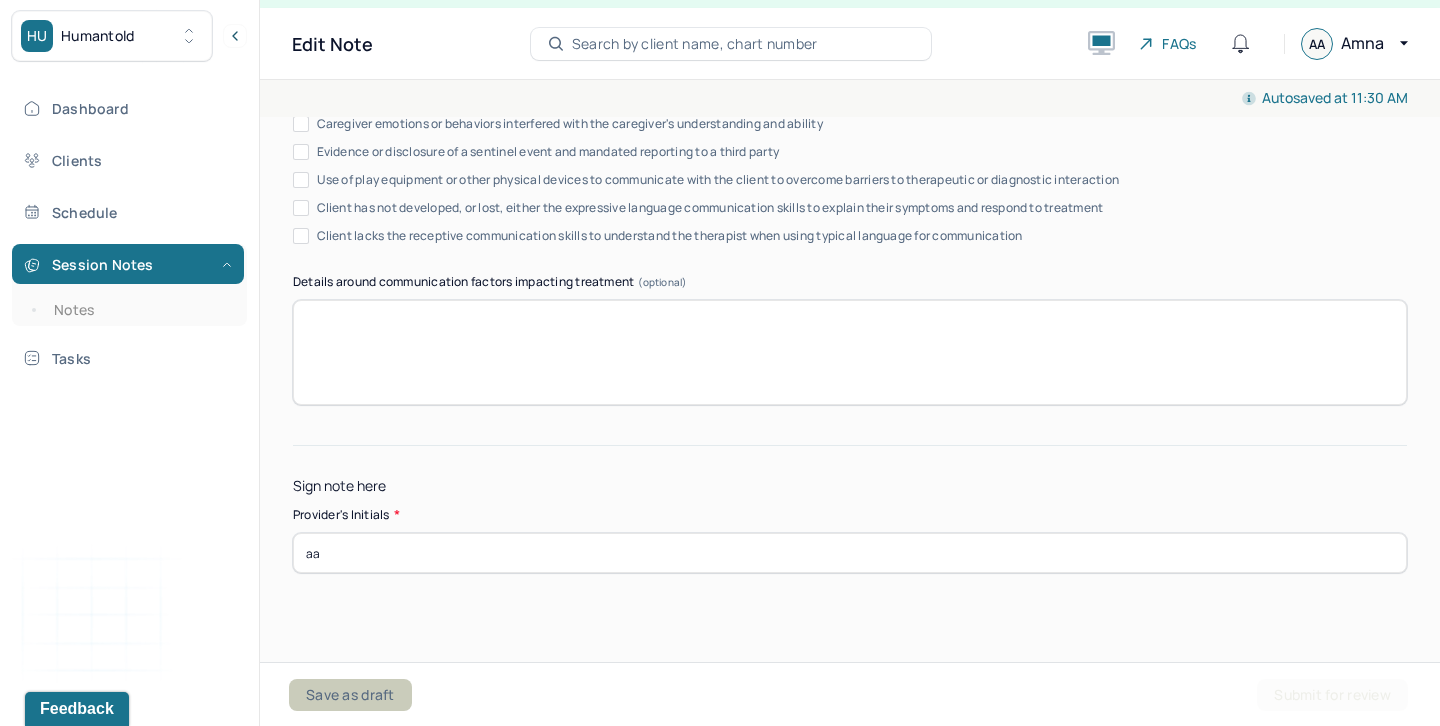 type on "No change; not addressed this session." 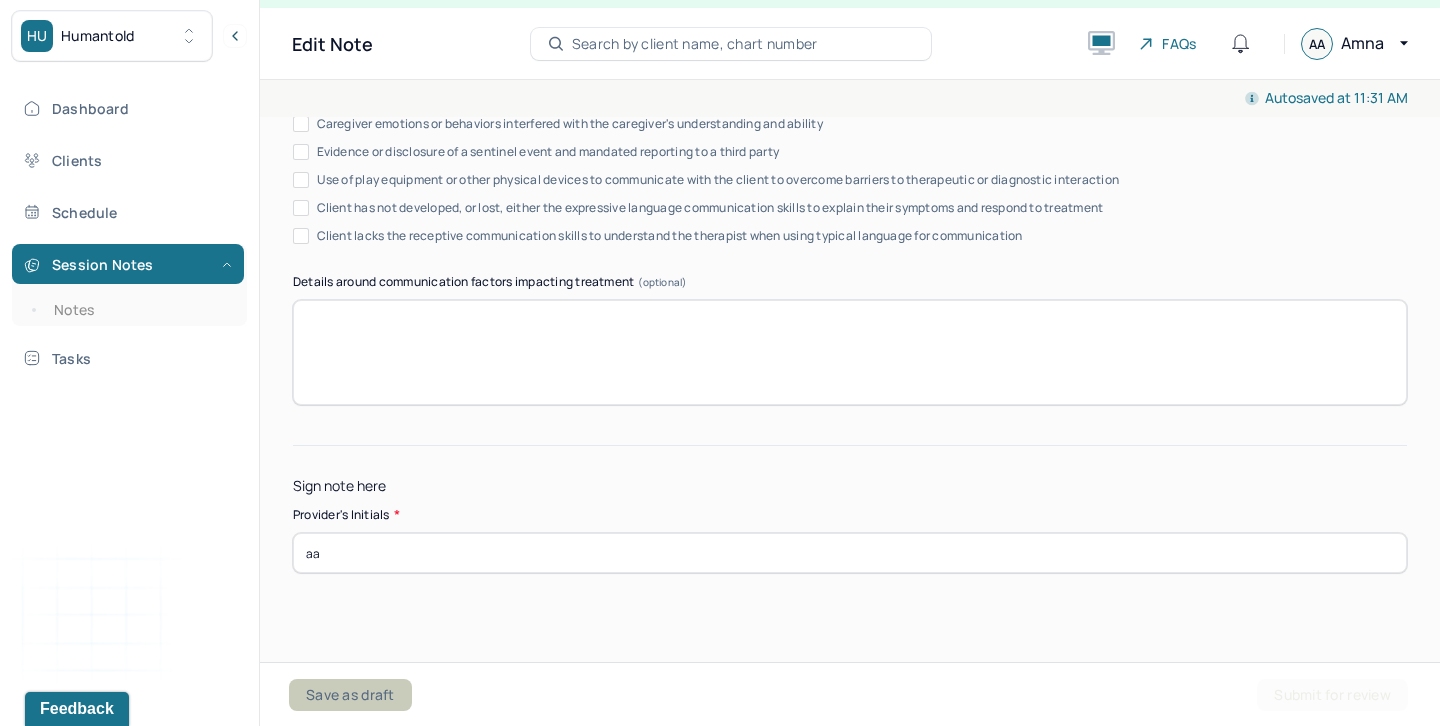 click on "Save as draft" at bounding box center (350, 695) 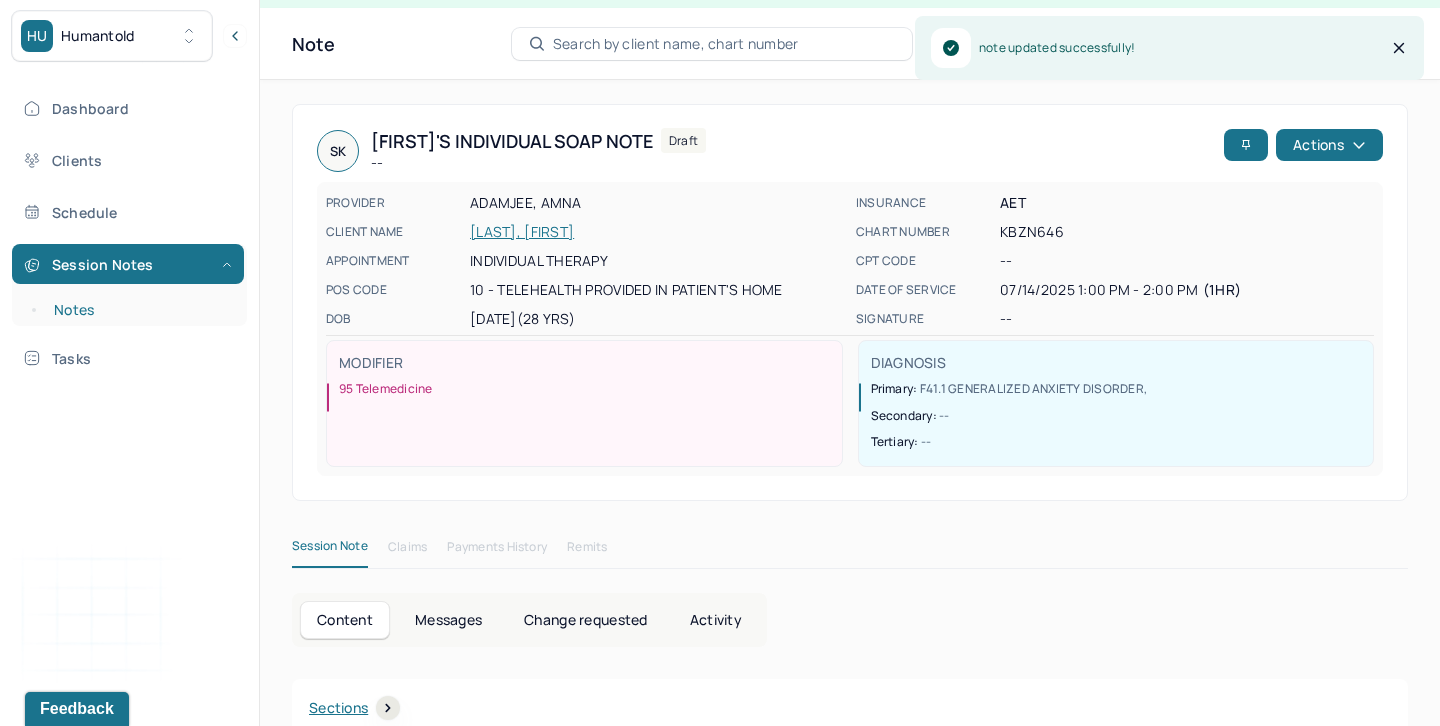 click on "Notes" at bounding box center (139, 310) 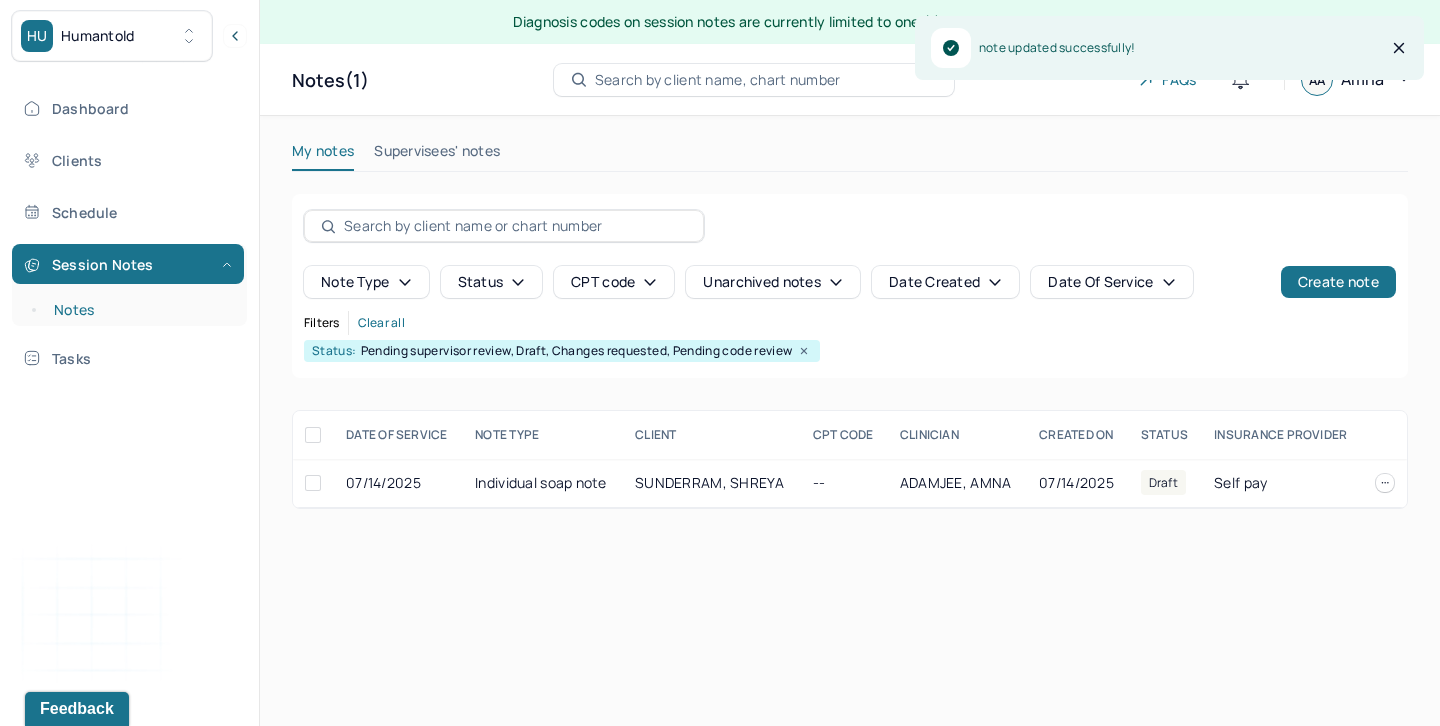 scroll, scrollTop: 0, scrollLeft: 0, axis: both 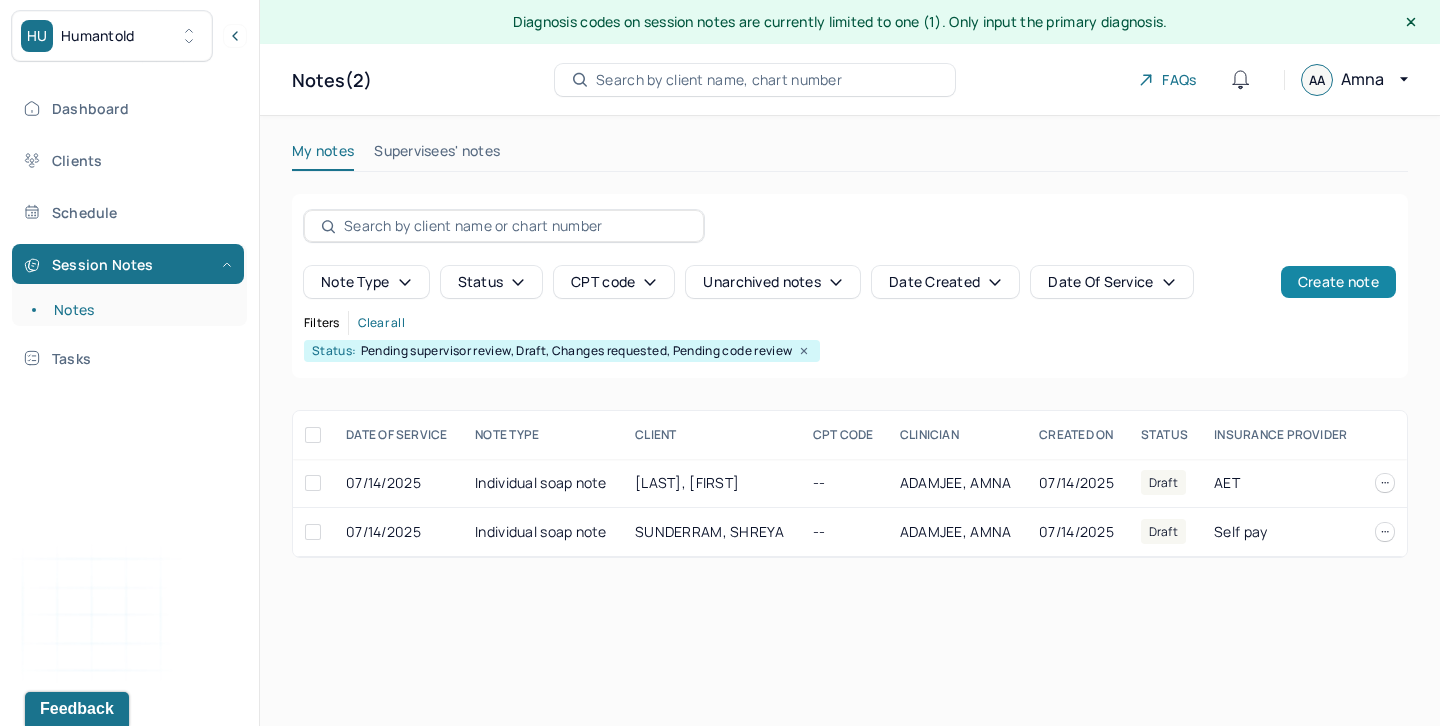 click on "Create note" at bounding box center [1338, 282] 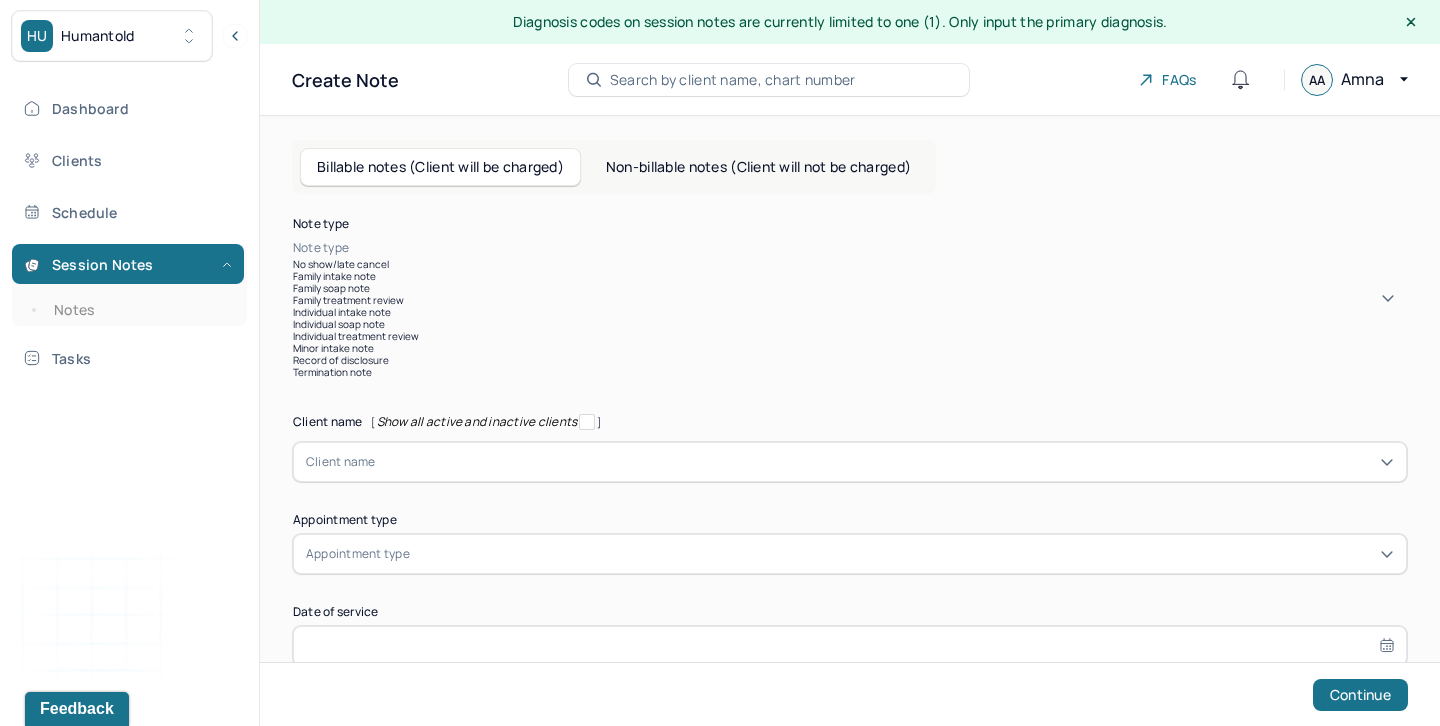 click on "Note type" at bounding box center (850, 248) 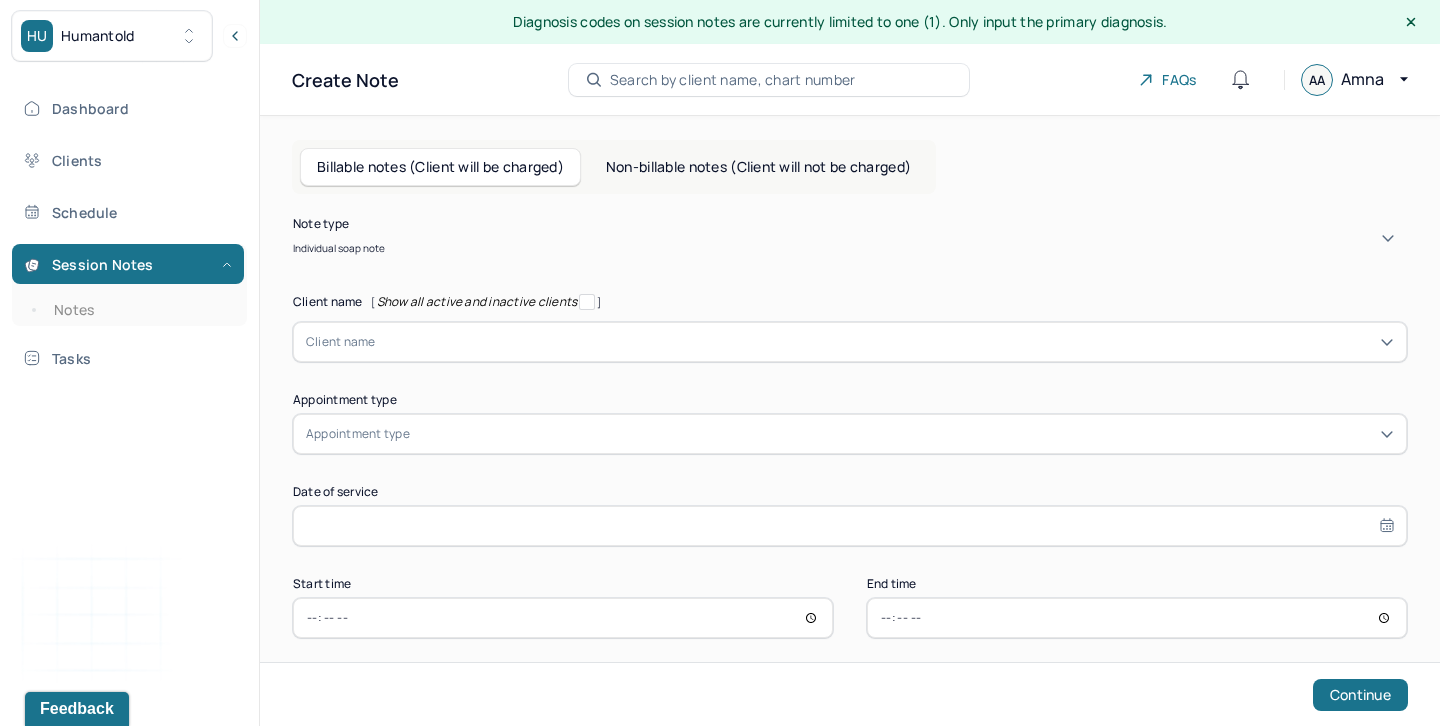 click at bounding box center [885, 342] 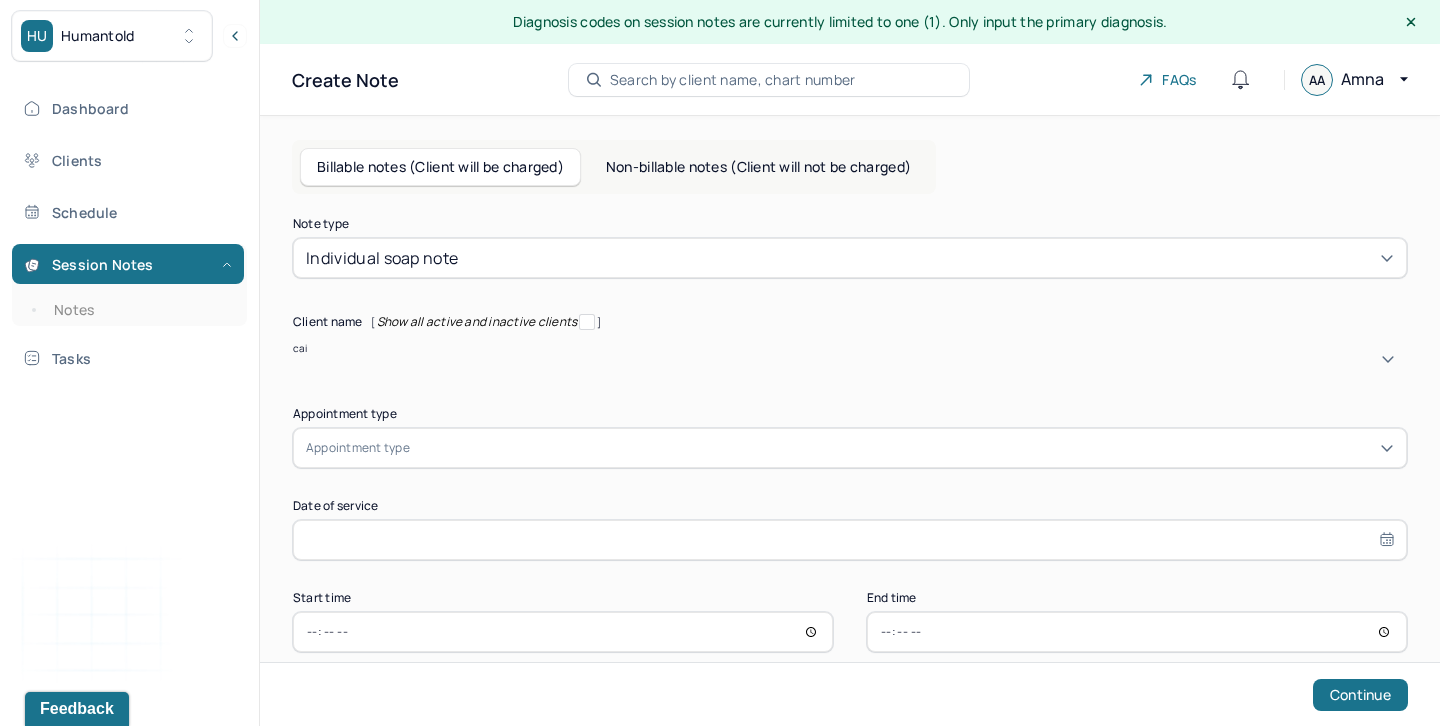 type on "cait" 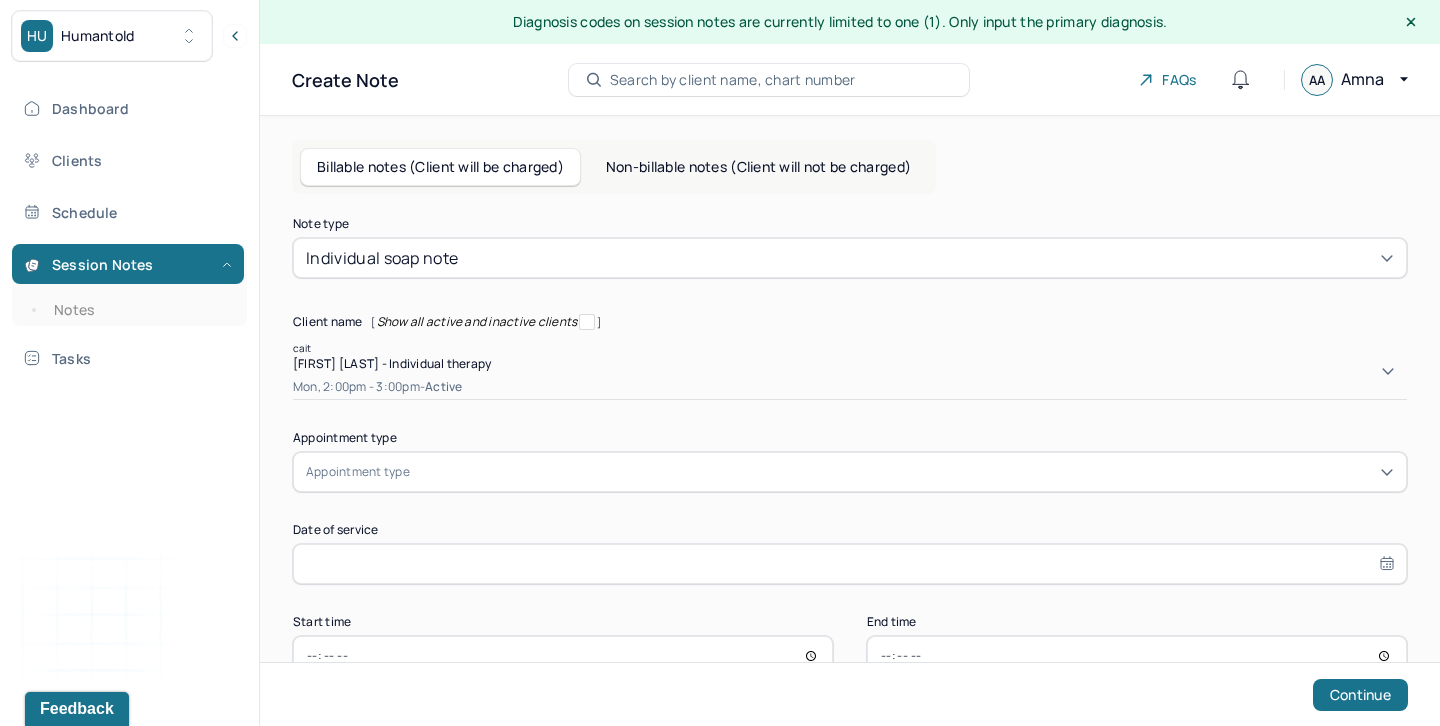 click on "[FIRST] [LAST] - Individual therapy" at bounding box center [392, 363] 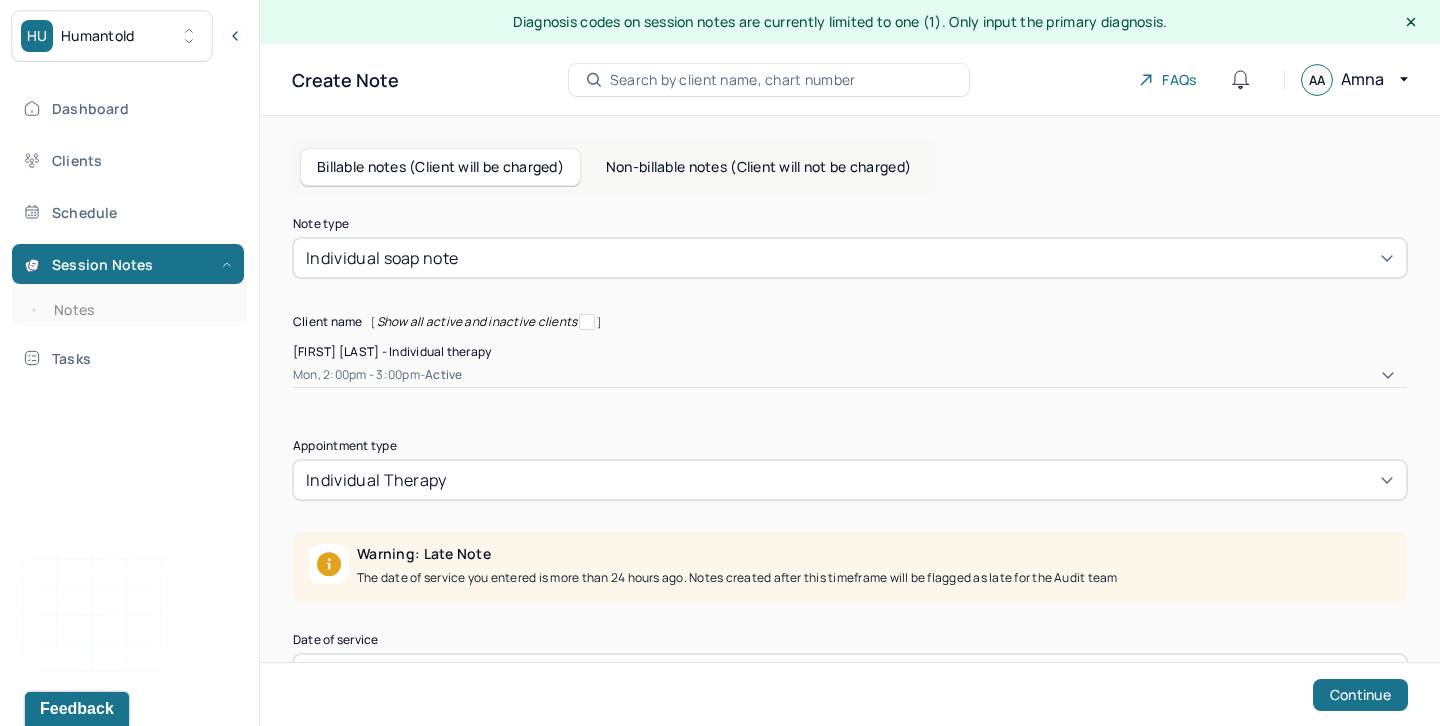 scroll, scrollTop: 179, scrollLeft: 0, axis: vertical 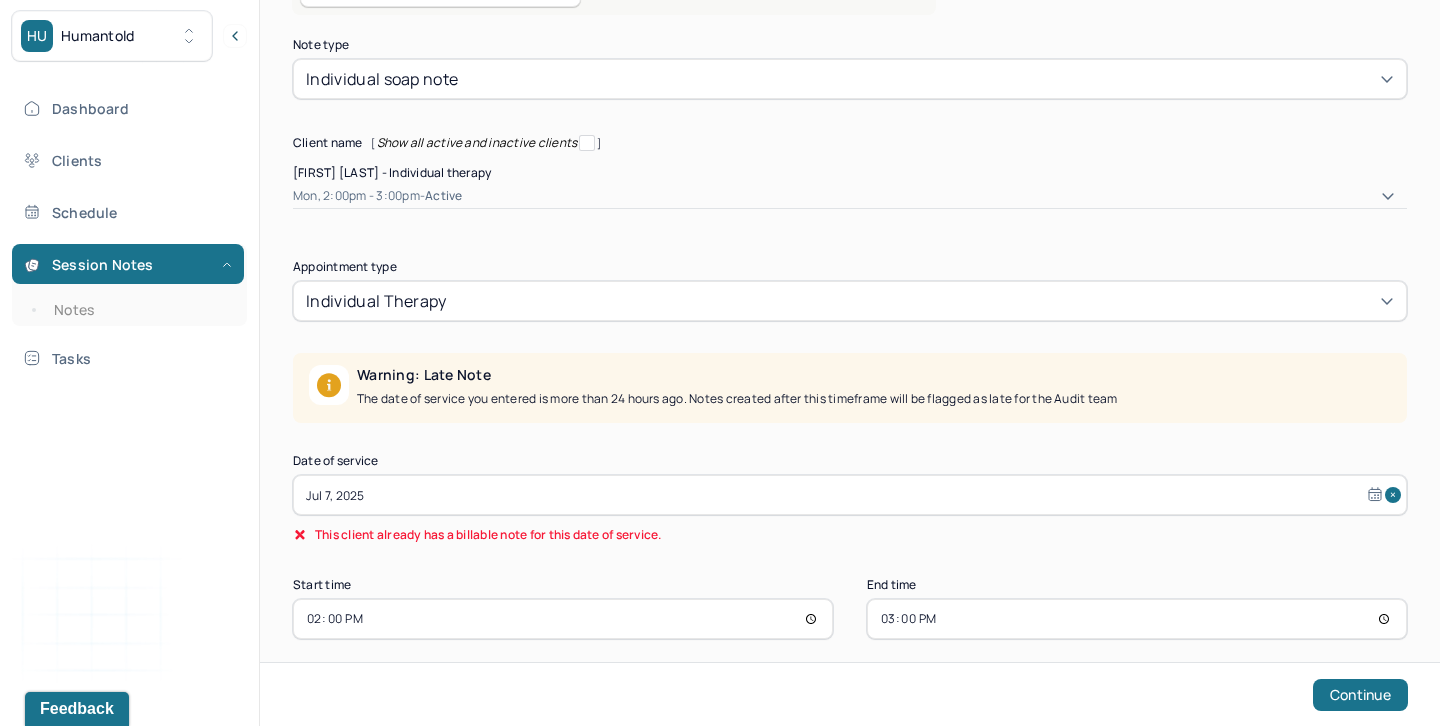 click on "Jul 7, 2025" at bounding box center [850, 495] 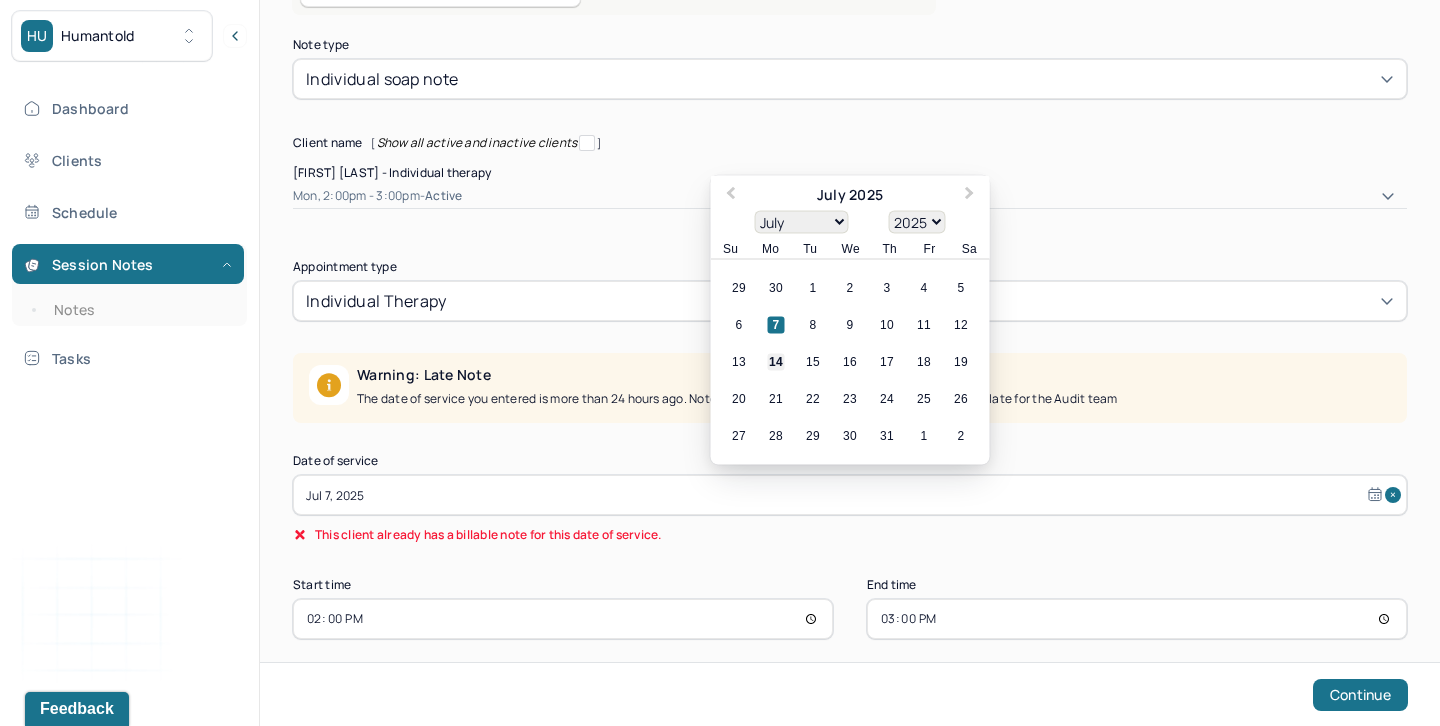 click on "14" at bounding box center [776, 362] 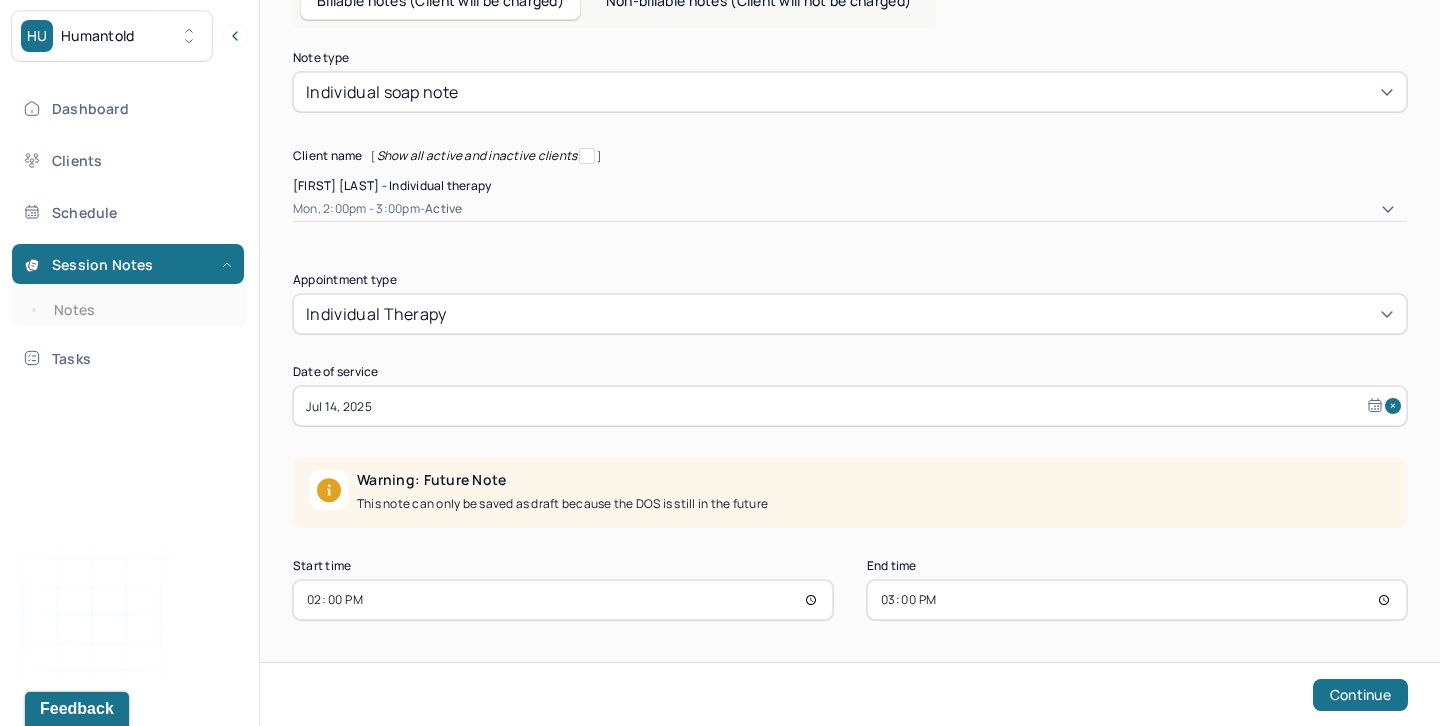 scroll, scrollTop: 147, scrollLeft: 0, axis: vertical 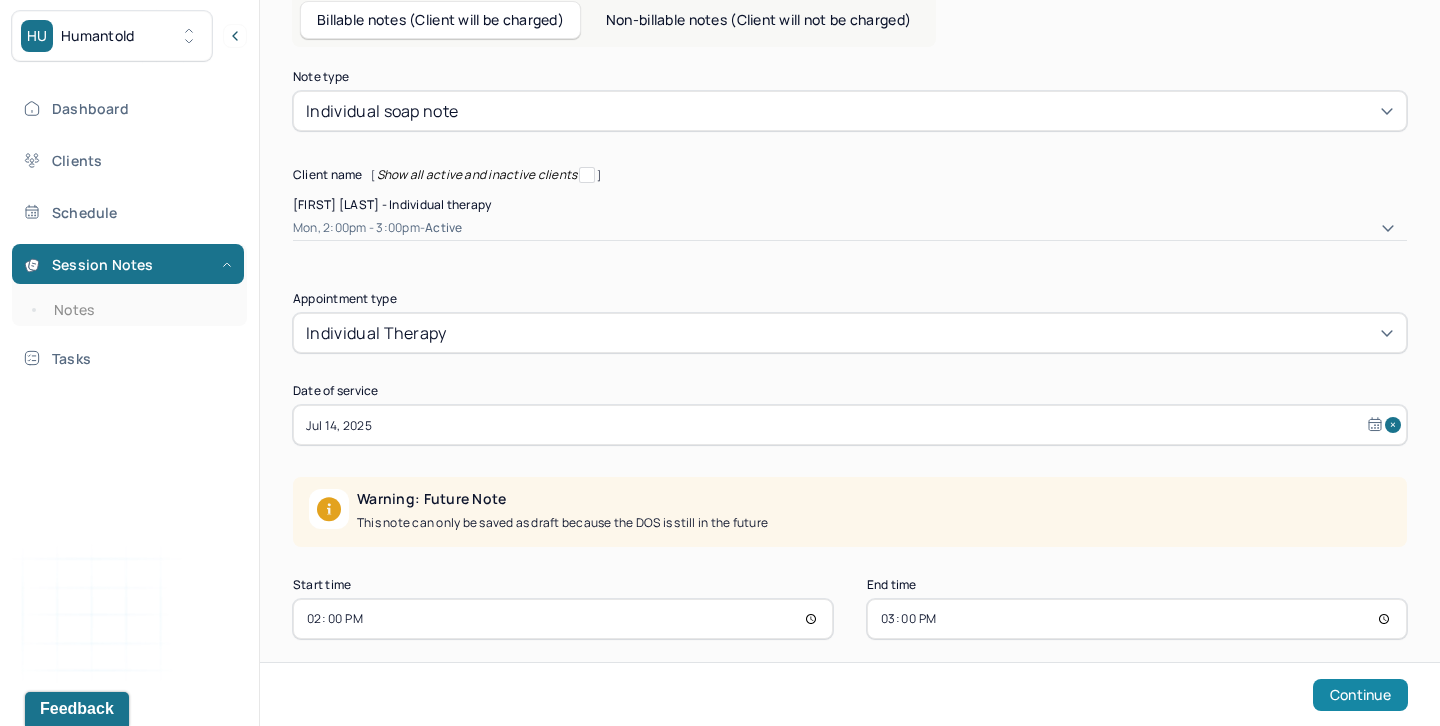 click on "Continue" at bounding box center (1360, 695) 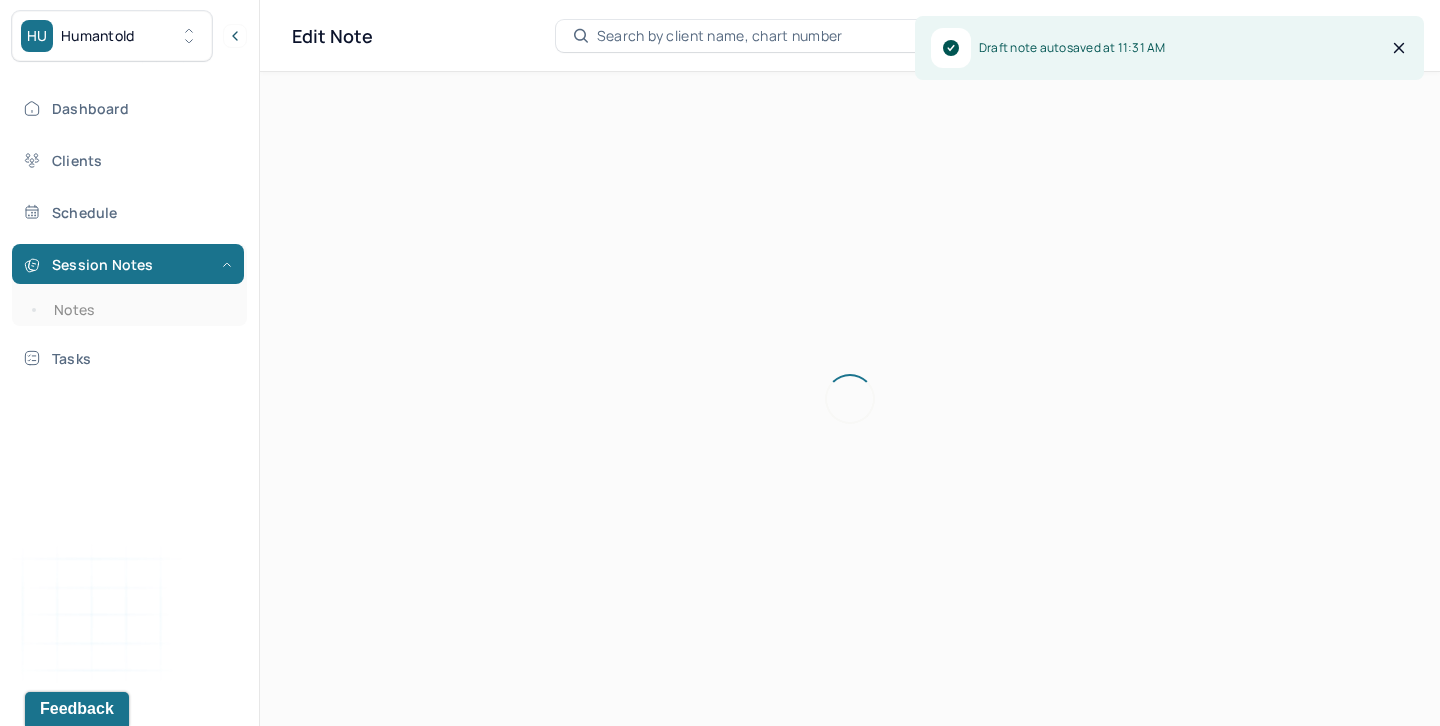 scroll, scrollTop: 36, scrollLeft: 0, axis: vertical 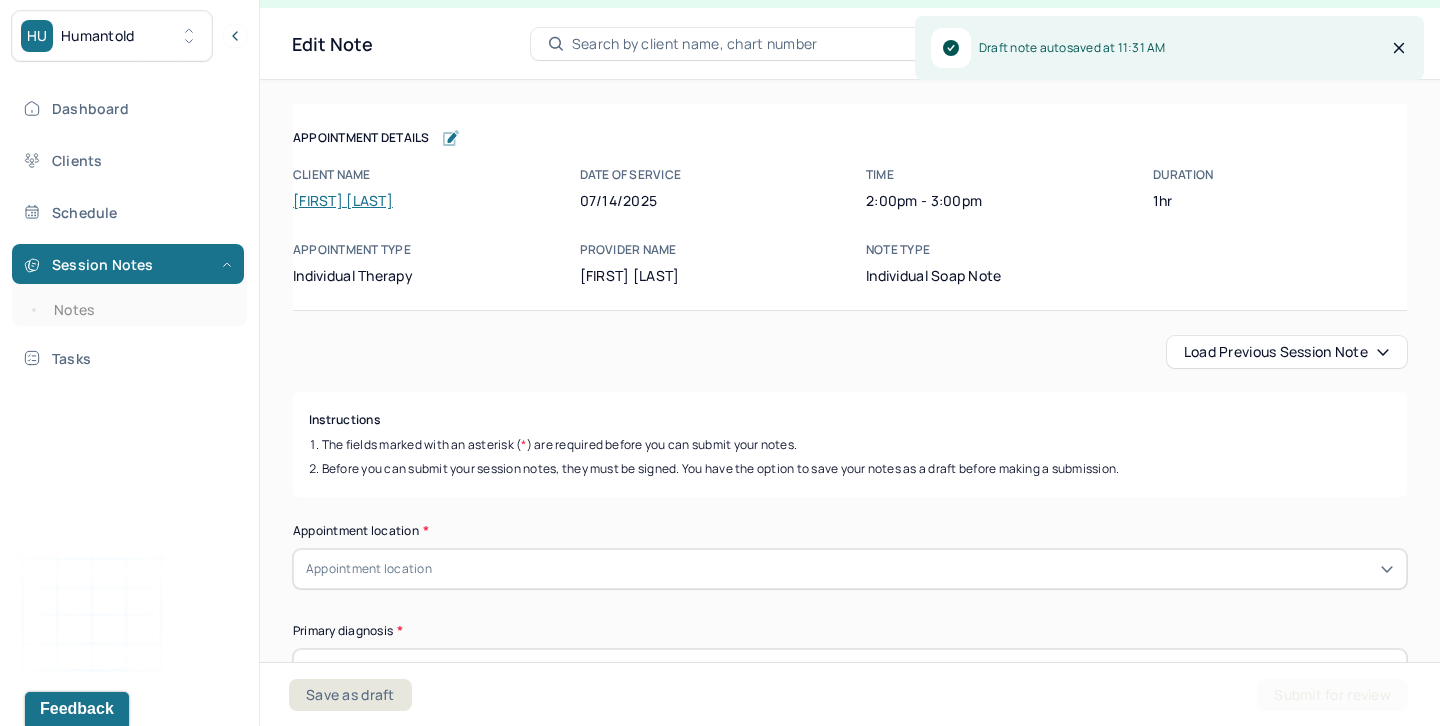 click on "Load previous session note" at bounding box center [1287, 352] 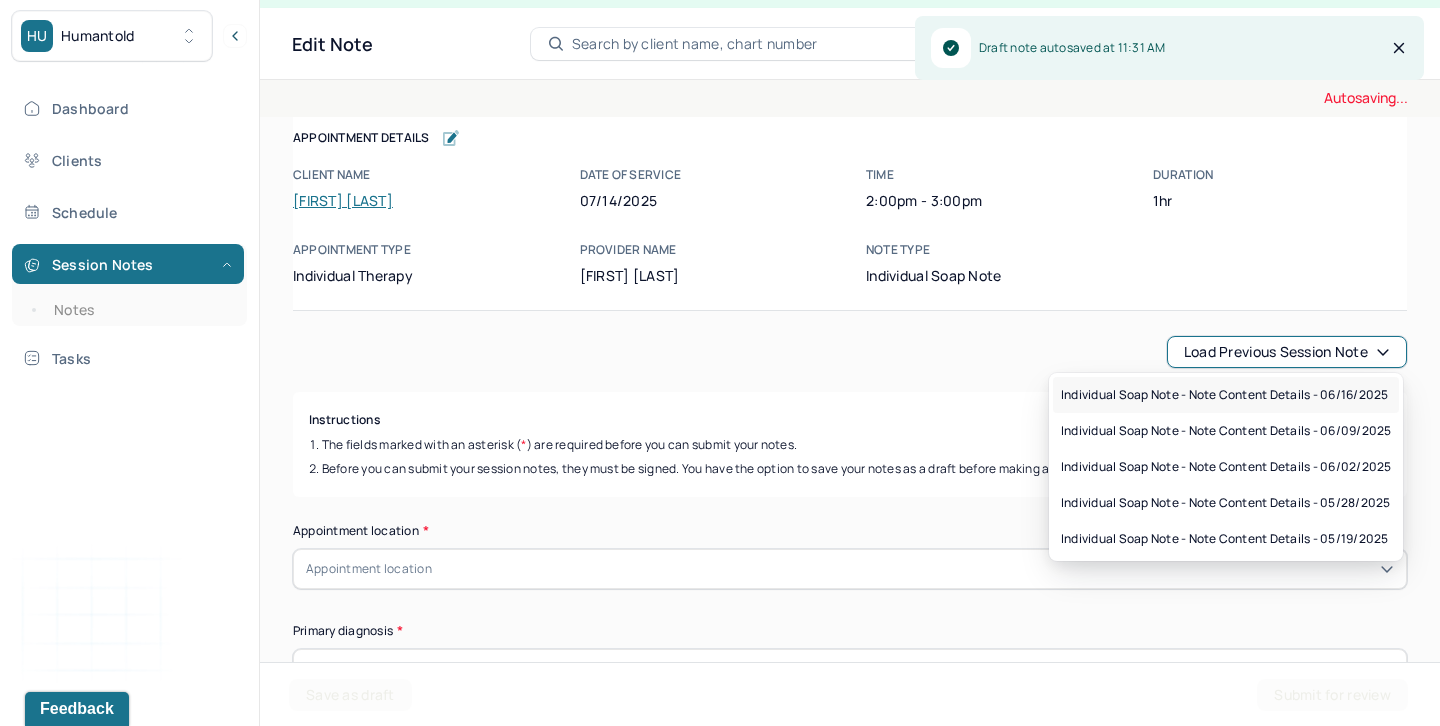click on "Individual soap note   - Note content Details -   06/16/2025" at bounding box center (1224, 395) 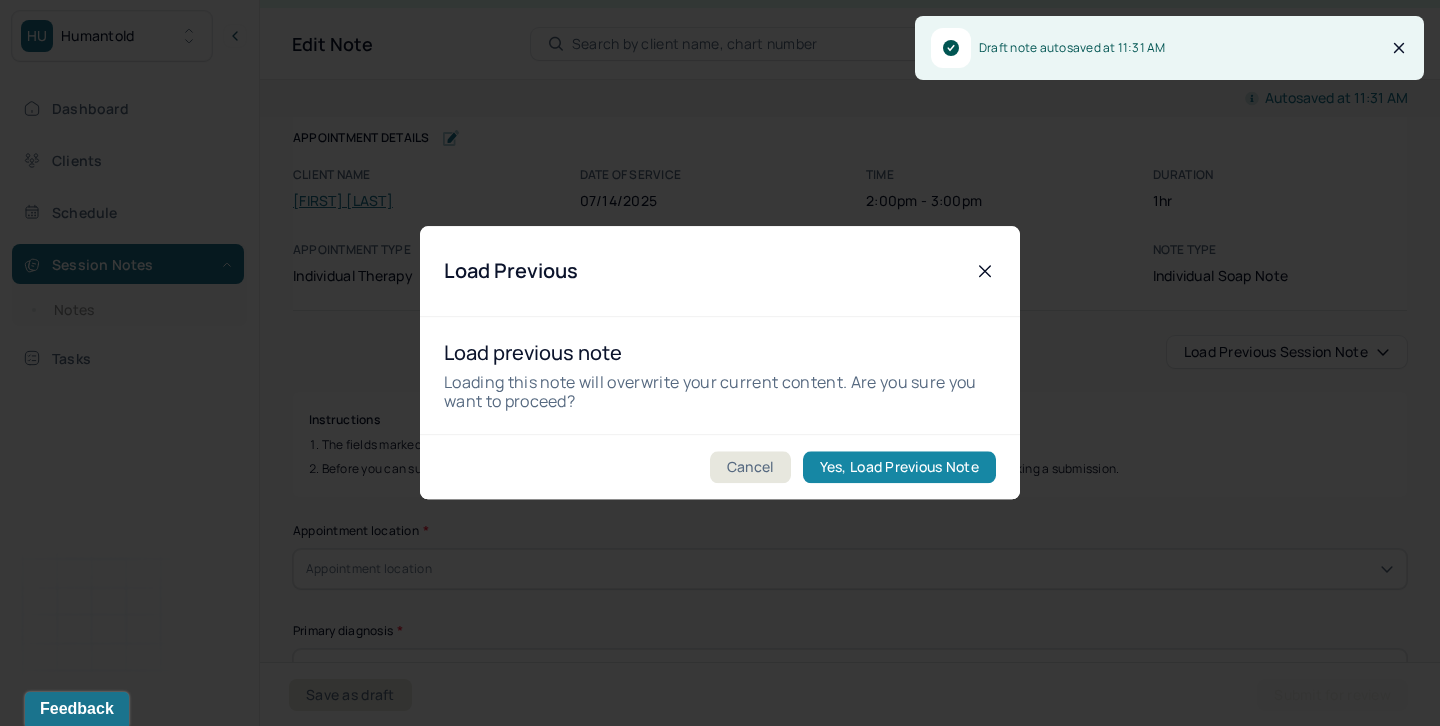 click on "Yes, Load Previous Note" at bounding box center (899, 468) 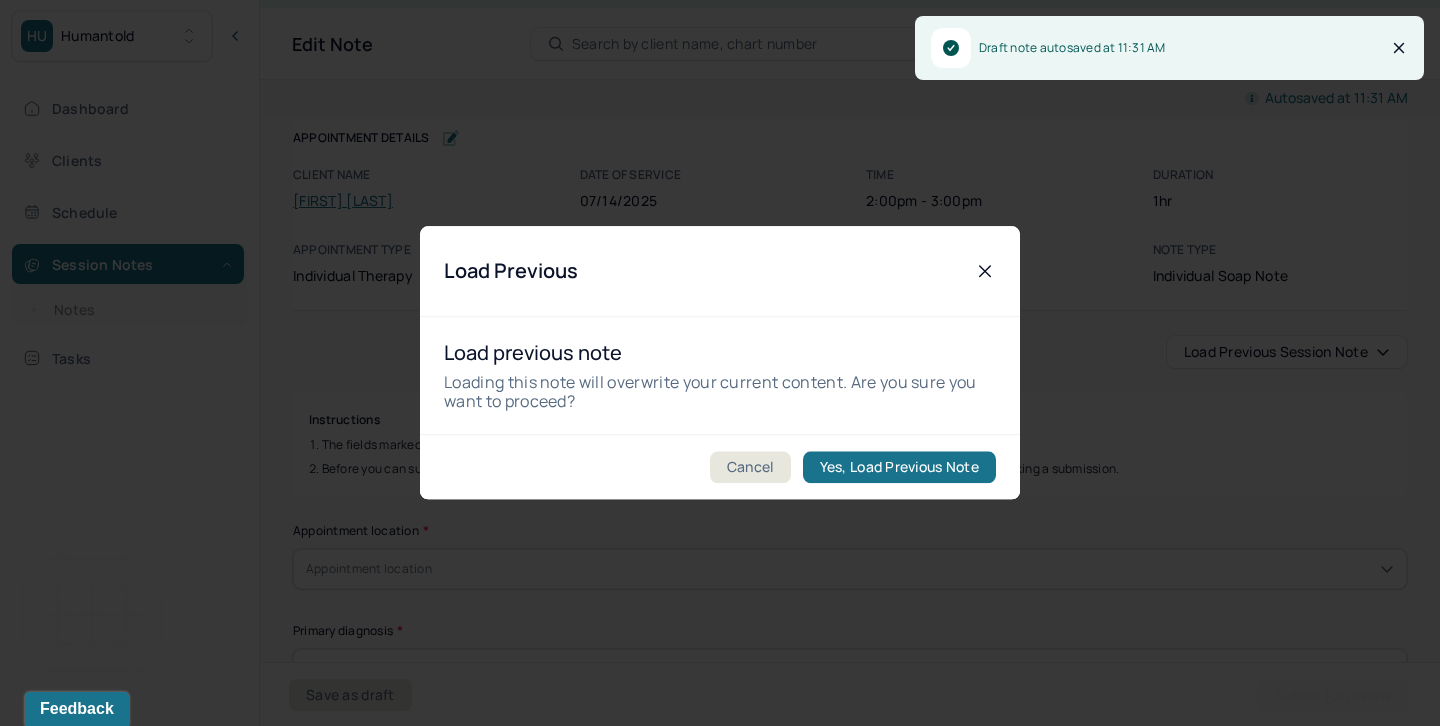 type on "Anxious/ overwhelmed/ sad" 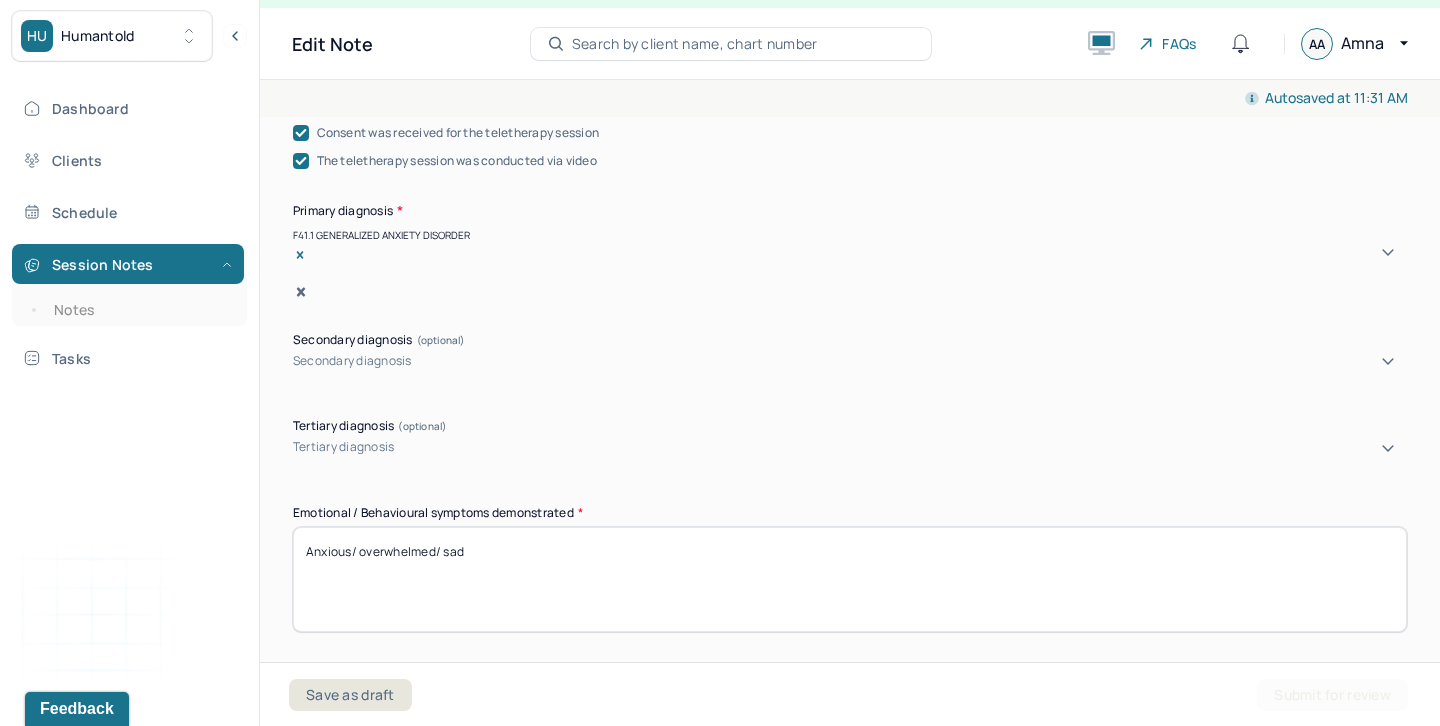 scroll, scrollTop: 722, scrollLeft: 0, axis: vertical 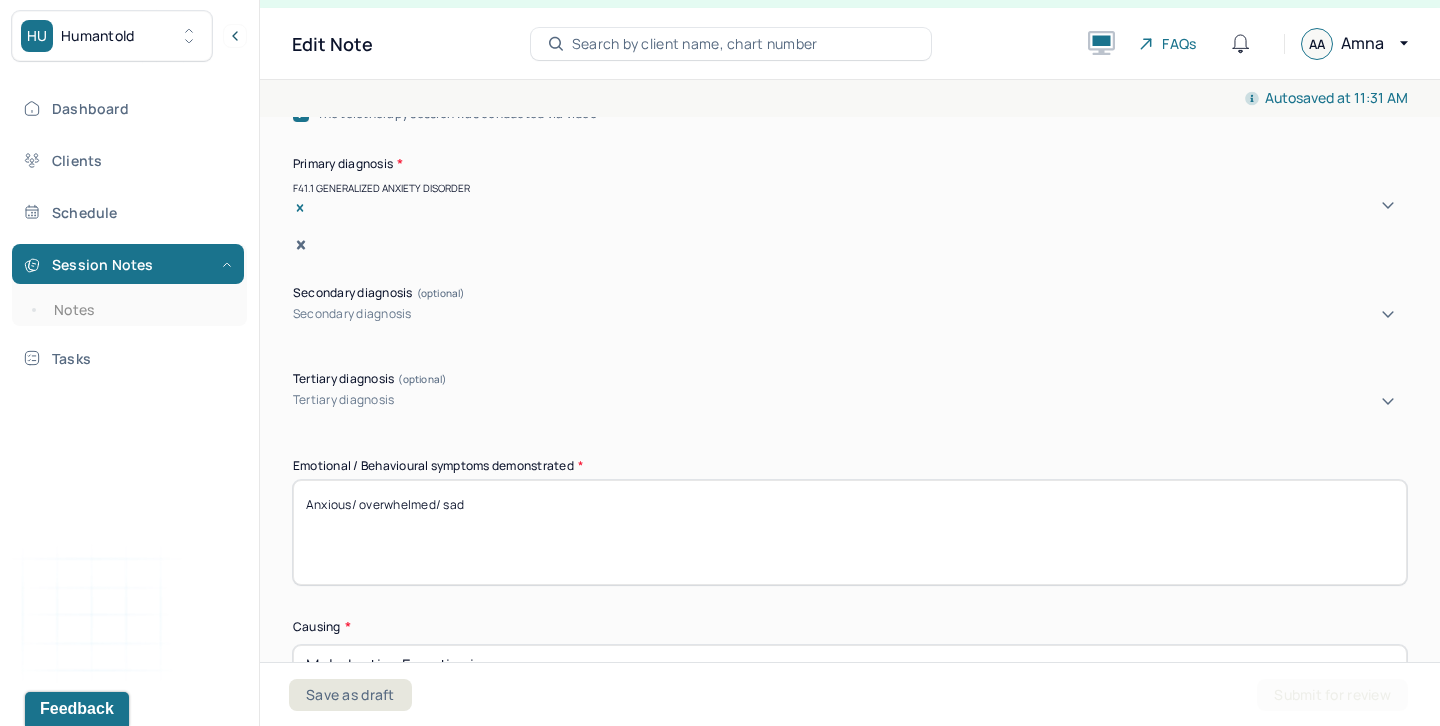 drag, startPoint x: 444, startPoint y: 485, endPoint x: 622, endPoint y: 485, distance: 178 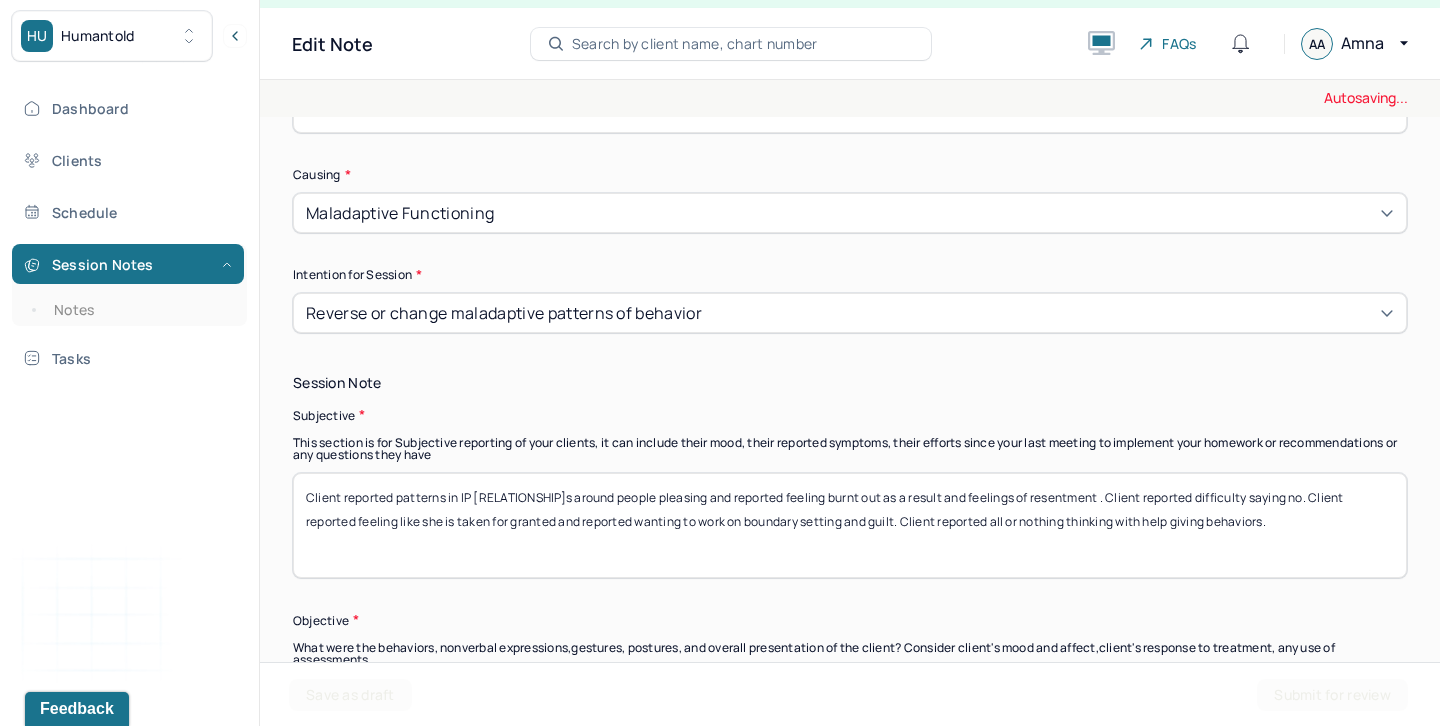 scroll, scrollTop: 1182, scrollLeft: 0, axis: vertical 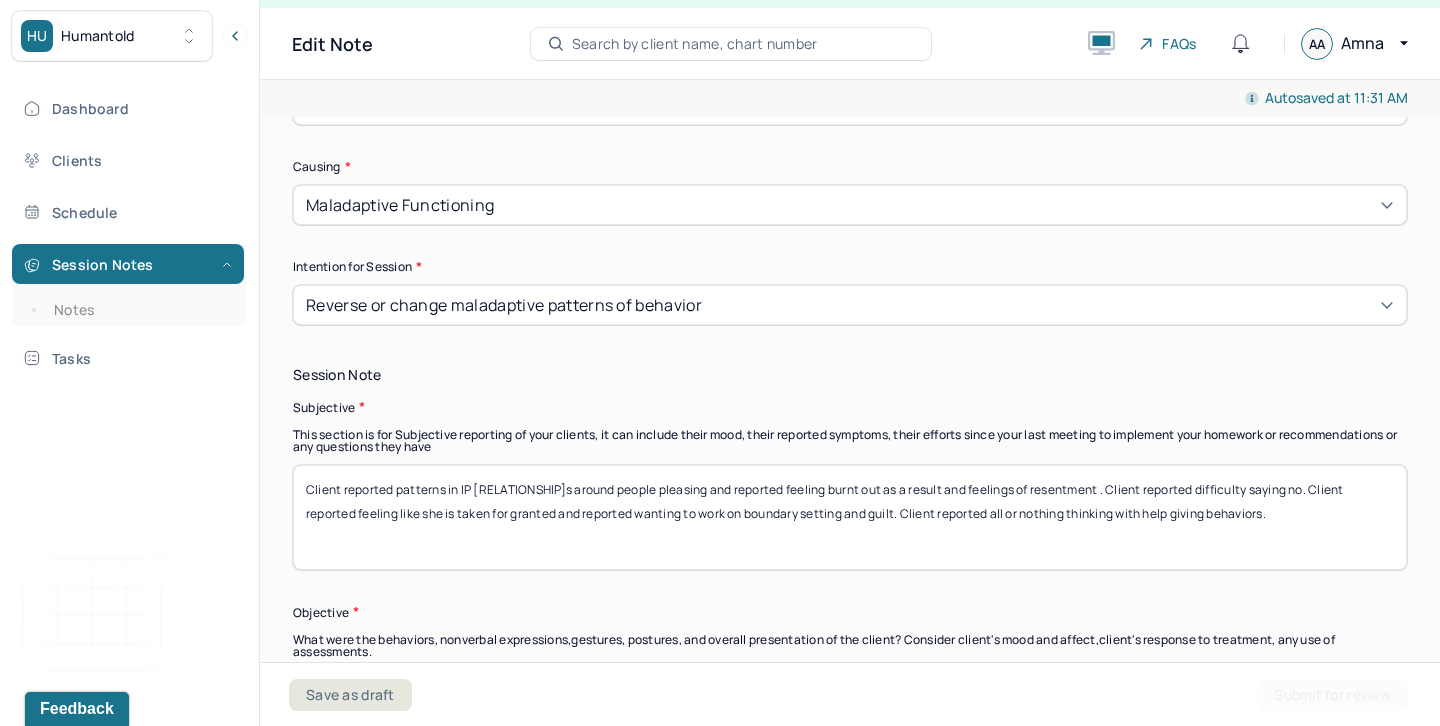 type on "Anxious/ overwhelmed/ tearful/ sad/ ashamed" 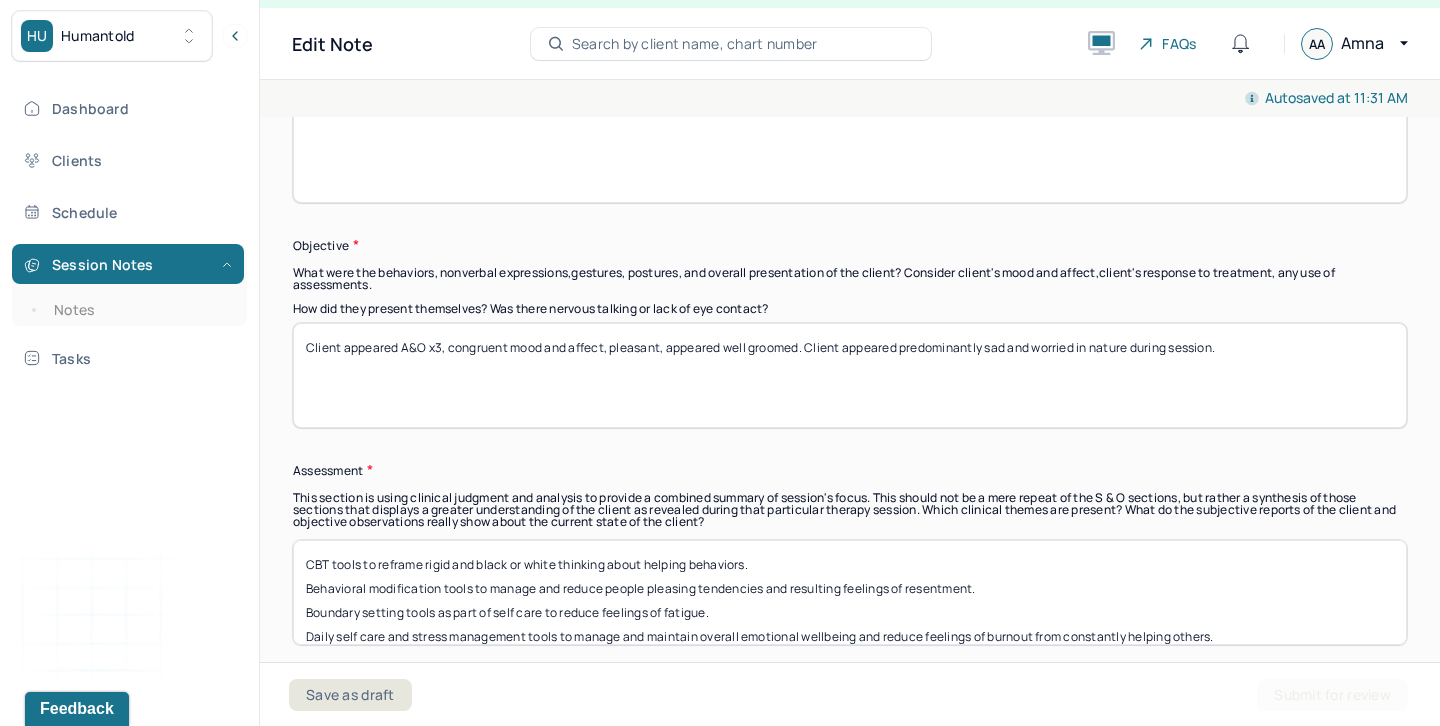 scroll, scrollTop: 1594, scrollLeft: 0, axis: vertical 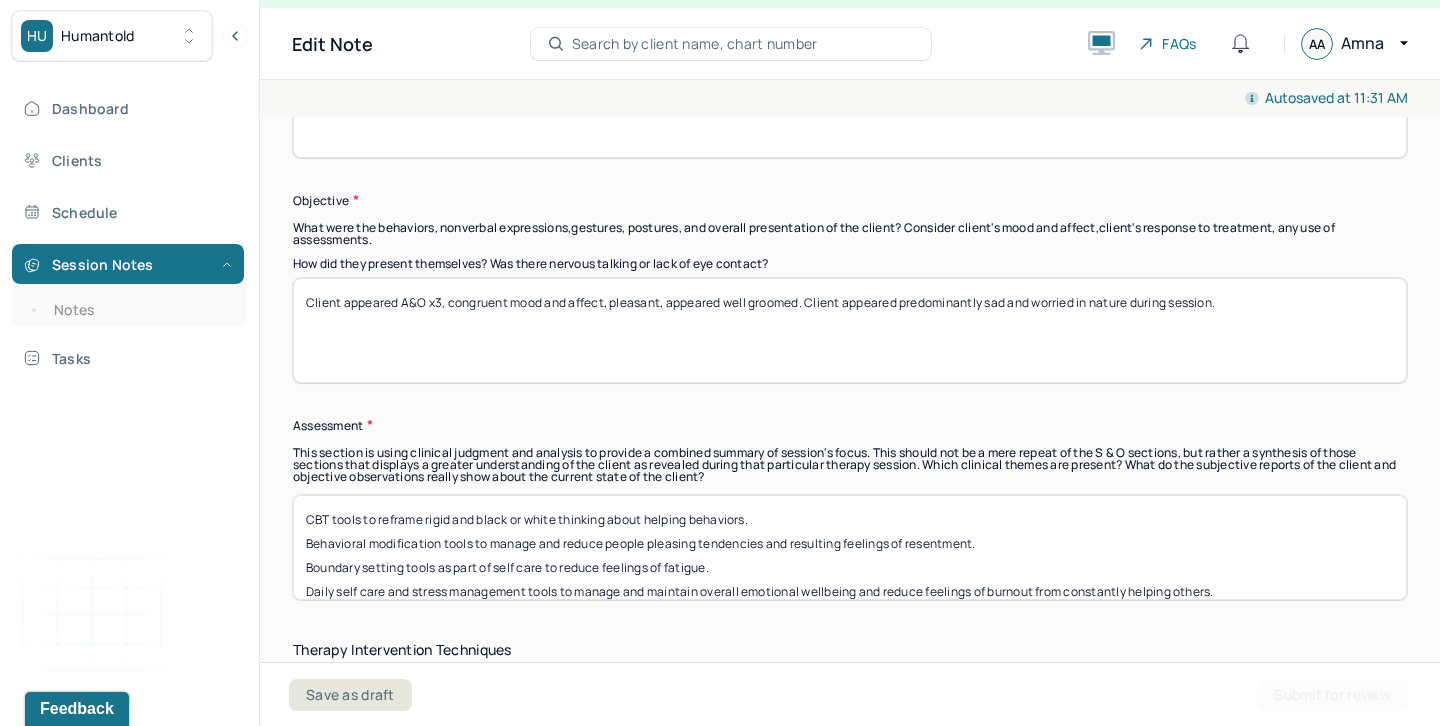 type 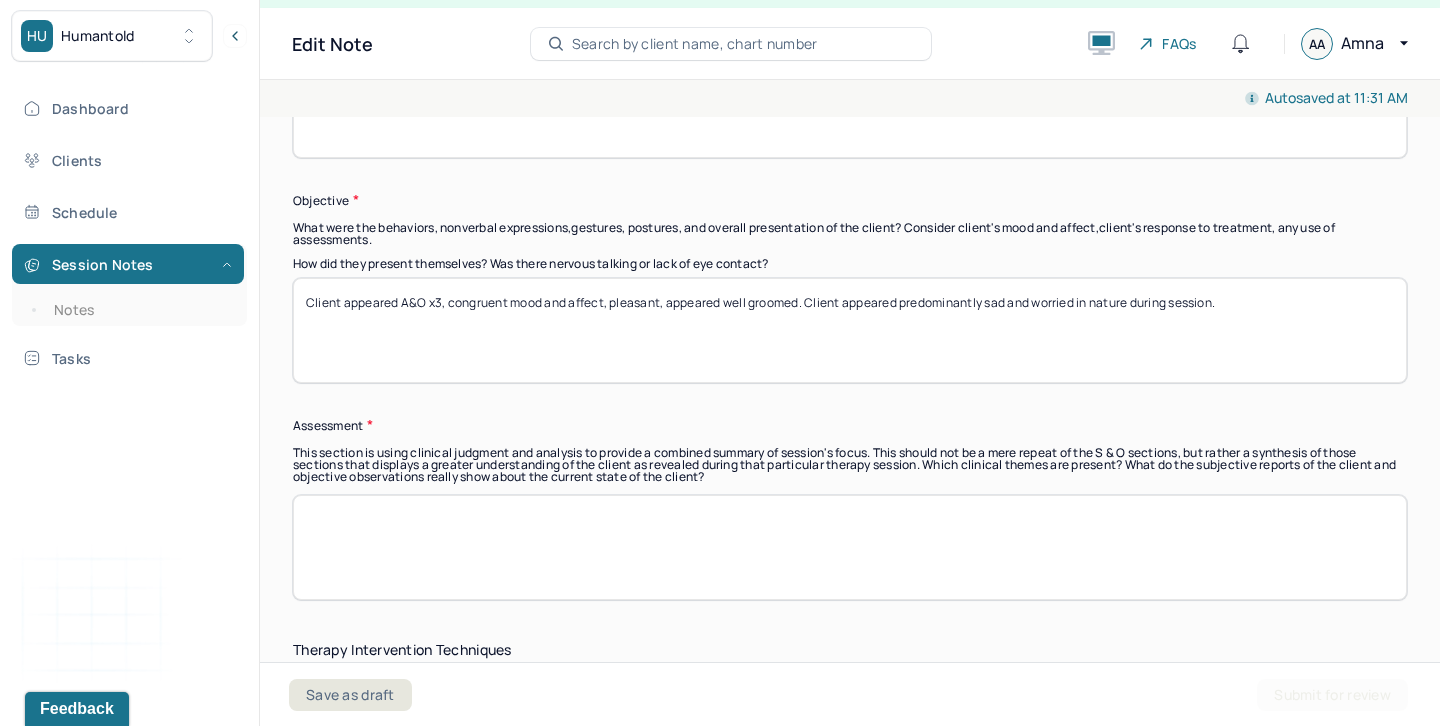 scroll, scrollTop: 1989, scrollLeft: 0, axis: vertical 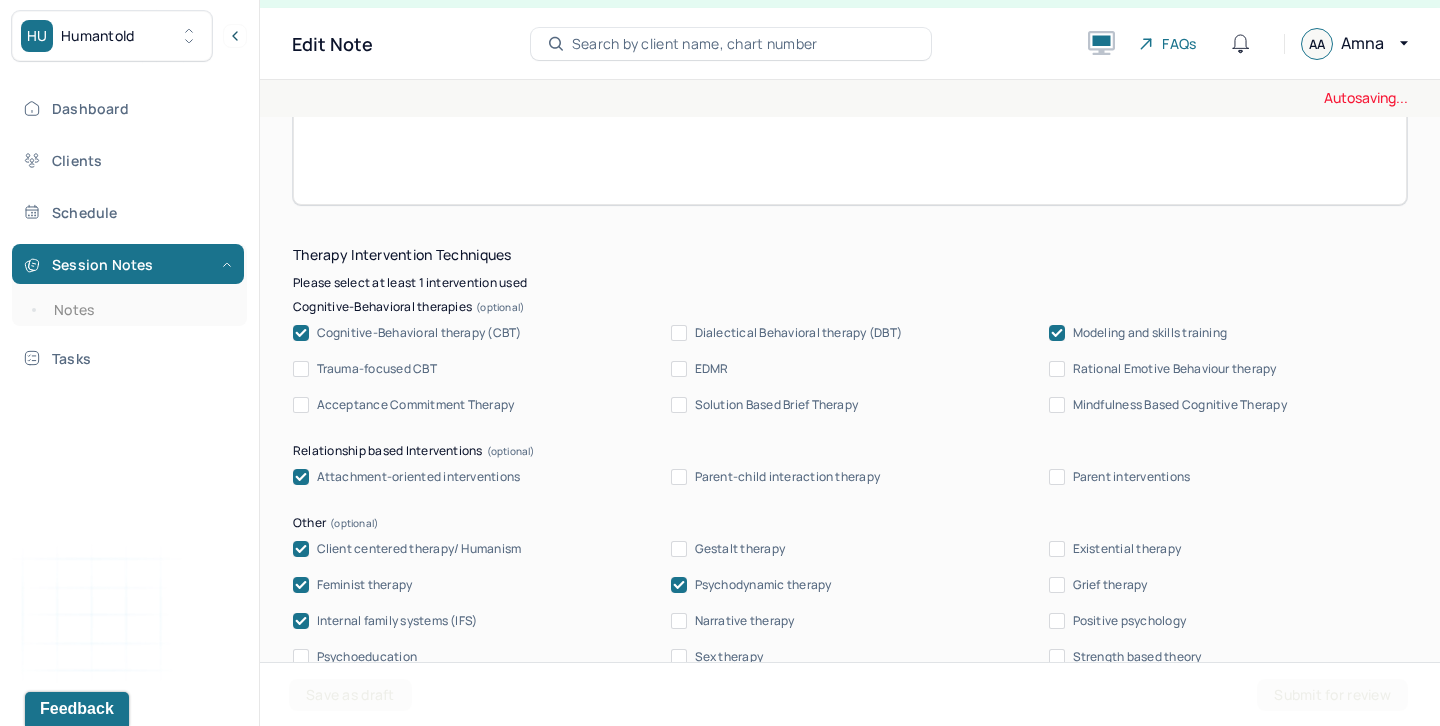 type 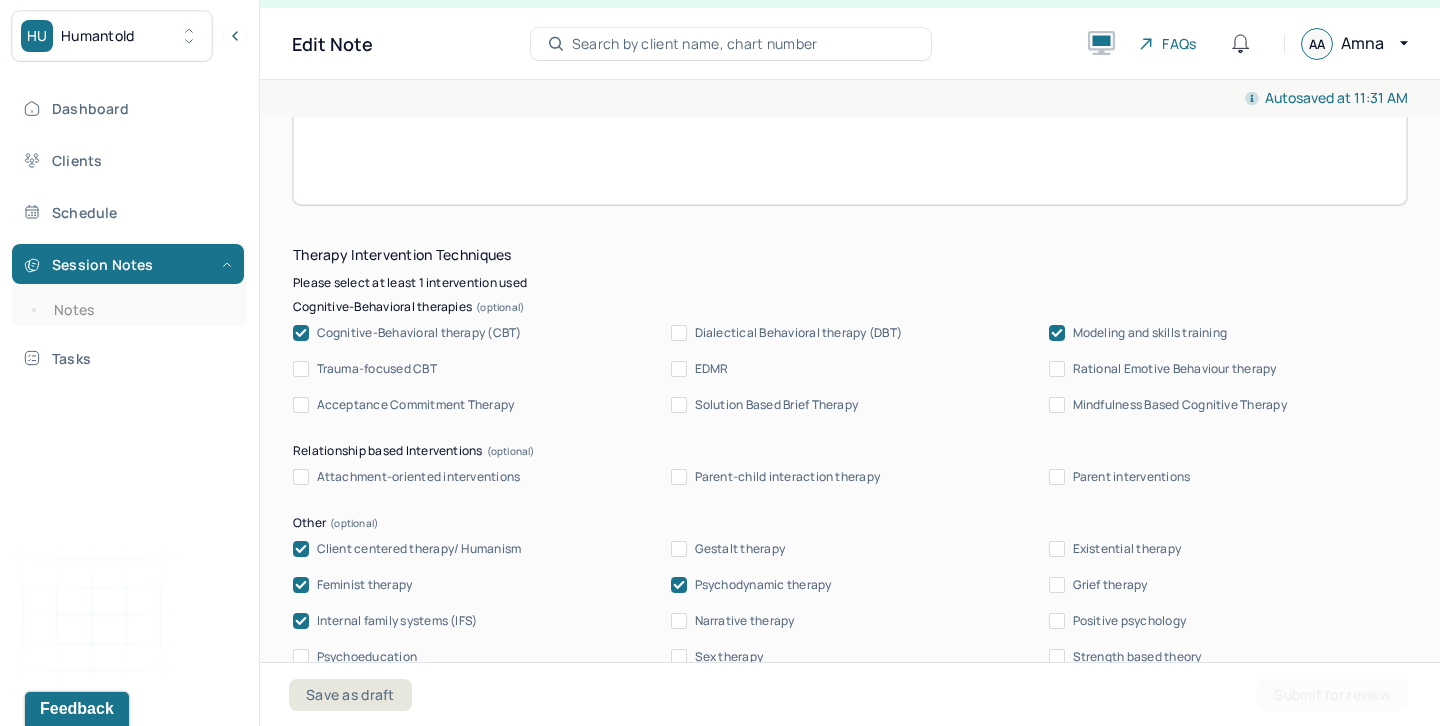 click 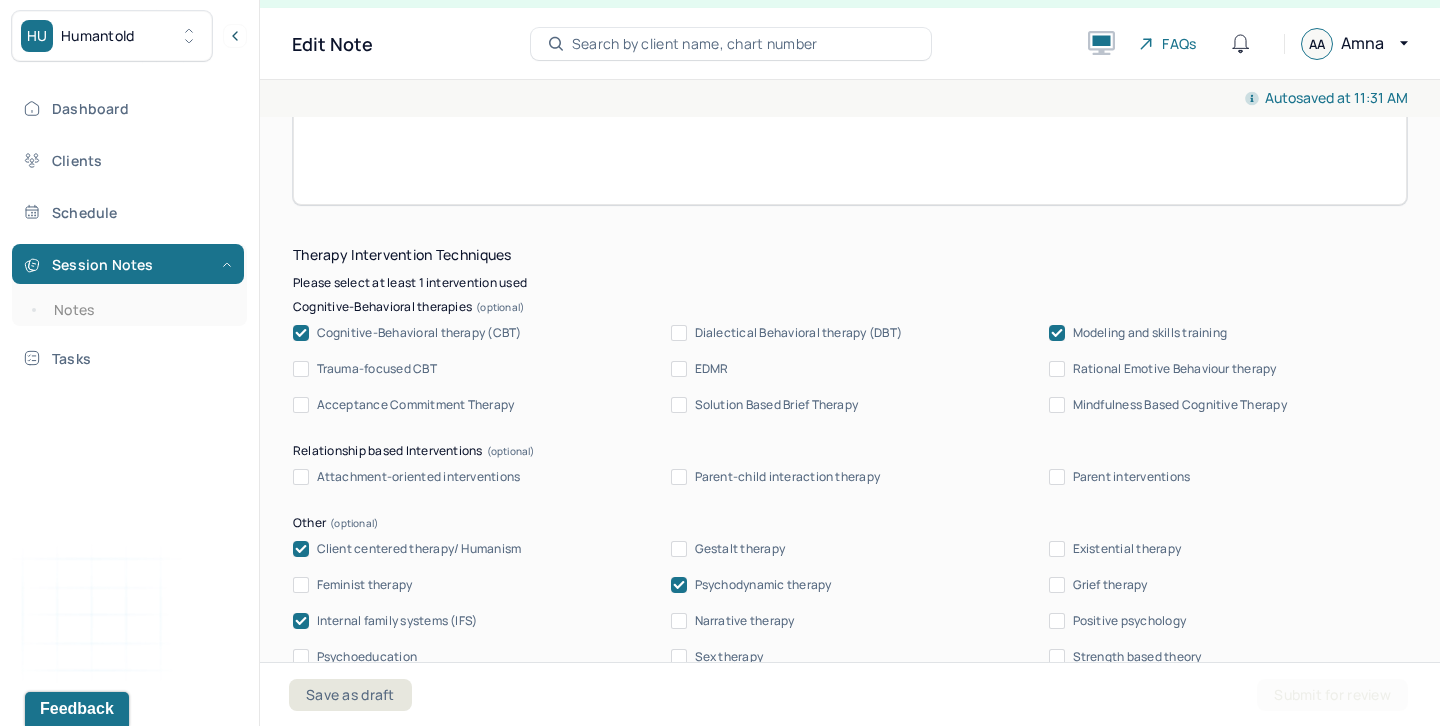 click at bounding box center (301, 621) 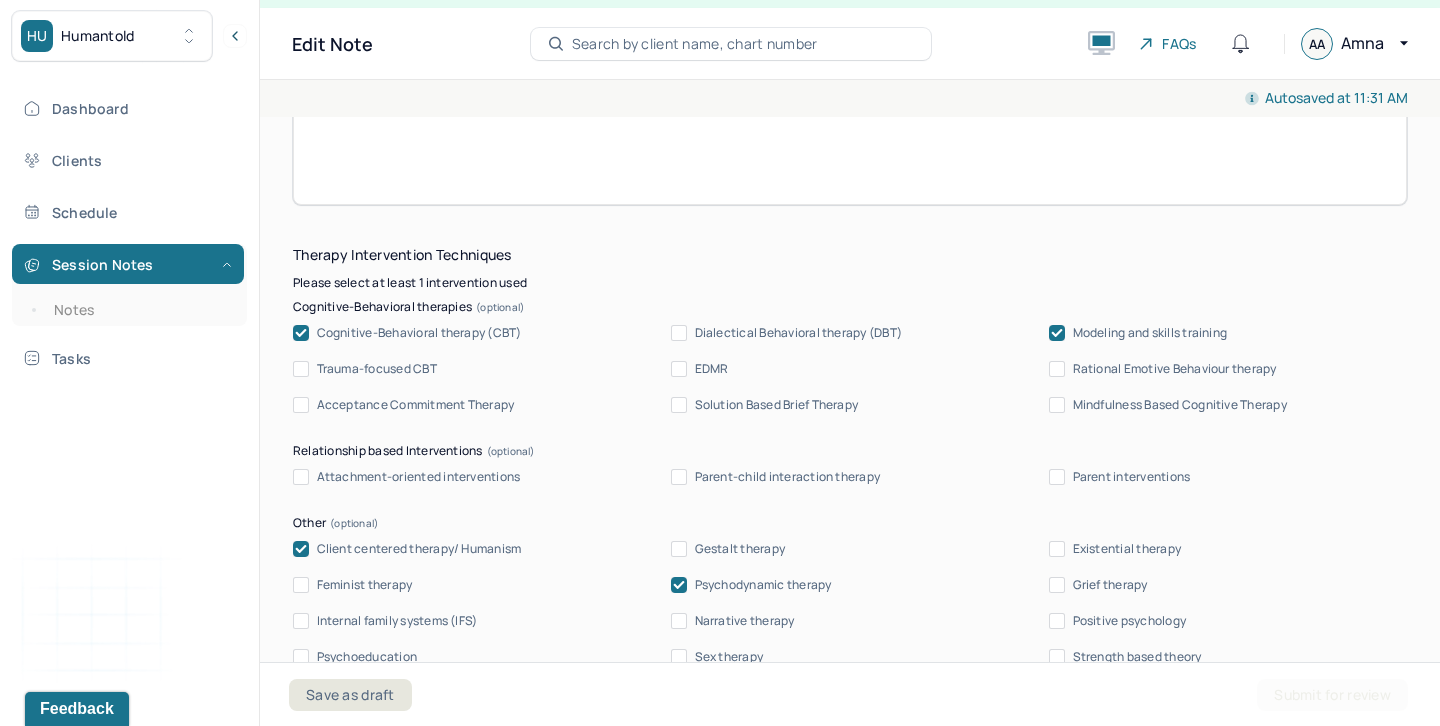 click 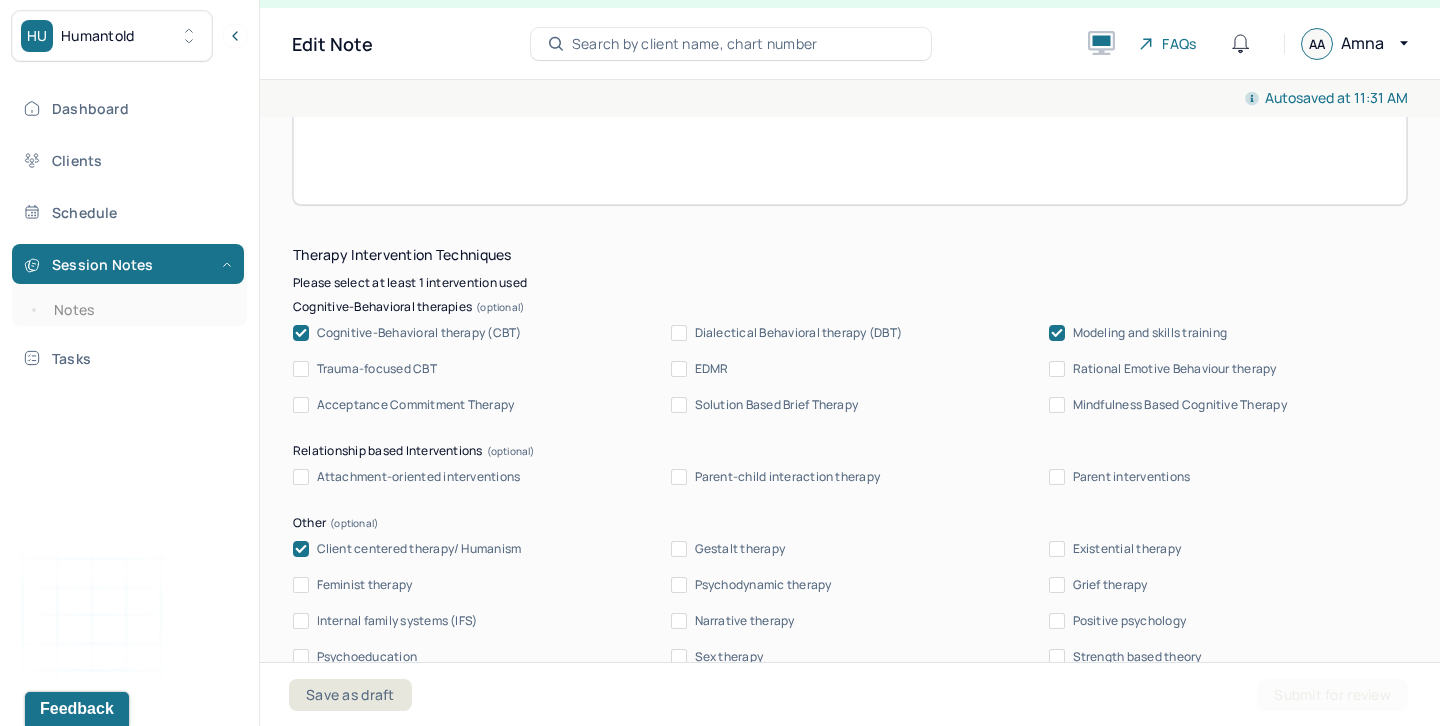 click 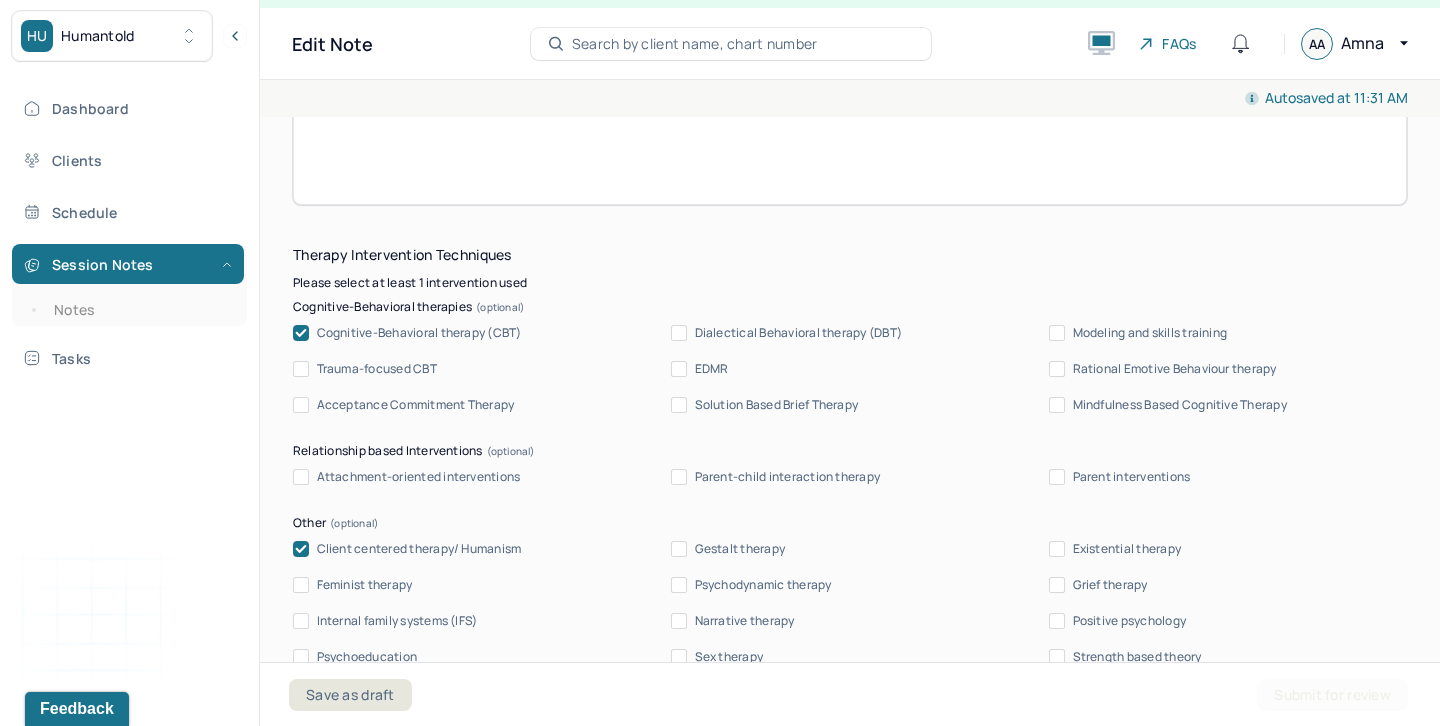 click 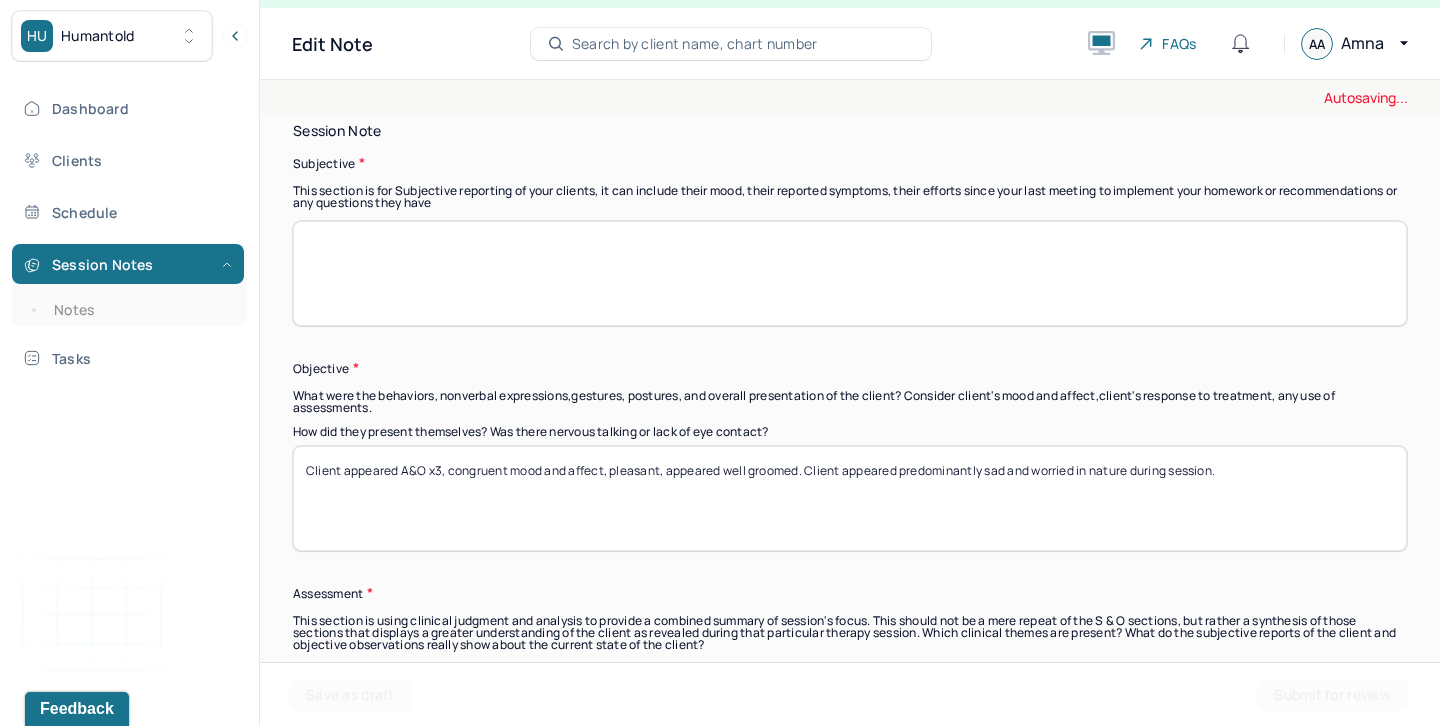 scroll, scrollTop: 1414, scrollLeft: 0, axis: vertical 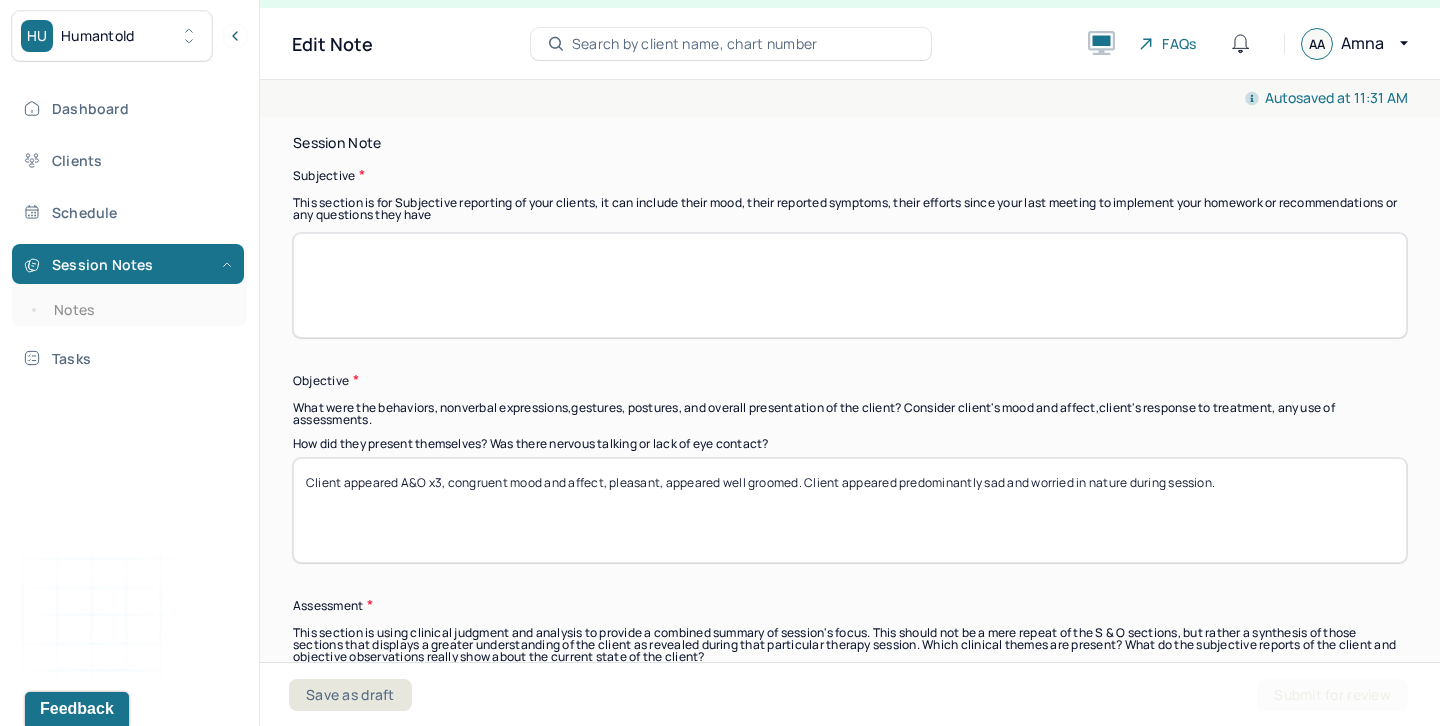 click on "Client appeared A&O x3, congruent mood and affect, pleasant, appeared well groomed. Client appeared predominantly sad and worried in nature during session." at bounding box center [850, 510] 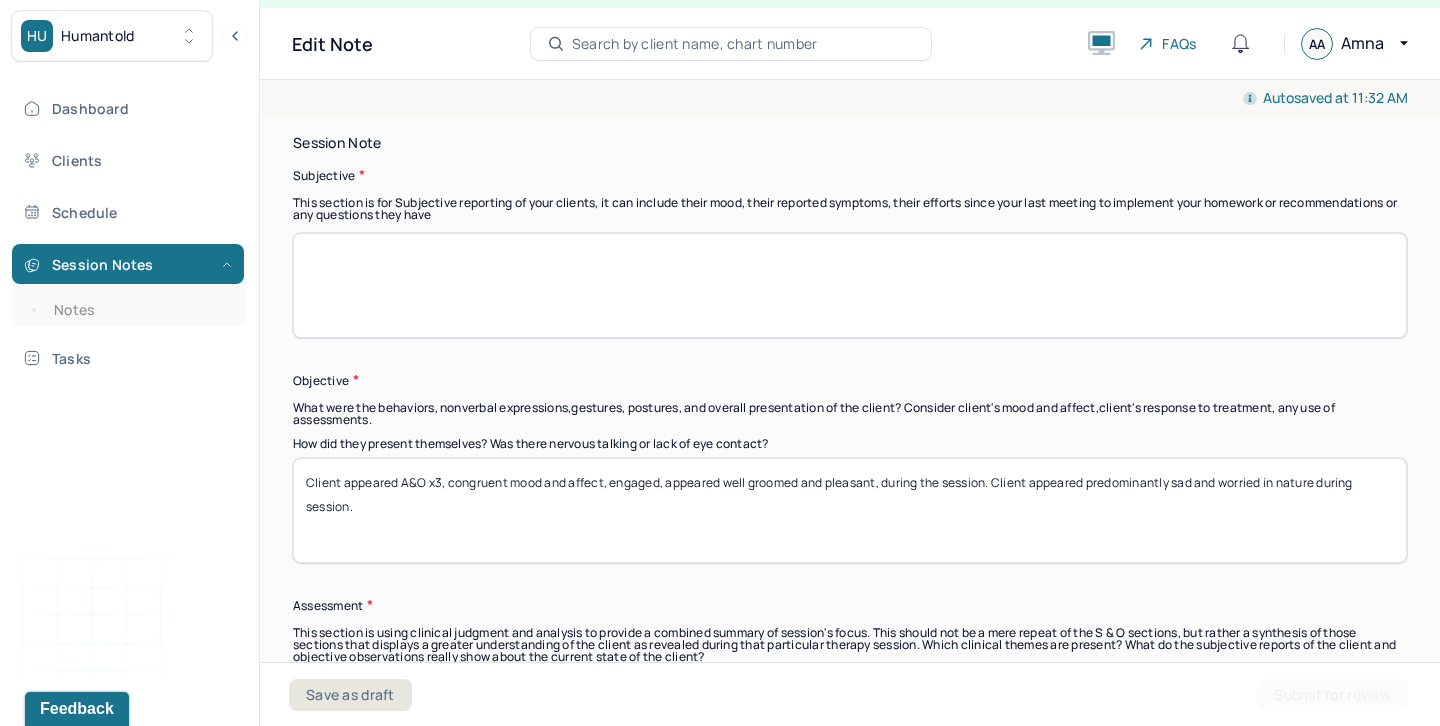 drag, startPoint x: 719, startPoint y: 461, endPoint x: 666, endPoint y: 464, distance: 53.08484 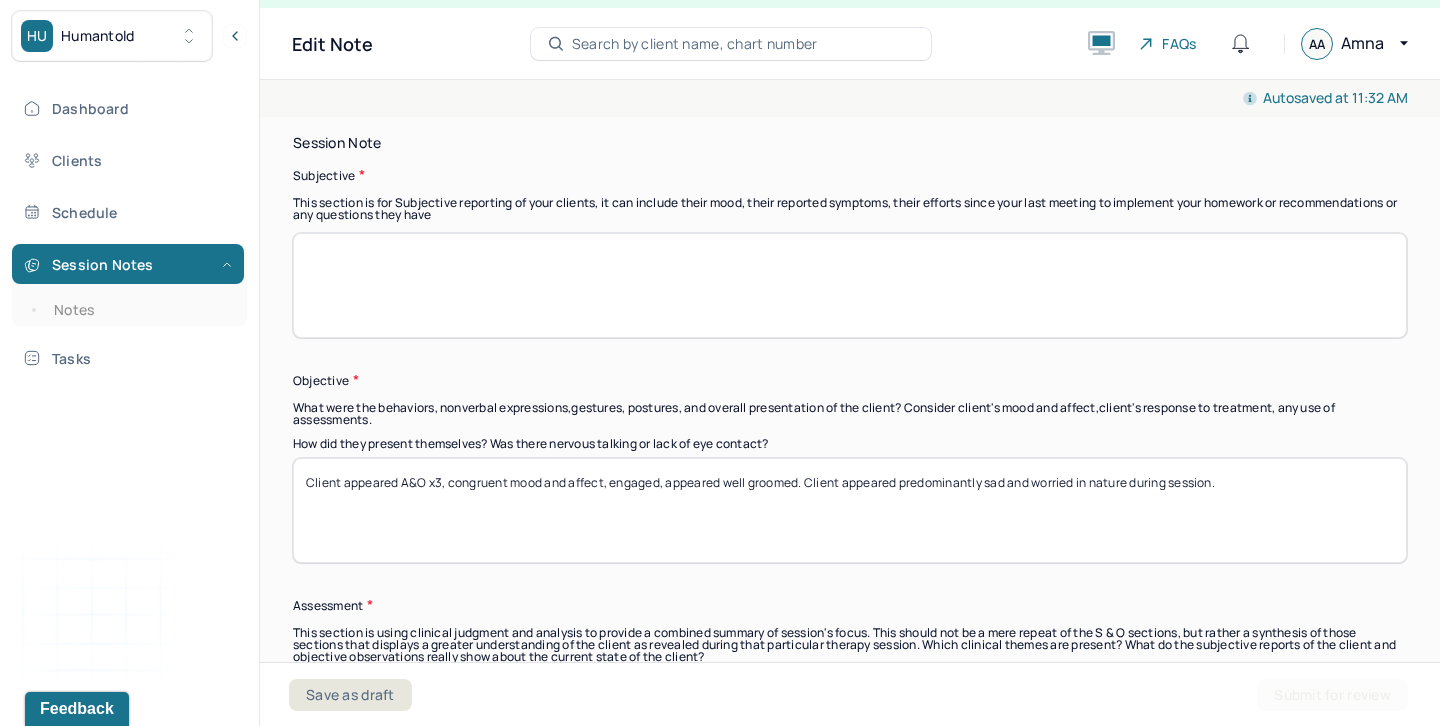 click on "Client appeared A&O x3, congruent mood and affect, engaged, appeared well groomed and pleasant, during the session. Client appeared predominantly sad and worried in nature during session." at bounding box center [850, 510] 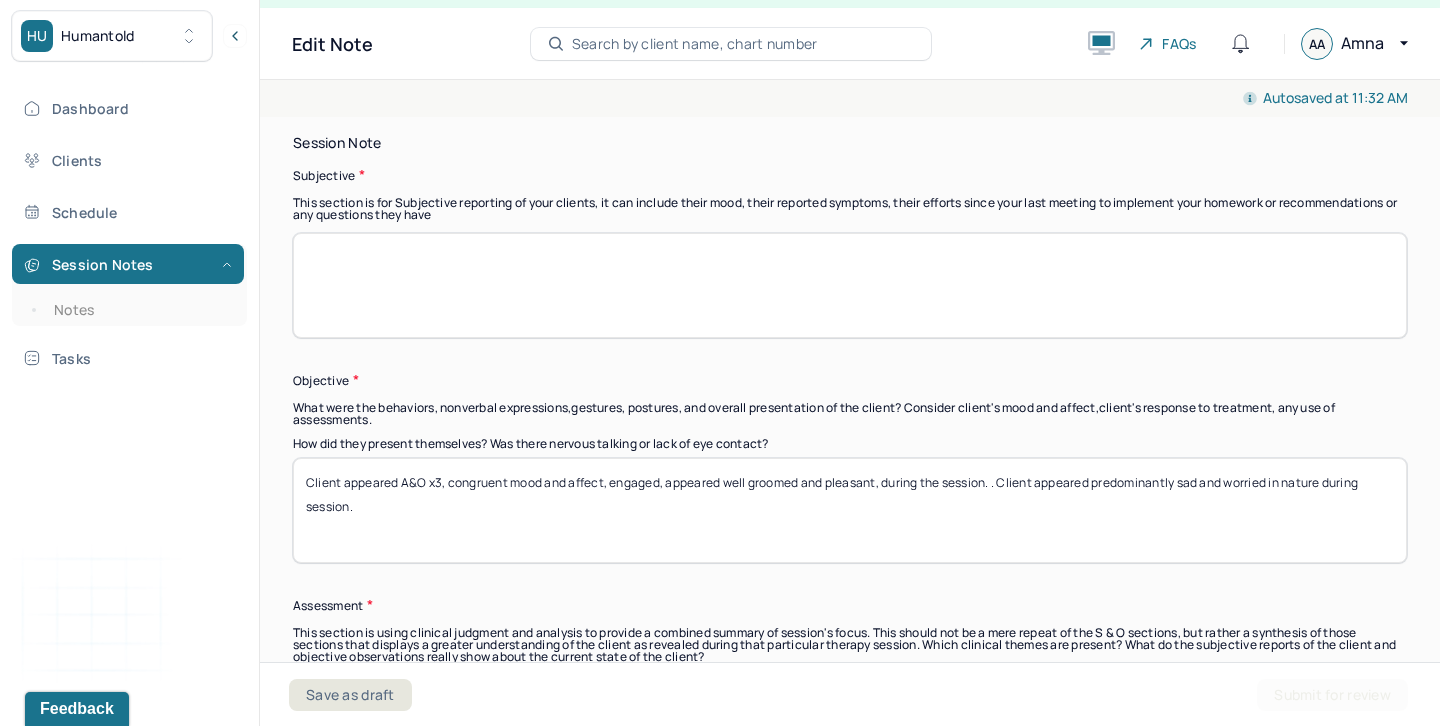 drag, startPoint x: 994, startPoint y: 463, endPoint x: 1024, endPoint y: 495, distance: 43.863426 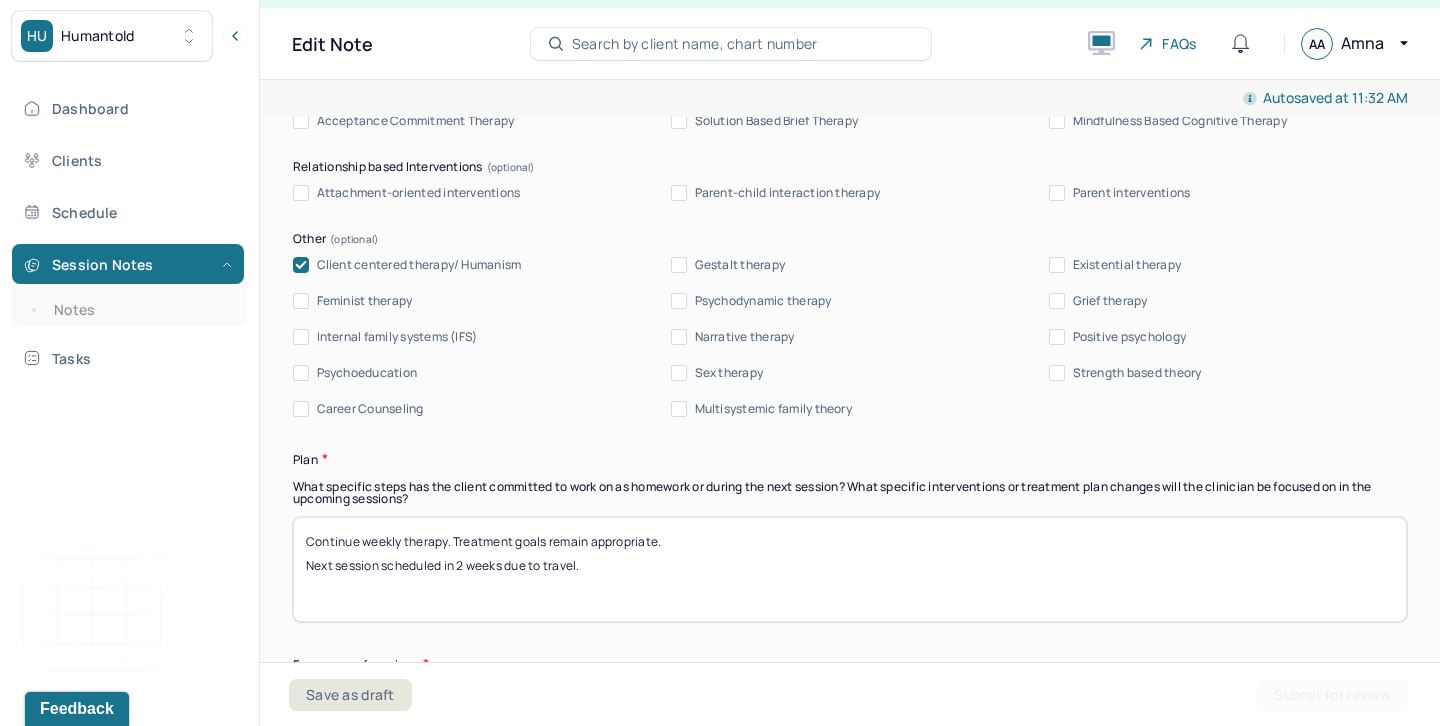 scroll, scrollTop: 2339, scrollLeft: 0, axis: vertical 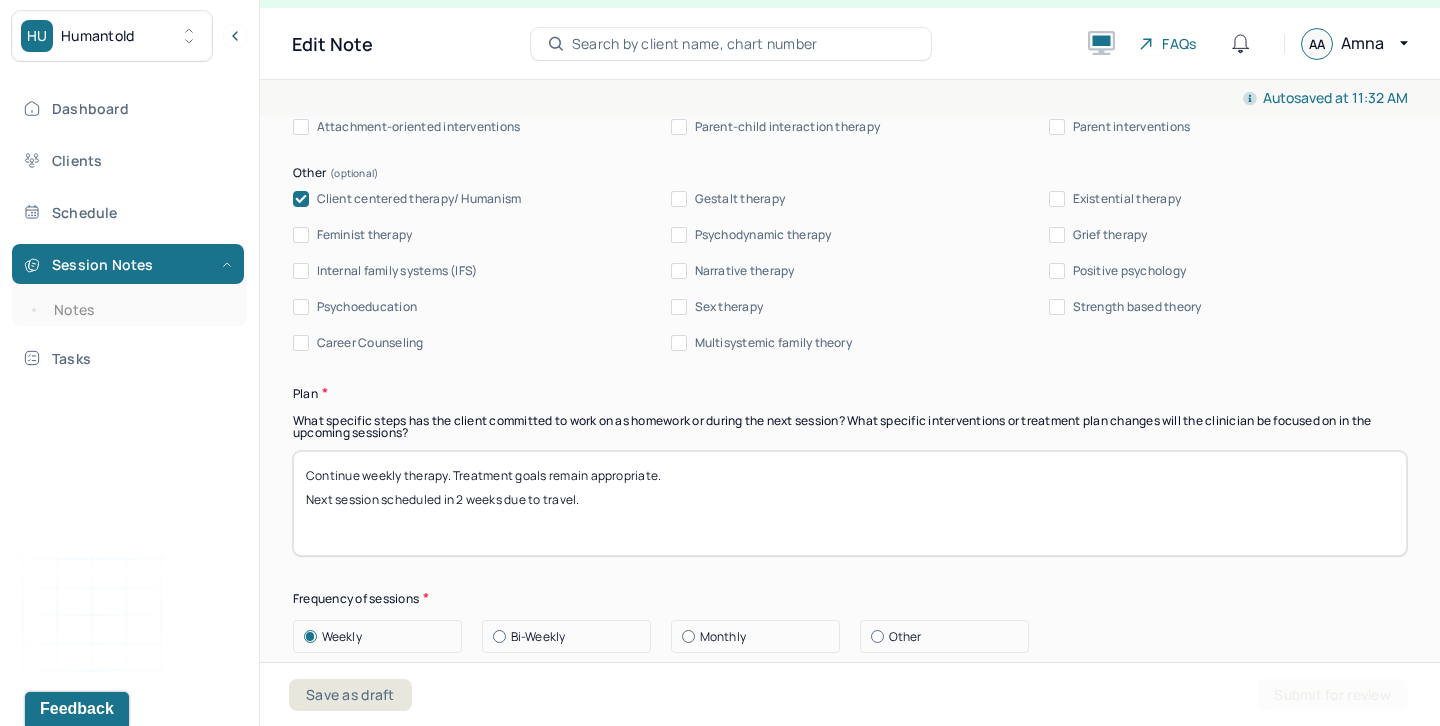 type on "Client appeared A&O x3, congruent mood and affect, engaged, appeared well groomed and pleasant, during the session." 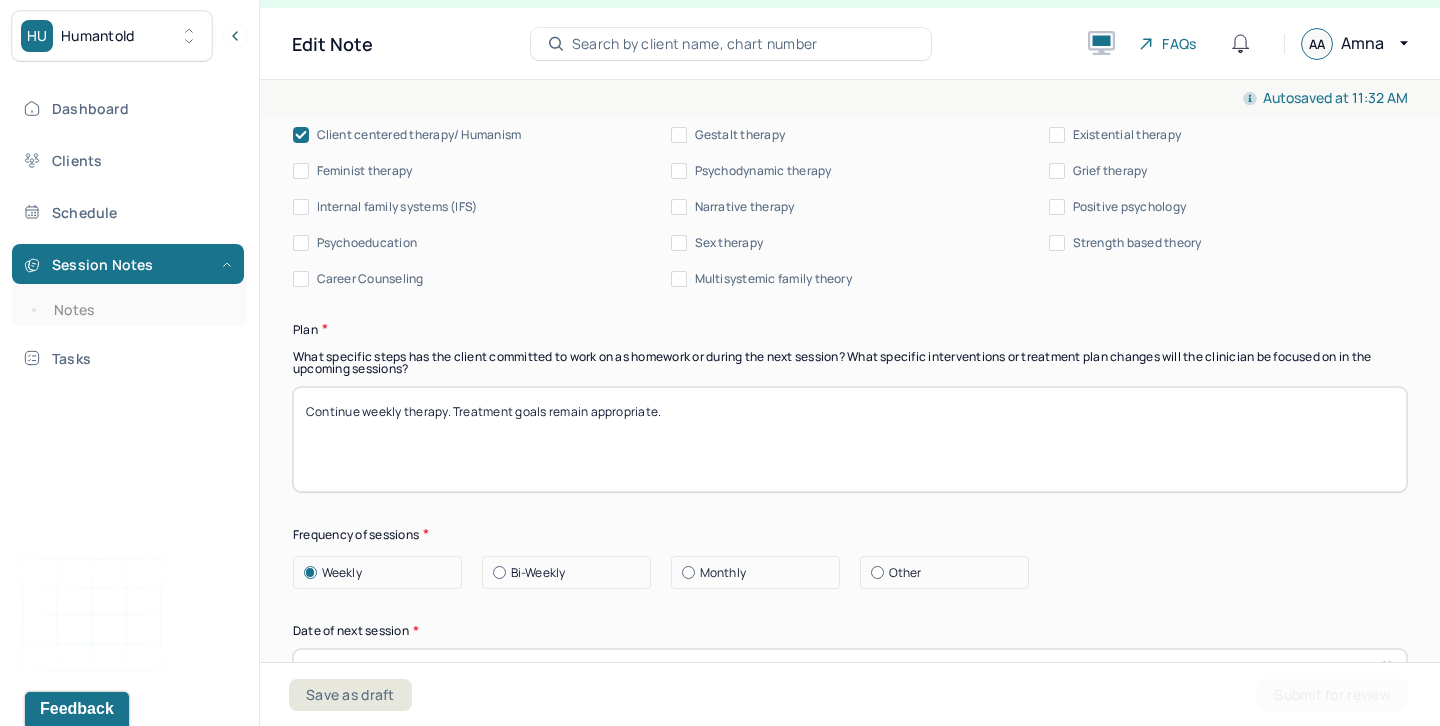 scroll, scrollTop: 2463, scrollLeft: 0, axis: vertical 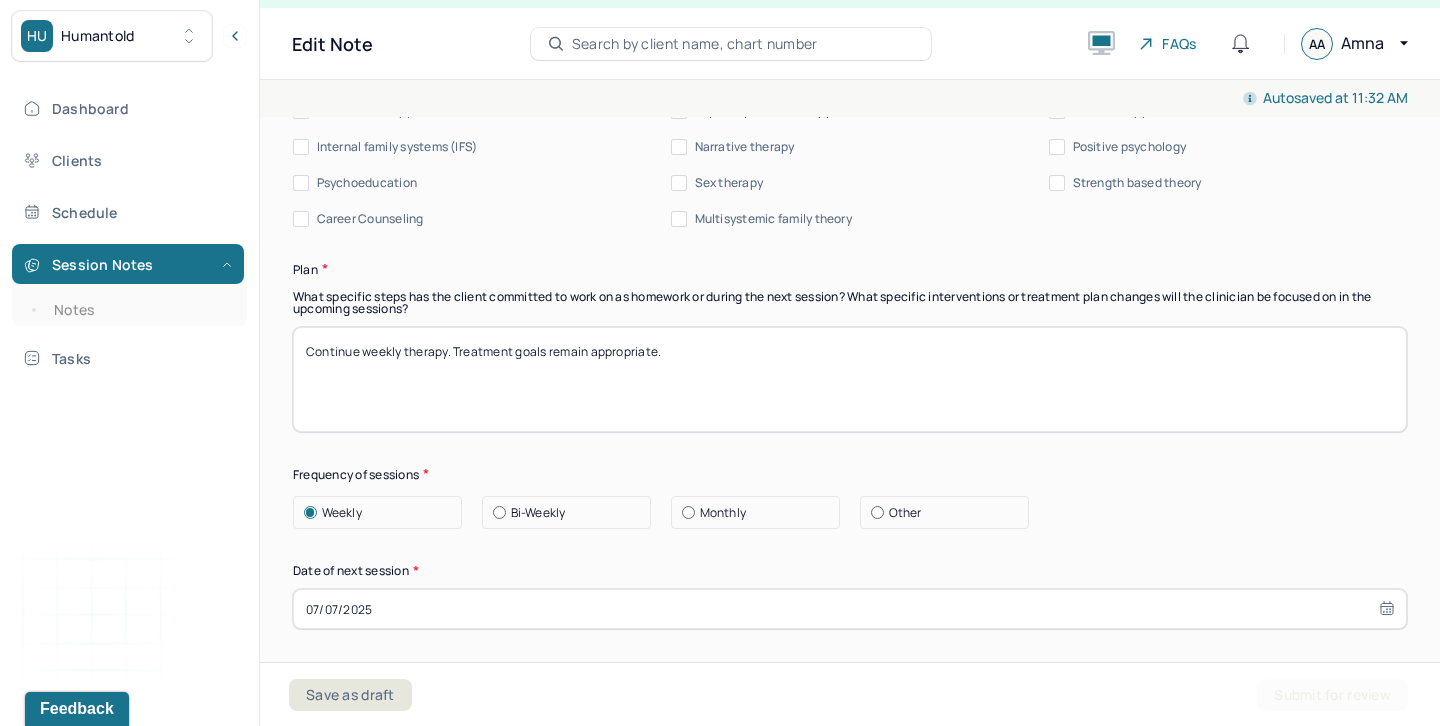 type on "Continue weekly therapy. Treatment goals remain appropriate." 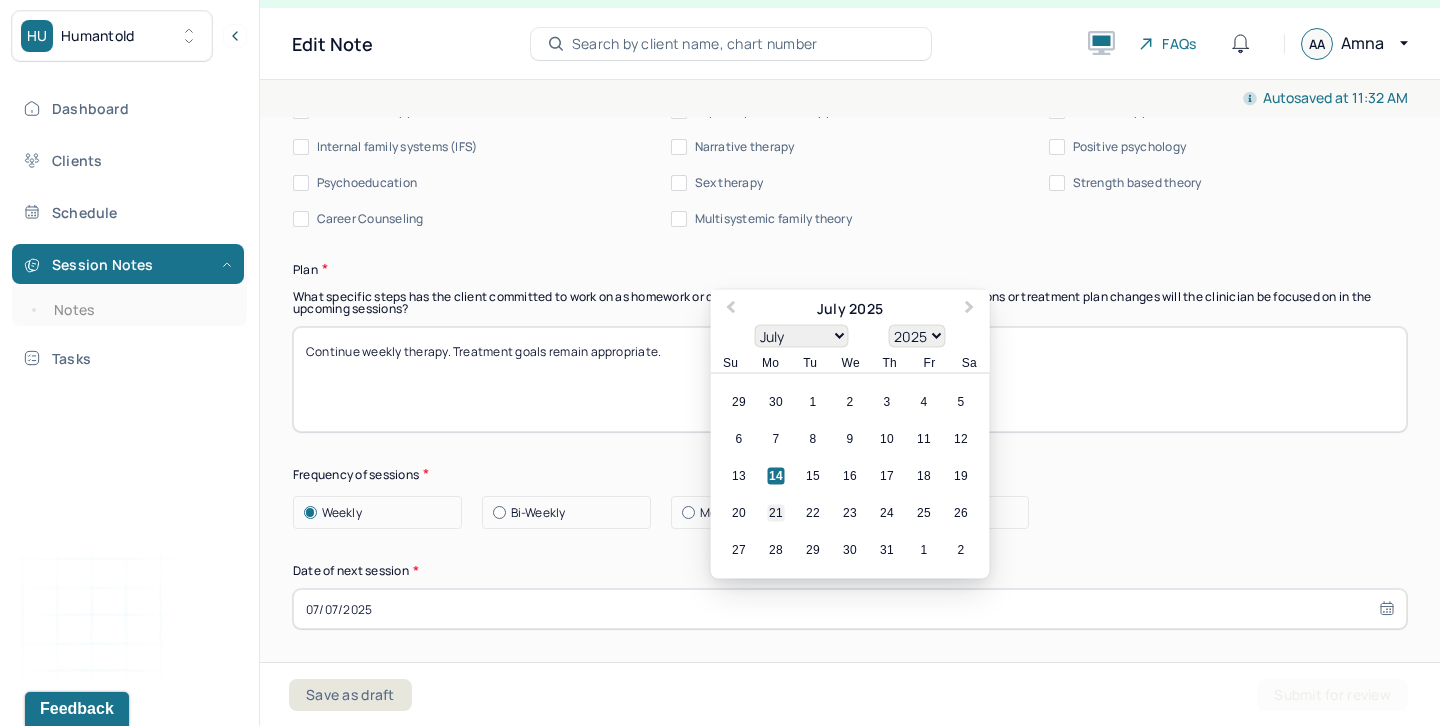 click on "21" at bounding box center (776, 513) 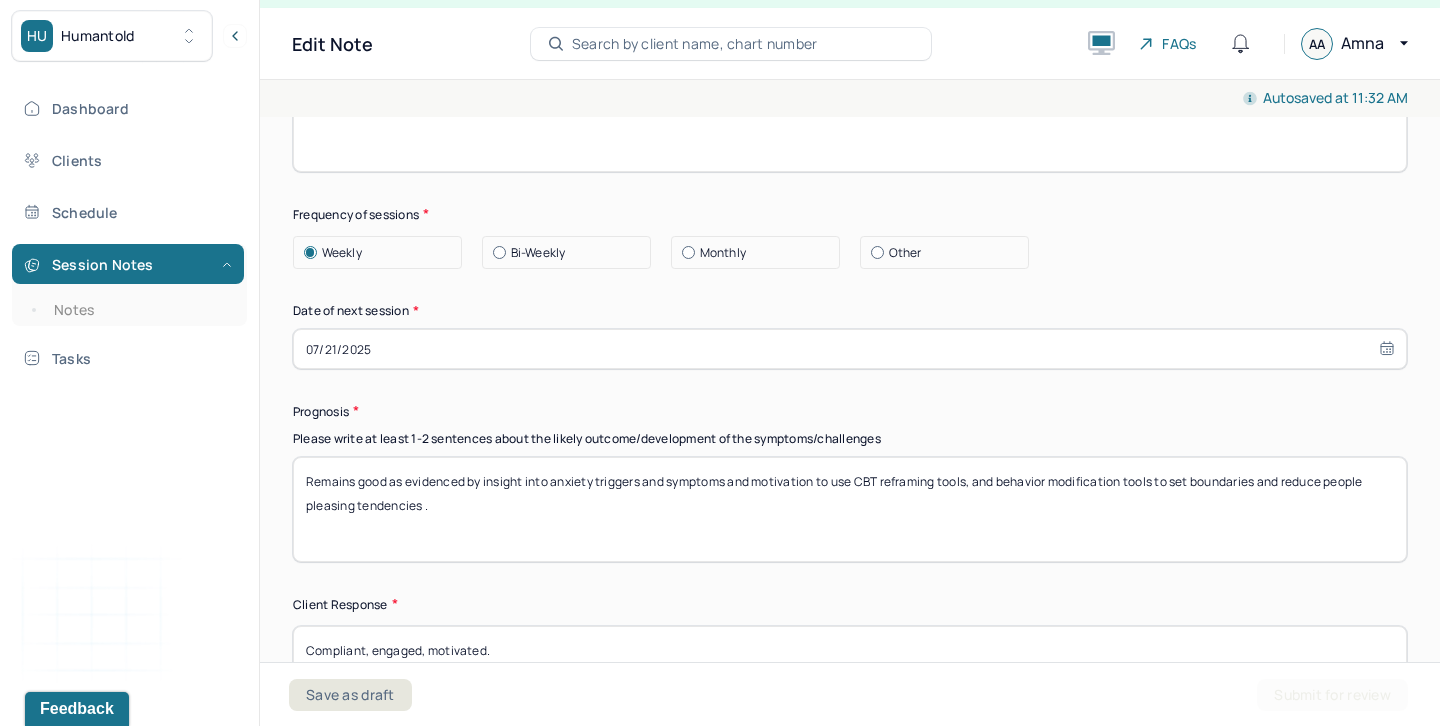 scroll, scrollTop: 2757, scrollLeft: 0, axis: vertical 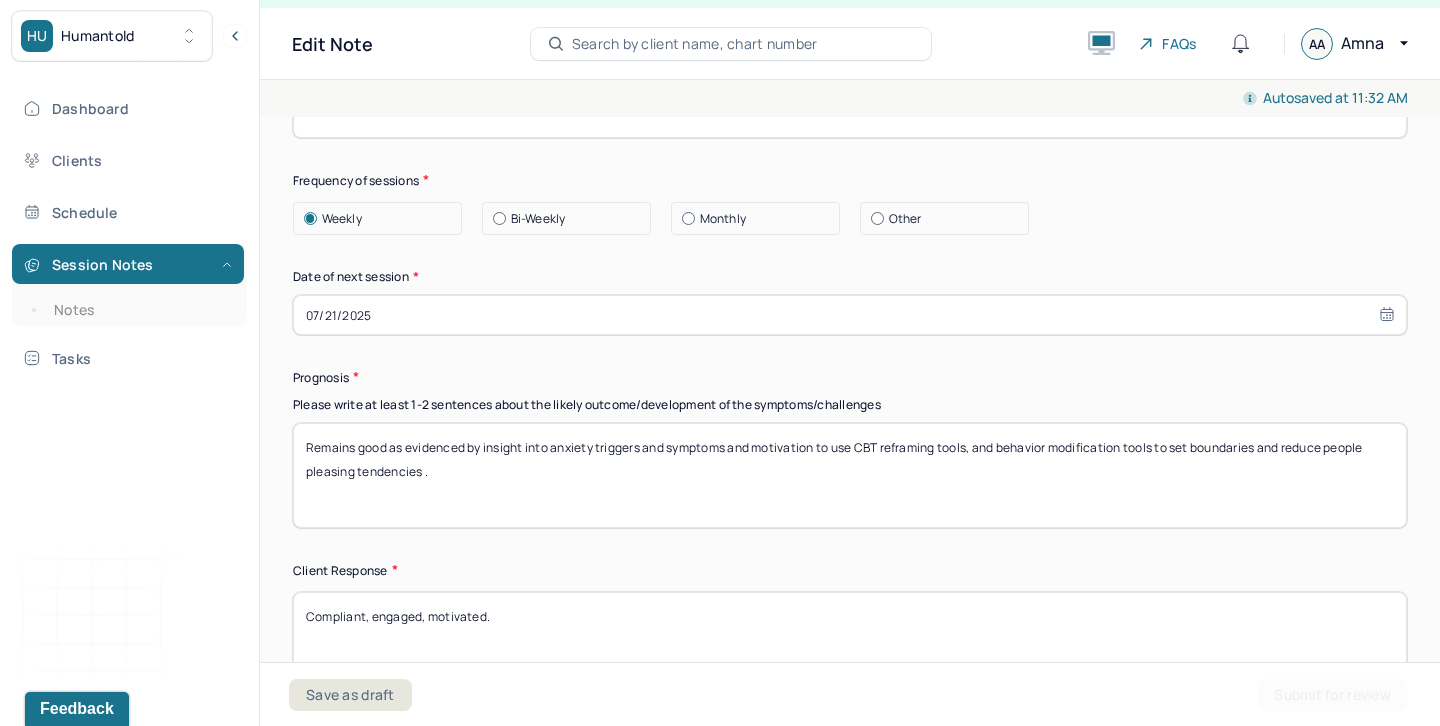 drag, startPoint x: 511, startPoint y: 601, endPoint x: 277, endPoint y: 599, distance: 234.00854 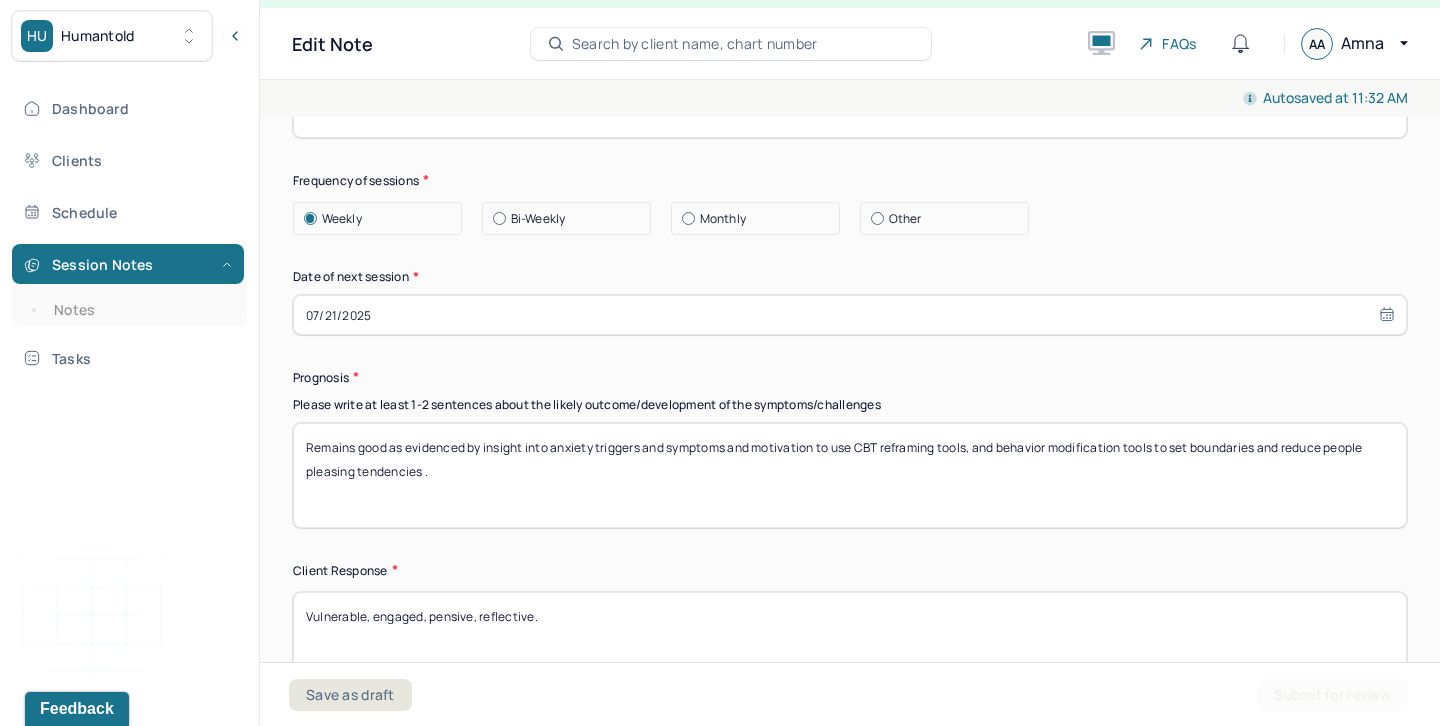 type on "Vulnerable, engaged, pensive, reflective." 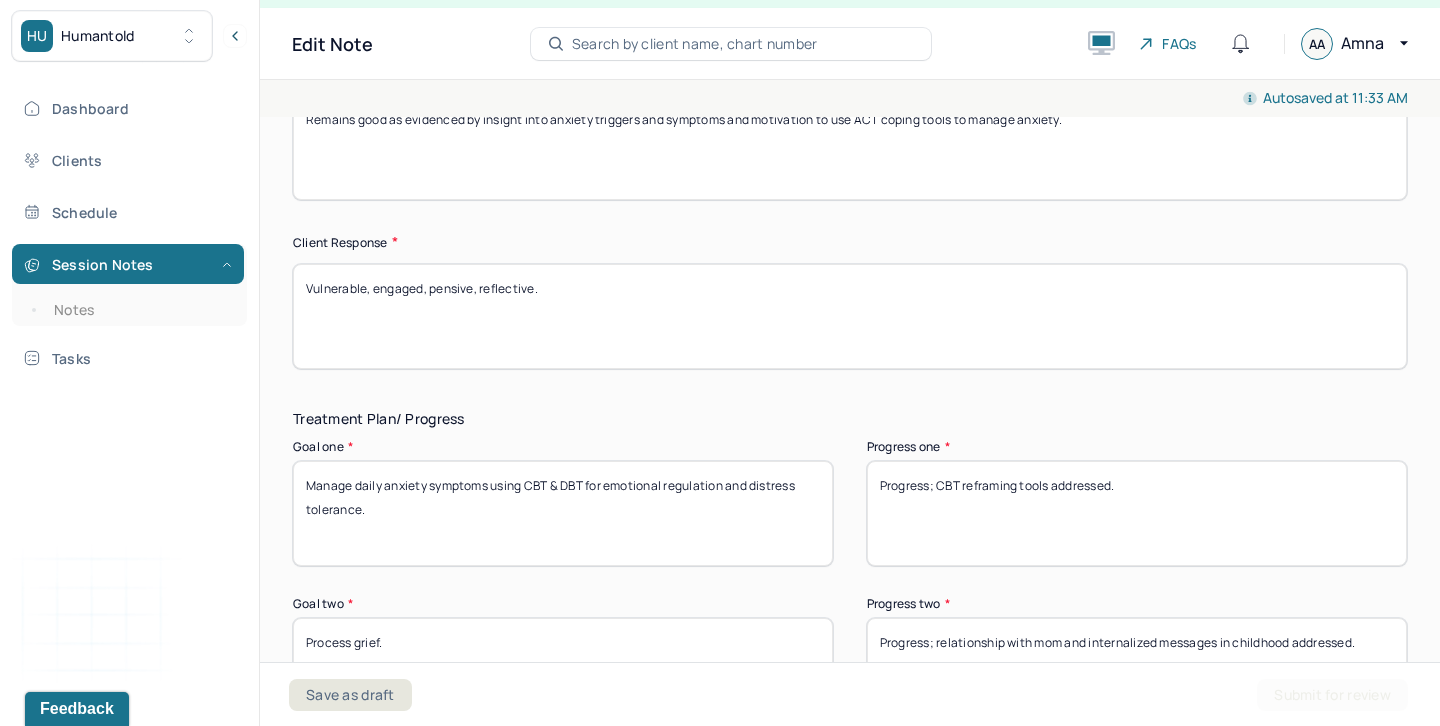 scroll, scrollTop: 3095, scrollLeft: 0, axis: vertical 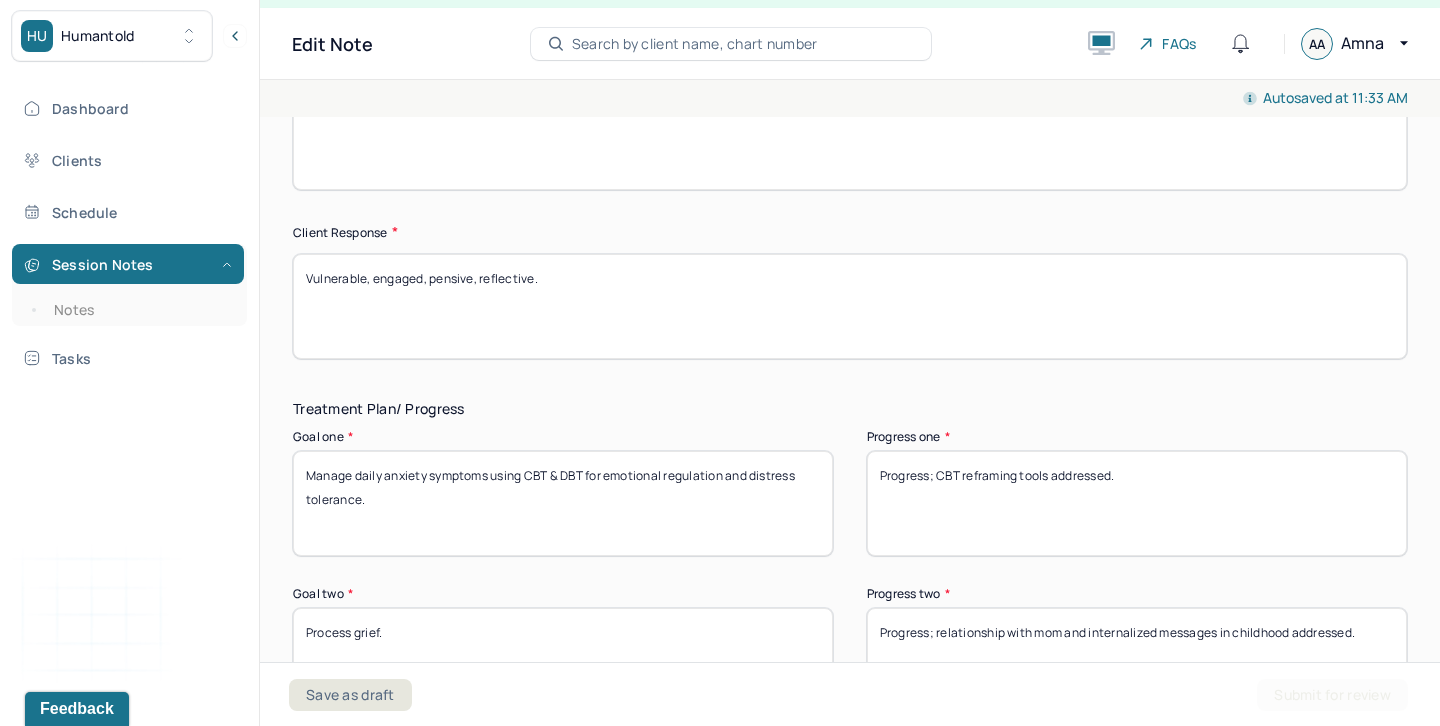 type on "Remains good as evidenced by insight into anxiety triggers and symptoms and motivation to use ACT coping tools to manage anxiety." 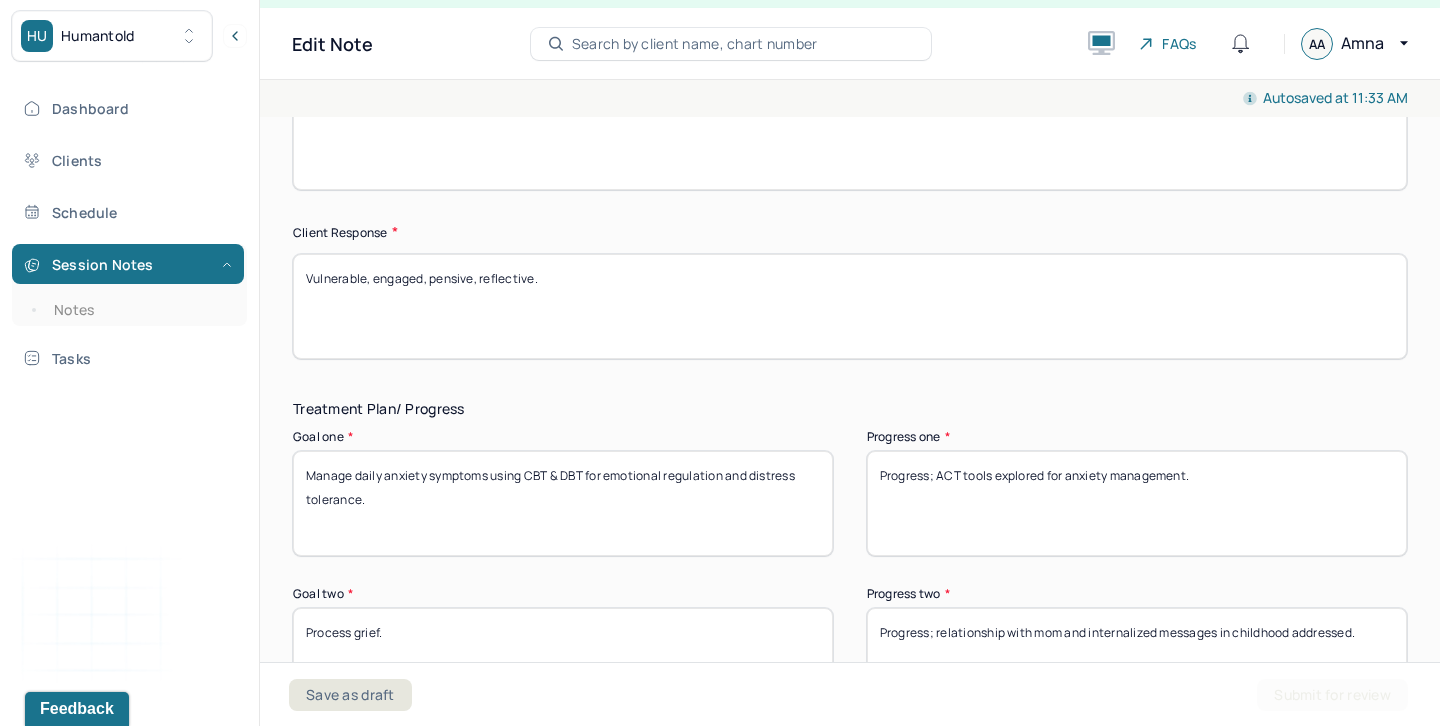 scroll, scrollTop: 3235, scrollLeft: 0, axis: vertical 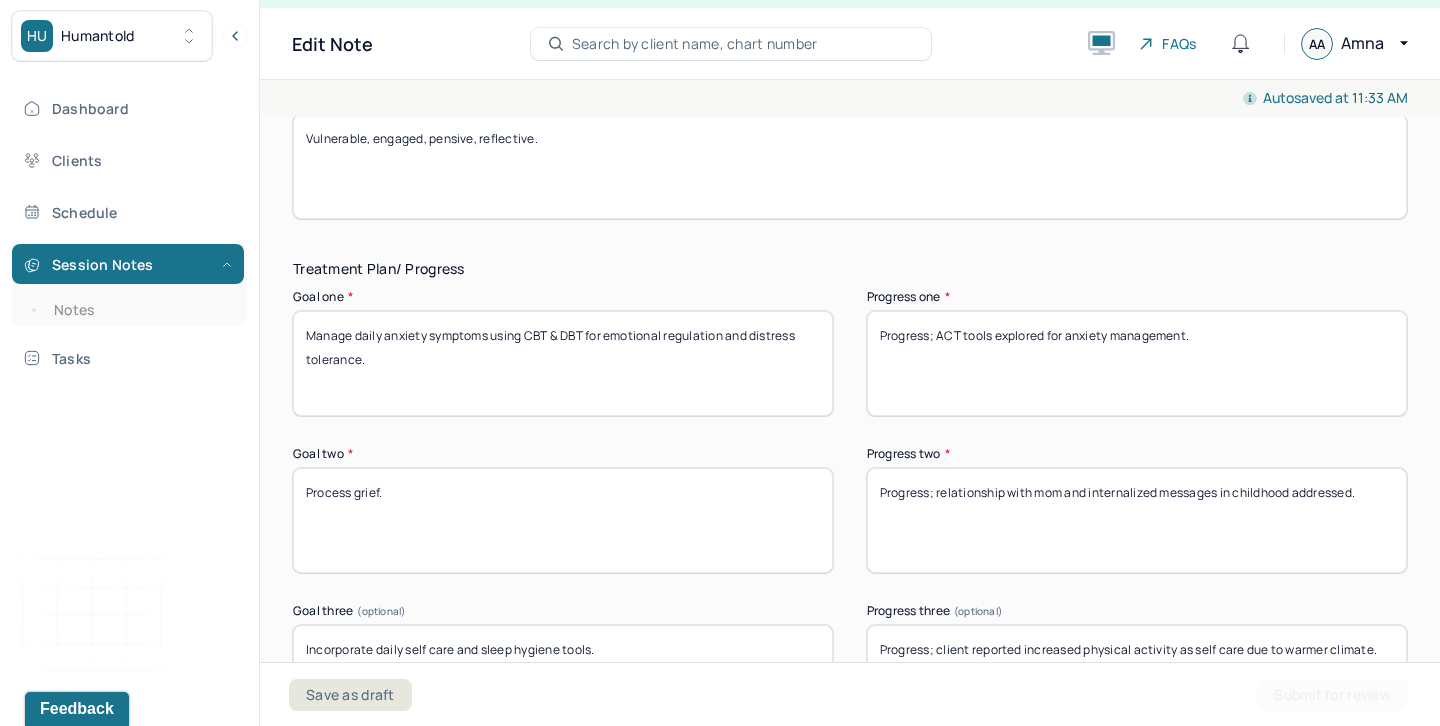 type on "Progress; ACT tools explored for anxiety management." 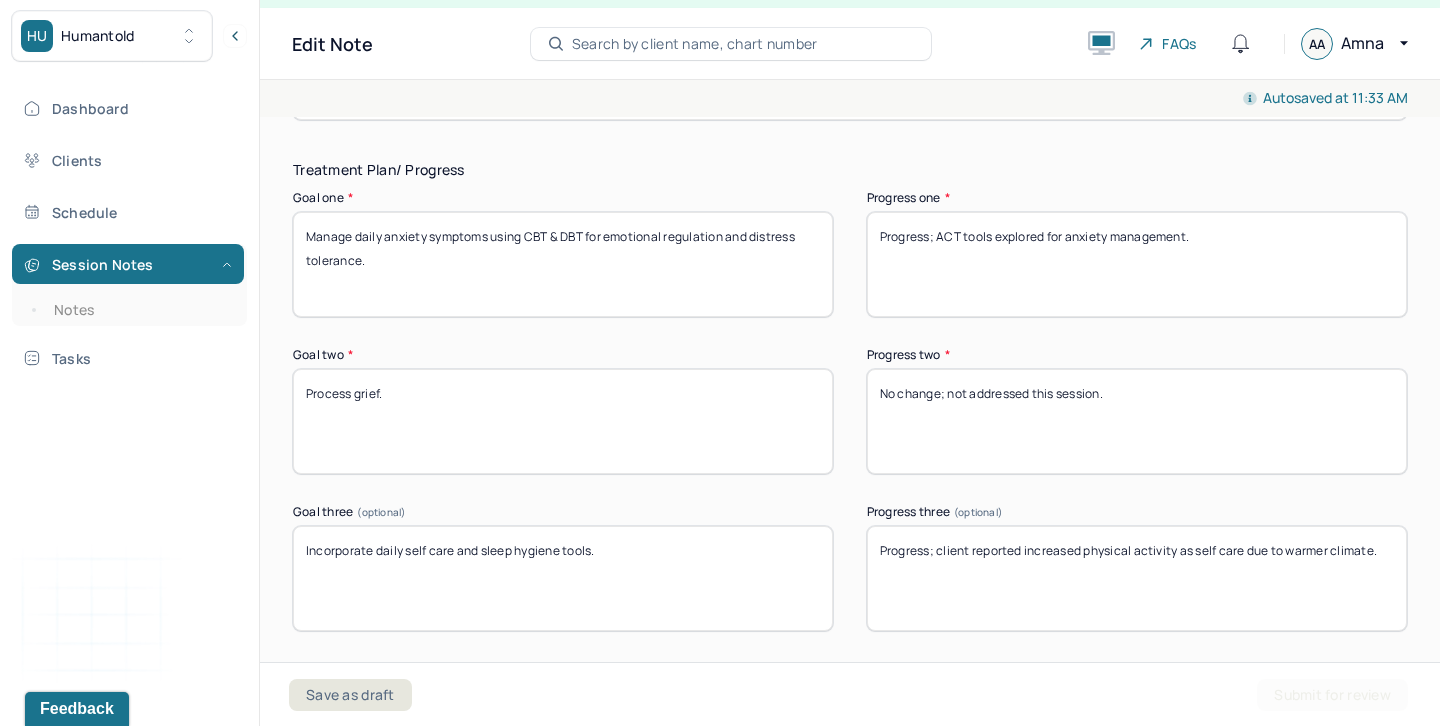 scroll, scrollTop: 3381, scrollLeft: 0, axis: vertical 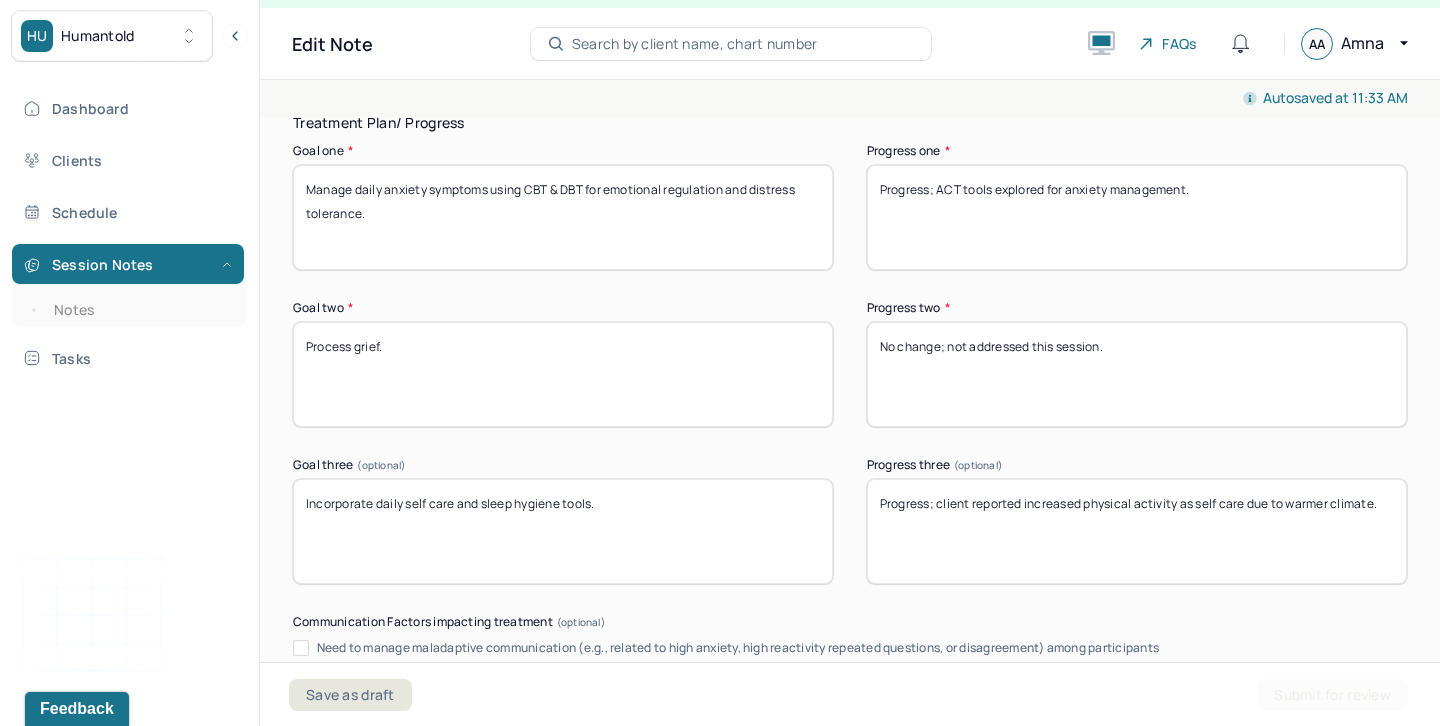 type on "No change; not addressed this session." 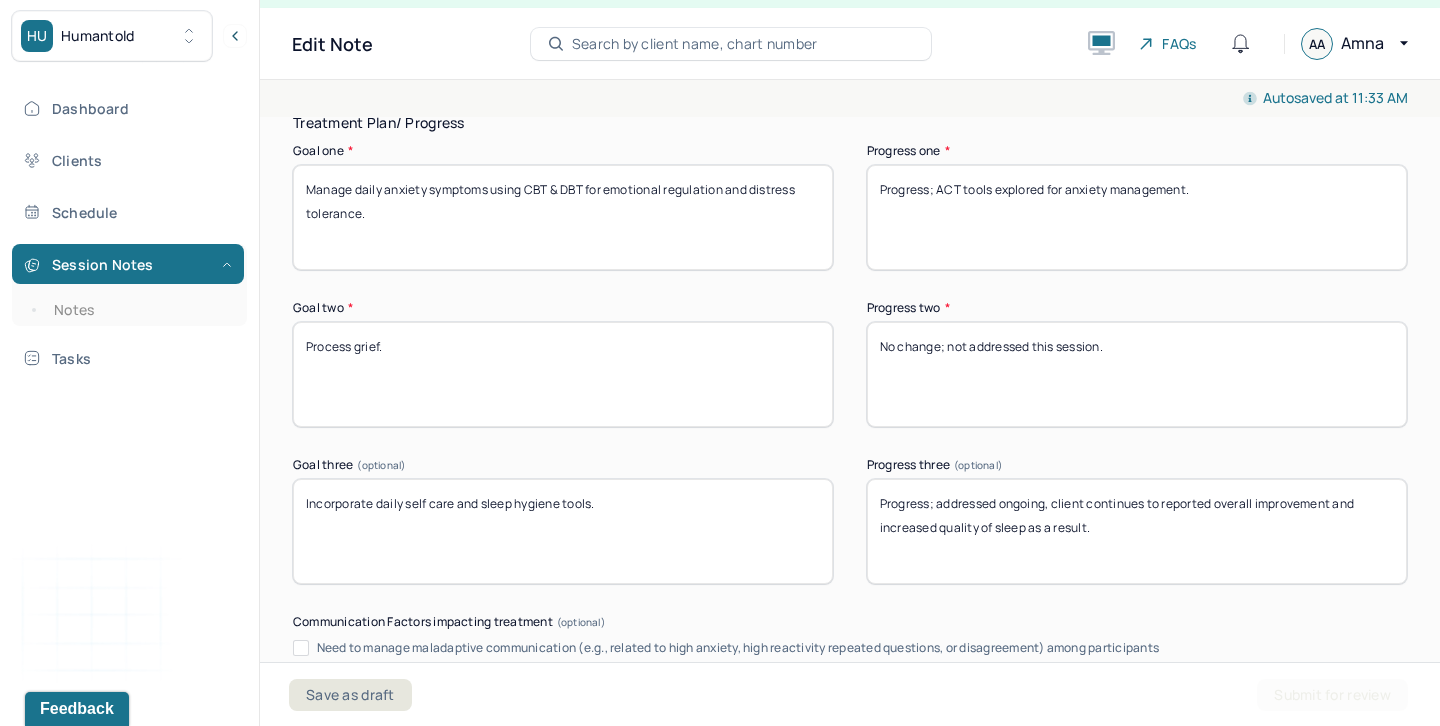 click on "Progress; addressed ongoing, client continues to reported overall improvemebt and increased quality of sleep as a result." at bounding box center (1137, 531) 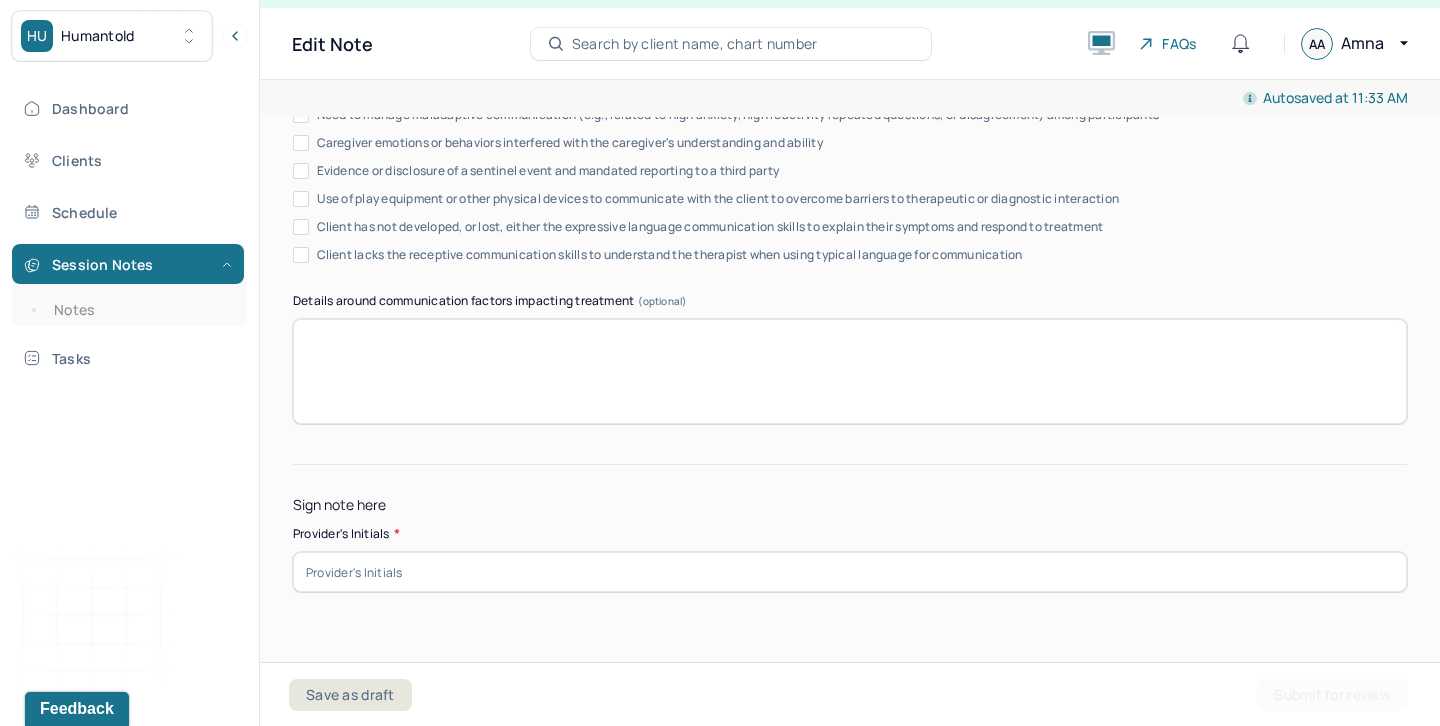 scroll, scrollTop: 3933, scrollLeft: 0, axis: vertical 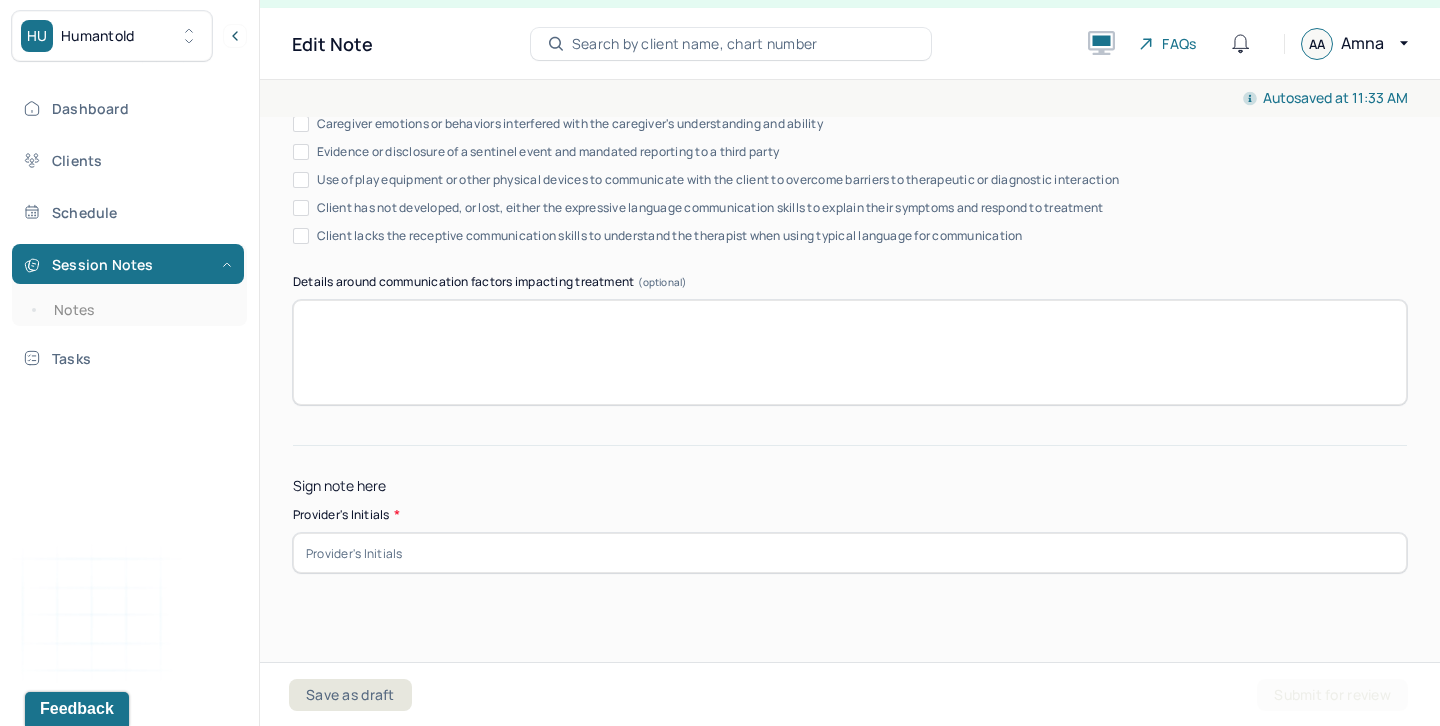 type on "Progress; addressed ongoing, client continues to reported overall improvement and increased quality of sleep as a result." 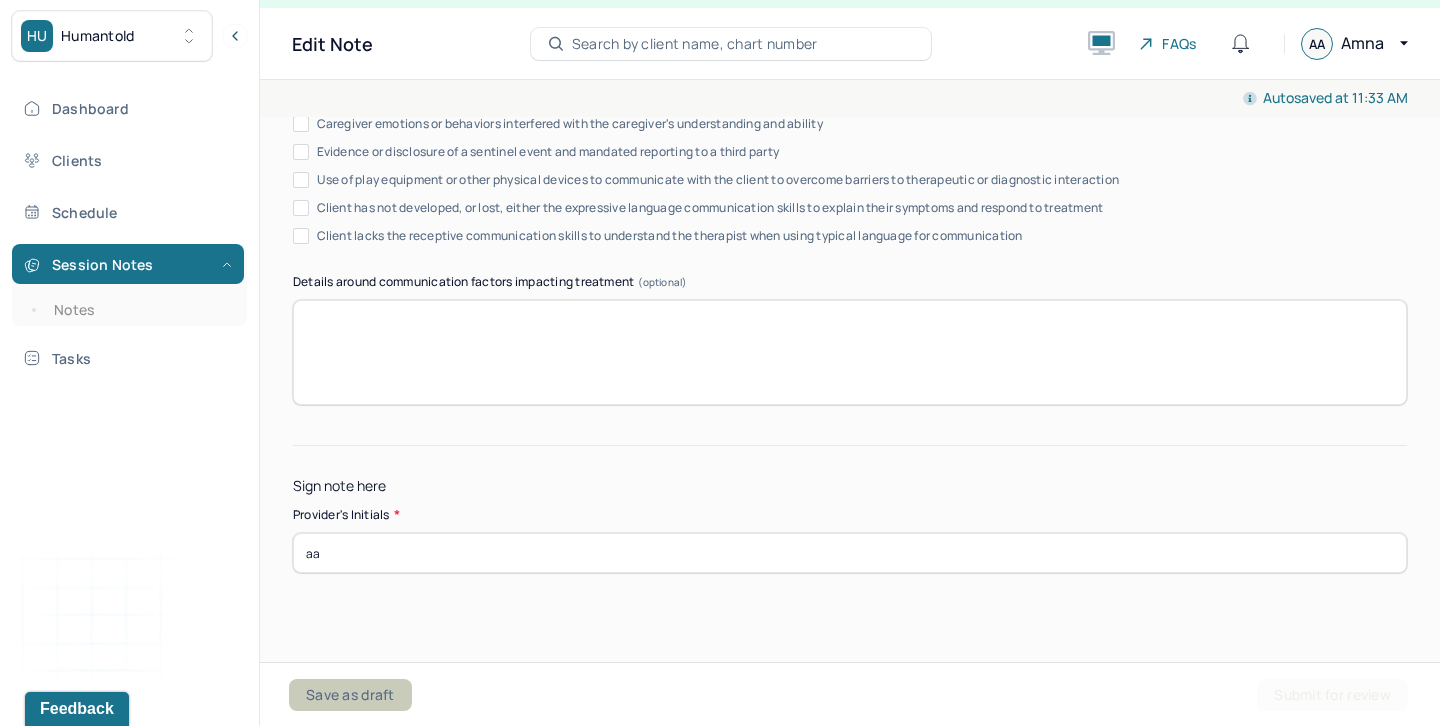 type on "aa" 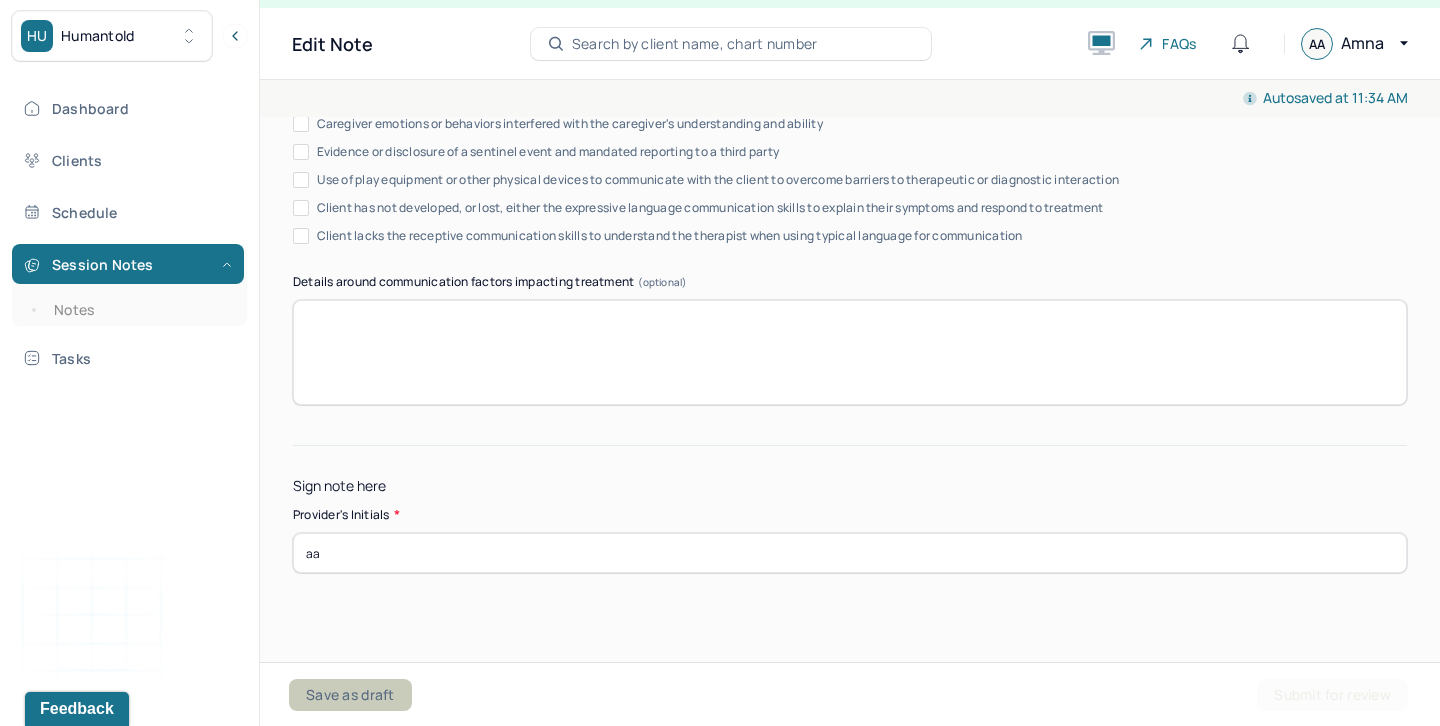 click on "Save as draft" at bounding box center (350, 695) 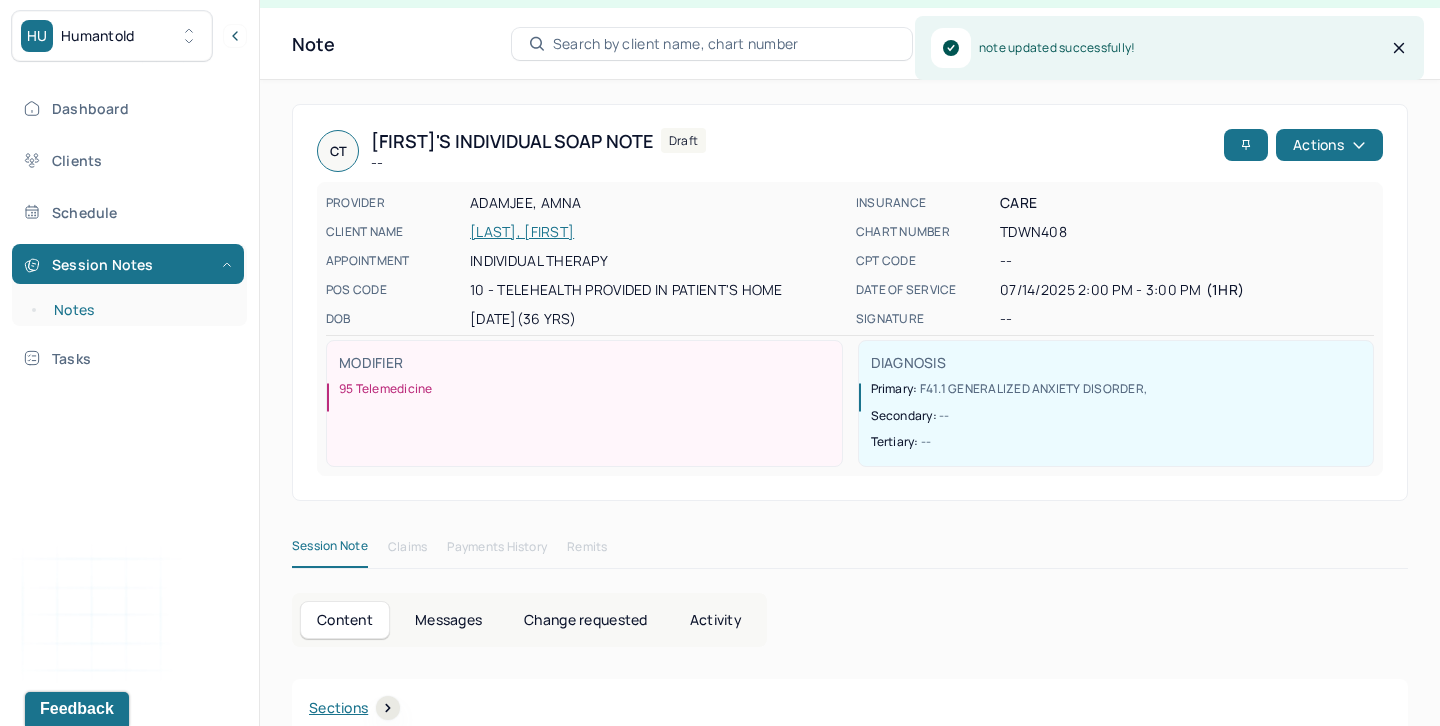 click on "Notes" at bounding box center [139, 310] 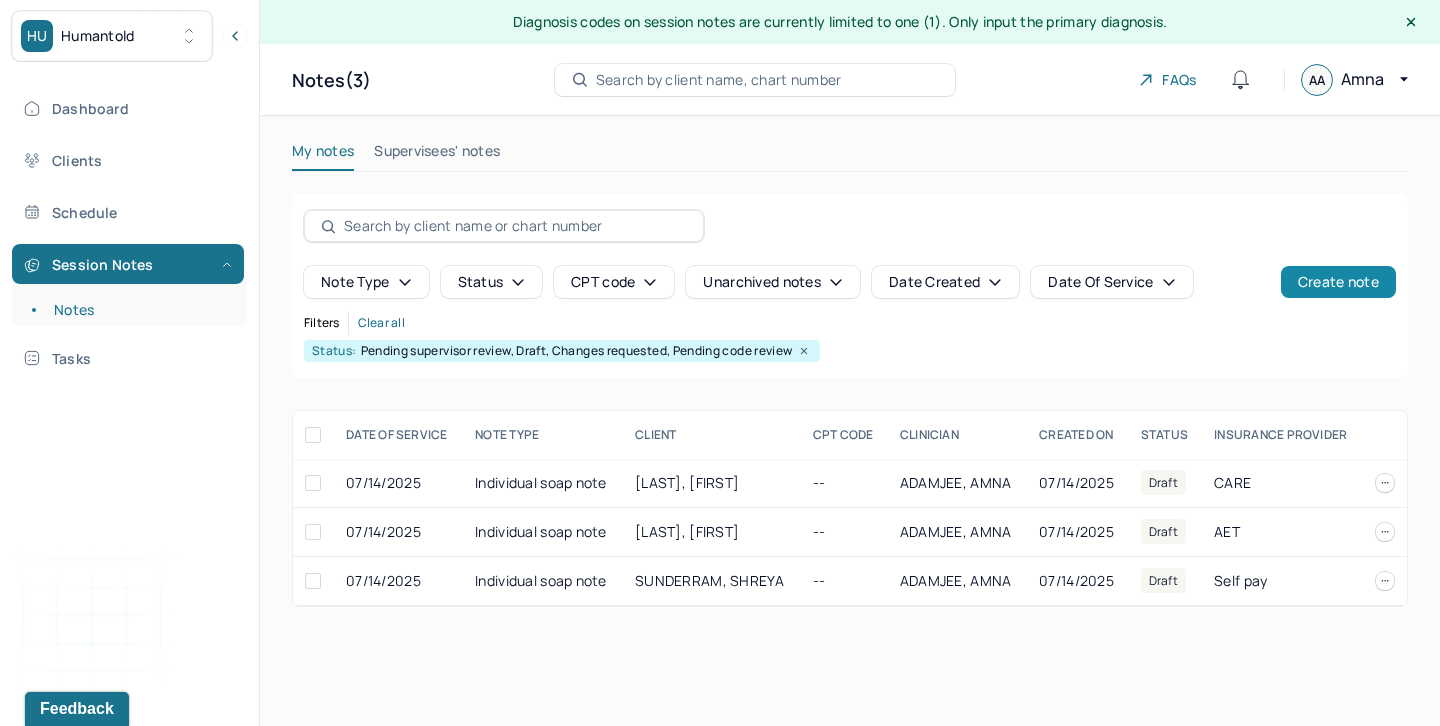 click on "Create note" at bounding box center [1338, 282] 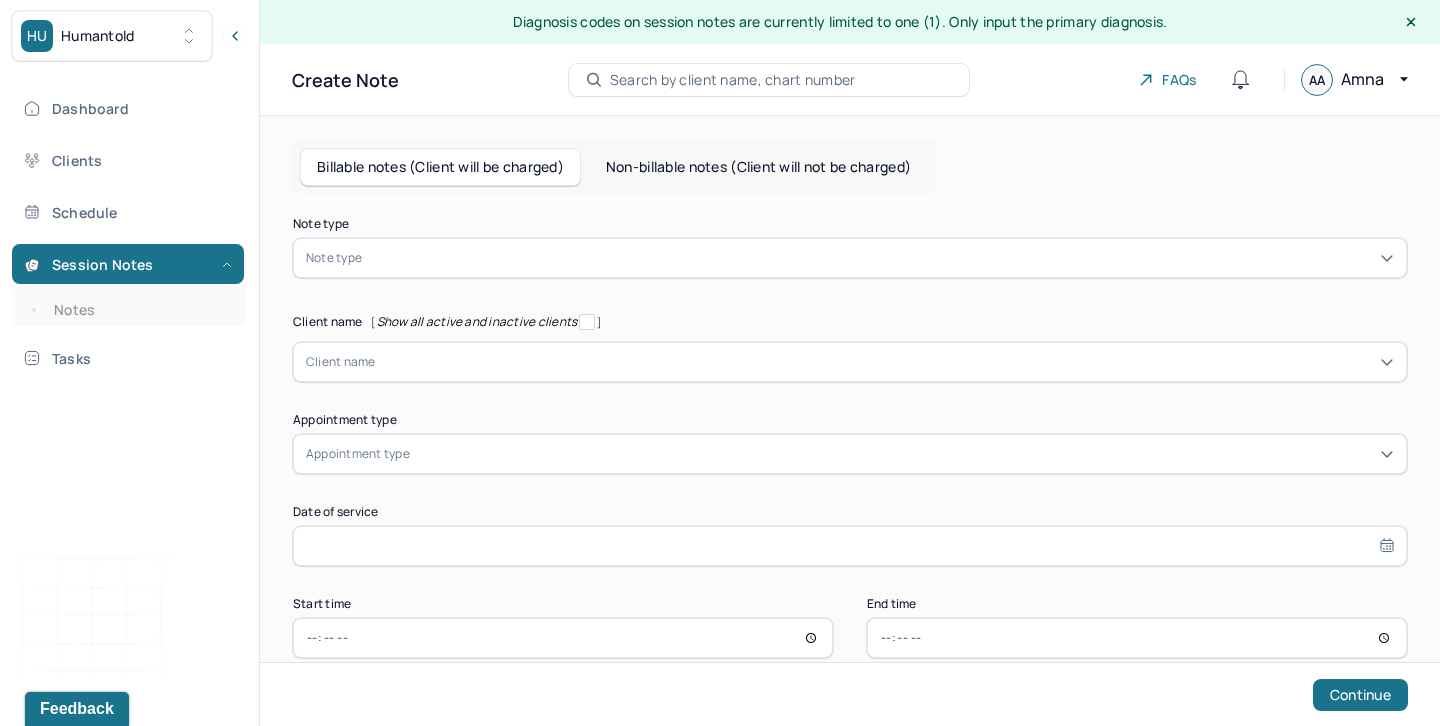 click at bounding box center [880, 258] 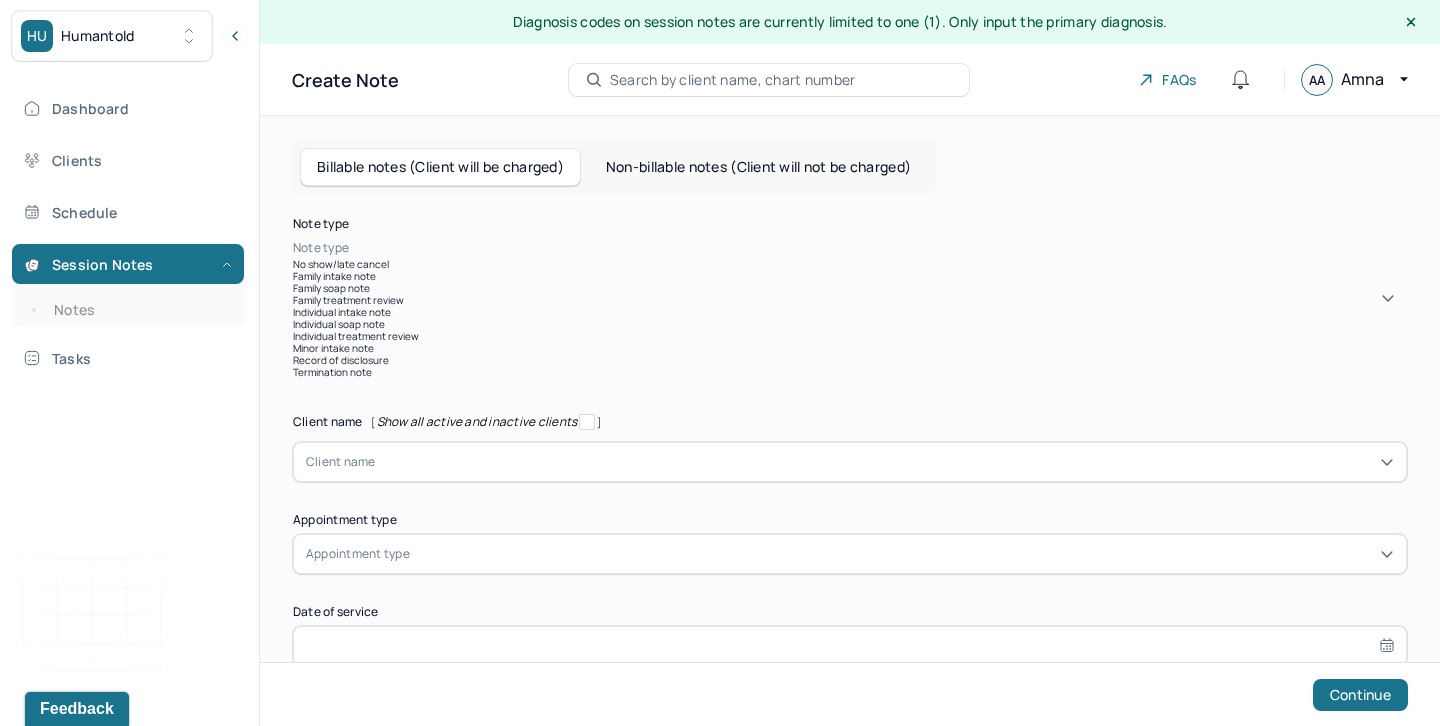 click on "Individual soap note" at bounding box center (850, 324) 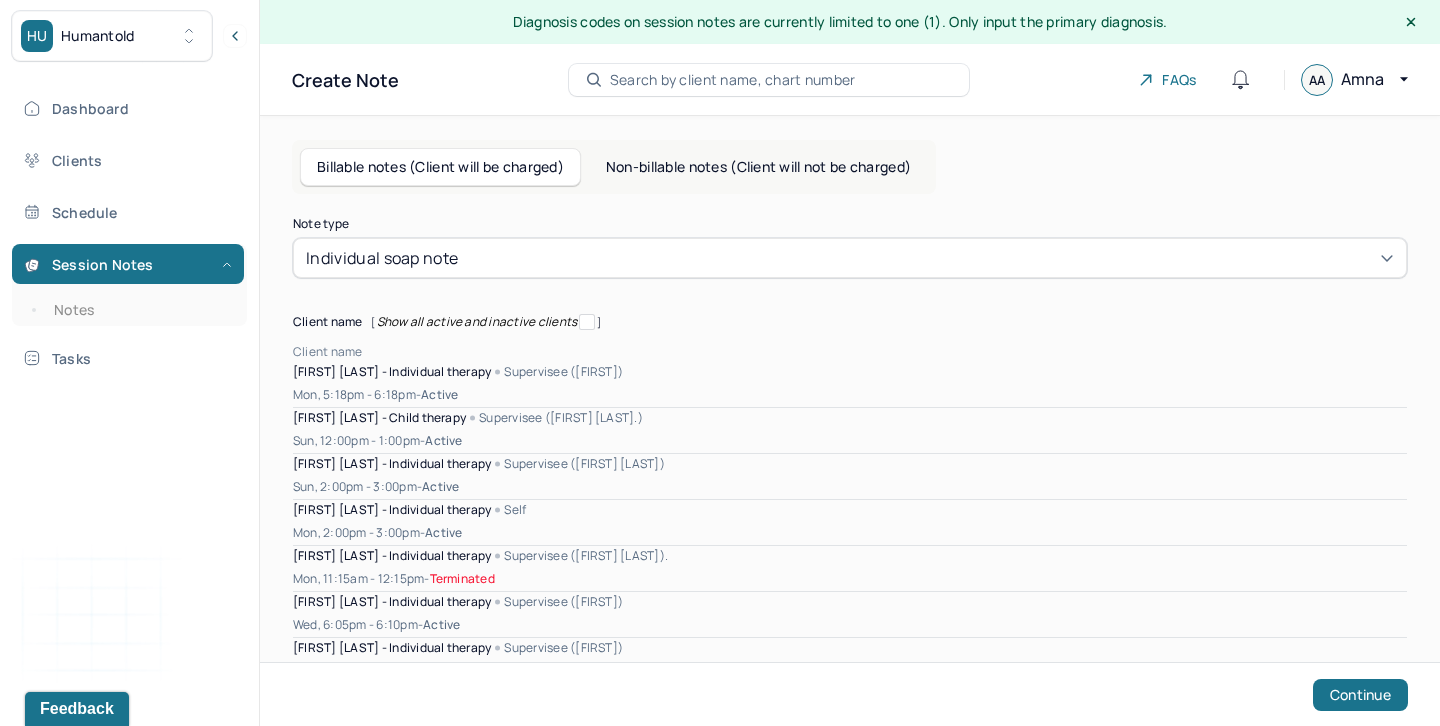click at bounding box center (885, 352) 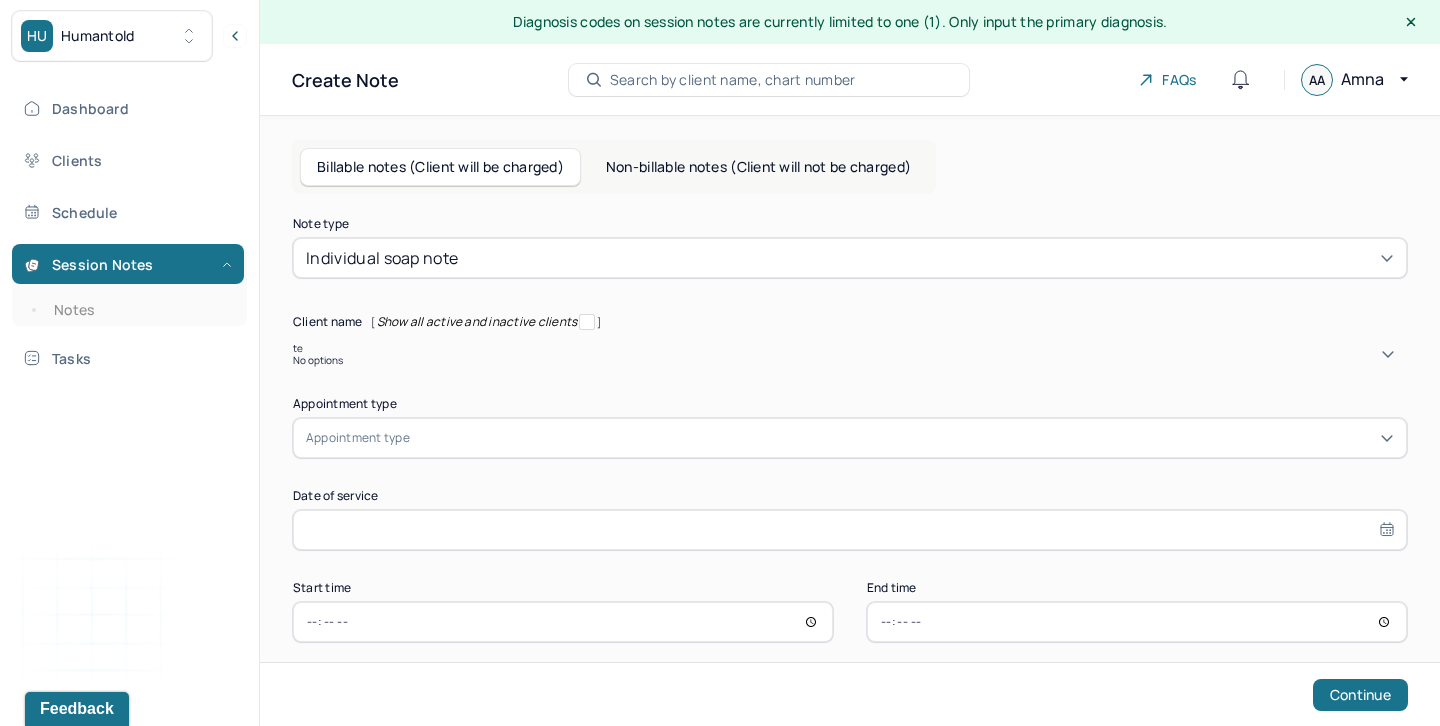 type on "t" 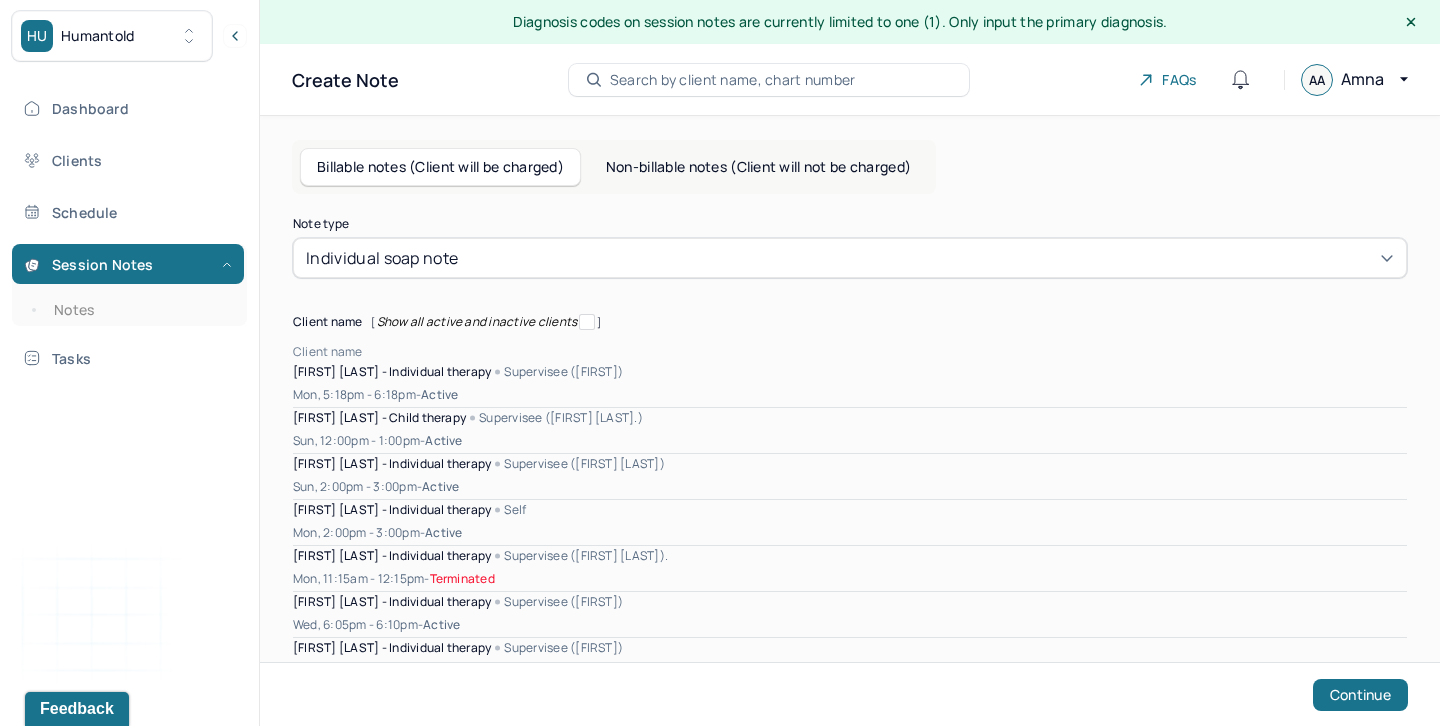 type on "e" 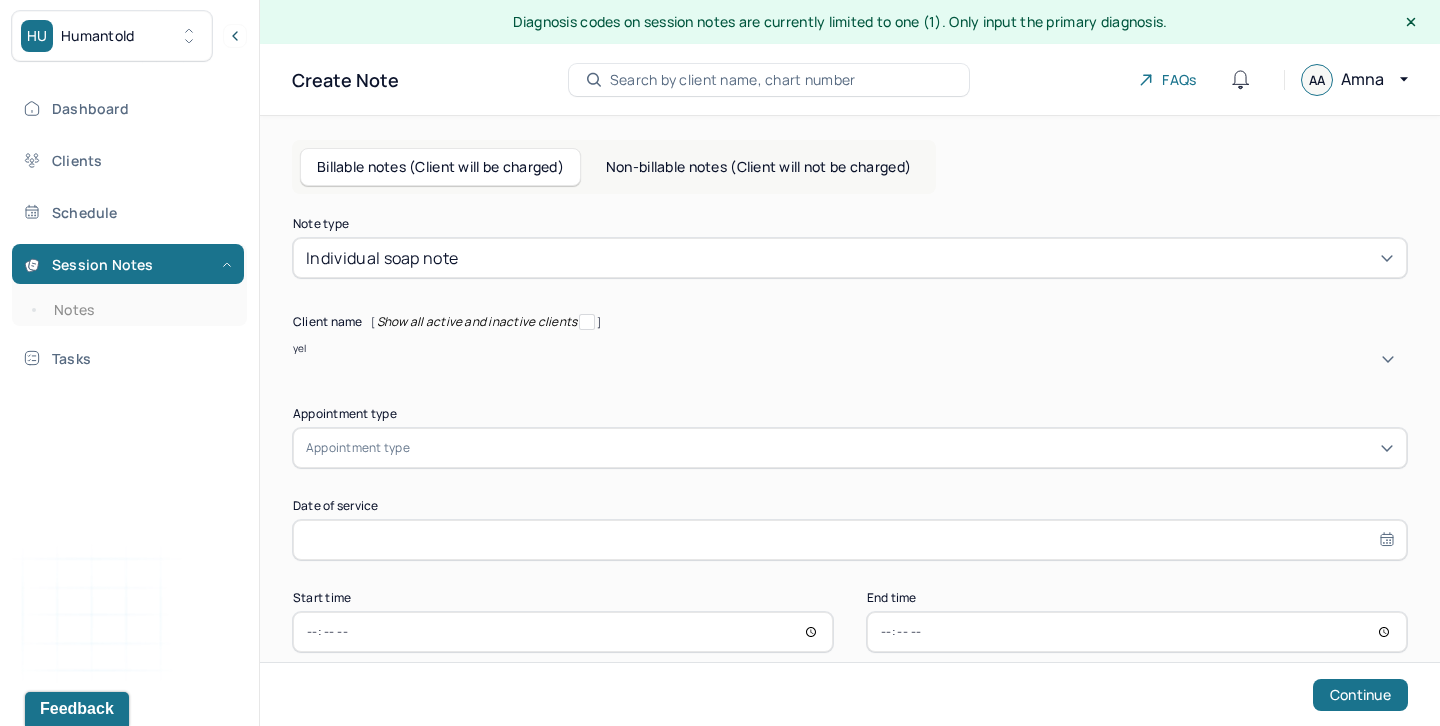 type on "yele" 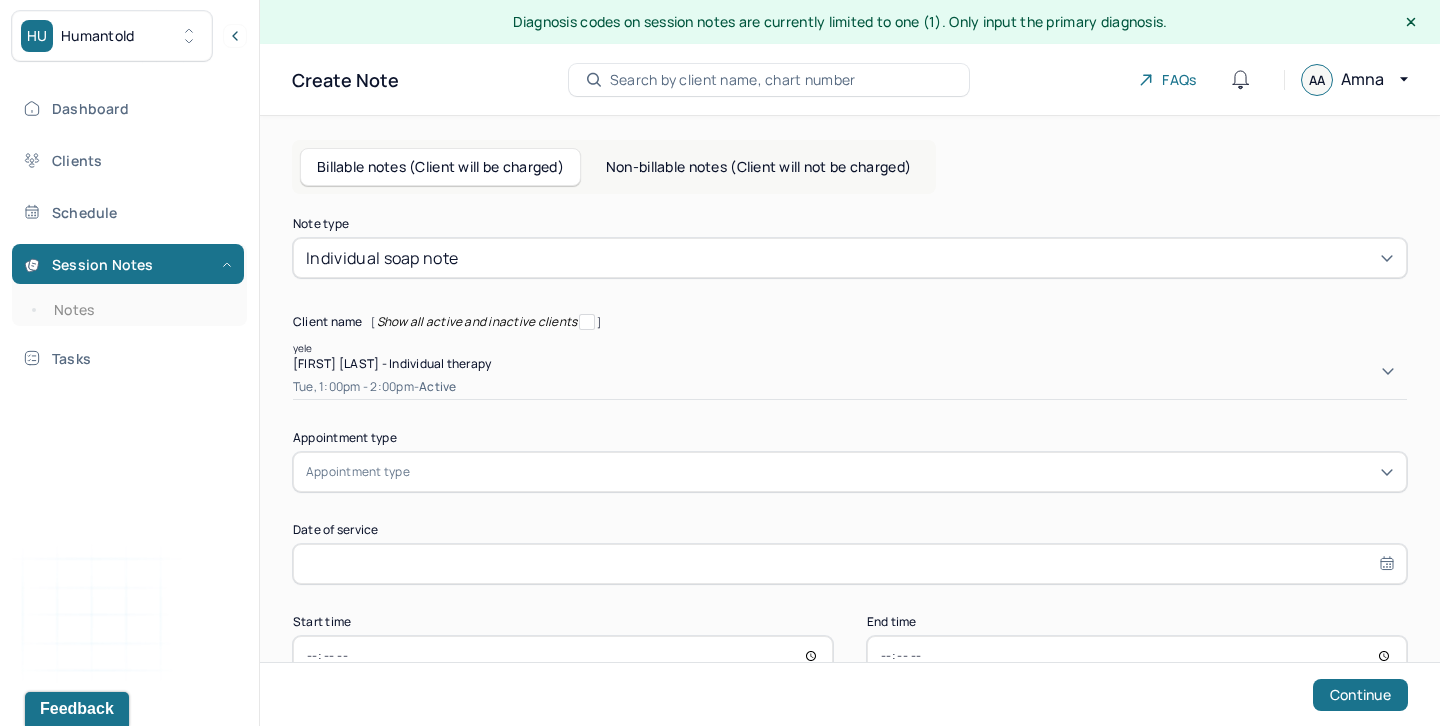 click on "Tue, 1:00pm - 2:00pm - active" at bounding box center [850, 387] 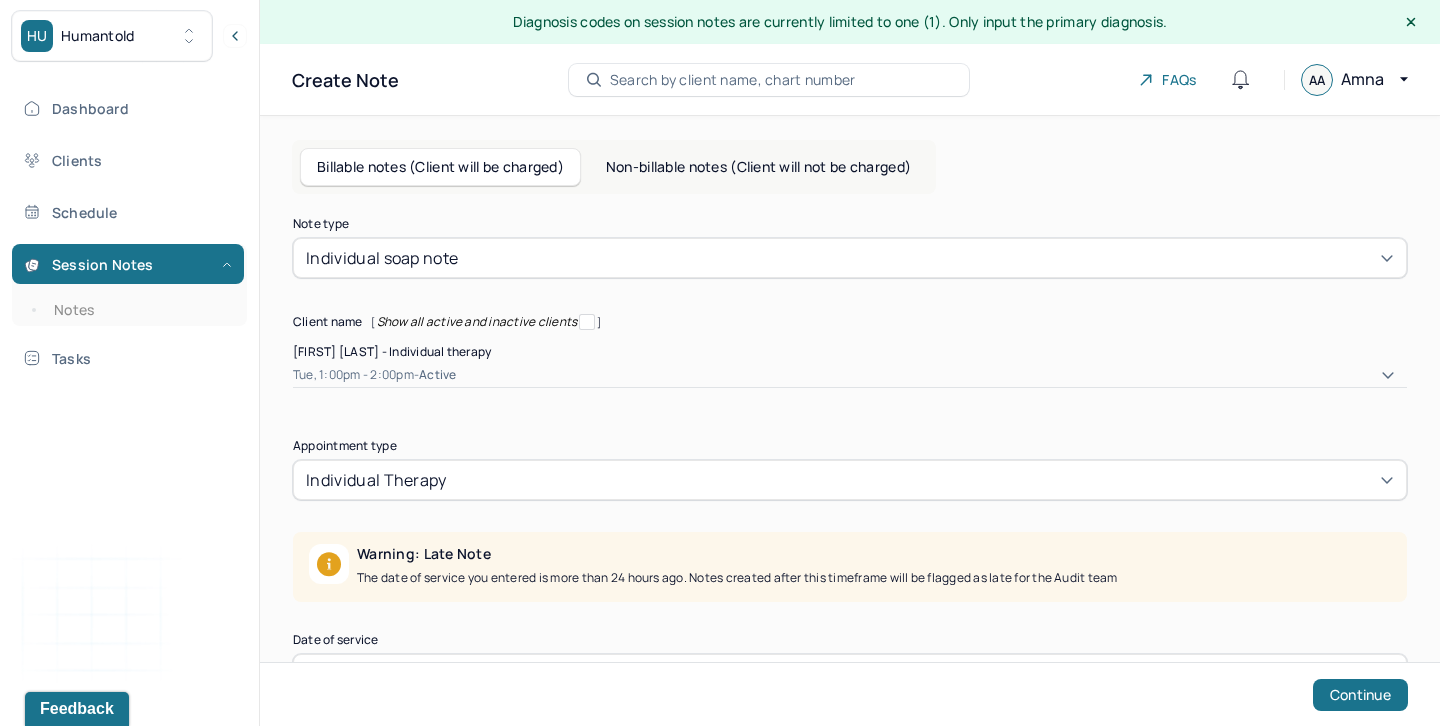 scroll, scrollTop: 179, scrollLeft: 0, axis: vertical 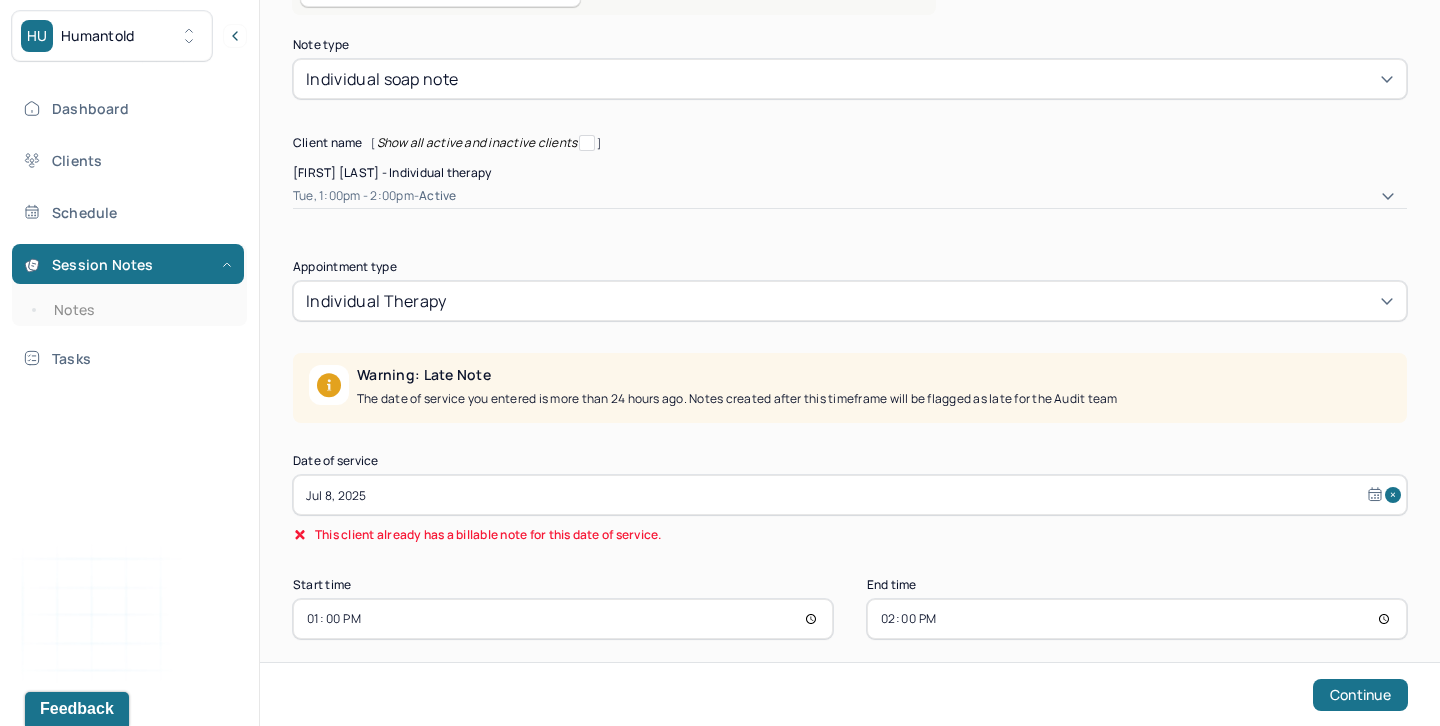 click on "Jul 8, 2025" at bounding box center (850, 495) 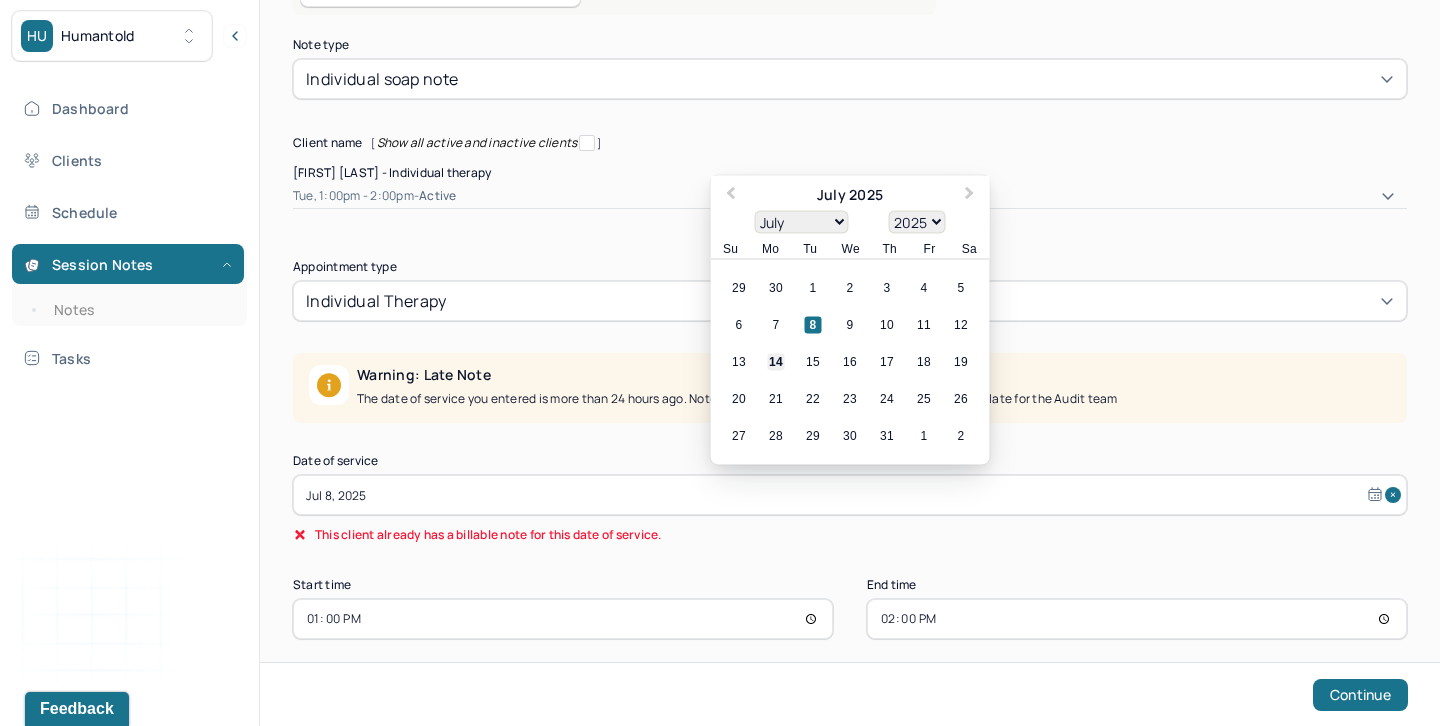 click on "14" at bounding box center (776, 362) 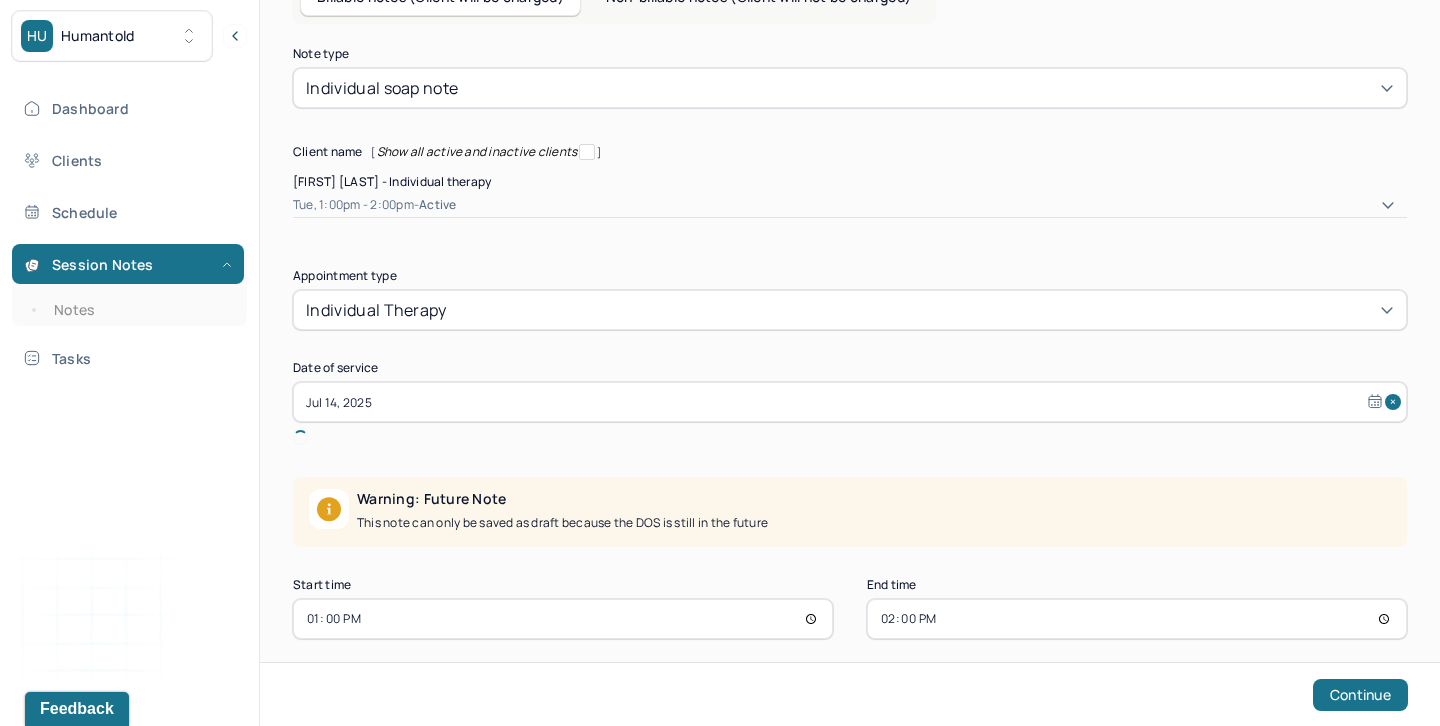 scroll, scrollTop: 147, scrollLeft: 0, axis: vertical 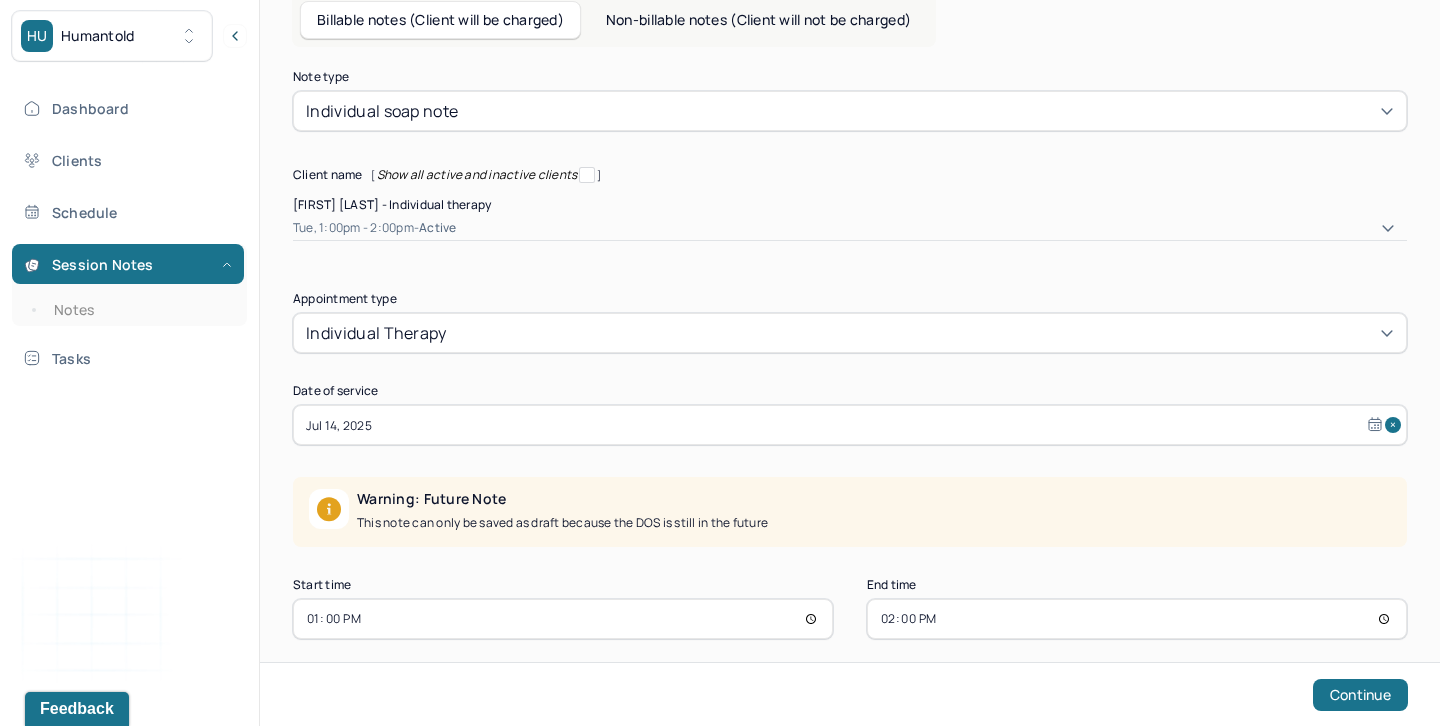 select on "6" 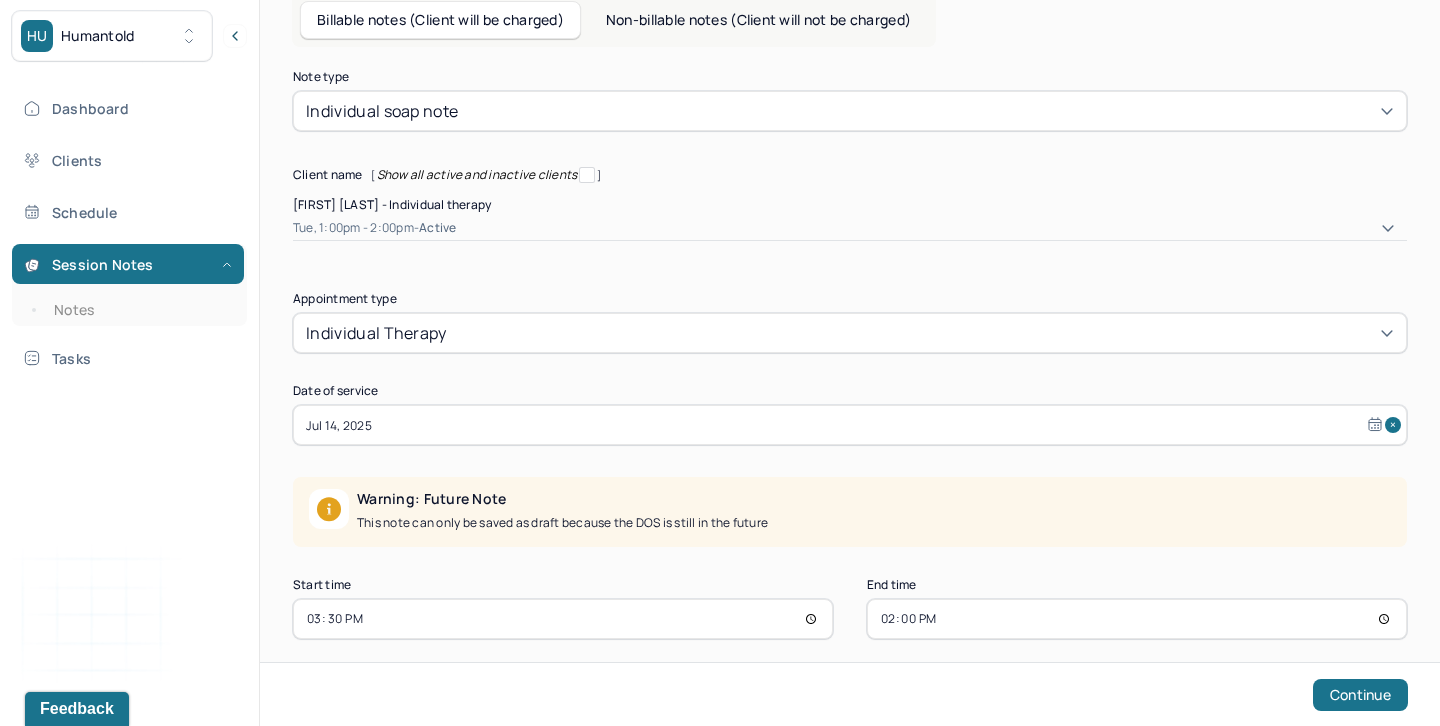 type on "15:30" 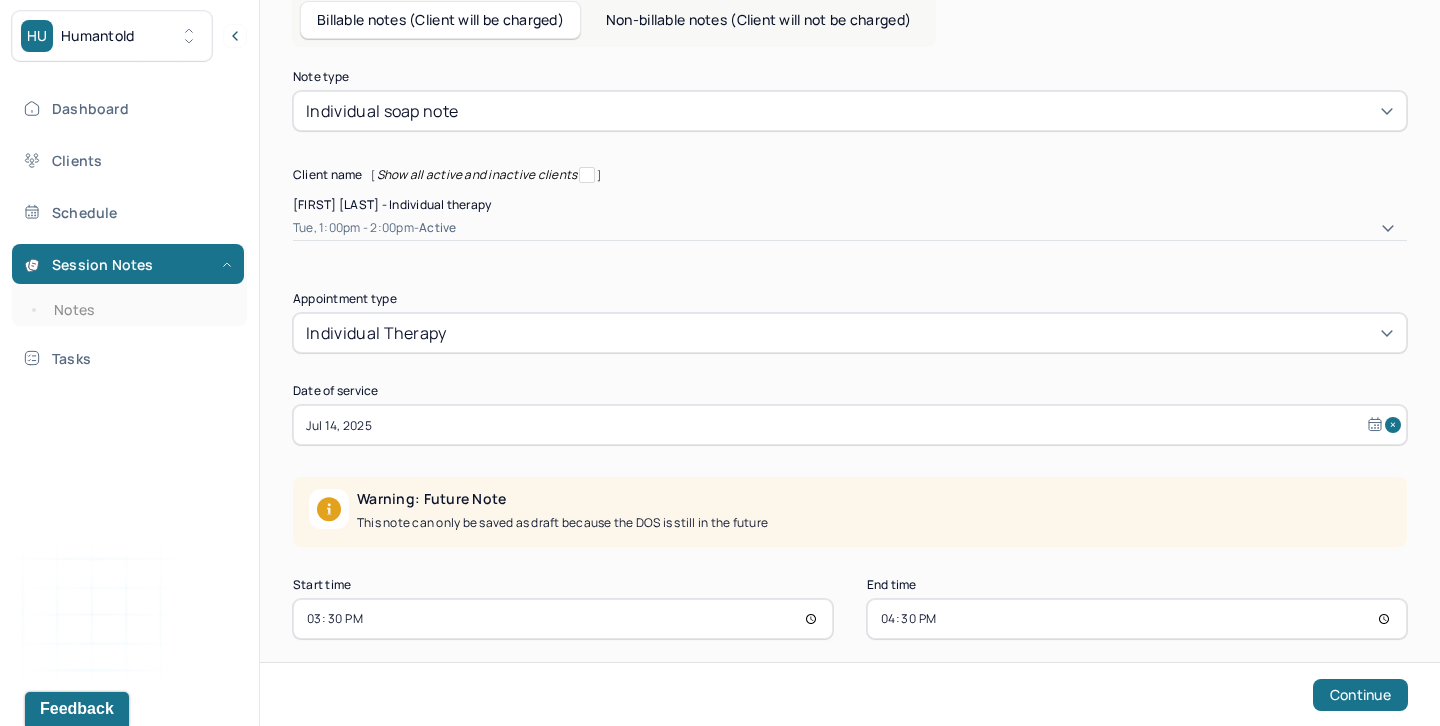 type on "16:30" 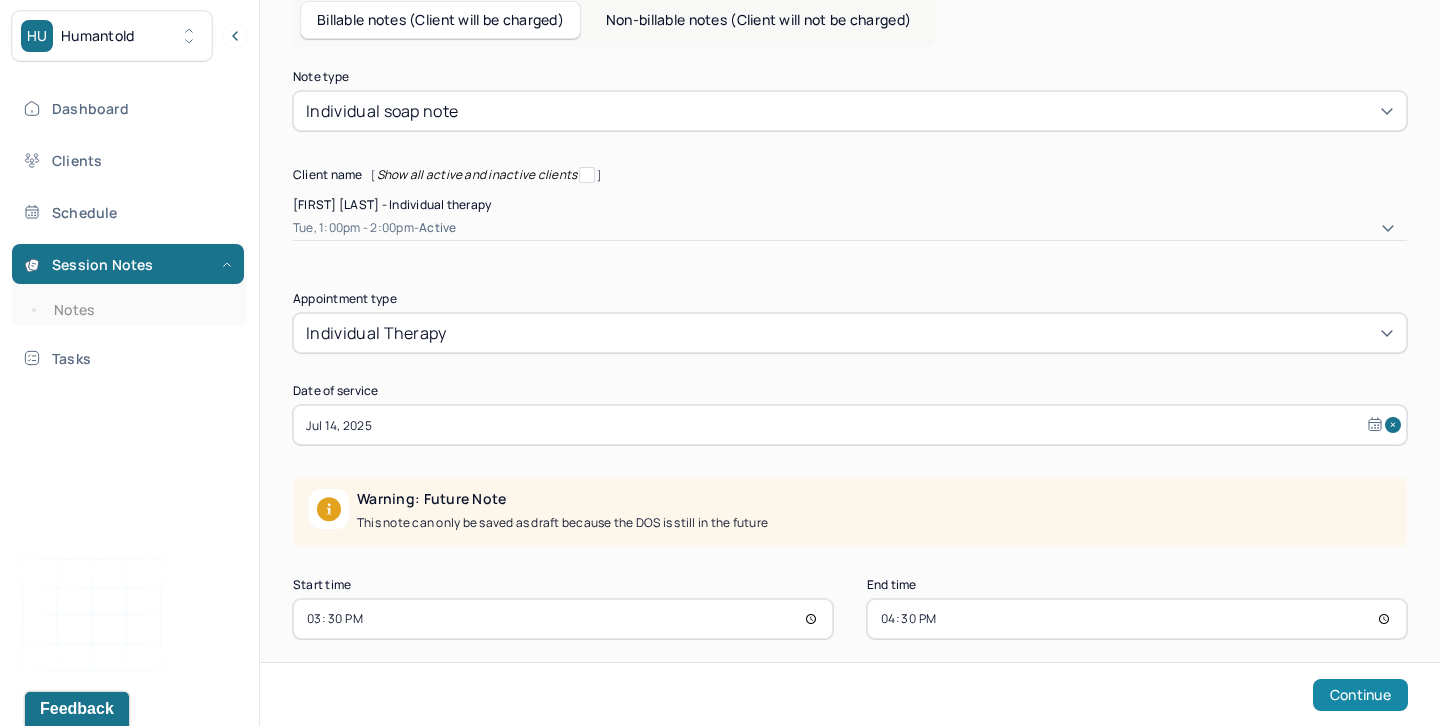 click on "Continue" at bounding box center [1360, 695] 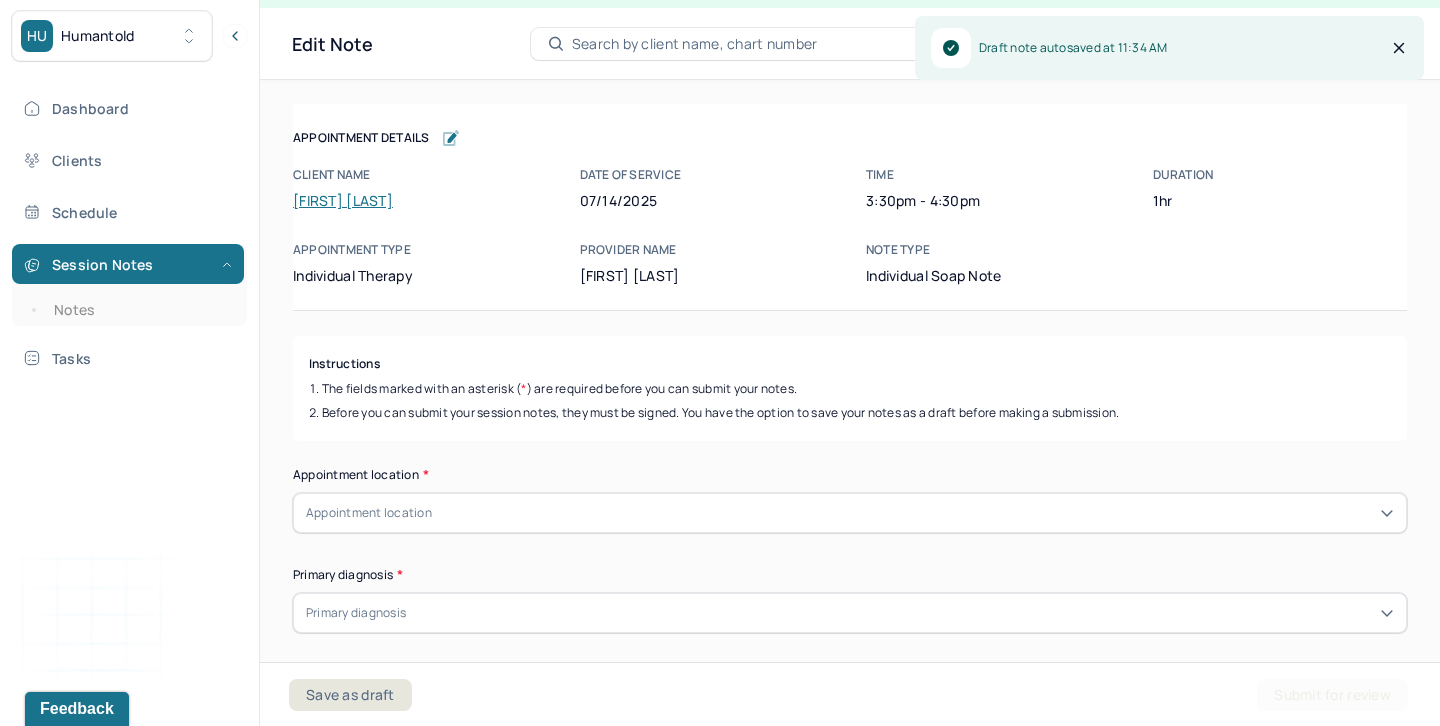 scroll, scrollTop: 36, scrollLeft: 0, axis: vertical 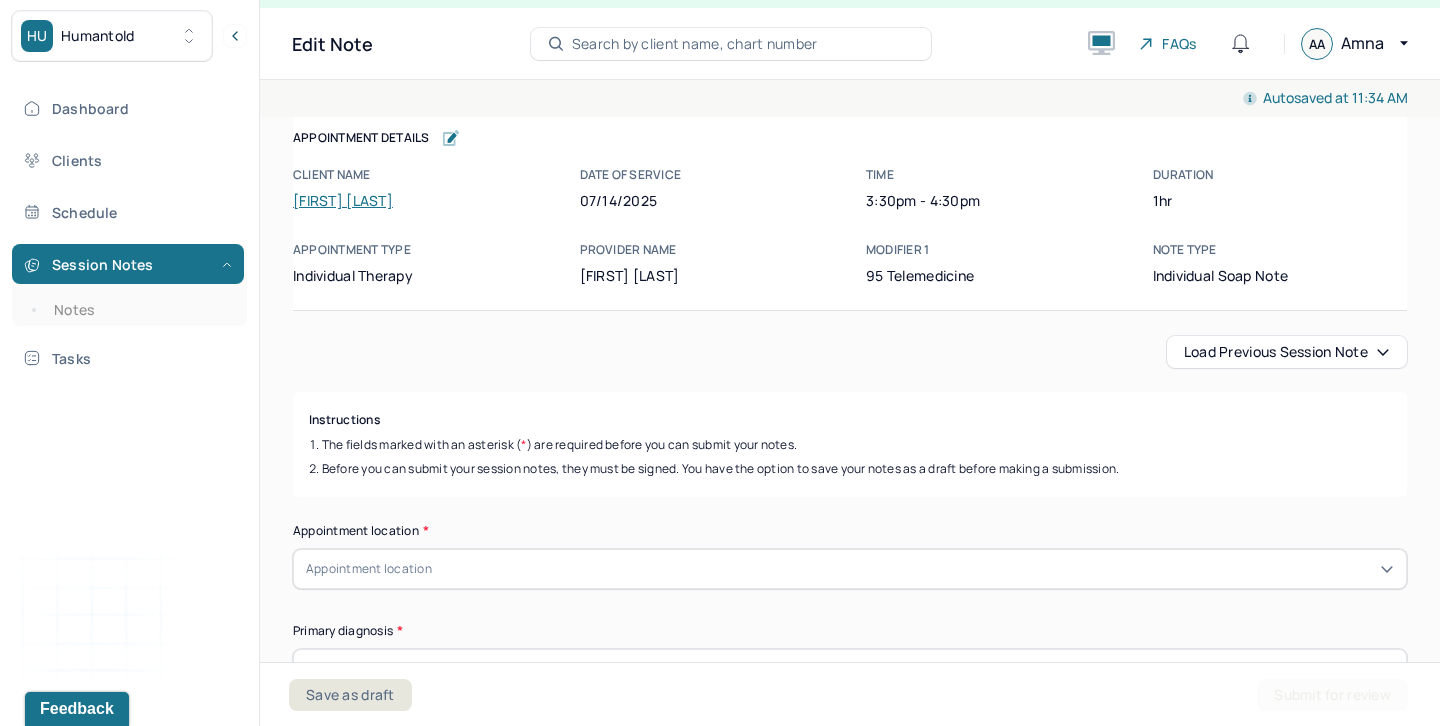 click on "Load previous session note" at bounding box center [1287, 352] 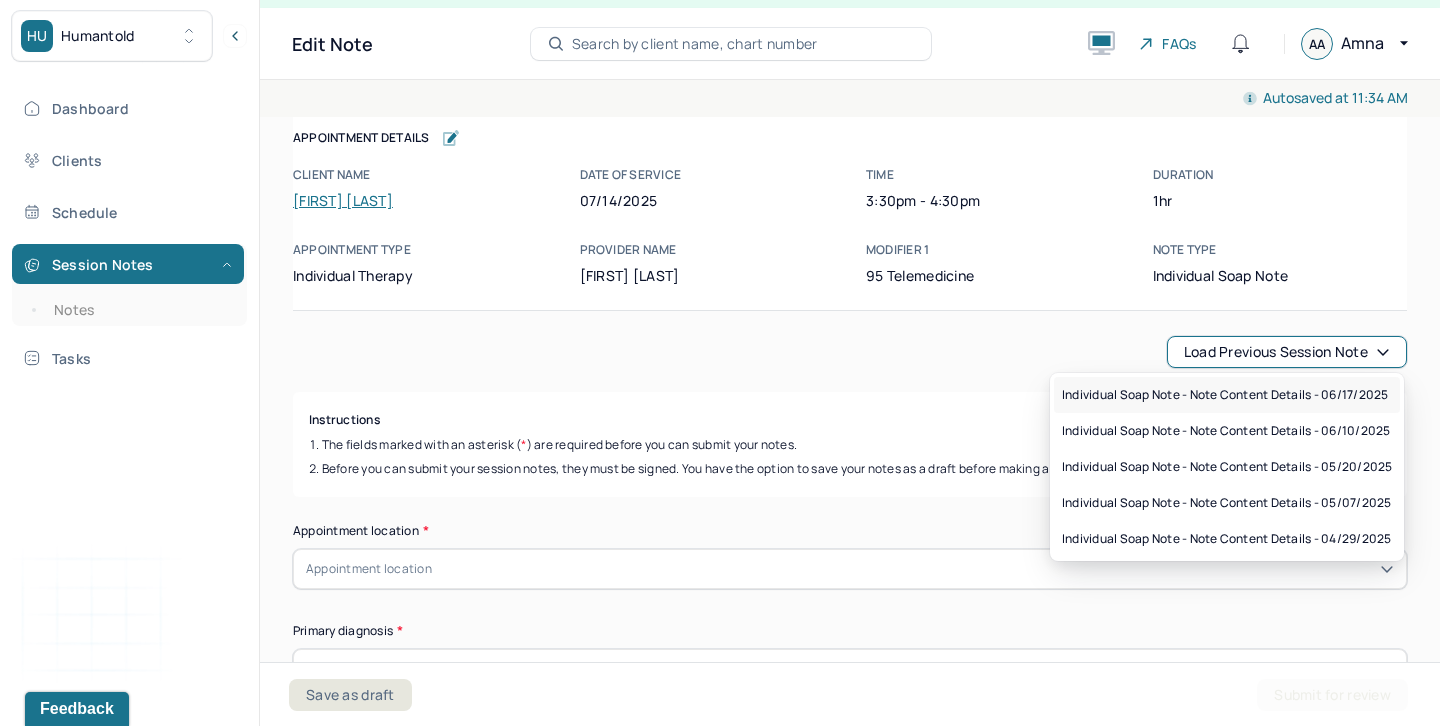 click on "Individual soap note   - Note content Details -   06/17/2025" at bounding box center [1225, 395] 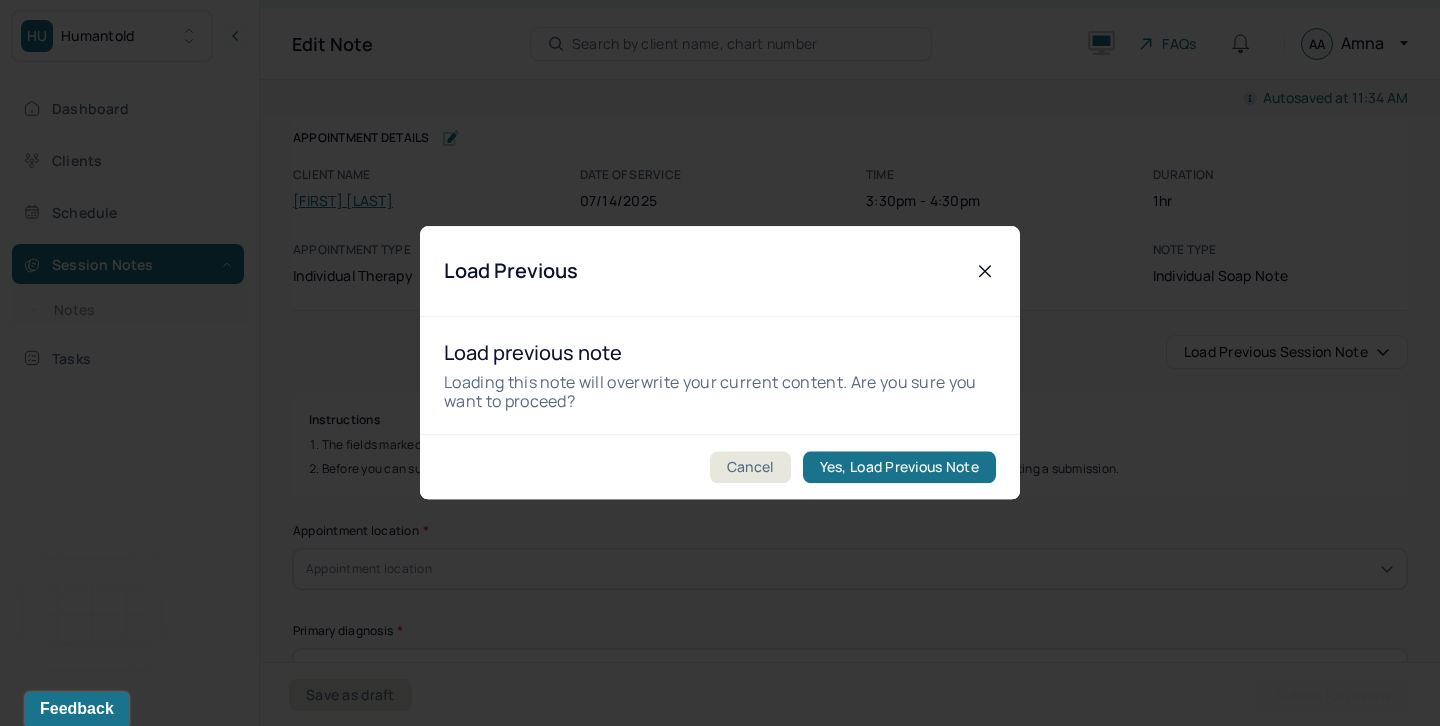 click on "Yes, Load Previous Note" at bounding box center [899, 468] 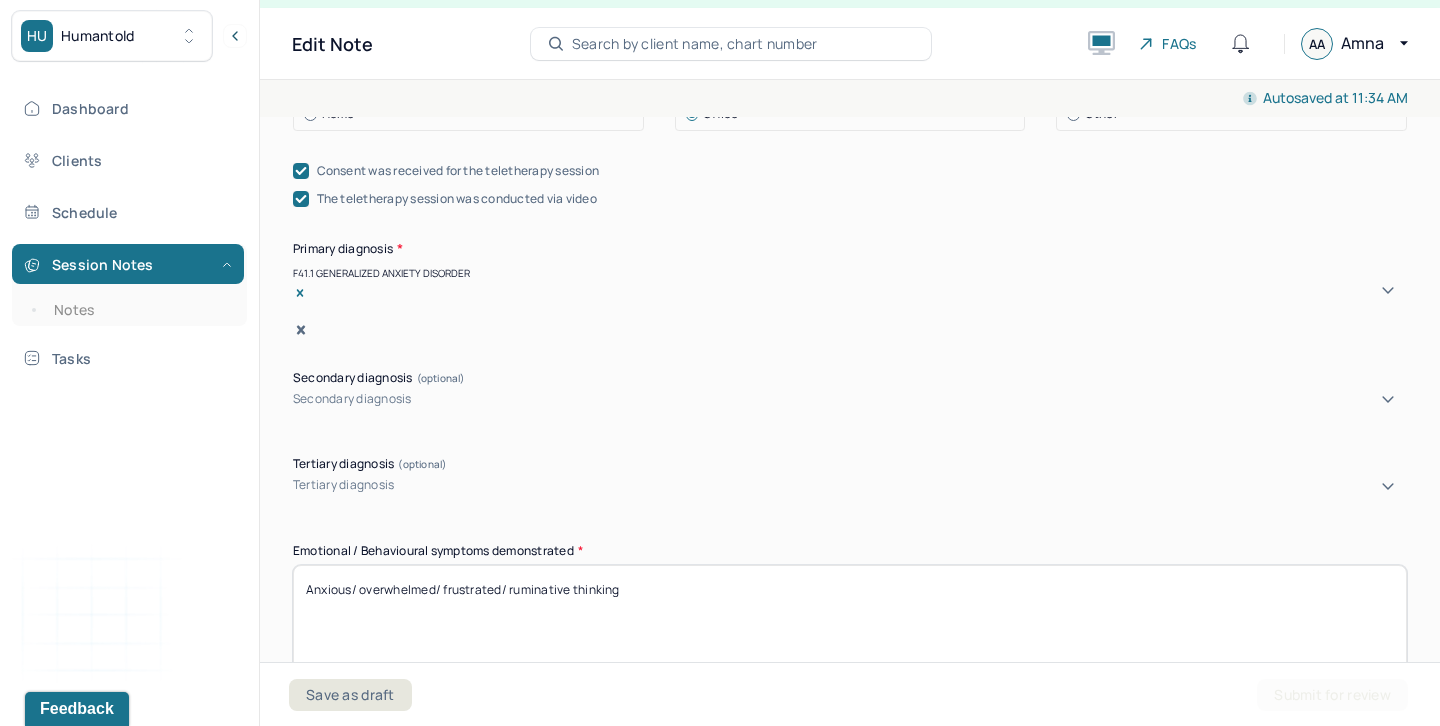 scroll, scrollTop: 725, scrollLeft: 0, axis: vertical 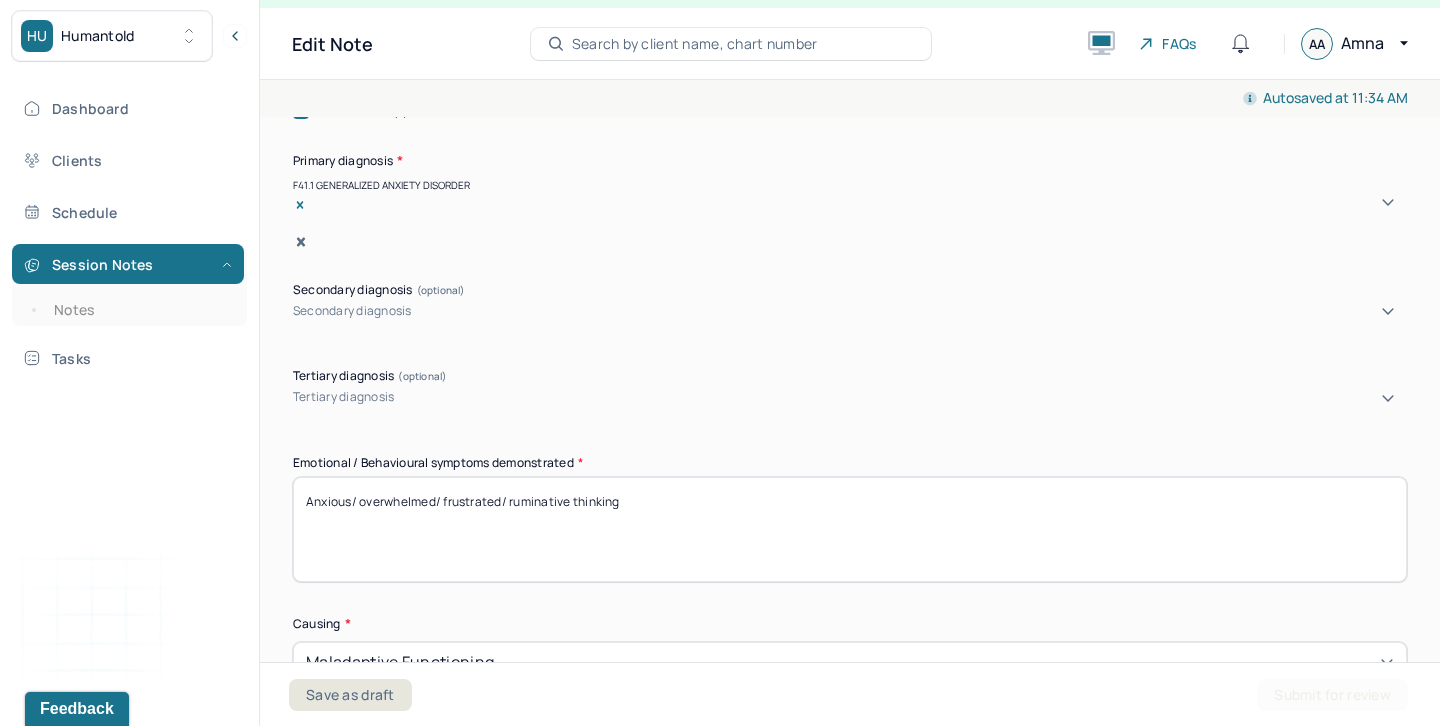 drag, startPoint x: 447, startPoint y: 479, endPoint x: 501, endPoint y: 482, distance: 54.08327 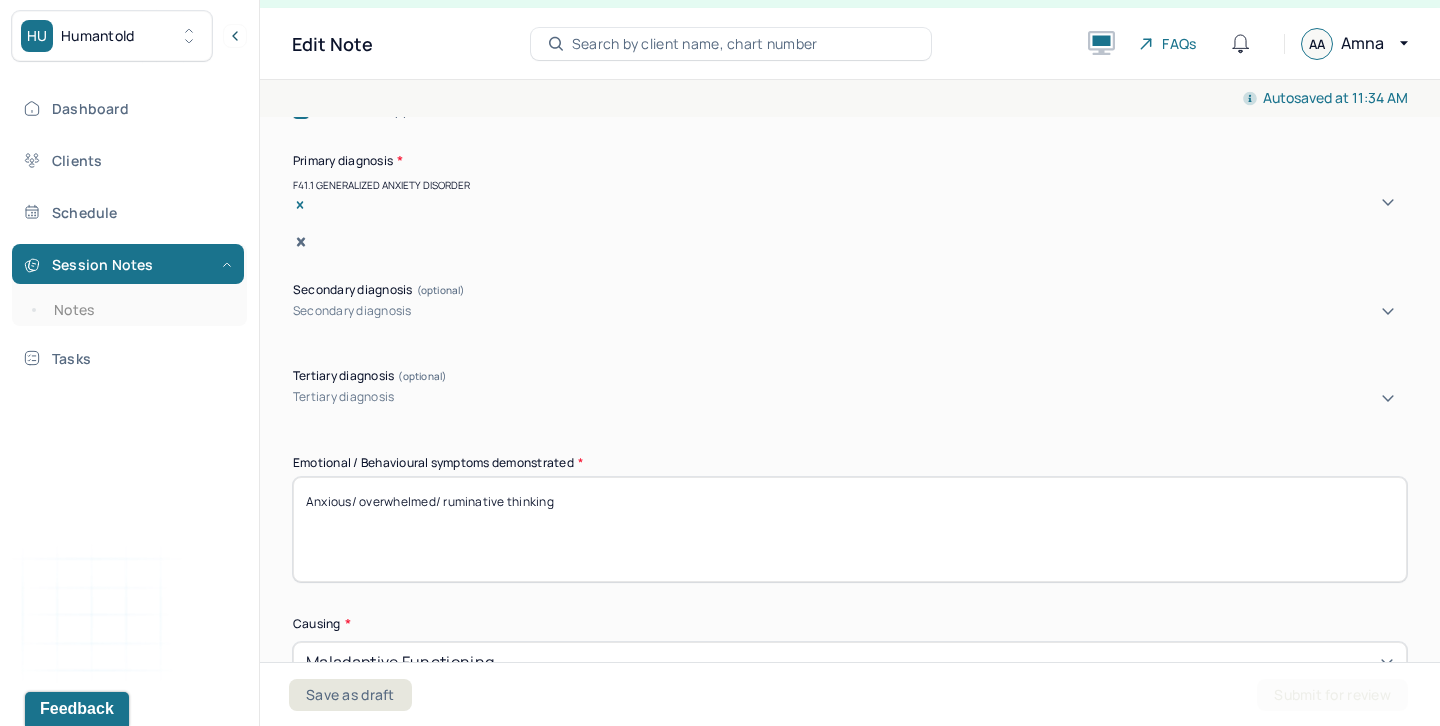 click on "Anxious/ overwhelmed/ frustrated/ ruminative thinking" at bounding box center (850, 529) 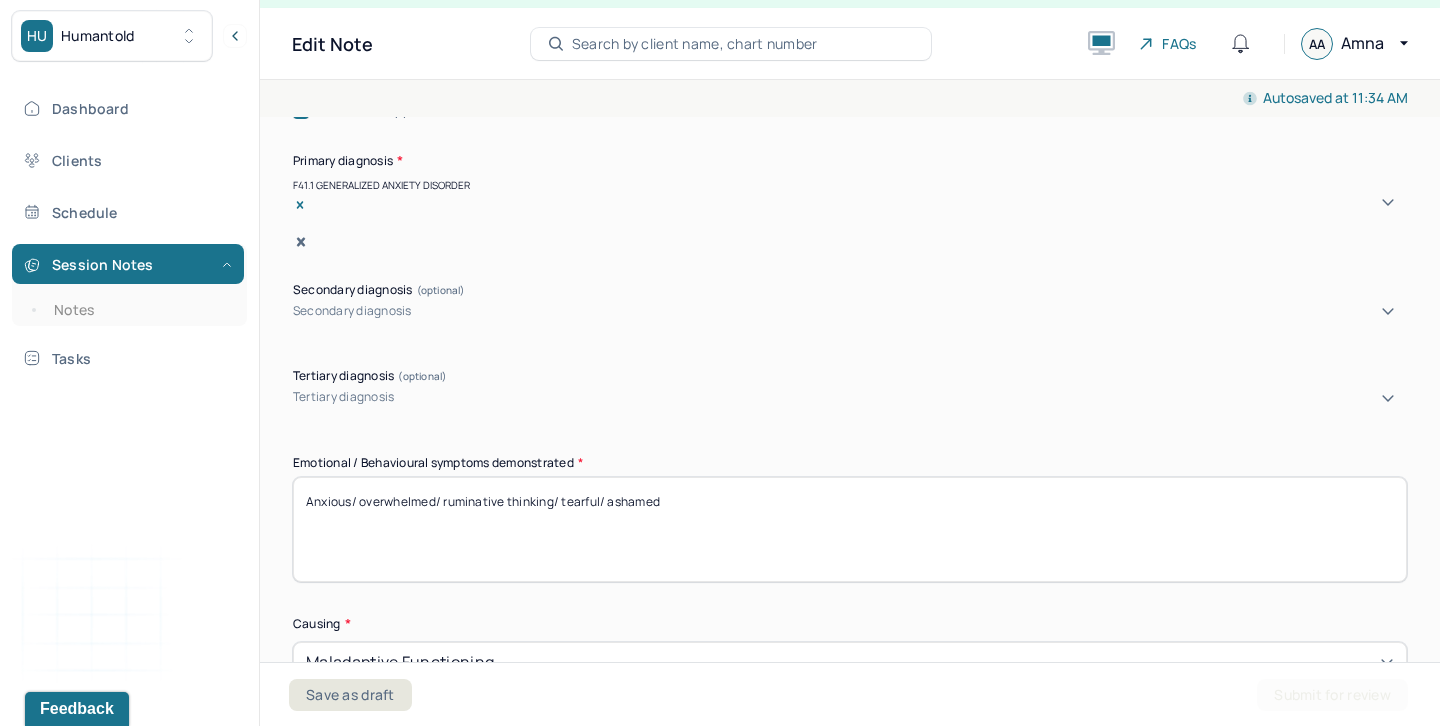 scroll, scrollTop: 0, scrollLeft: 0, axis: both 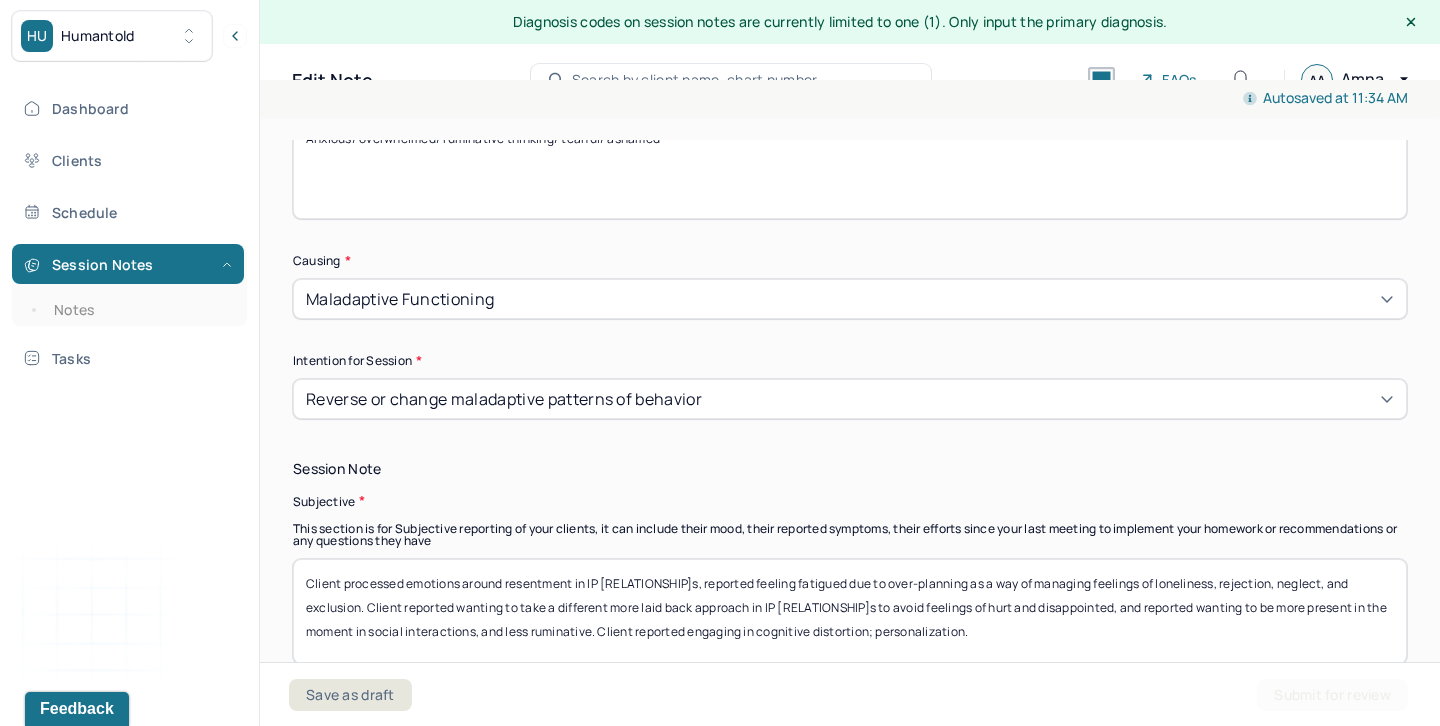 type on "Anxious/ overwhelmed/ ruminative thinking/ tearful/ ashamed" 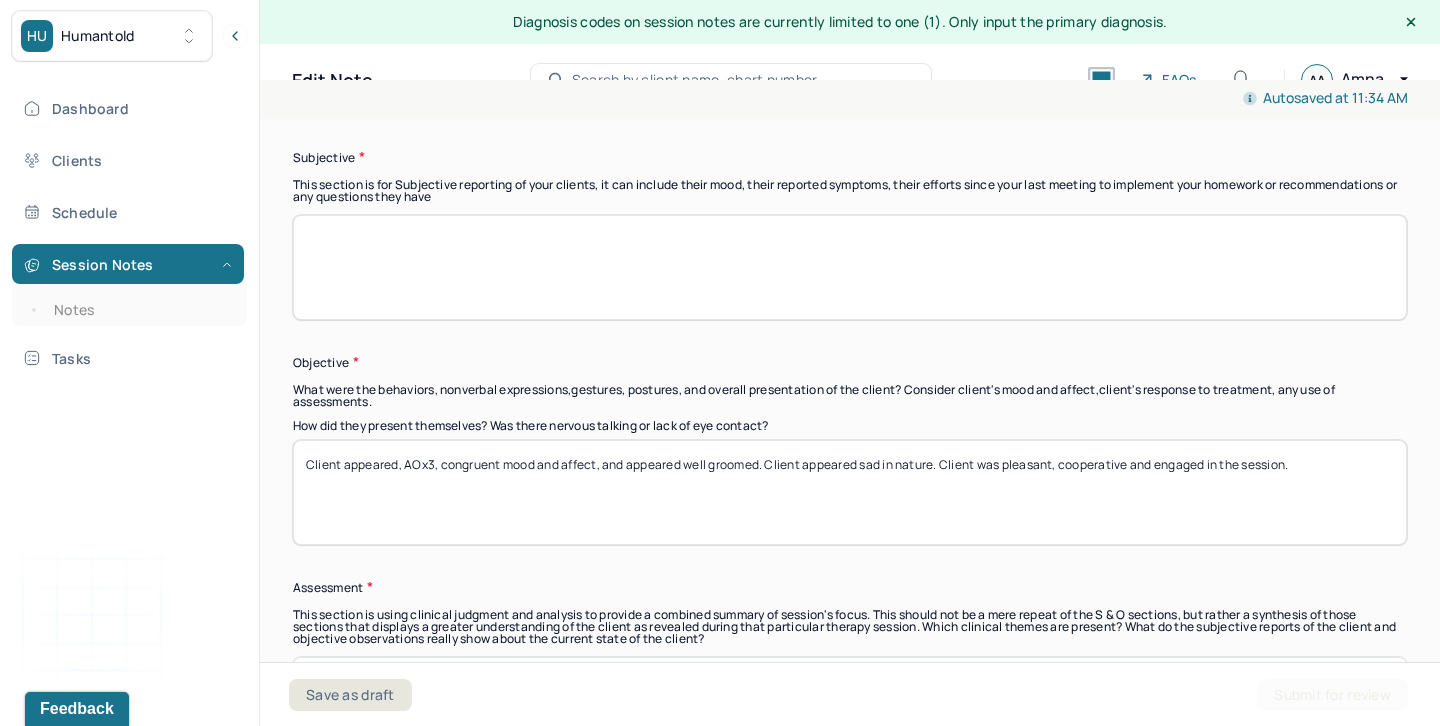 scroll, scrollTop: 1533, scrollLeft: 0, axis: vertical 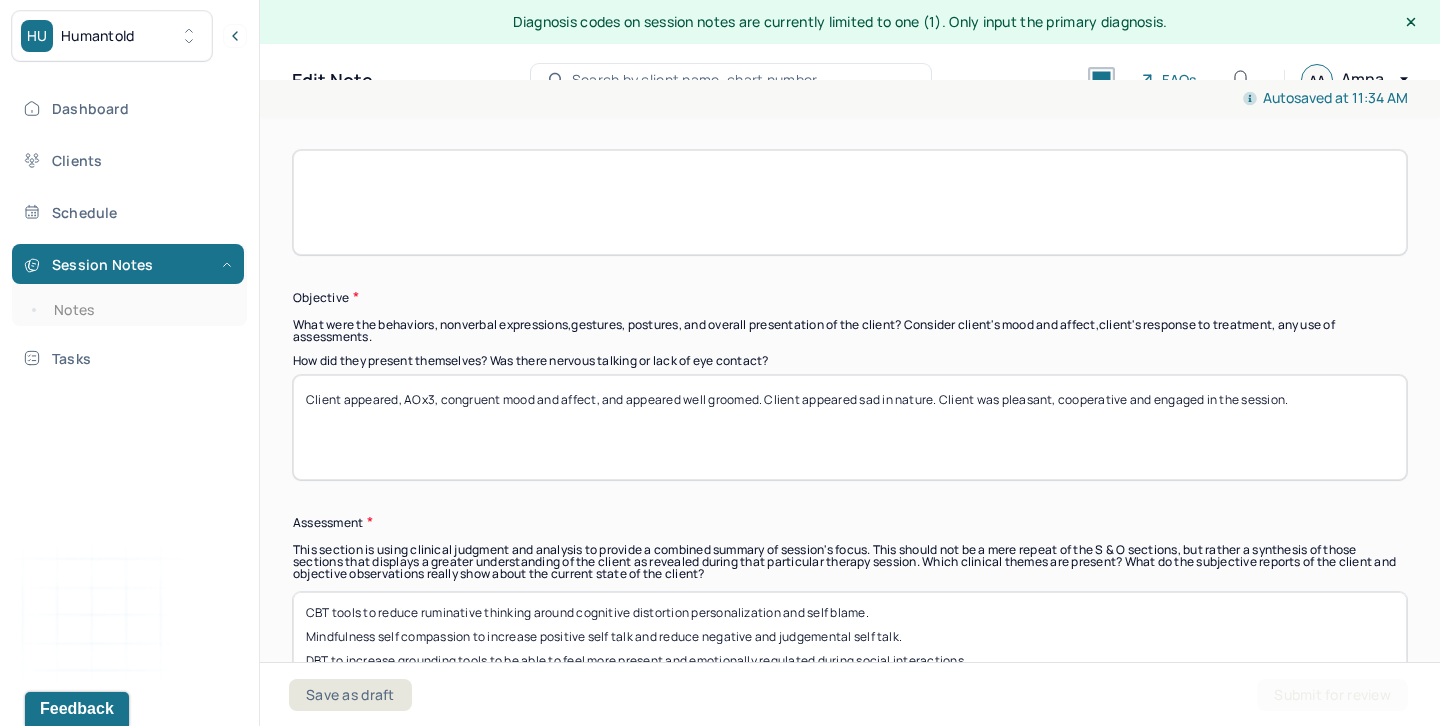 type 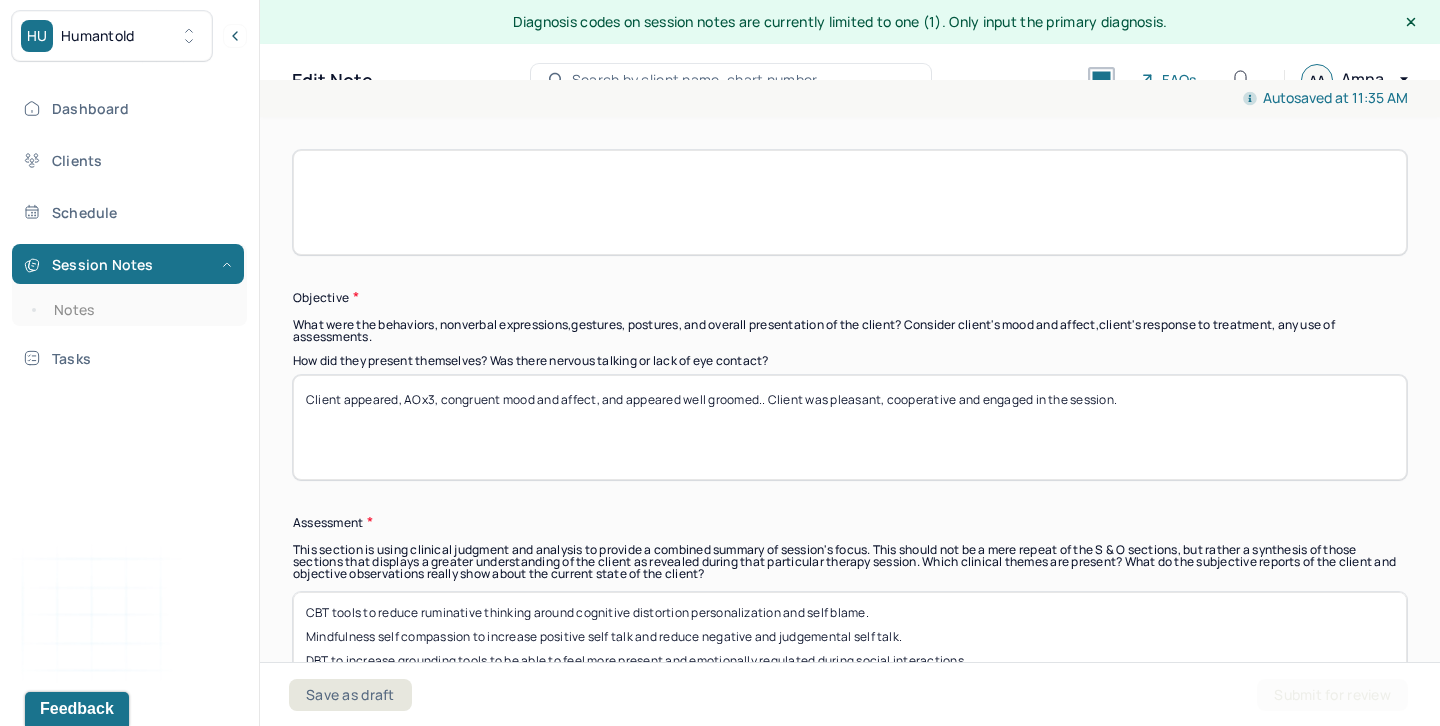 drag, startPoint x: 835, startPoint y: 378, endPoint x: 1008, endPoint y: 379, distance: 173.00288 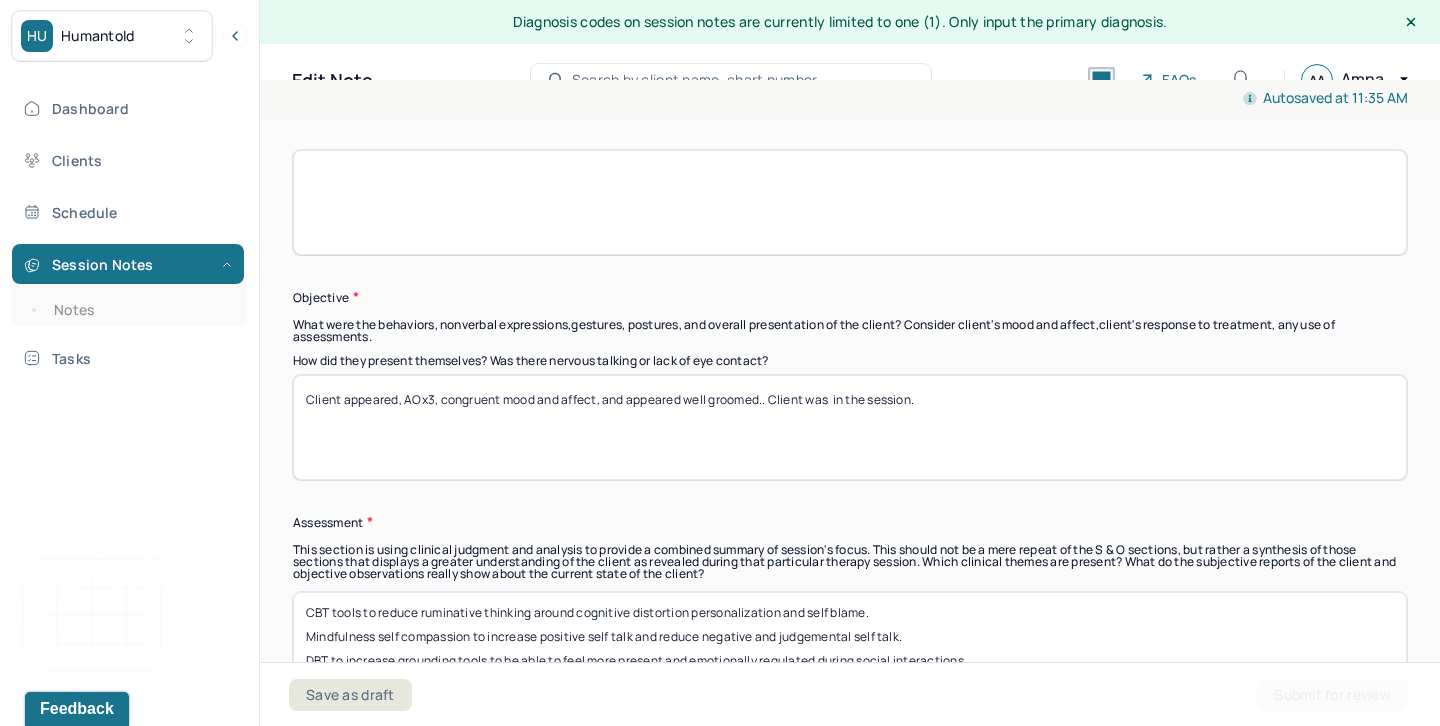 drag, startPoint x: 766, startPoint y: 380, endPoint x: 960, endPoint y: 387, distance: 194.12625 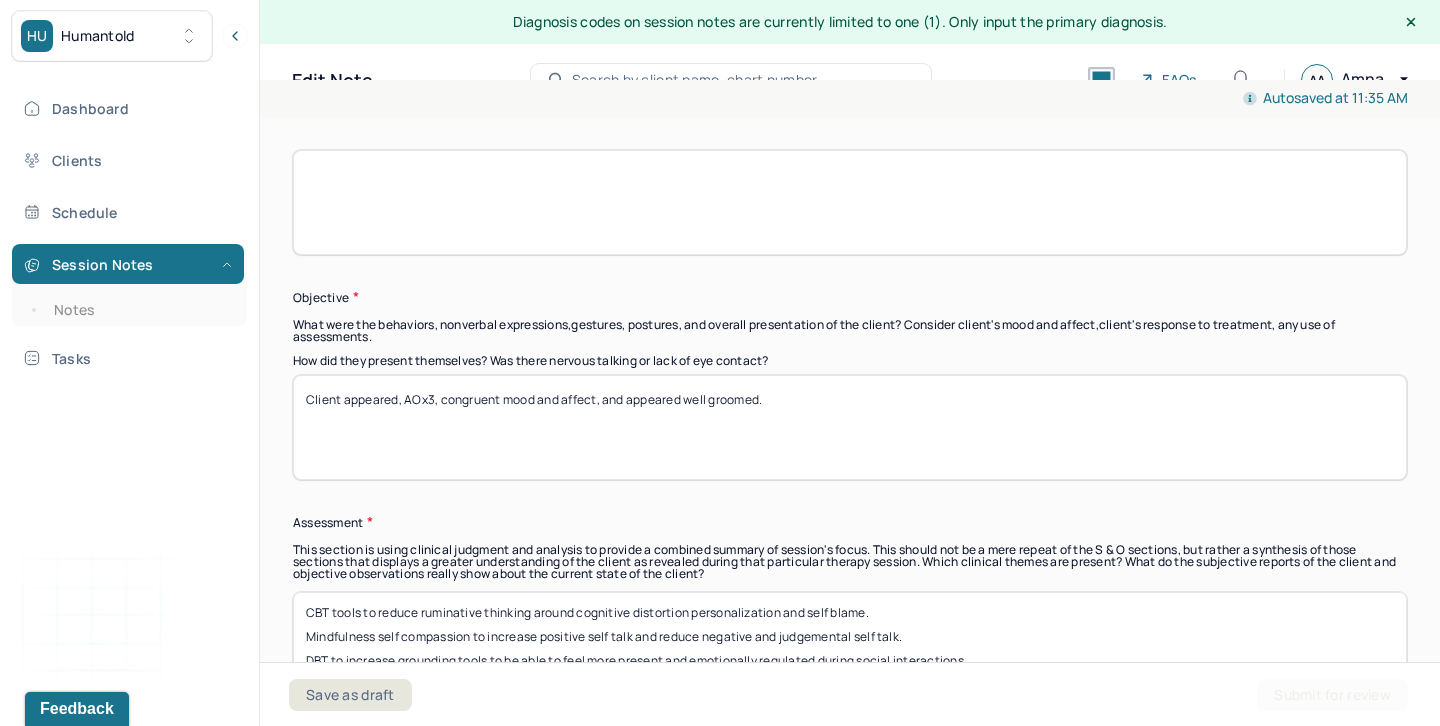 click on "Client appeared, AOx3, congruent mood and affect, and appeared well groomed.. Client was  in the session." at bounding box center [850, 427] 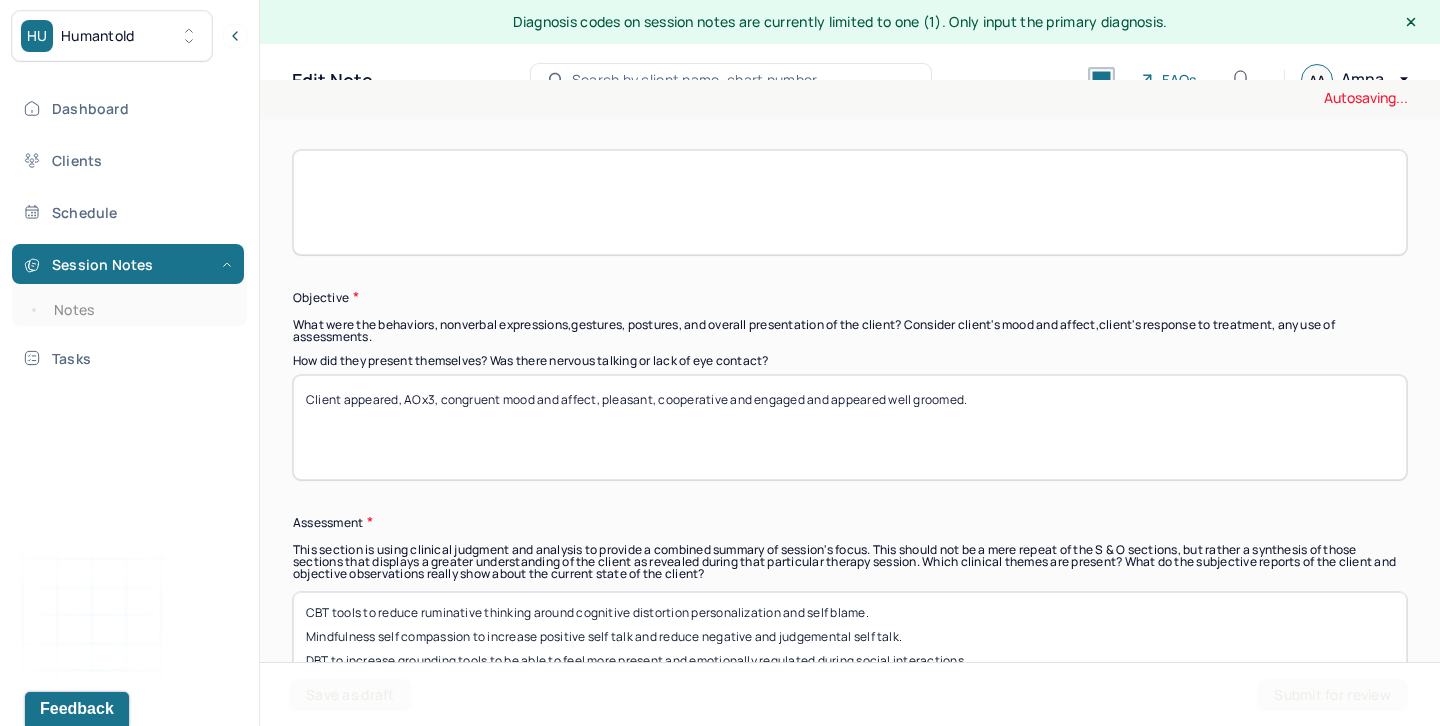click on "Client appeared, AOx3, congruent mood and affect, and appeared well groomed." at bounding box center [850, 427] 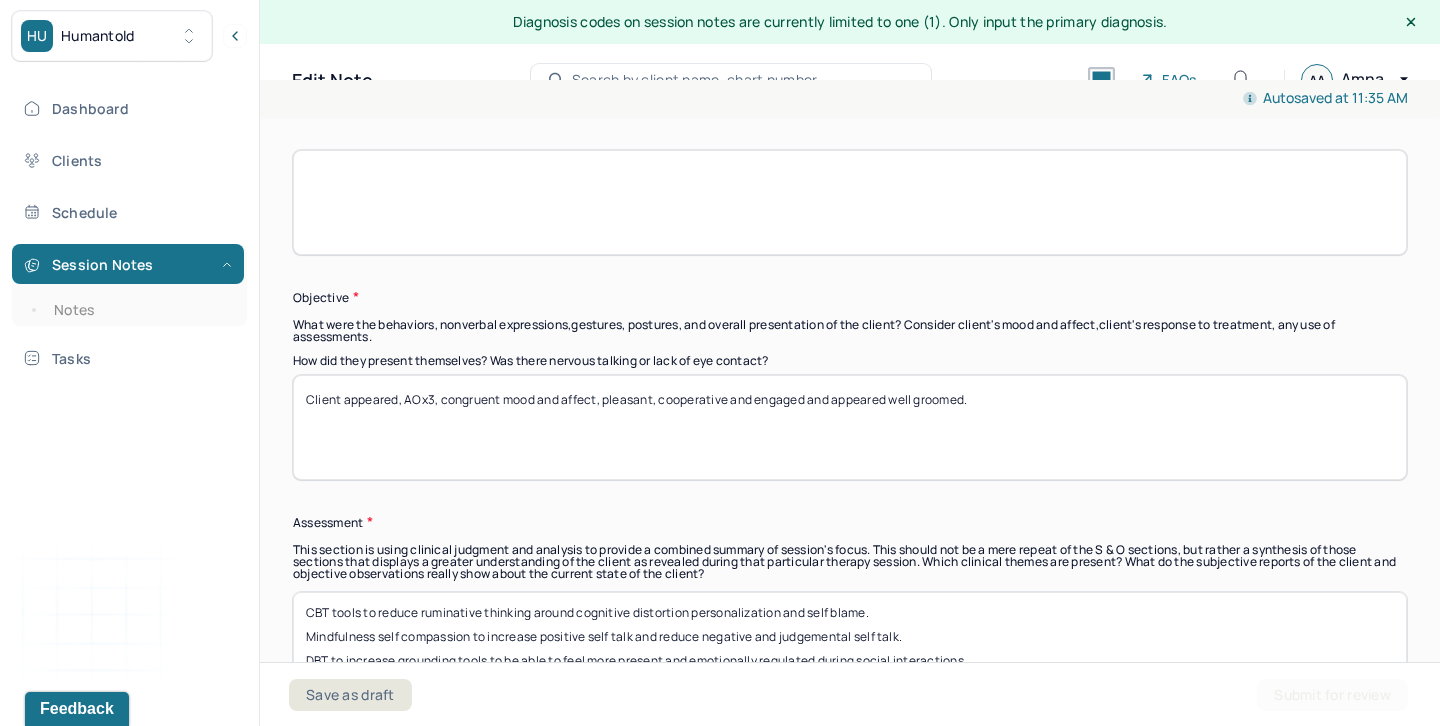 click on "Client appeared, AOx3, congruent mood and affect, pleasant, cooperative and engaged and appeared well groomed." at bounding box center [850, 427] 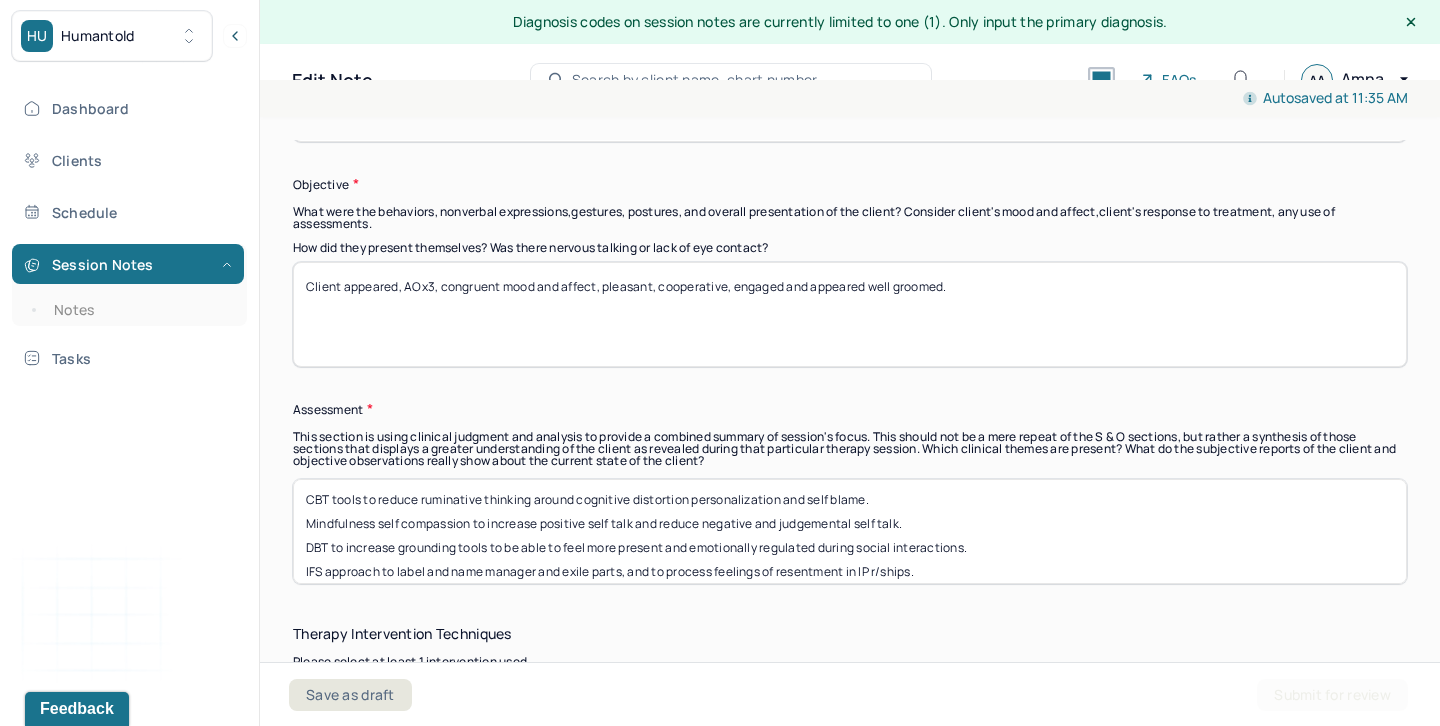 scroll, scrollTop: 1732, scrollLeft: 0, axis: vertical 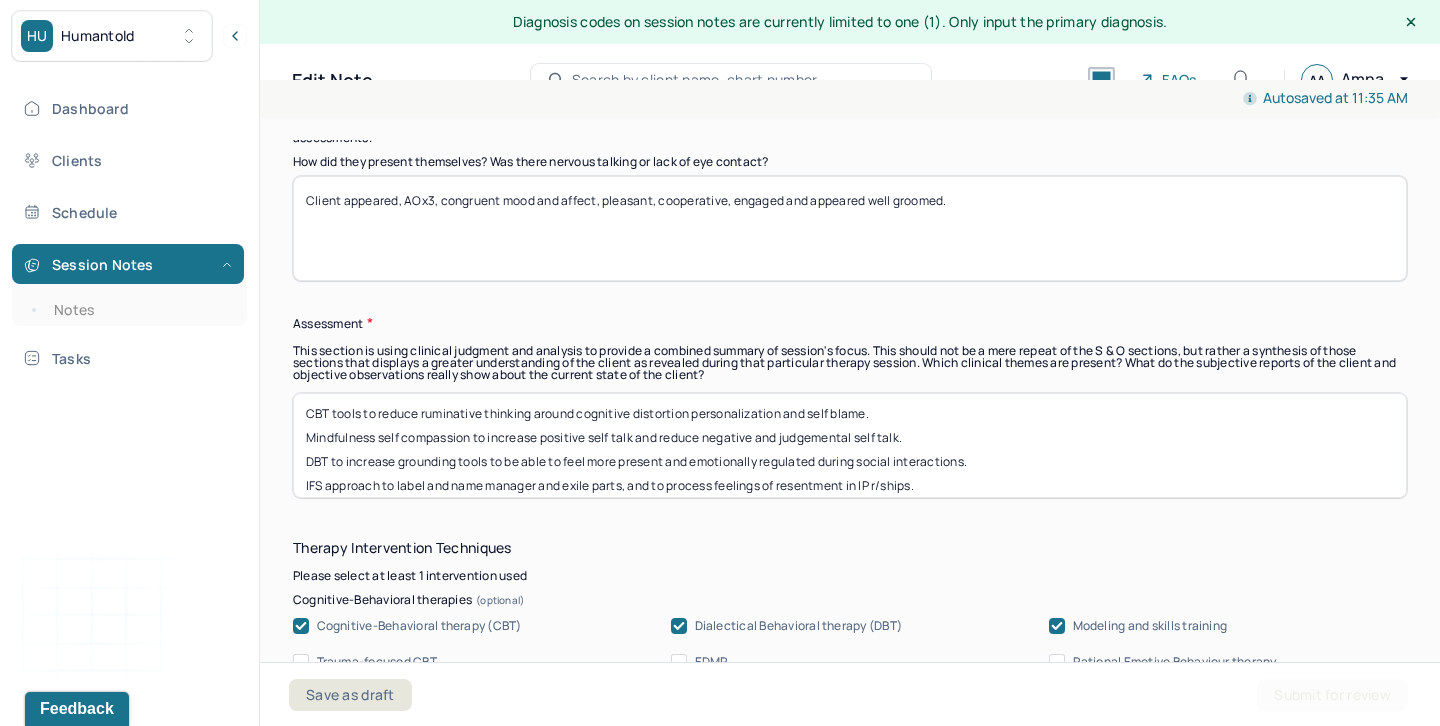 type on "Client appeared, AOx3, congruent mood and affect, pleasant, cooperative, engaged and appeared well groomed." 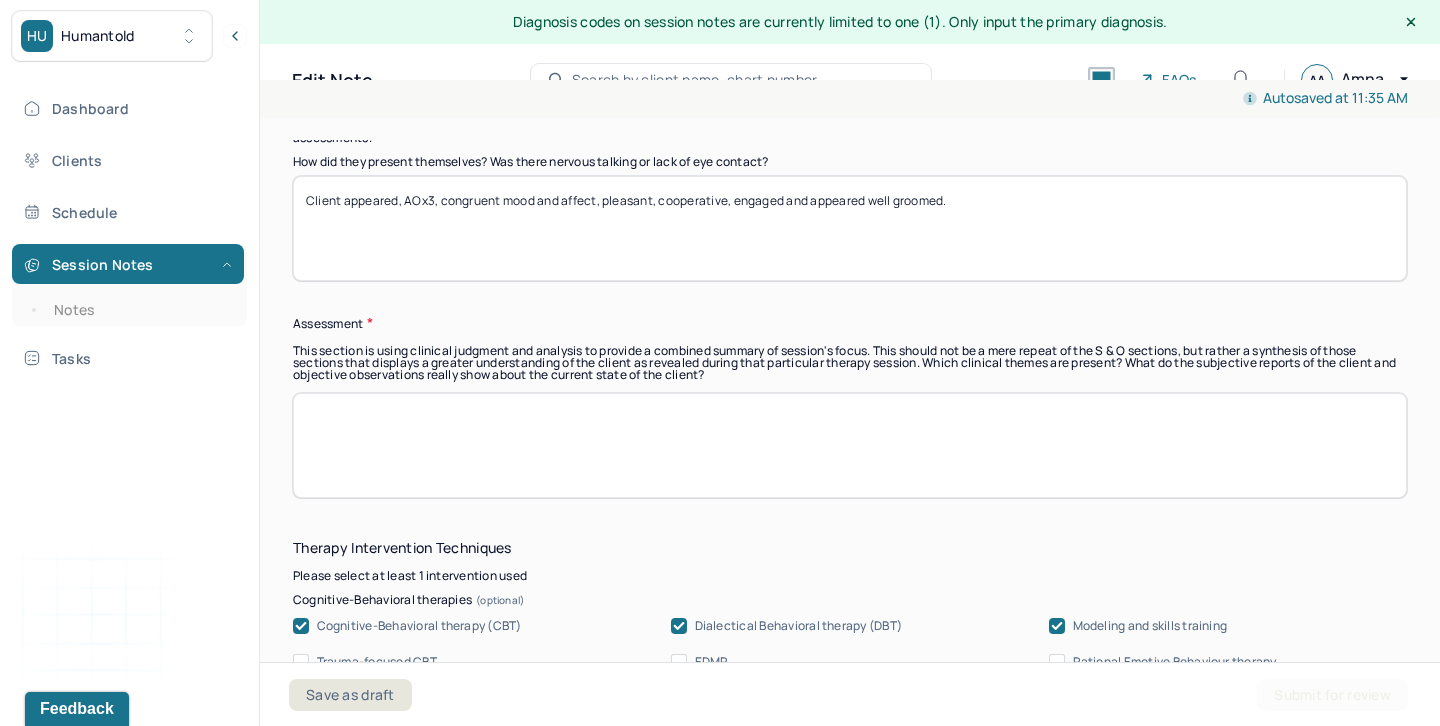 scroll, scrollTop: 0, scrollLeft: 0, axis: both 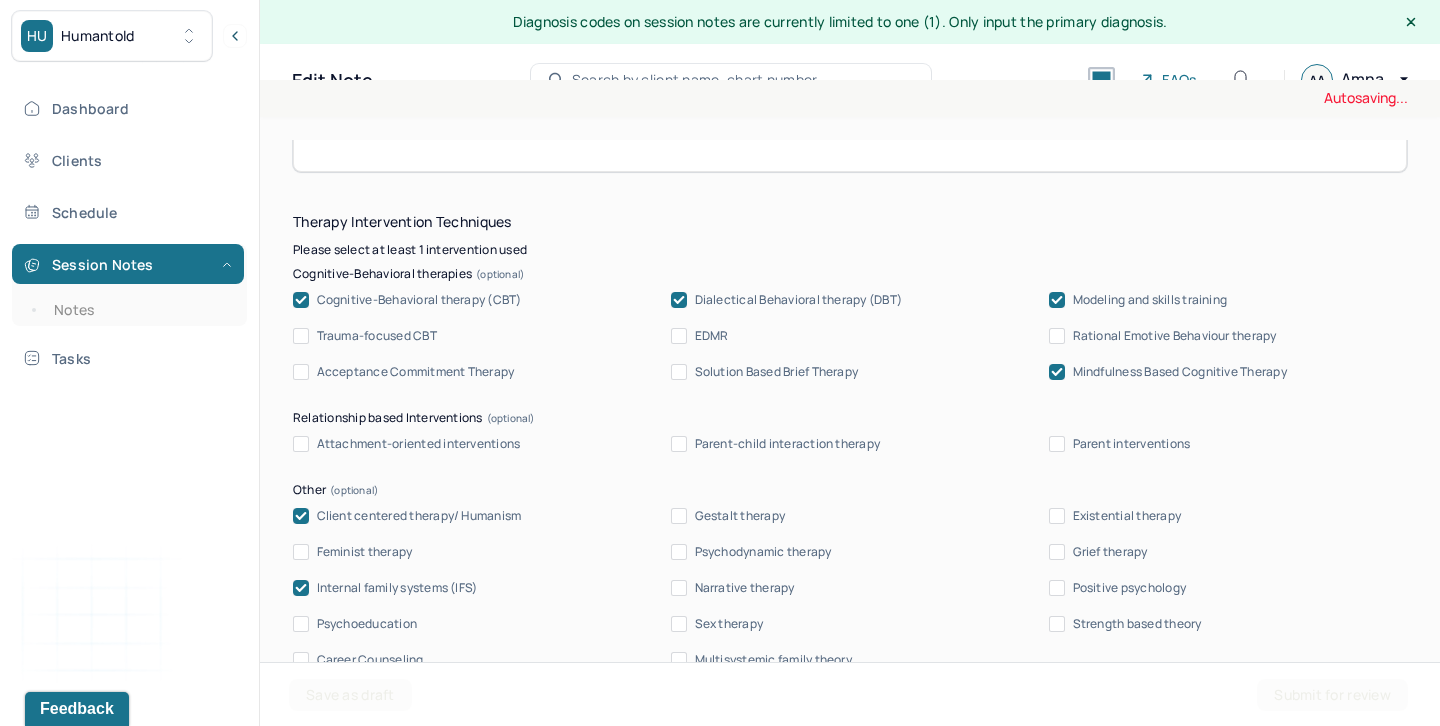 type 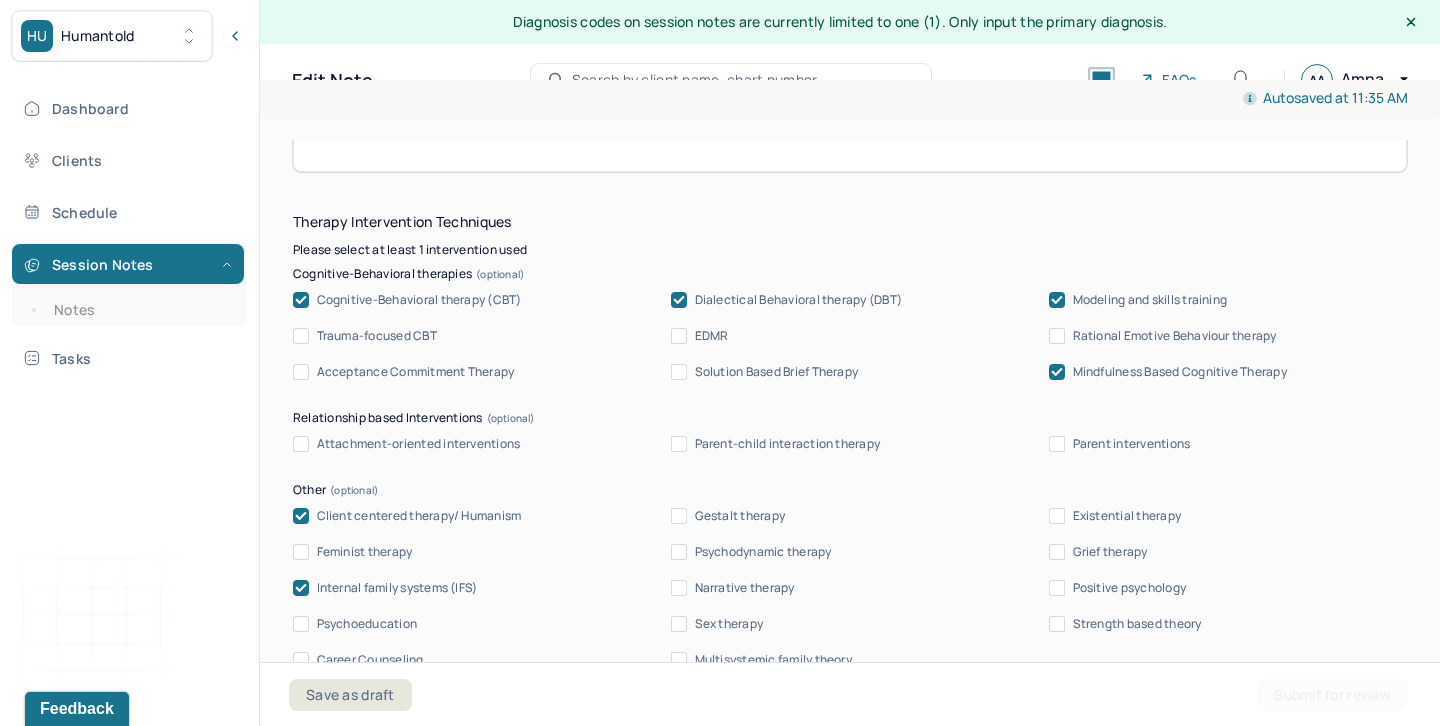 click 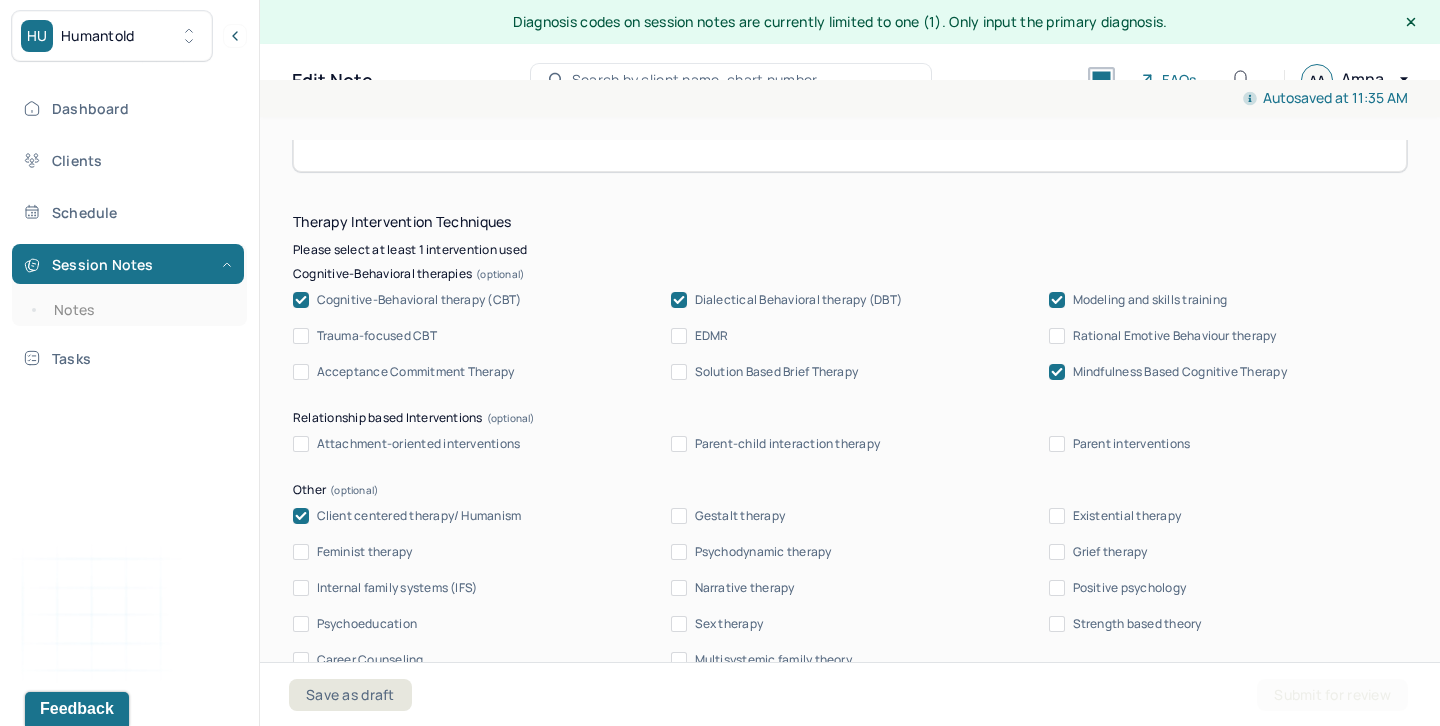 click 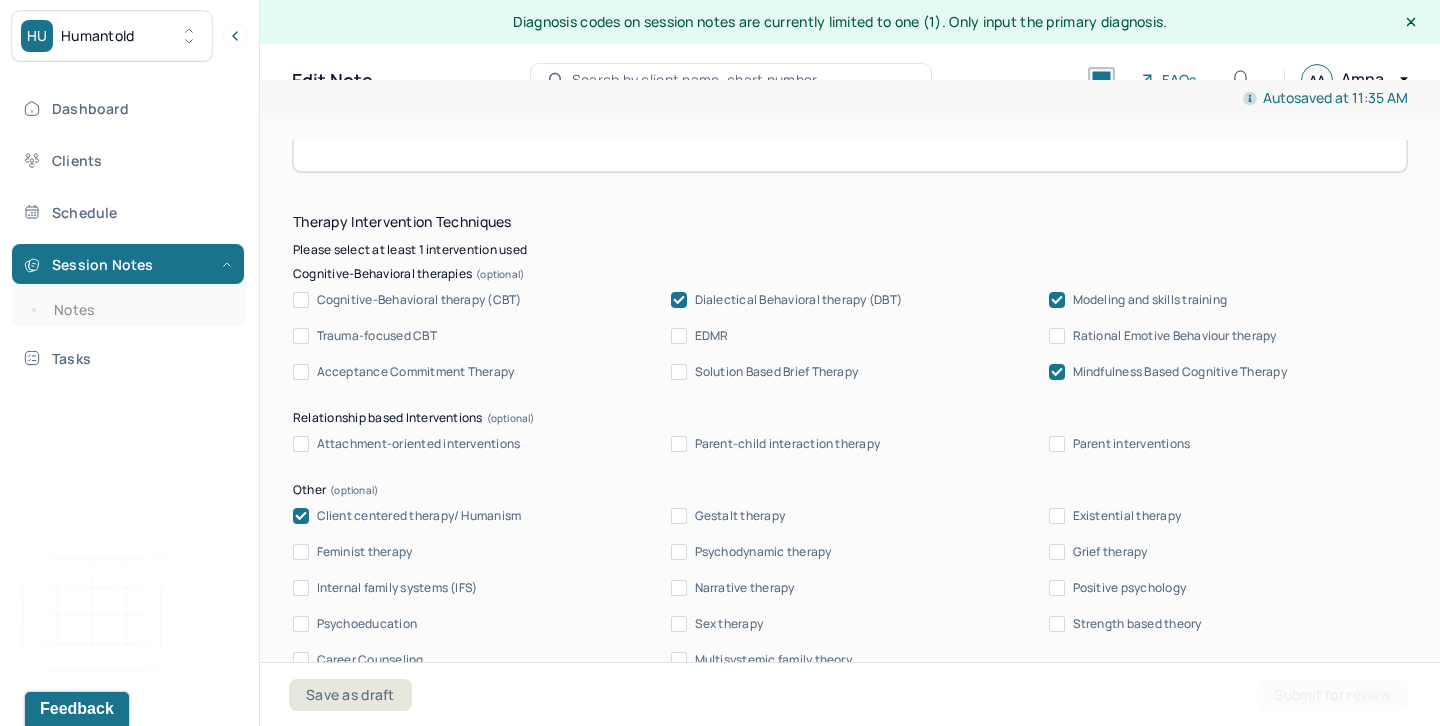 click on "Cognitive-Behavioral therapy (CBT) Dialectical Behavioral therapy (DBT) Modeling and skills training Trauma-focused CBT EDMR Rational Emotive Behaviour therapy Acceptance Commitment Therapy Solution Based Brief Therapy Mindfulness Based Cognitive Therapy" at bounding box center [850, 336] 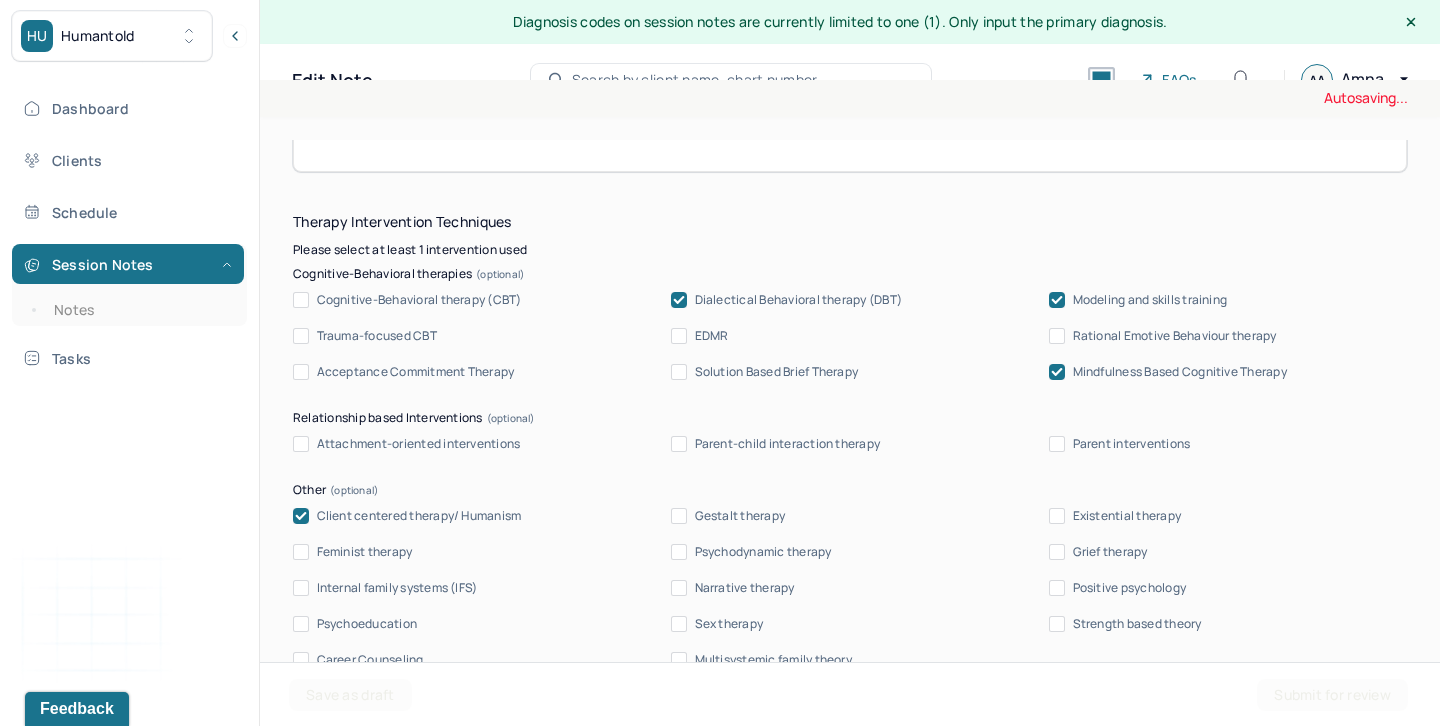 click at bounding box center (679, 300) 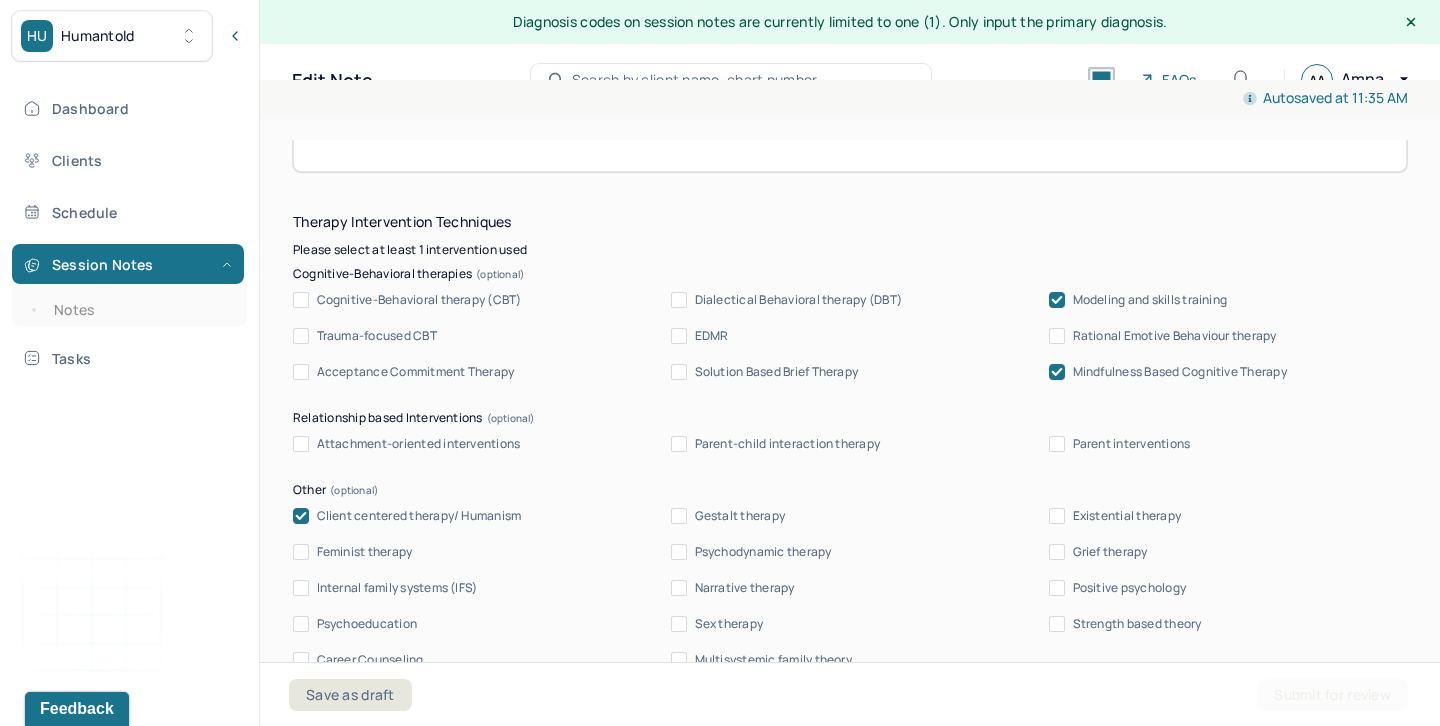 click 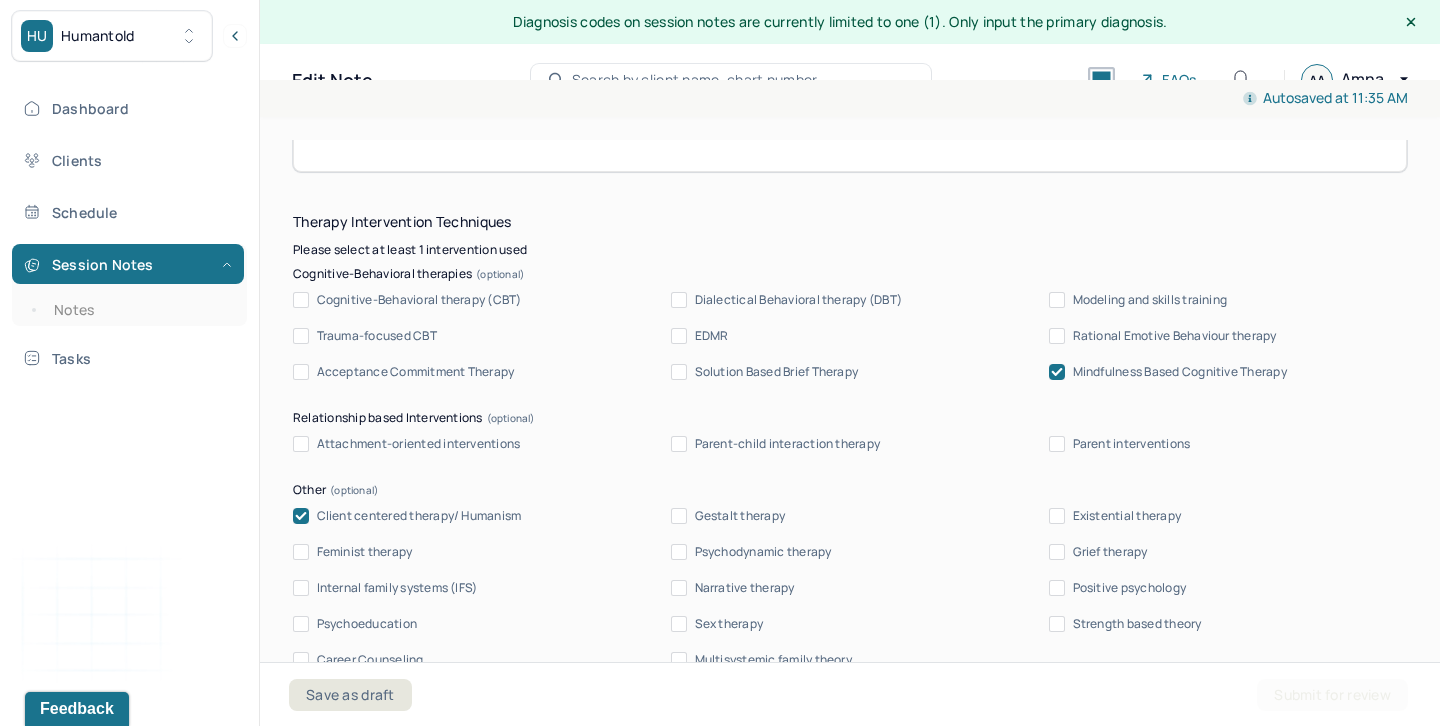 click 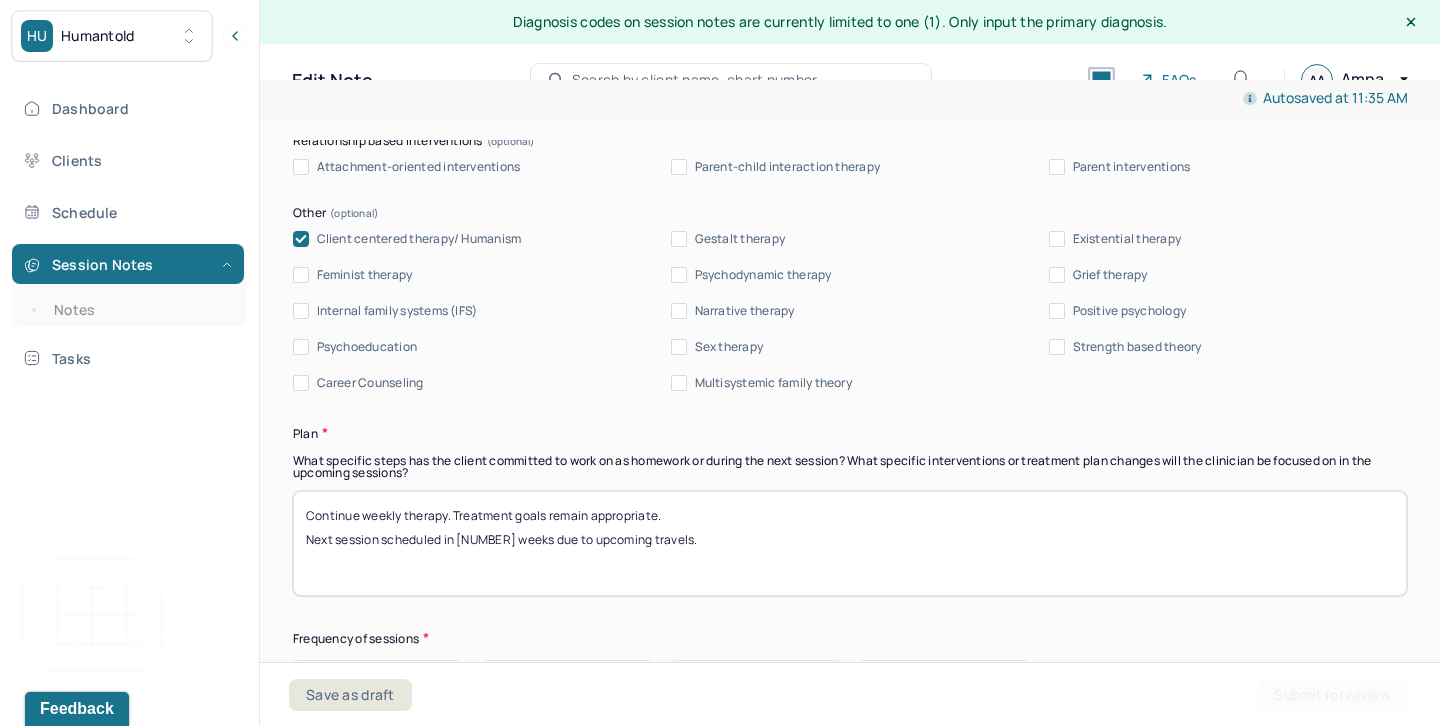 scroll, scrollTop: 2437, scrollLeft: 0, axis: vertical 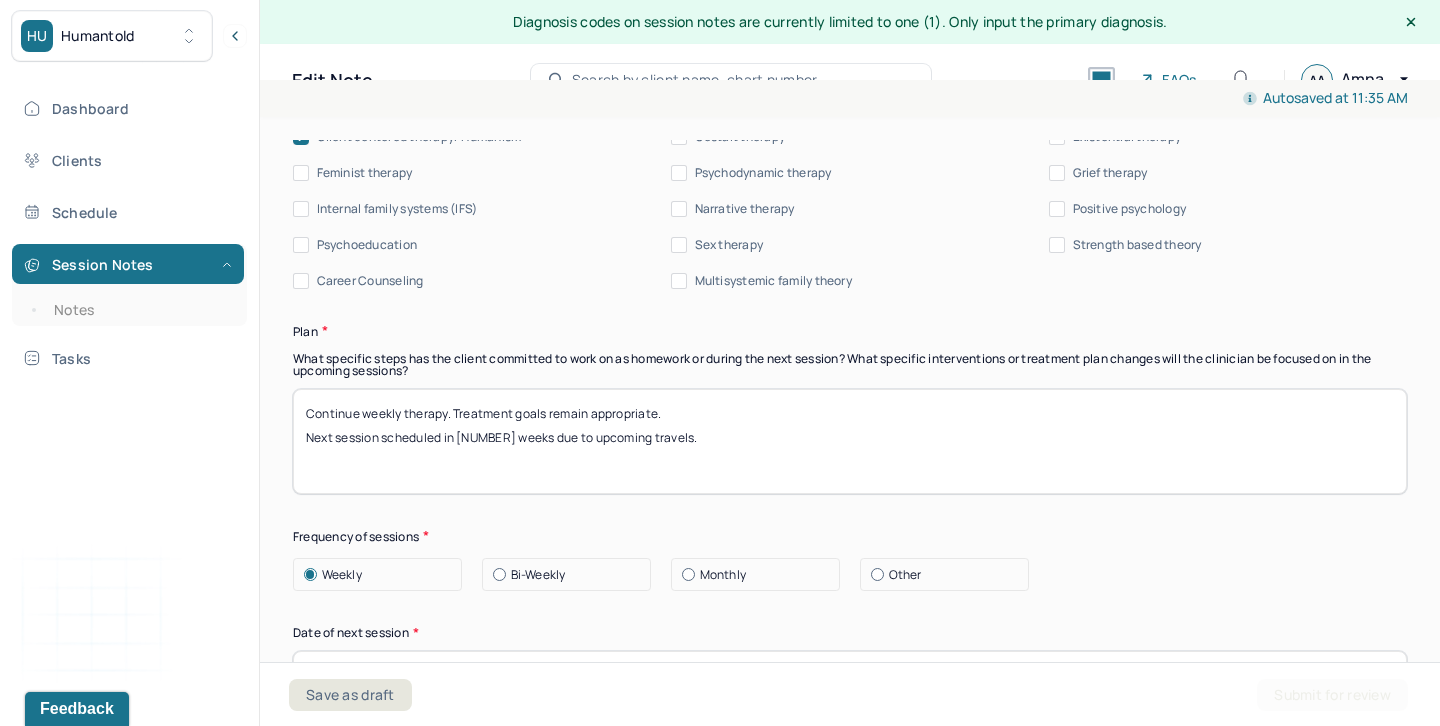 drag, startPoint x: 651, startPoint y: 422, endPoint x: 247, endPoint y: 421, distance: 404.00125 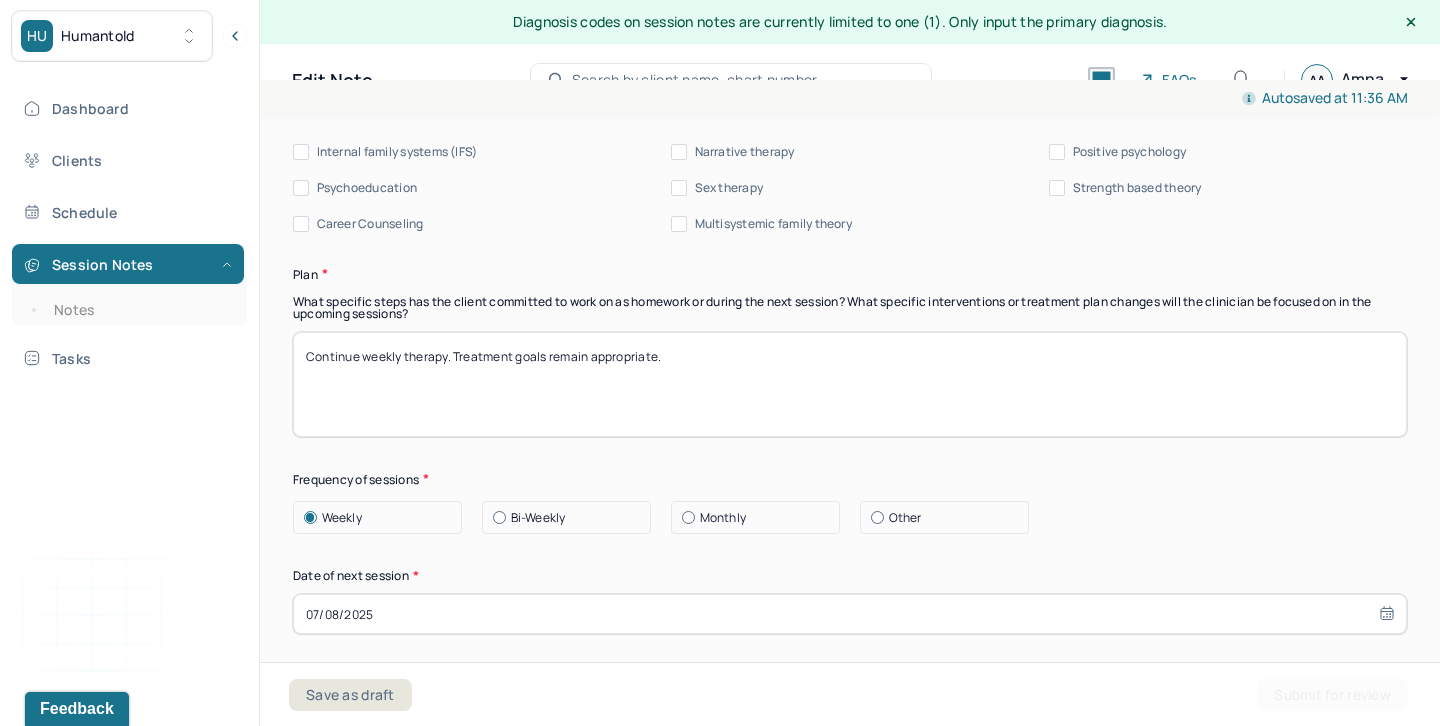 scroll, scrollTop: 2545, scrollLeft: 0, axis: vertical 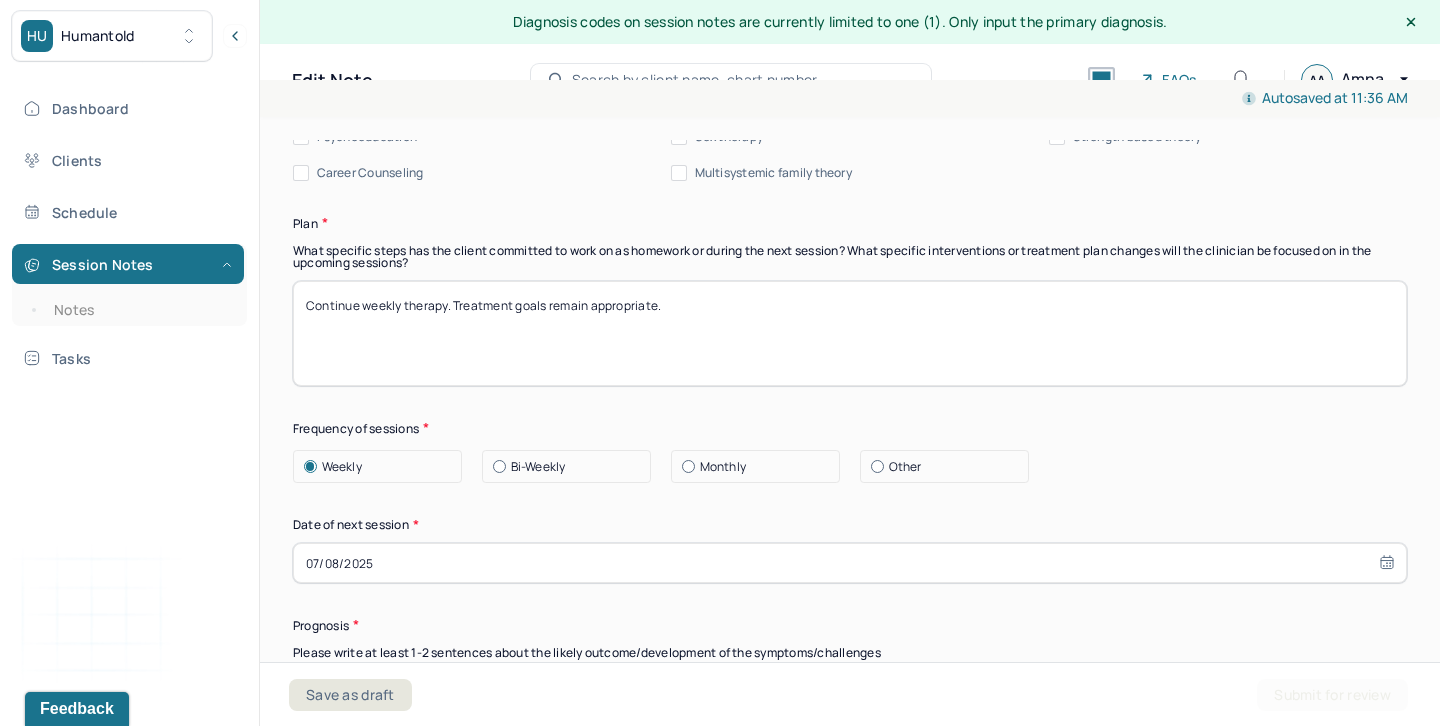 type 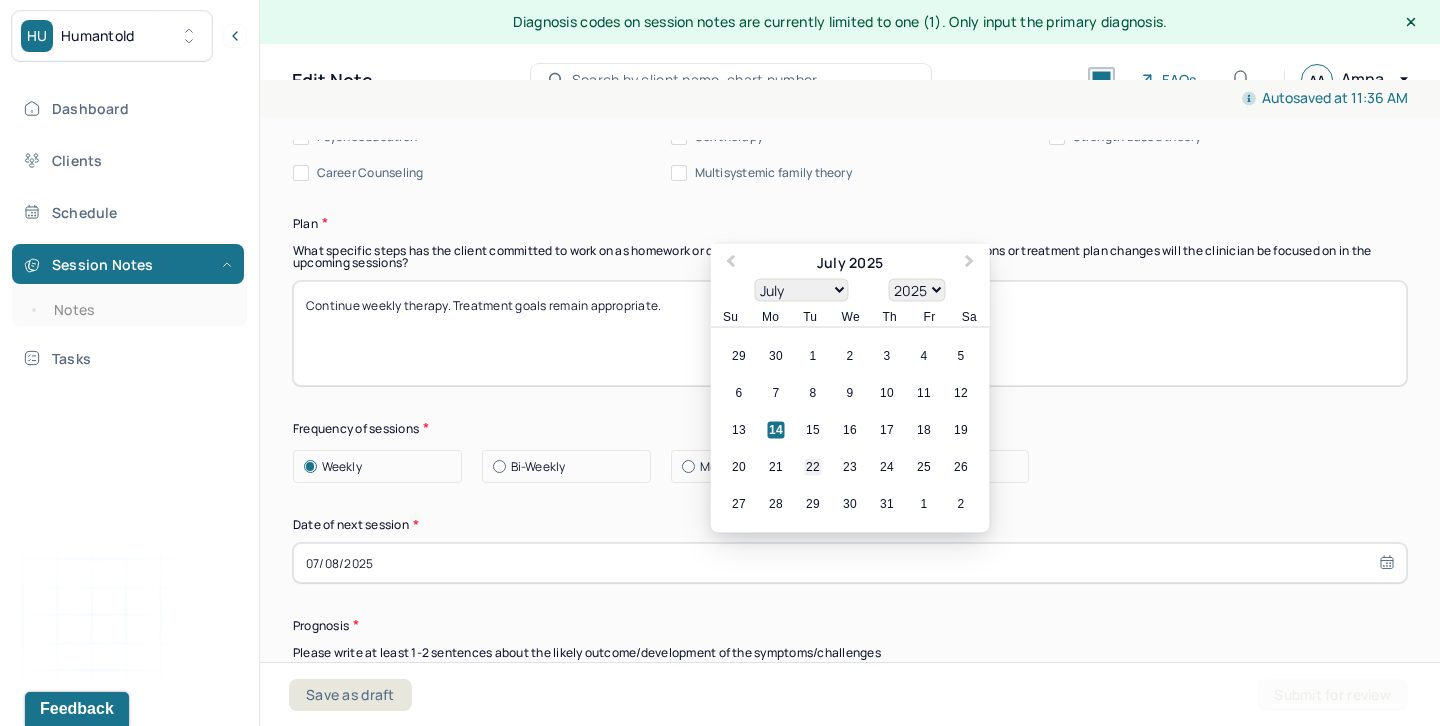 click on "22" at bounding box center (813, 467) 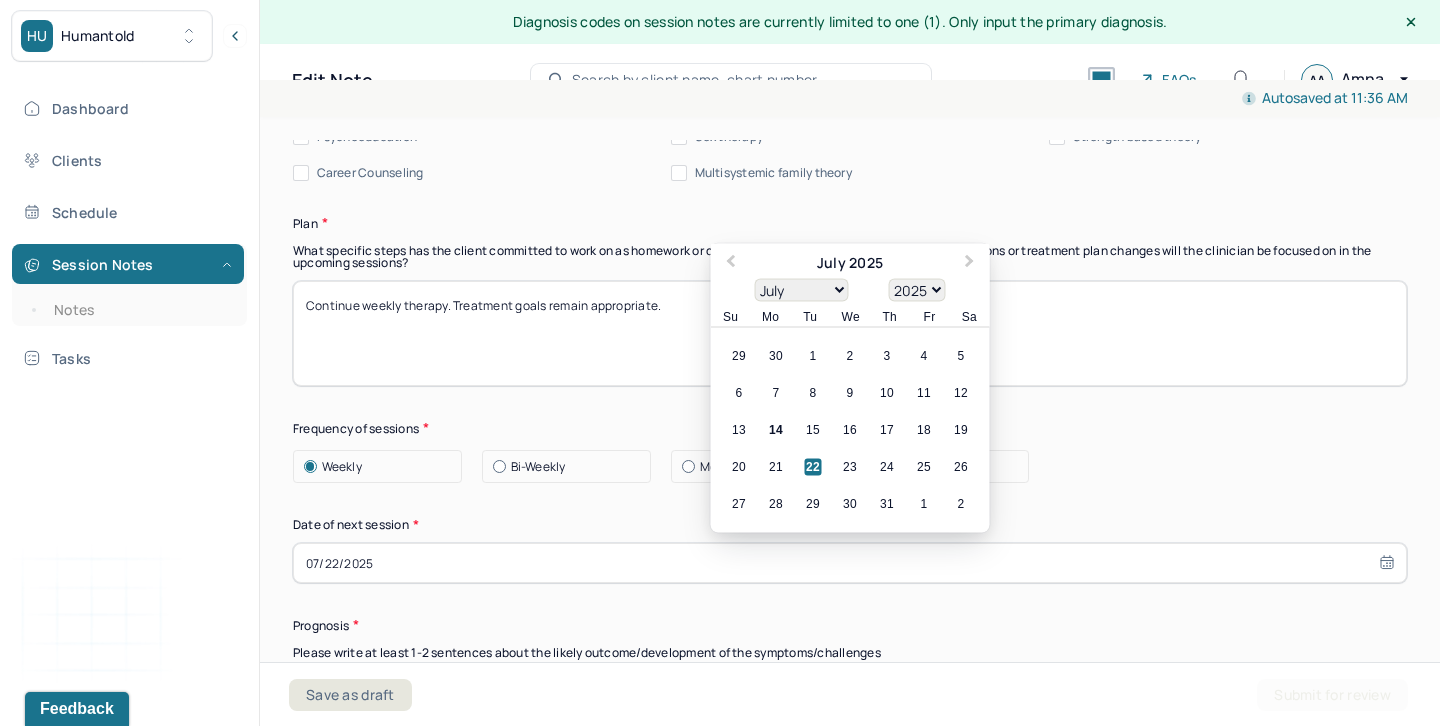 click on "Date of next session *" at bounding box center (850, 525) 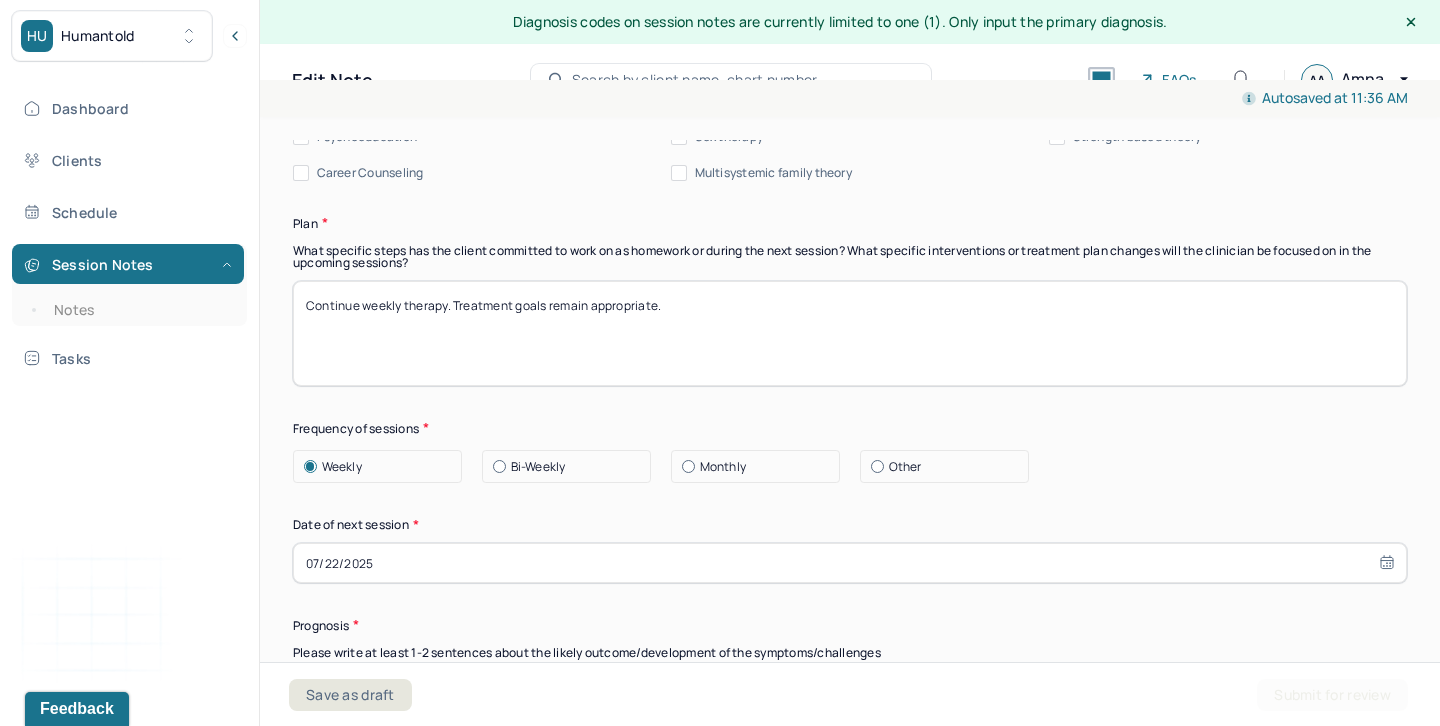scroll, scrollTop: 2846, scrollLeft: 0, axis: vertical 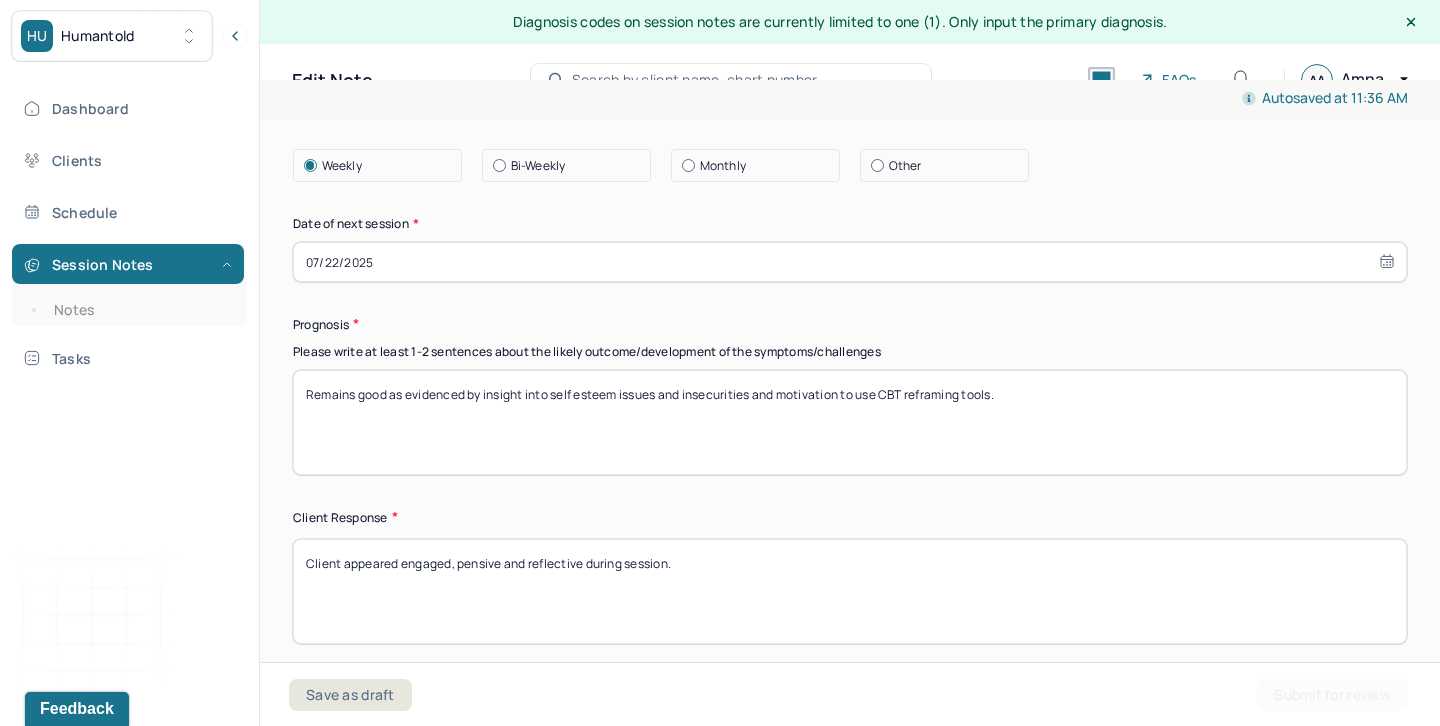 drag, startPoint x: 552, startPoint y: 376, endPoint x: 1209, endPoint y: 433, distance: 659.46796 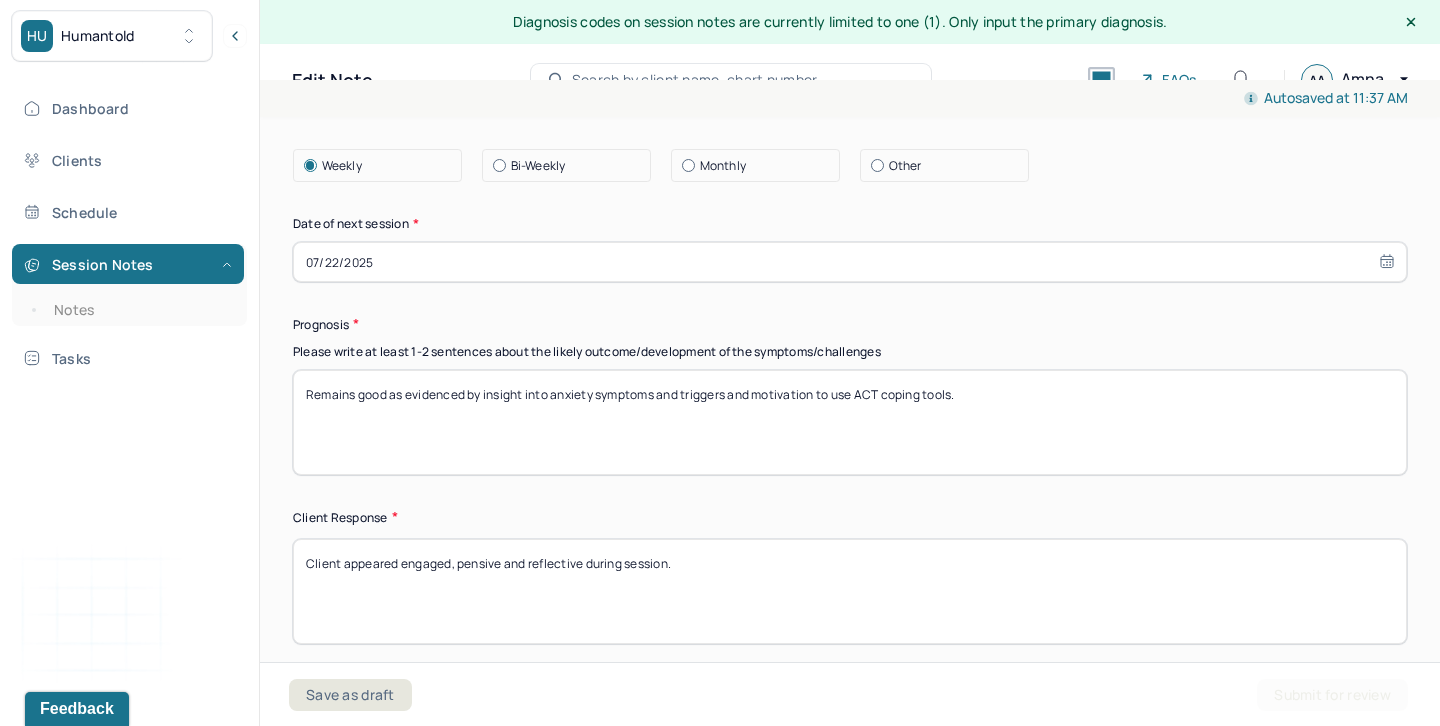 drag, startPoint x: 399, startPoint y: 545, endPoint x: 582, endPoint y: 546, distance: 183.00273 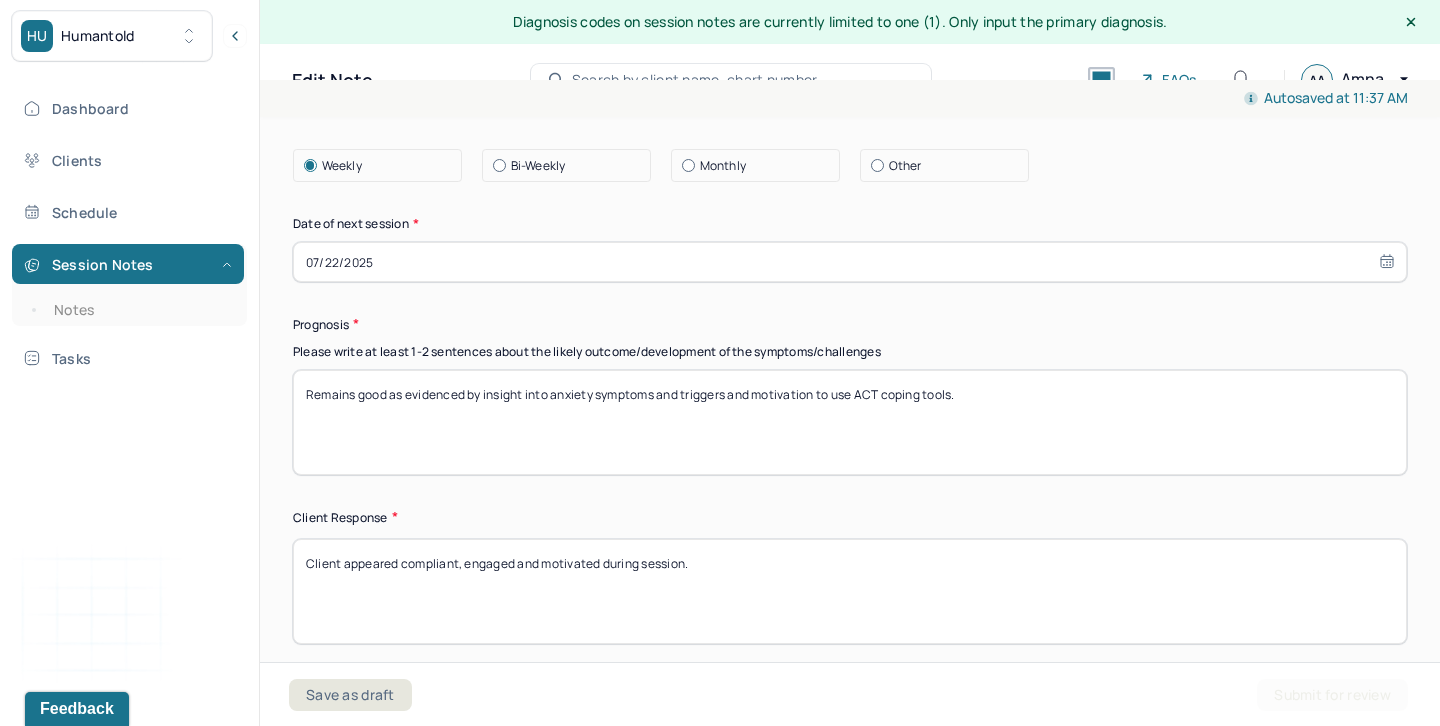 click on "Client appeared engaged, pensive and reflective during session." at bounding box center (850, 591) 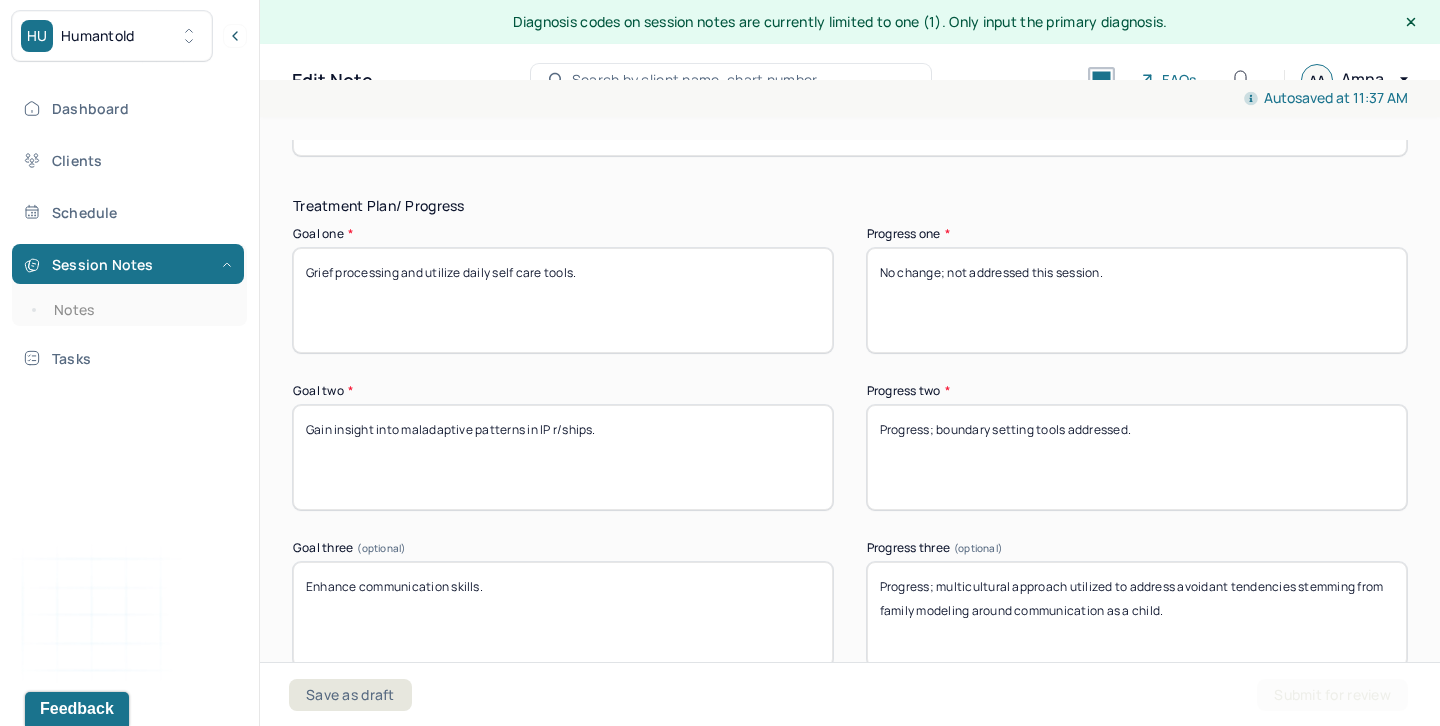 scroll, scrollTop: 3330, scrollLeft: 0, axis: vertical 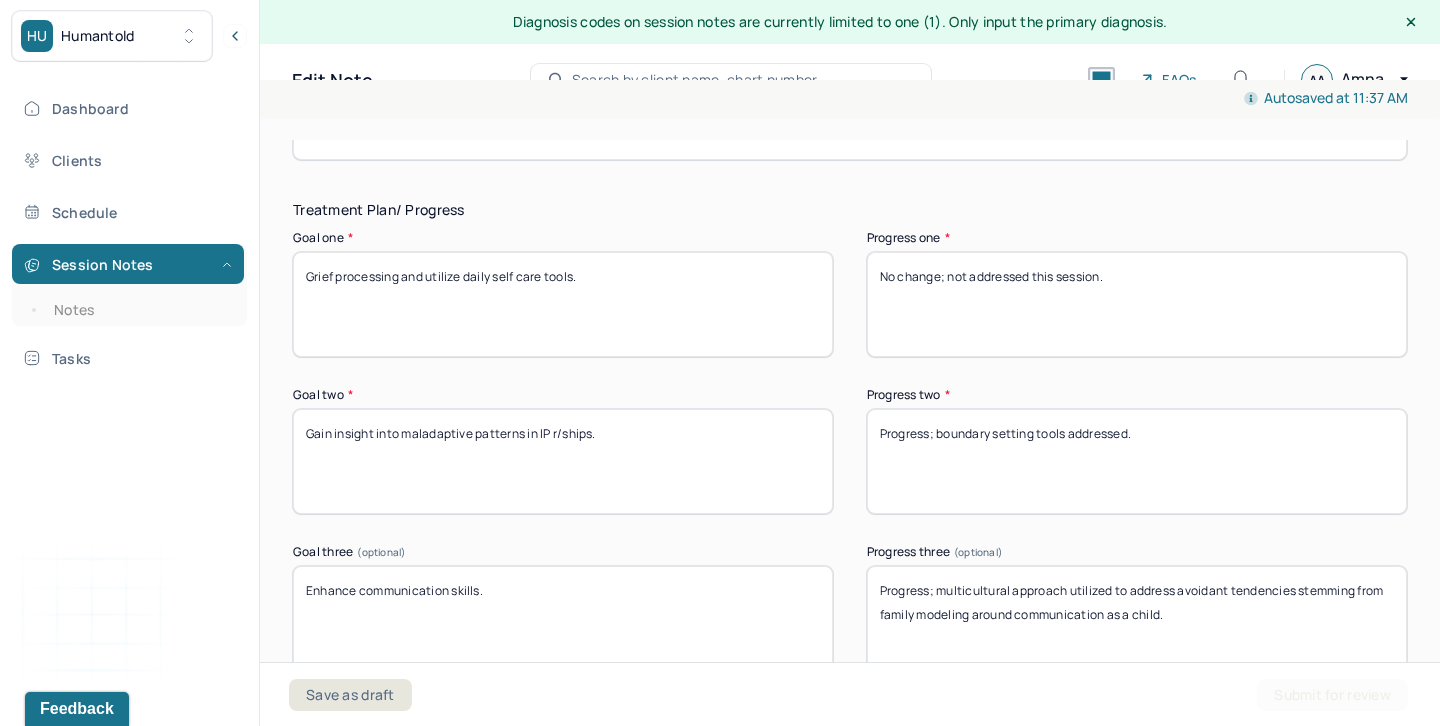drag, startPoint x: 1109, startPoint y: 259, endPoint x: 807, endPoint y: 259, distance: 302 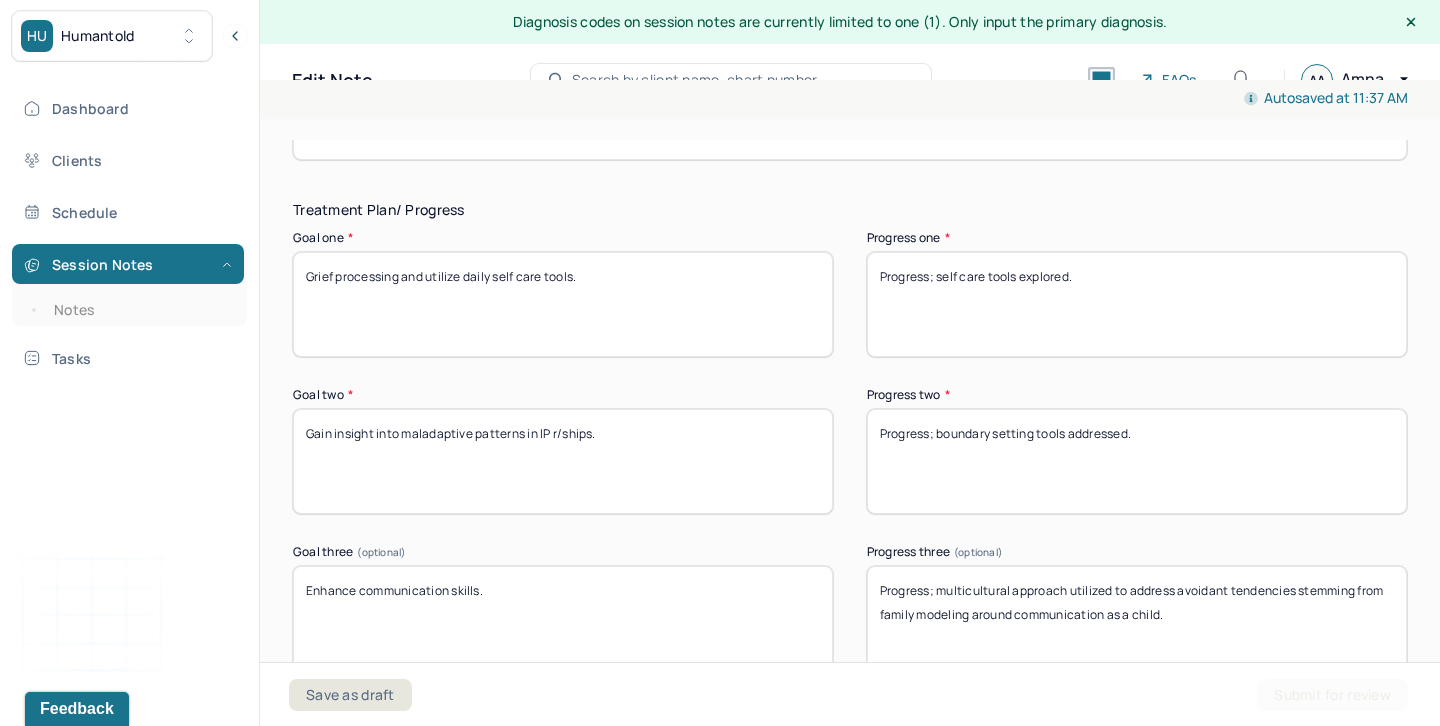 click on "Progress; boundary setting tools addressed." at bounding box center [1137, 461] 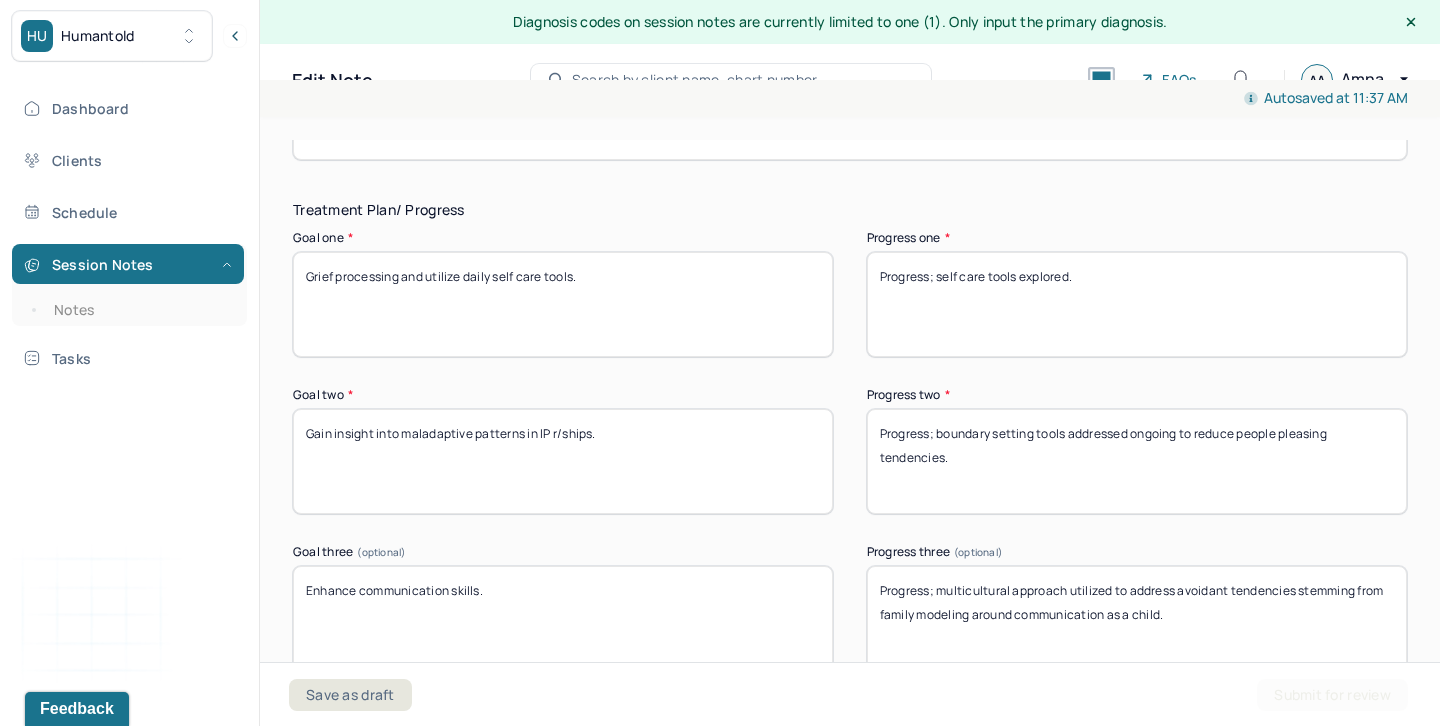 click on "Progress; multicultural approach utilized to address avoidant tendencies stemming from family modeling around communication as a child." at bounding box center (1137, 618) 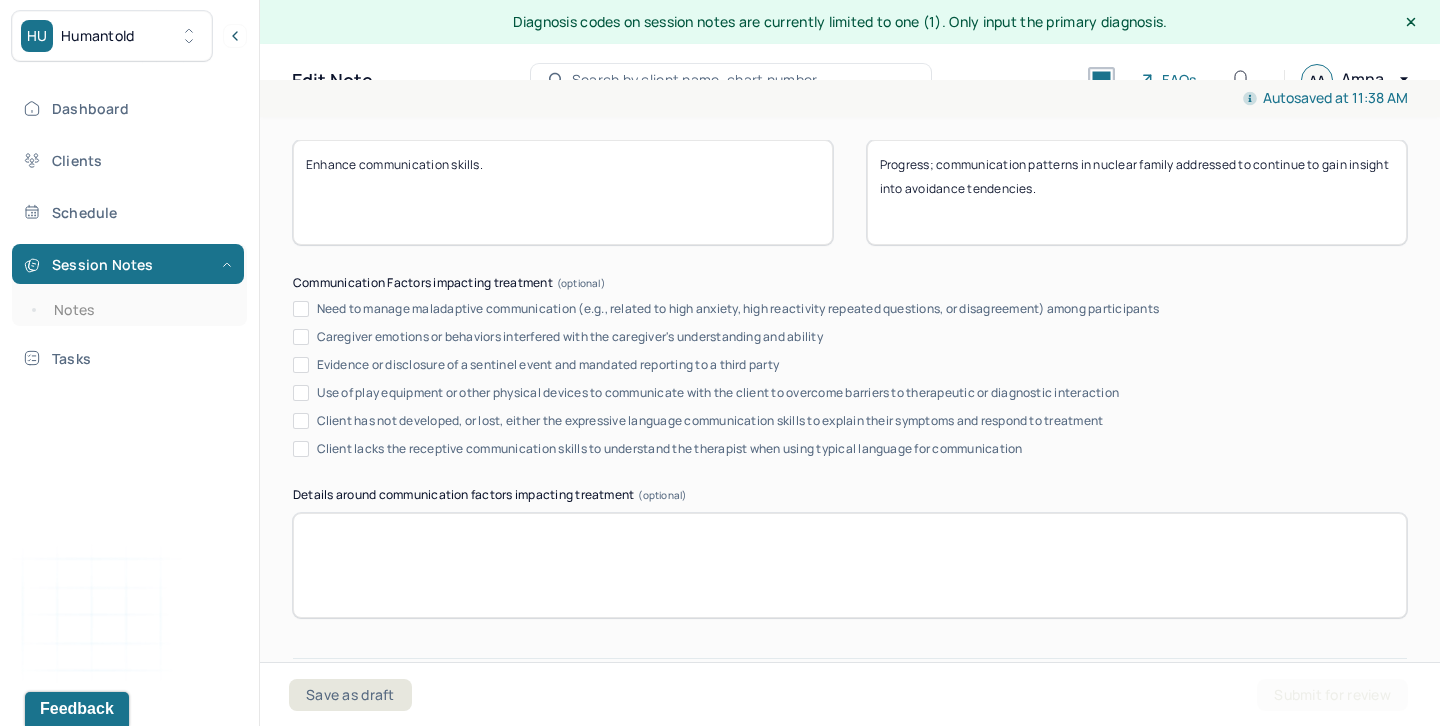scroll, scrollTop: 3933, scrollLeft: 0, axis: vertical 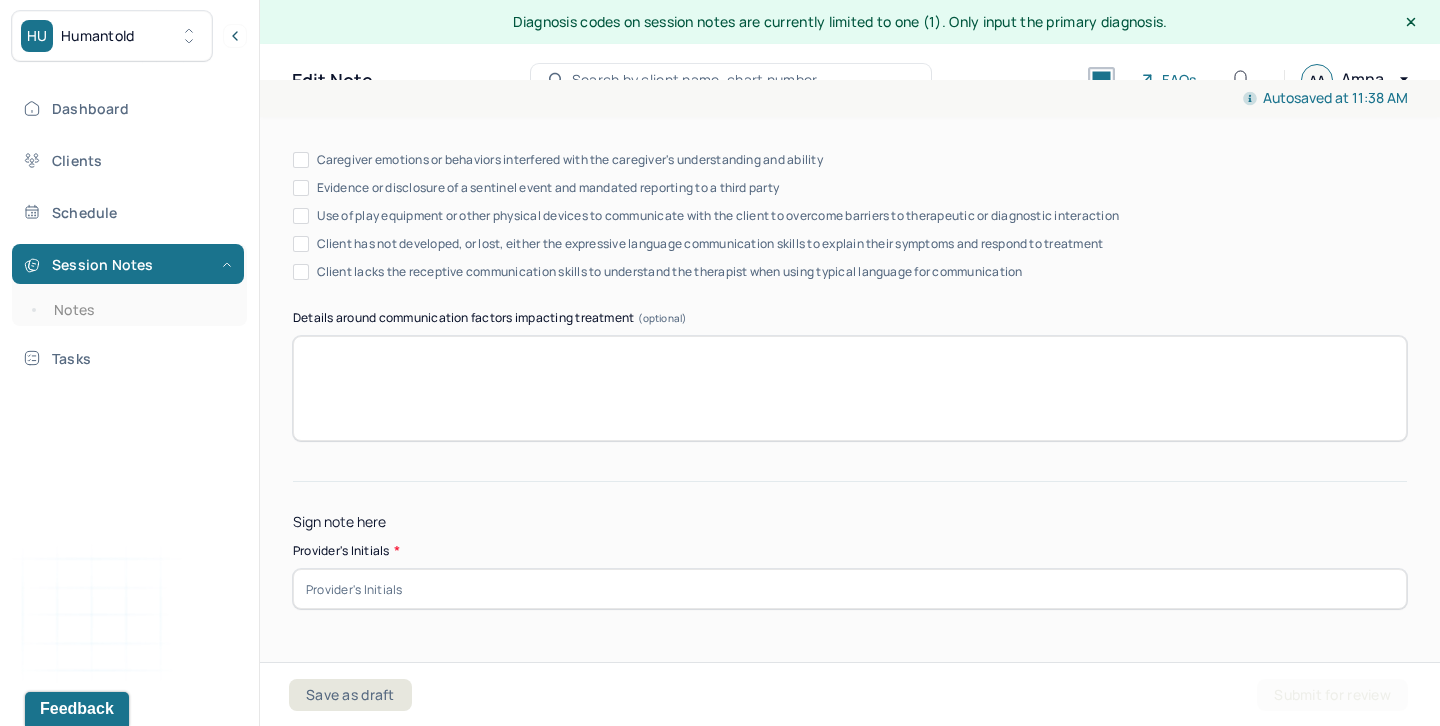click at bounding box center (850, 589) 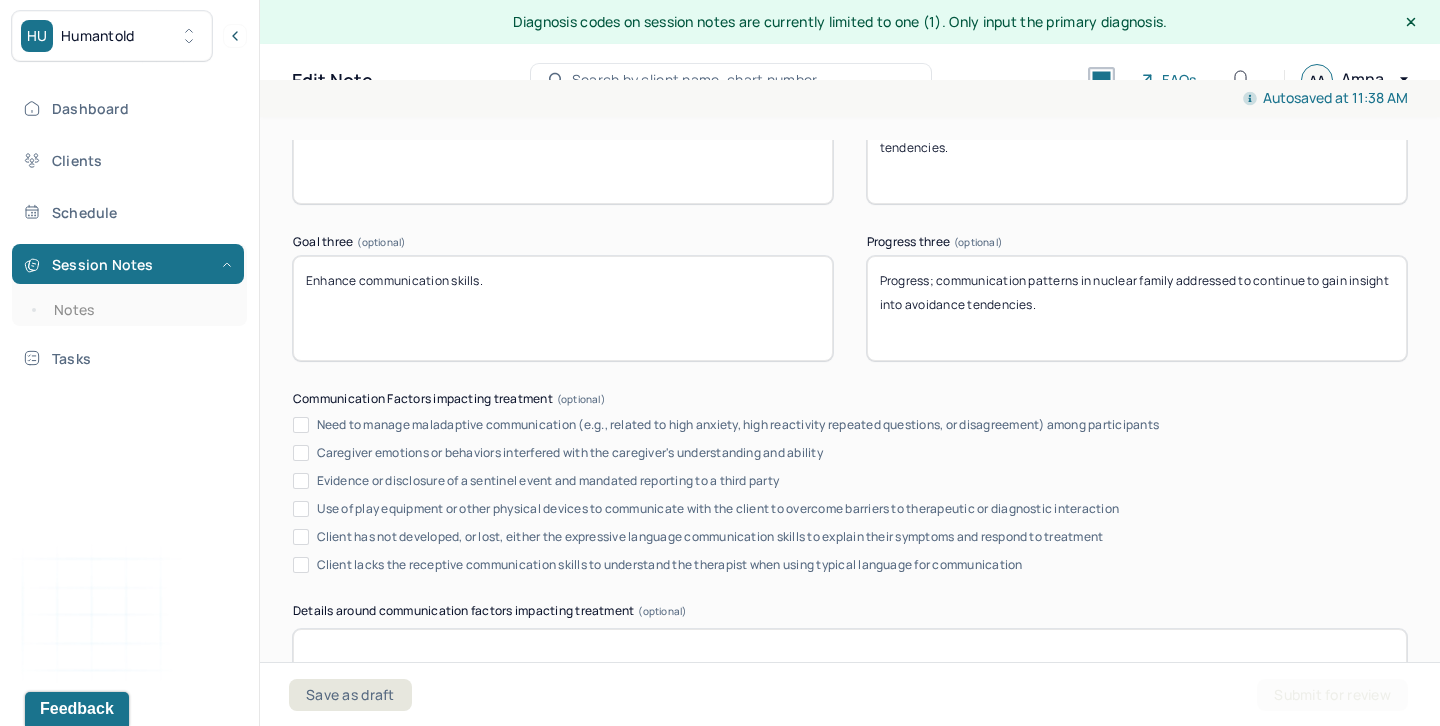 scroll, scrollTop: 3933, scrollLeft: 0, axis: vertical 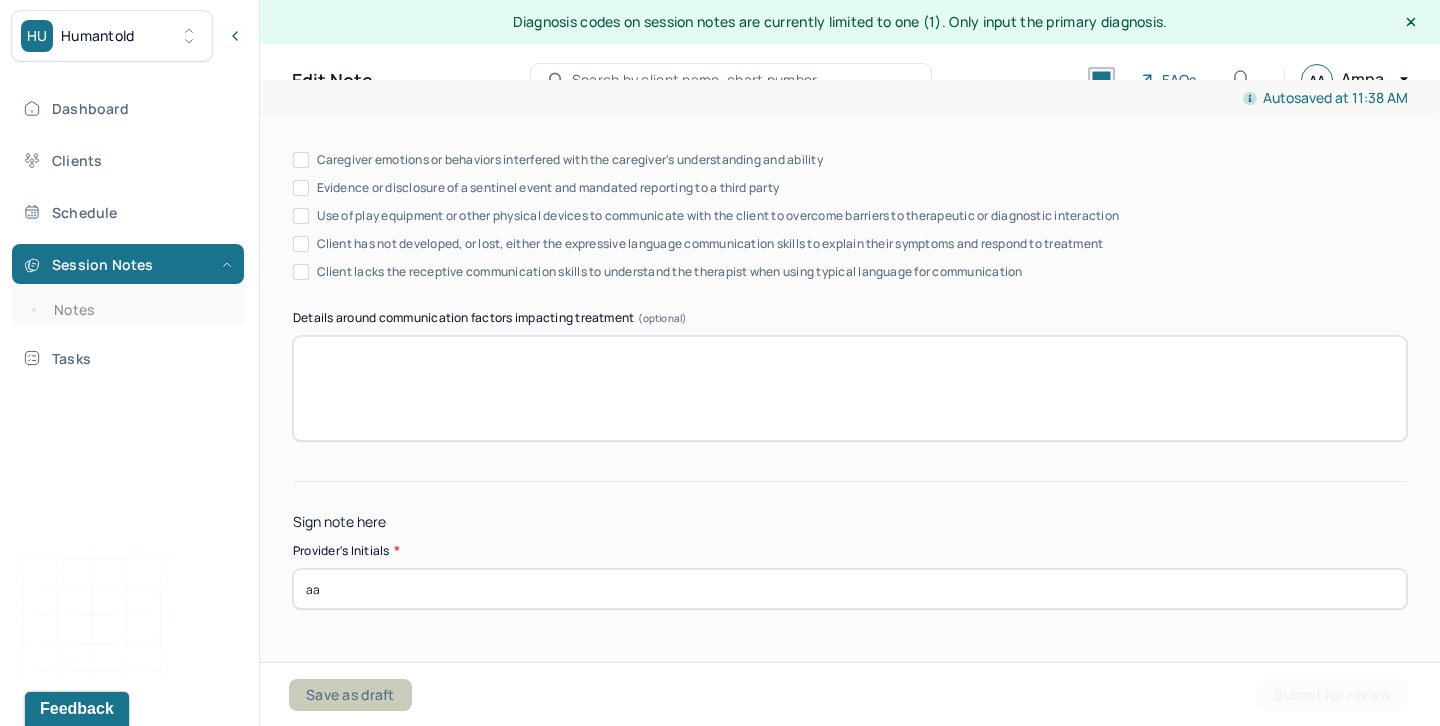 click on "Save as draft" at bounding box center [350, 695] 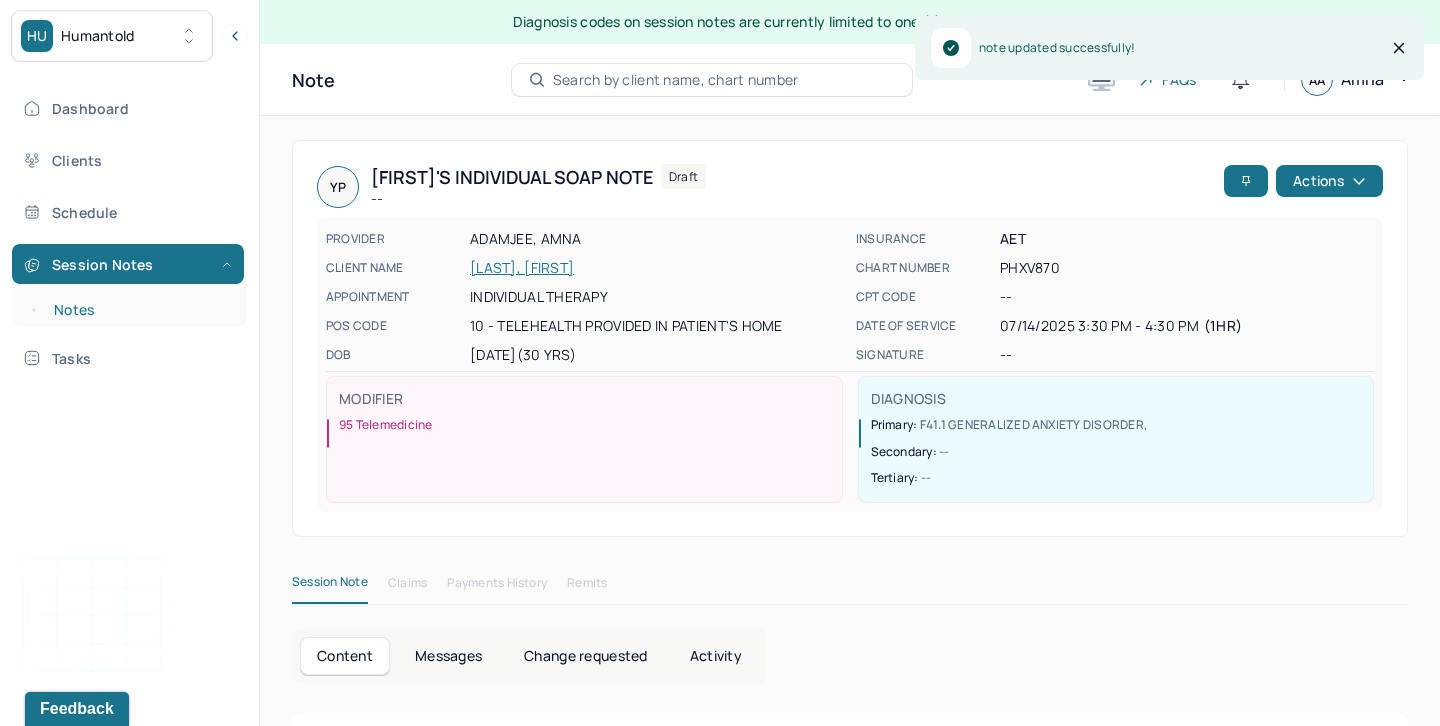click on "Notes" at bounding box center (139, 310) 